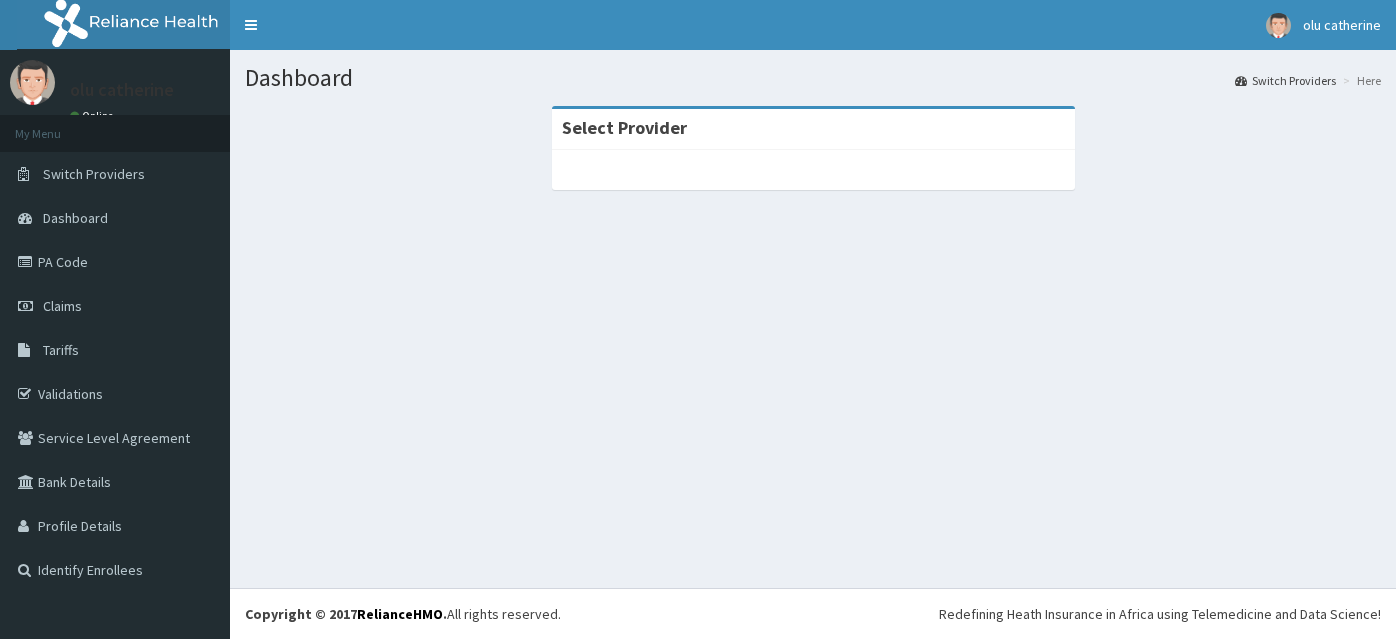 scroll, scrollTop: 0, scrollLeft: 0, axis: both 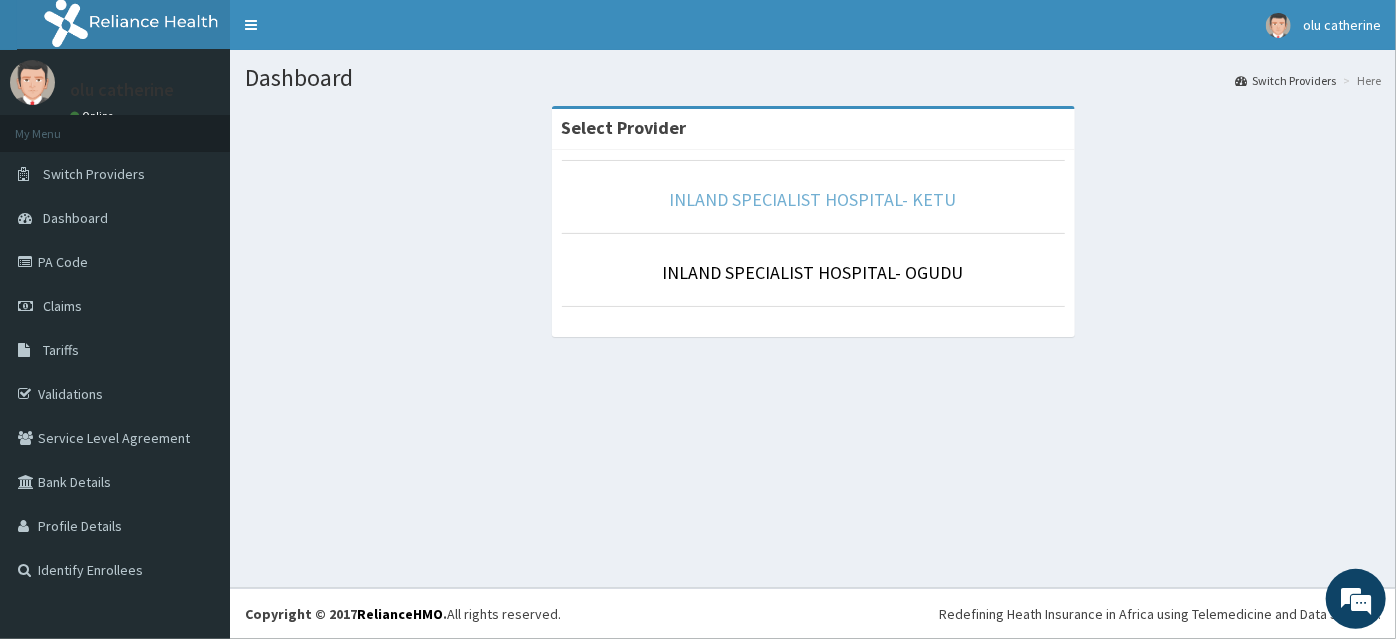 click on "INLAND SPECIALIST HOSPITAL- KETU" at bounding box center (813, 199) 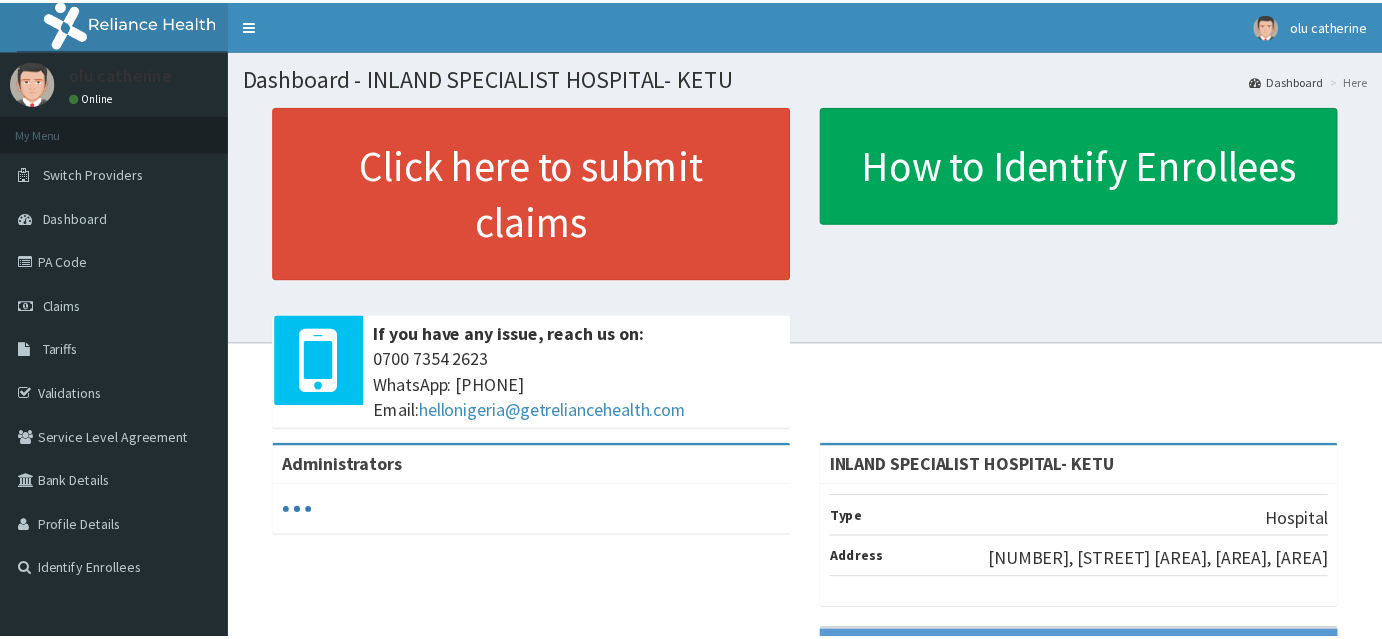 scroll, scrollTop: 0, scrollLeft: 0, axis: both 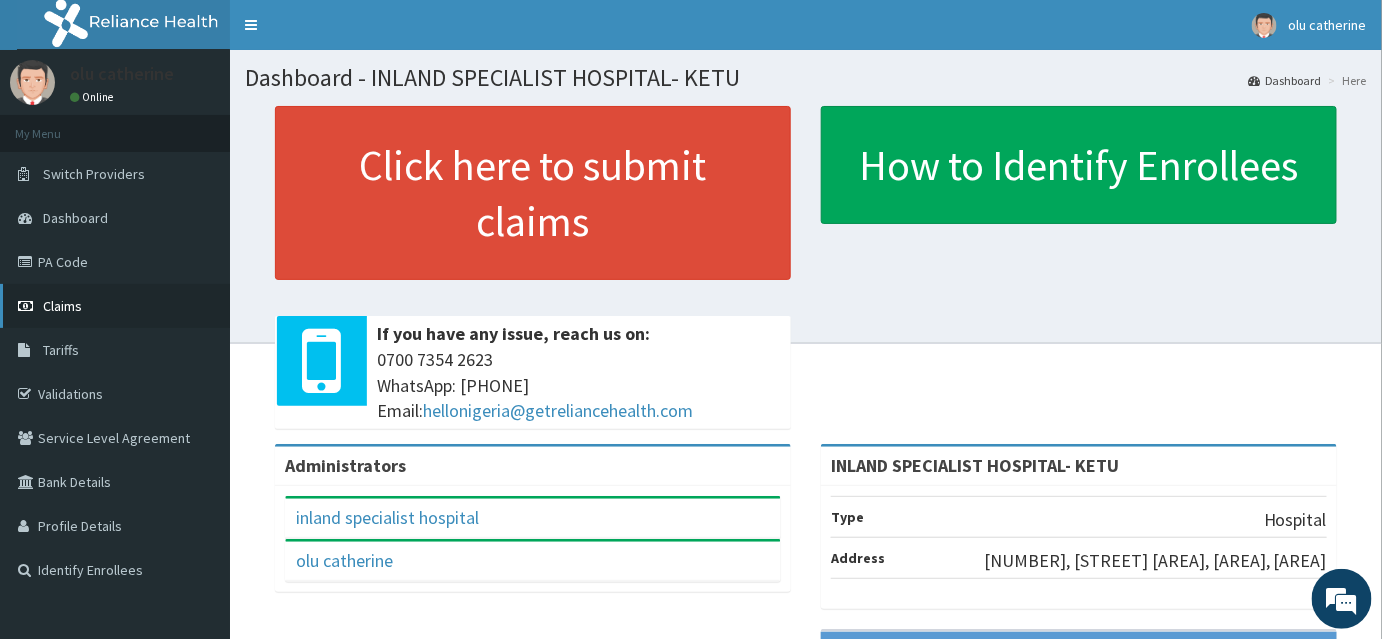 click on "Claims" at bounding box center (115, 306) 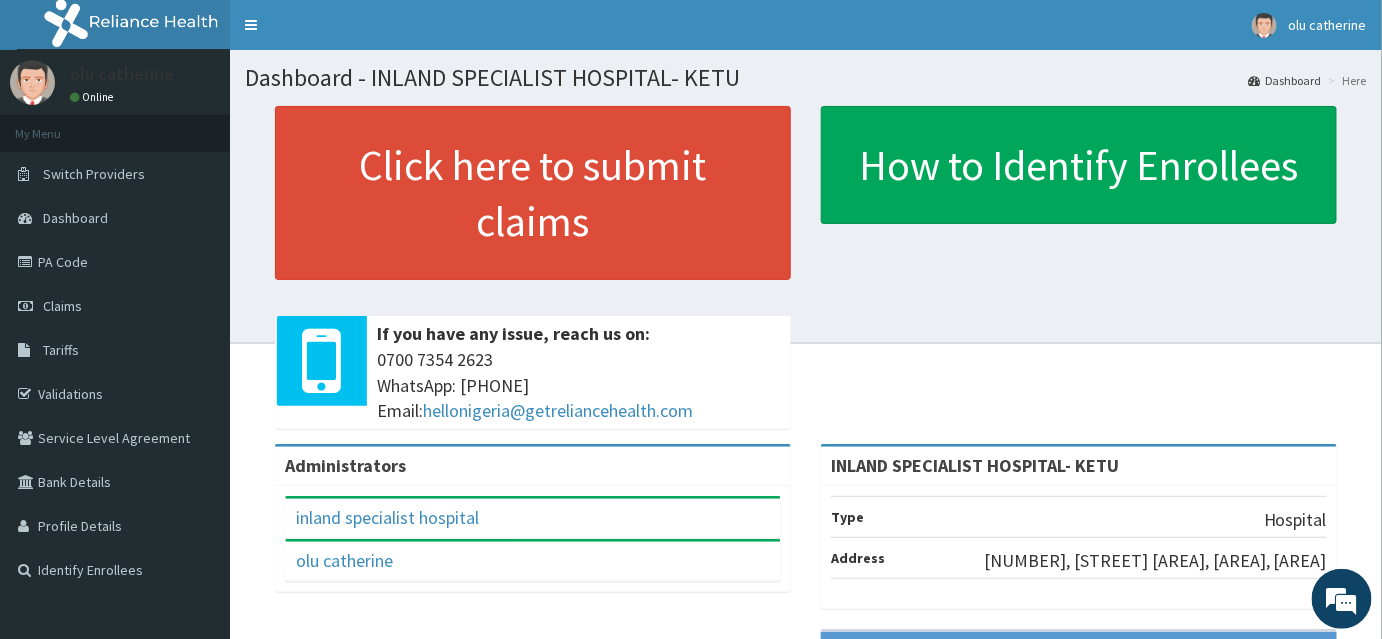 scroll, scrollTop: 0, scrollLeft: 0, axis: both 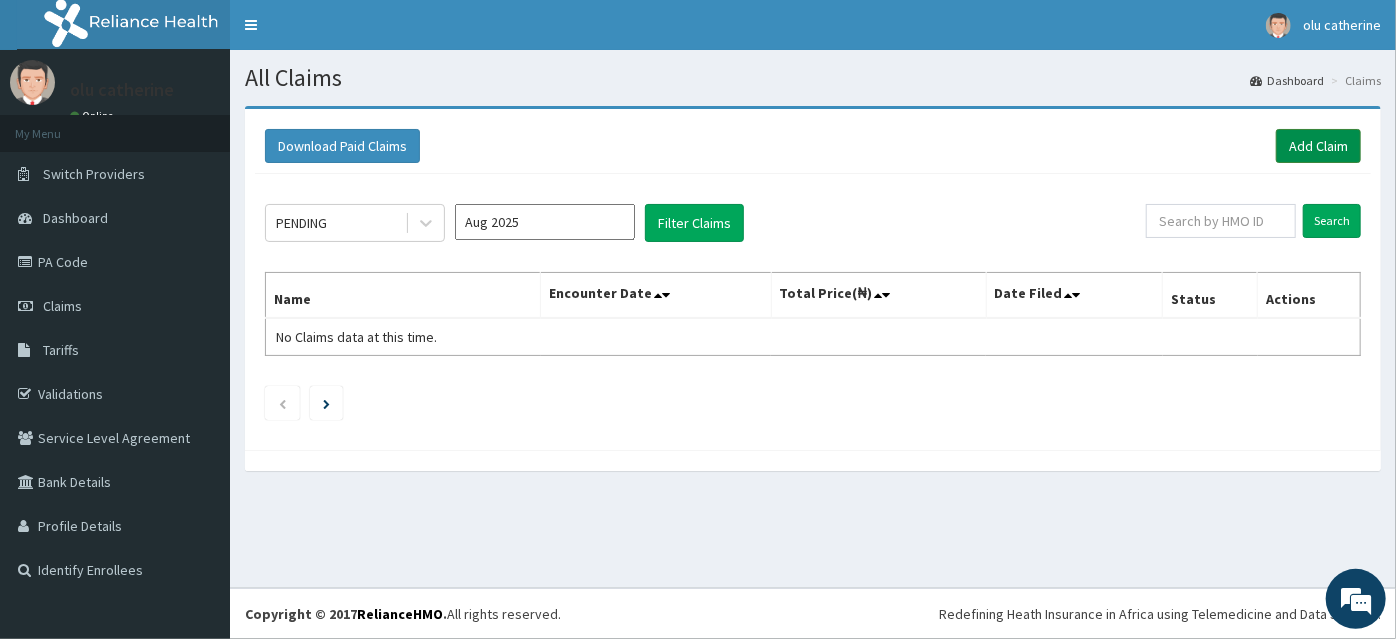click on "Add Claim" at bounding box center (1318, 146) 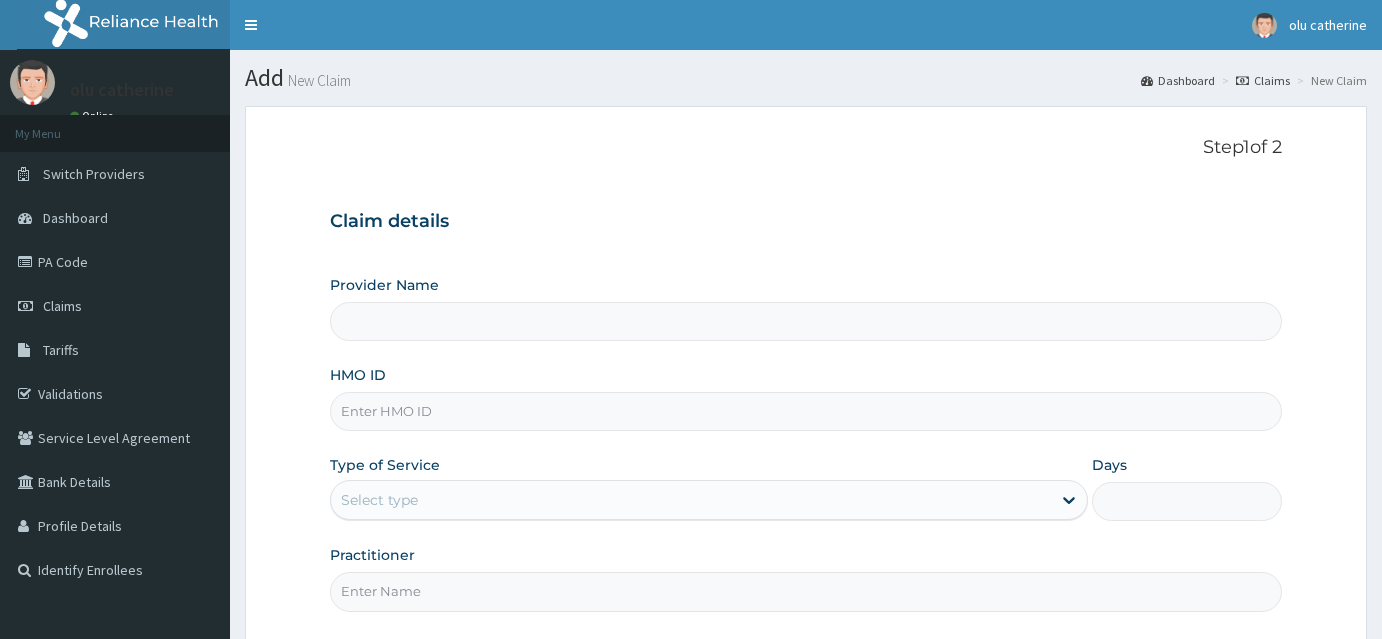 scroll, scrollTop: 0, scrollLeft: 0, axis: both 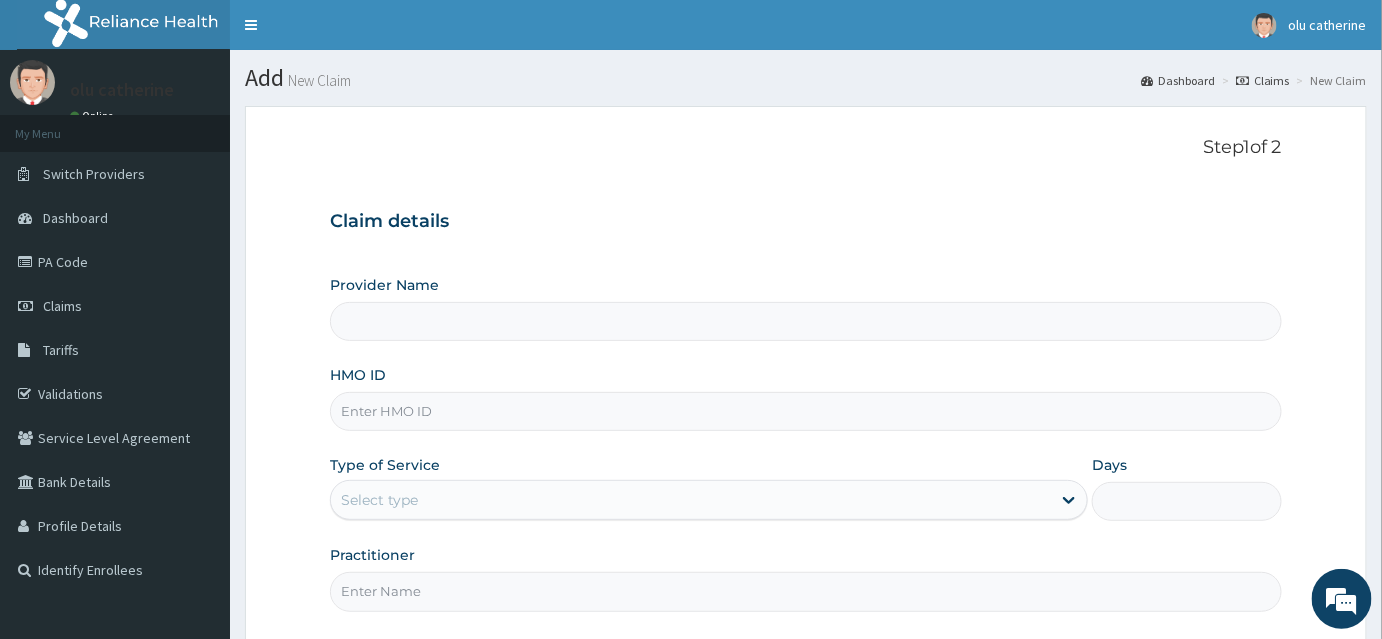 type on "INLAND SPECIALIST HOSPITAL- KETU" 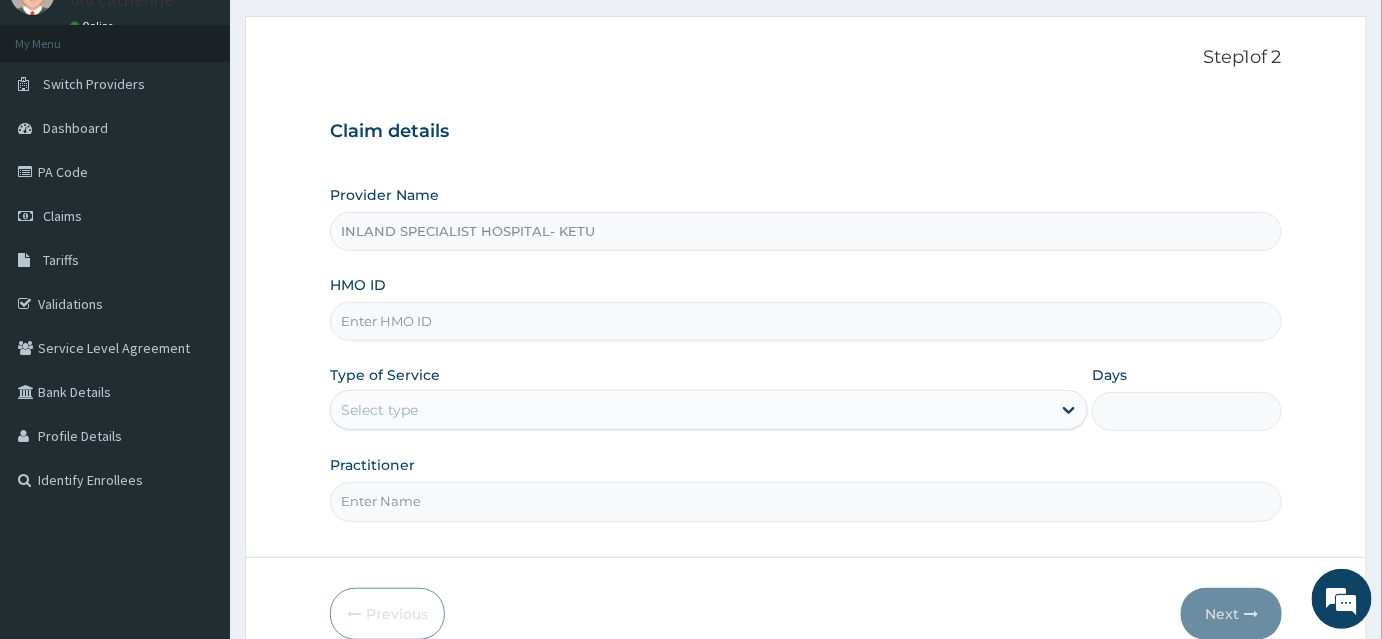scroll, scrollTop: 181, scrollLeft: 0, axis: vertical 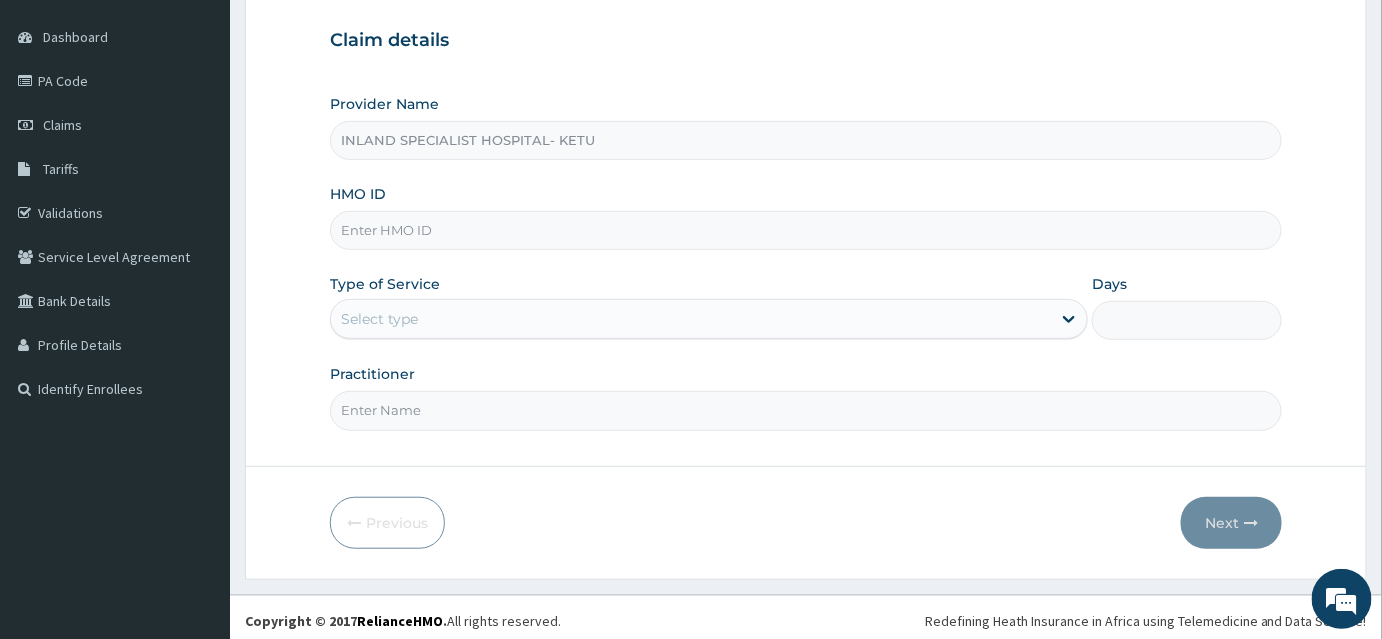 click on "HMO ID" at bounding box center [806, 230] 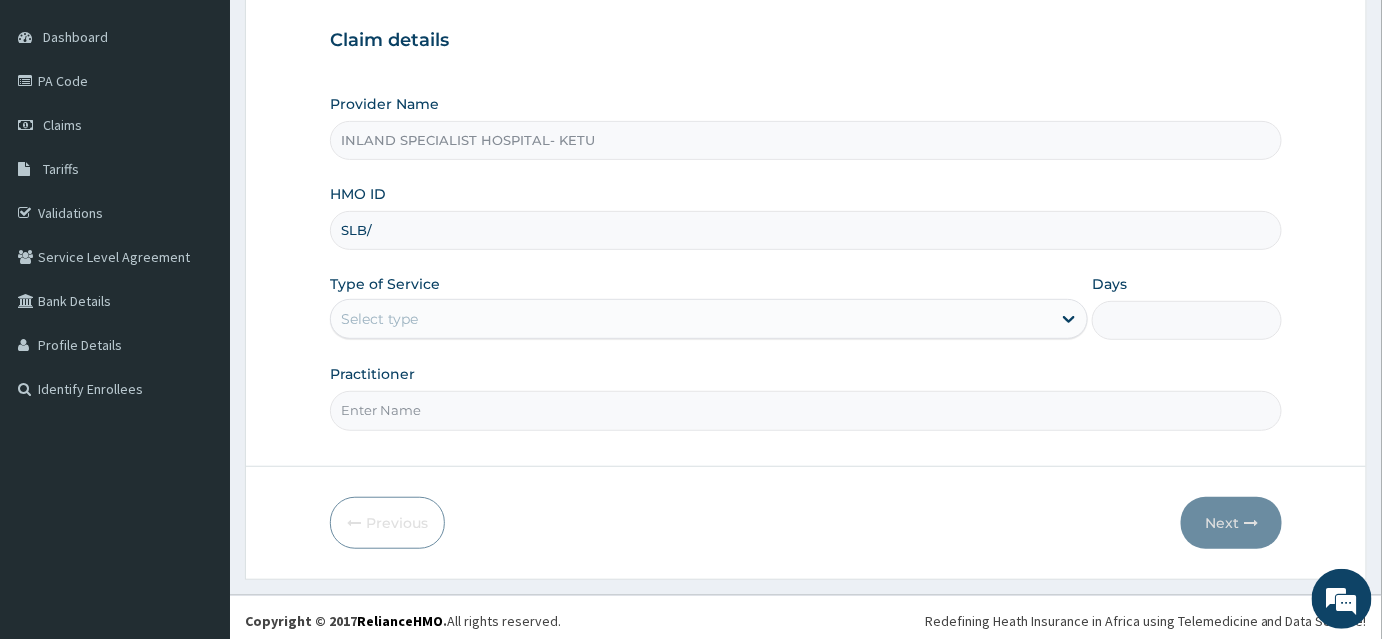 scroll, scrollTop: 0, scrollLeft: 0, axis: both 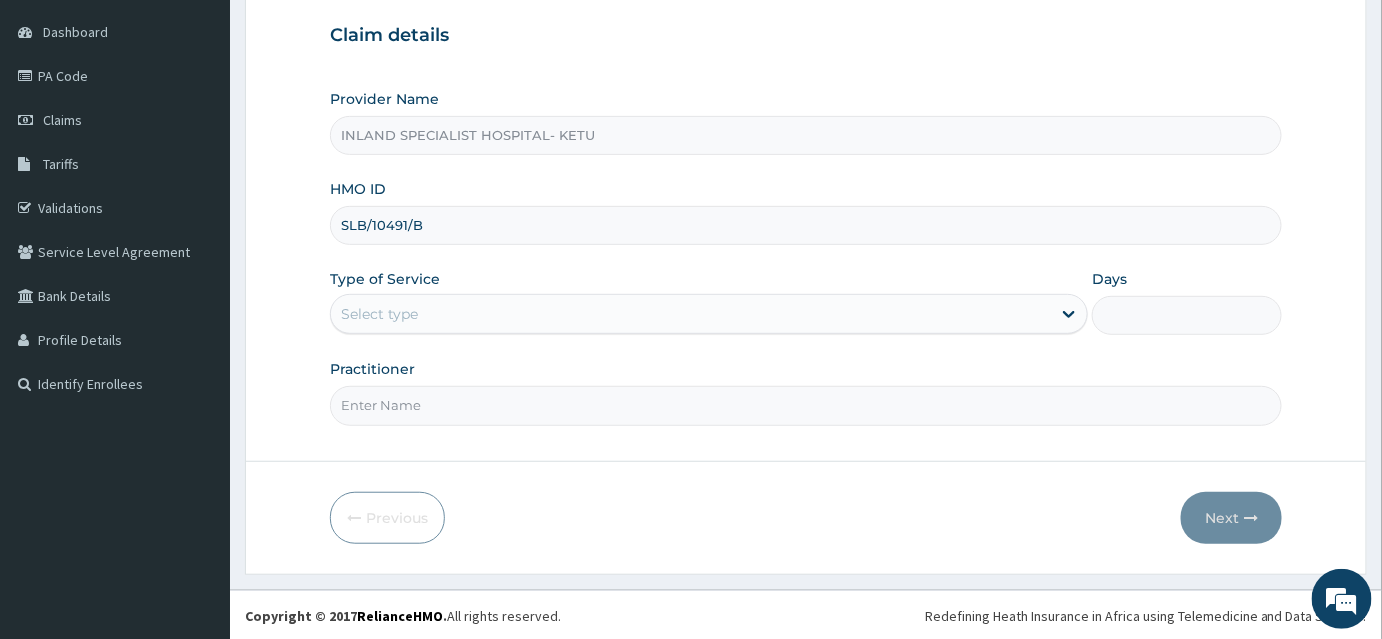 type on "SLB/10491/B" 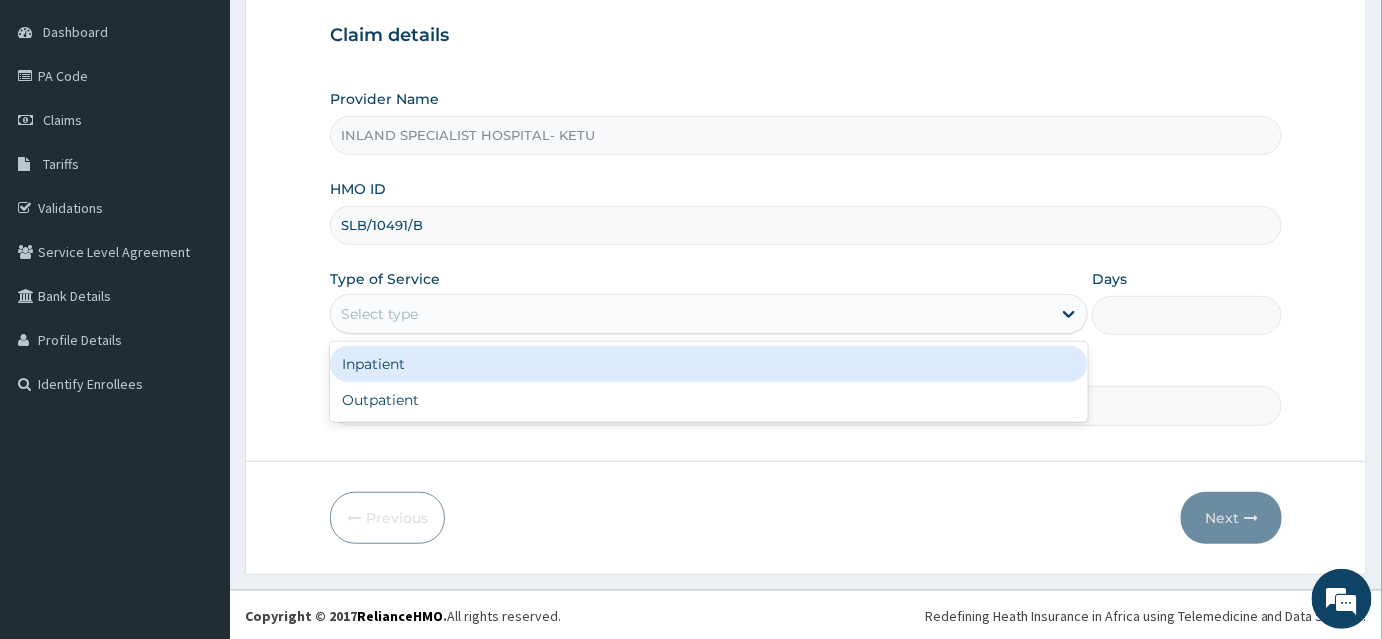 click on "Select type" at bounding box center [691, 314] 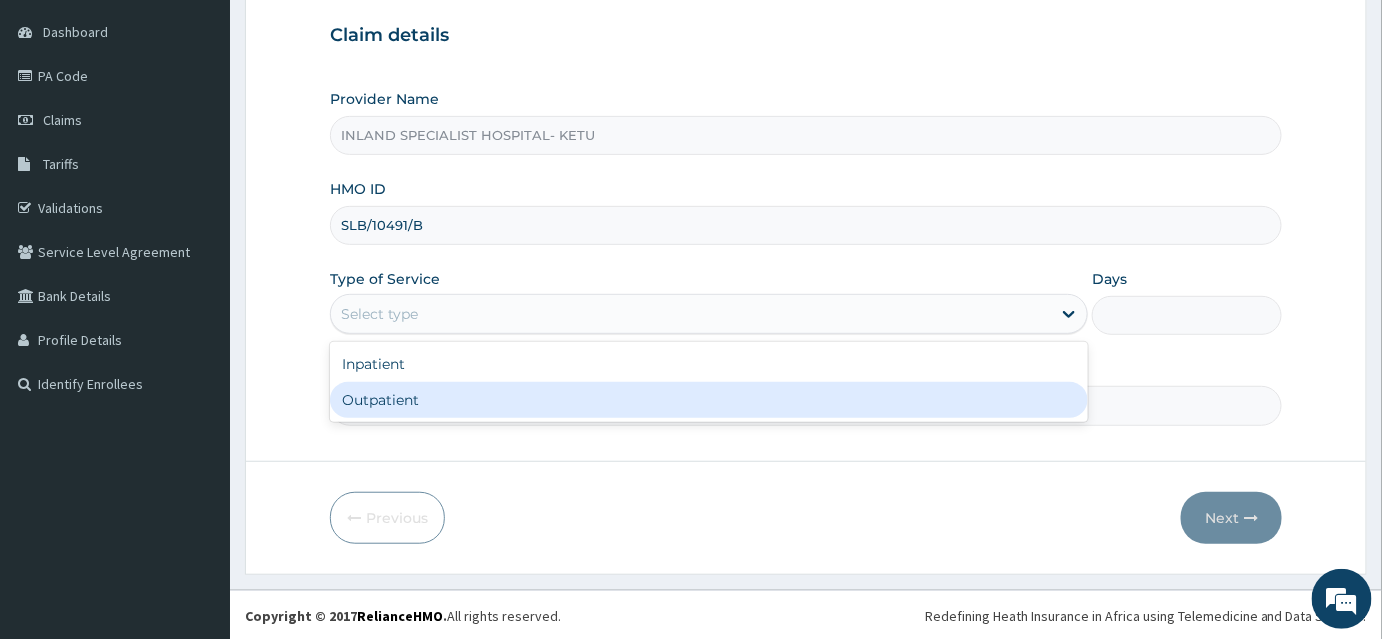 click on "Outpatient" at bounding box center (709, 400) 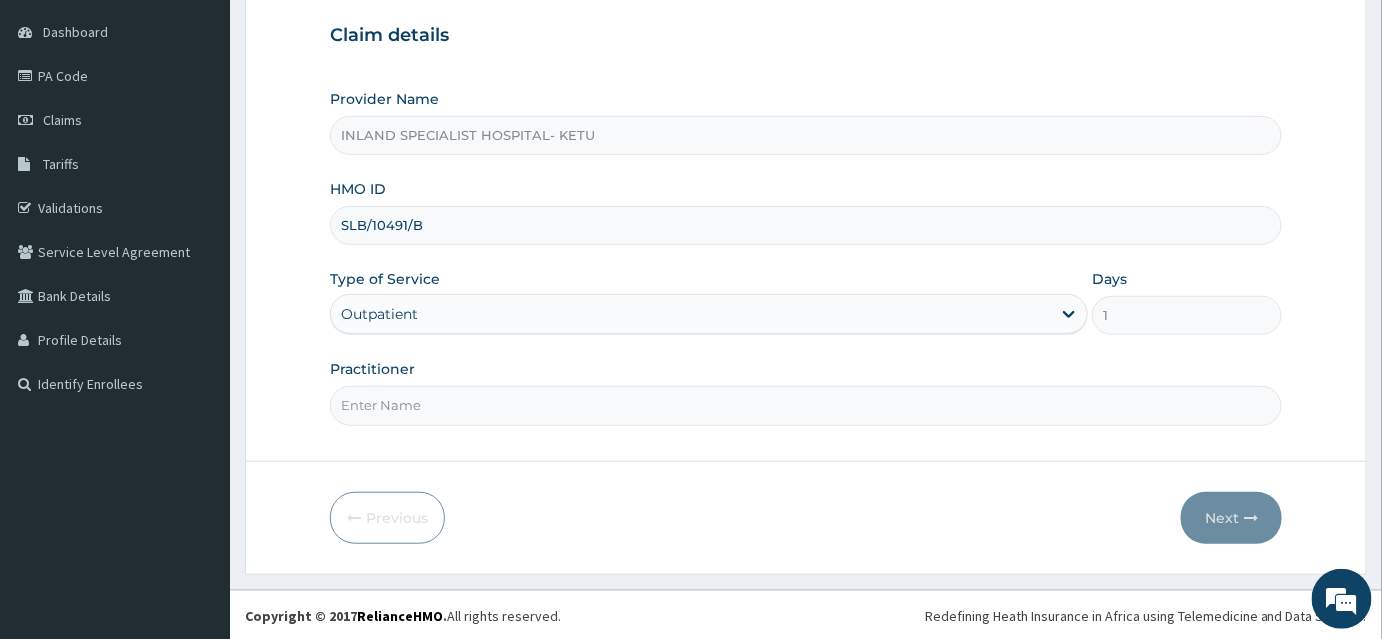 click on "Practitioner" at bounding box center (806, 405) 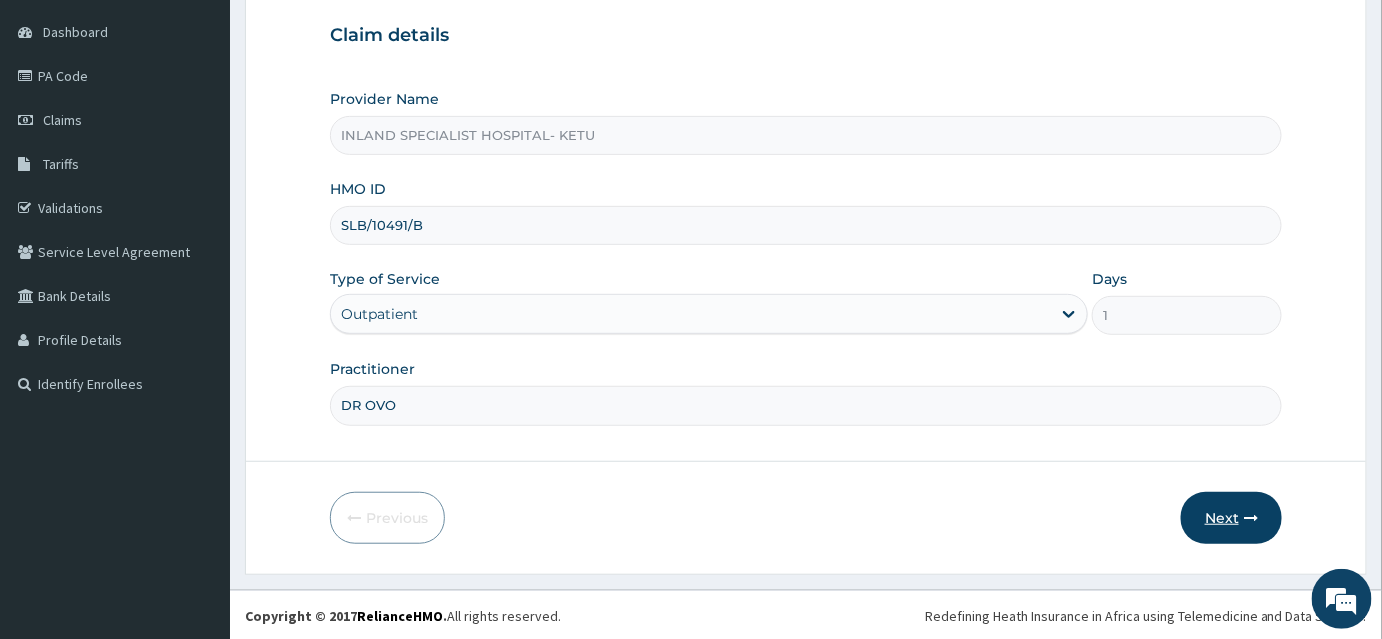 type on "DR OVO" 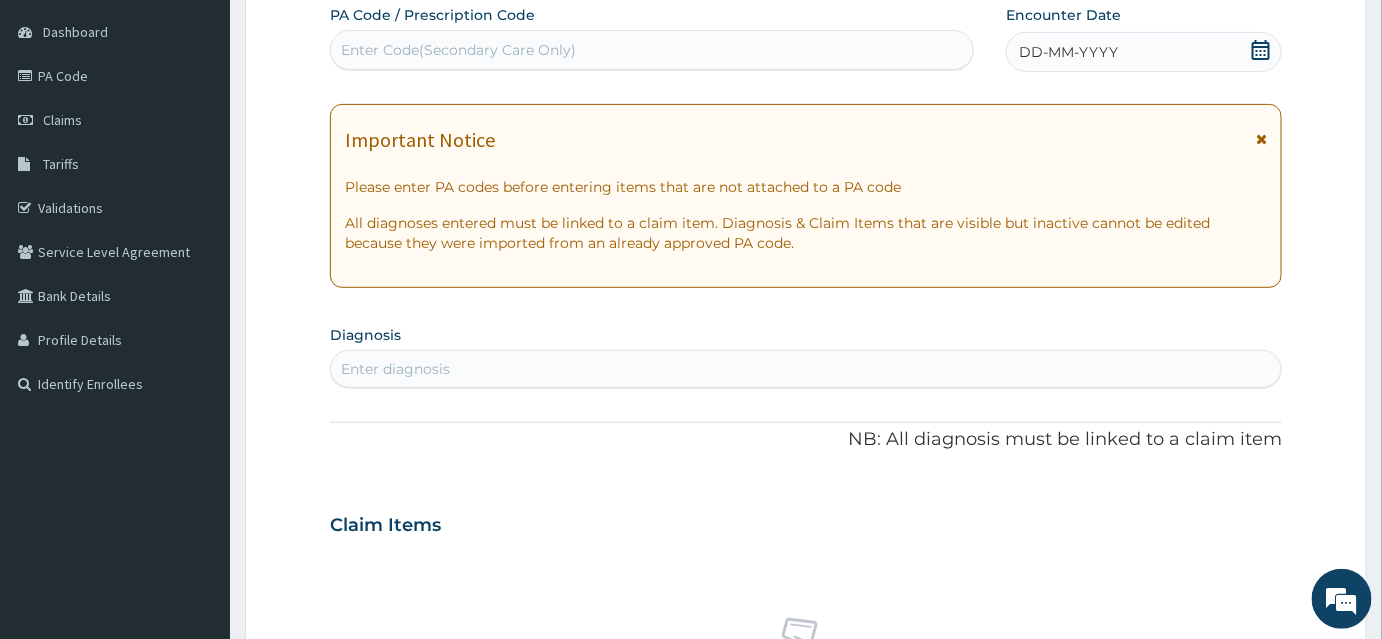 click 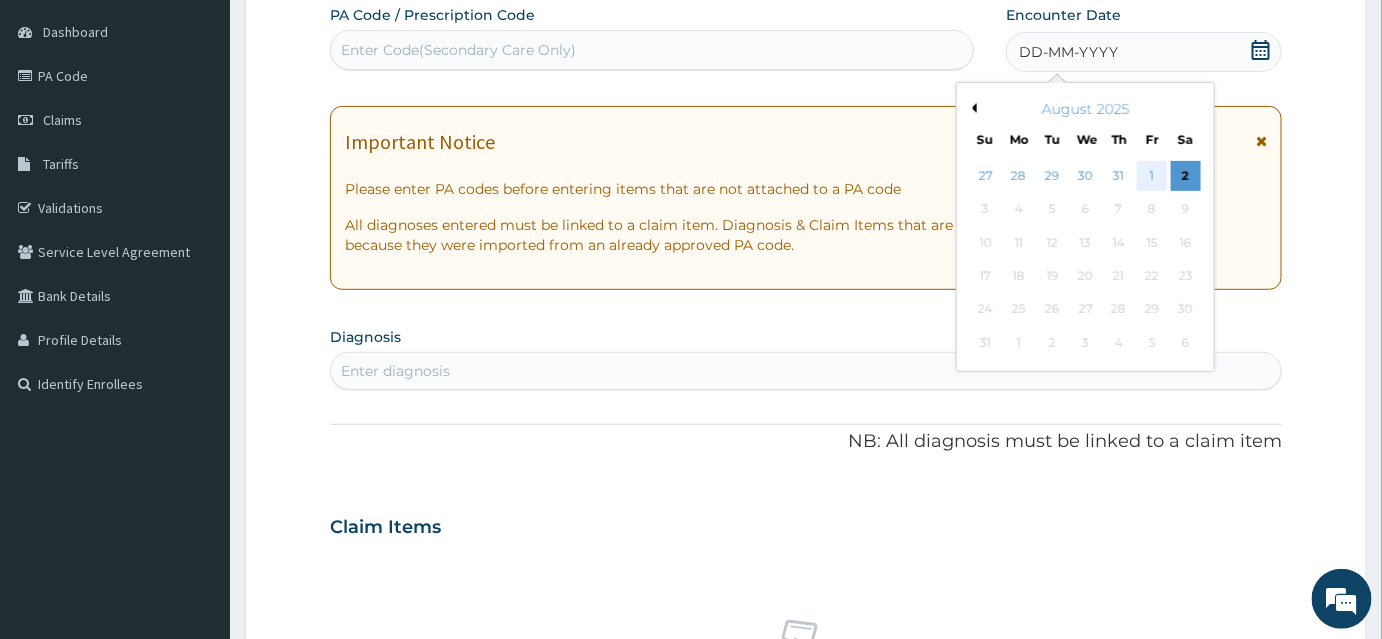 click on "1" at bounding box center (1152, 176) 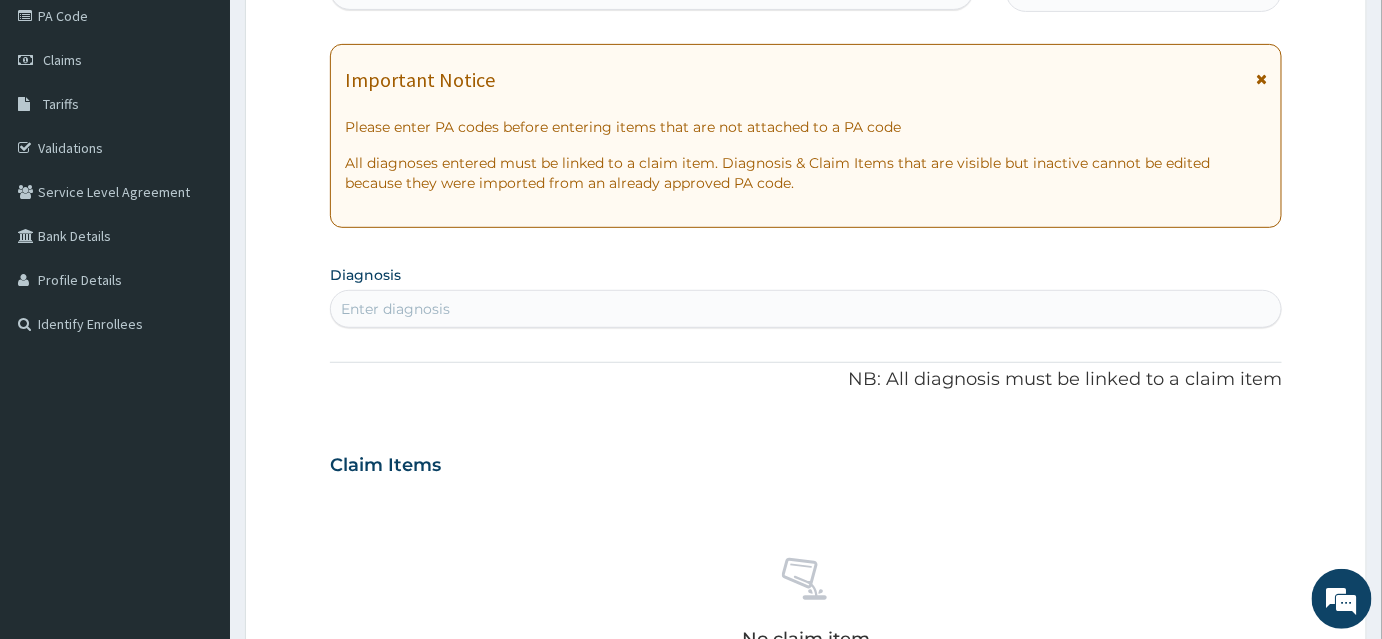 scroll, scrollTop: 277, scrollLeft: 0, axis: vertical 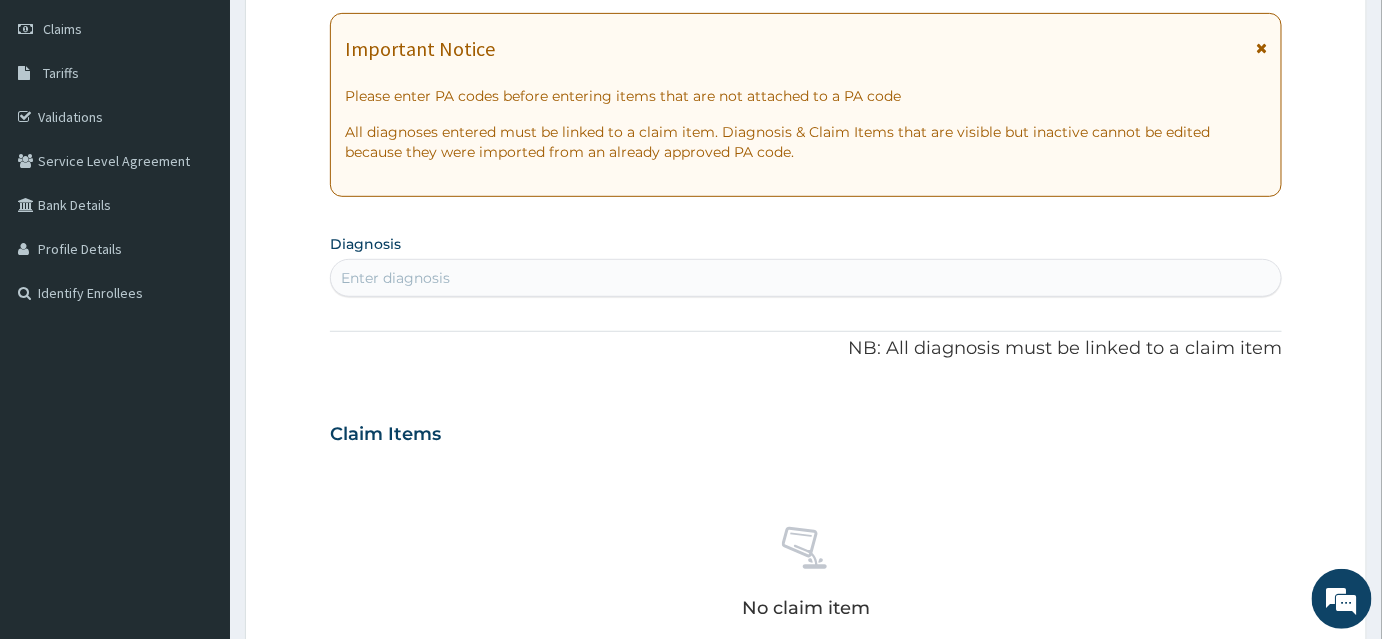 click on "Enter diagnosis" at bounding box center (806, 278) 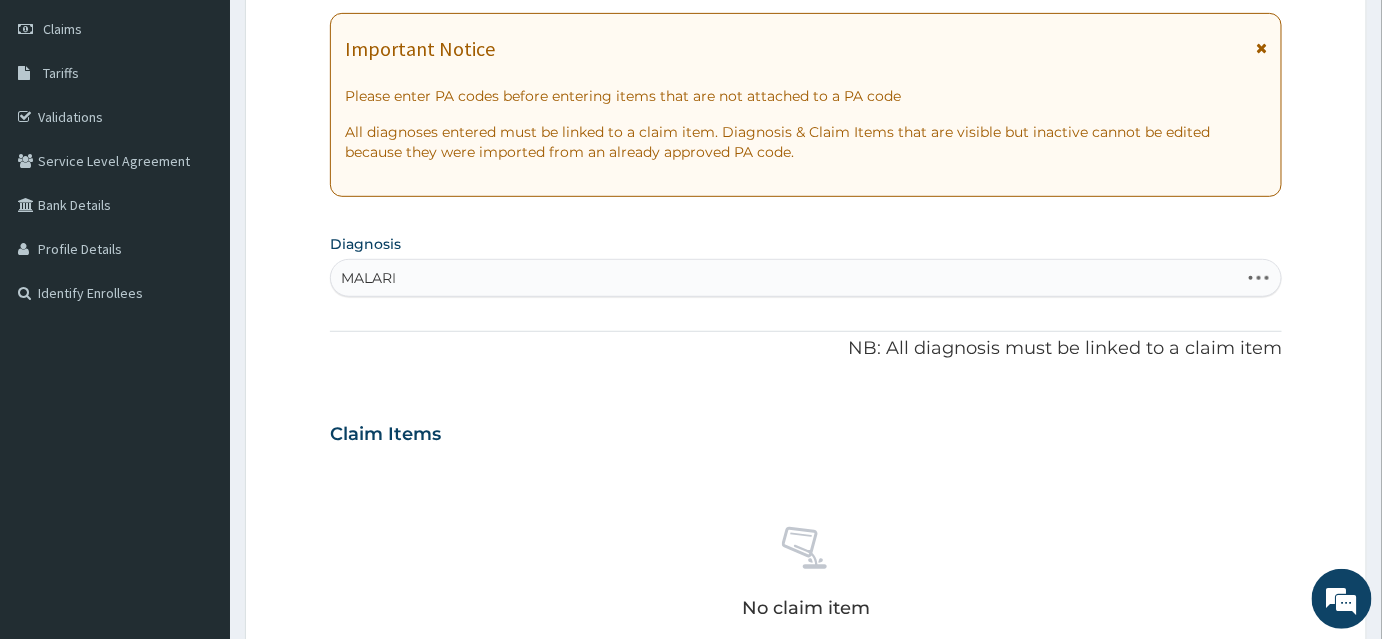 type on "MALARIA" 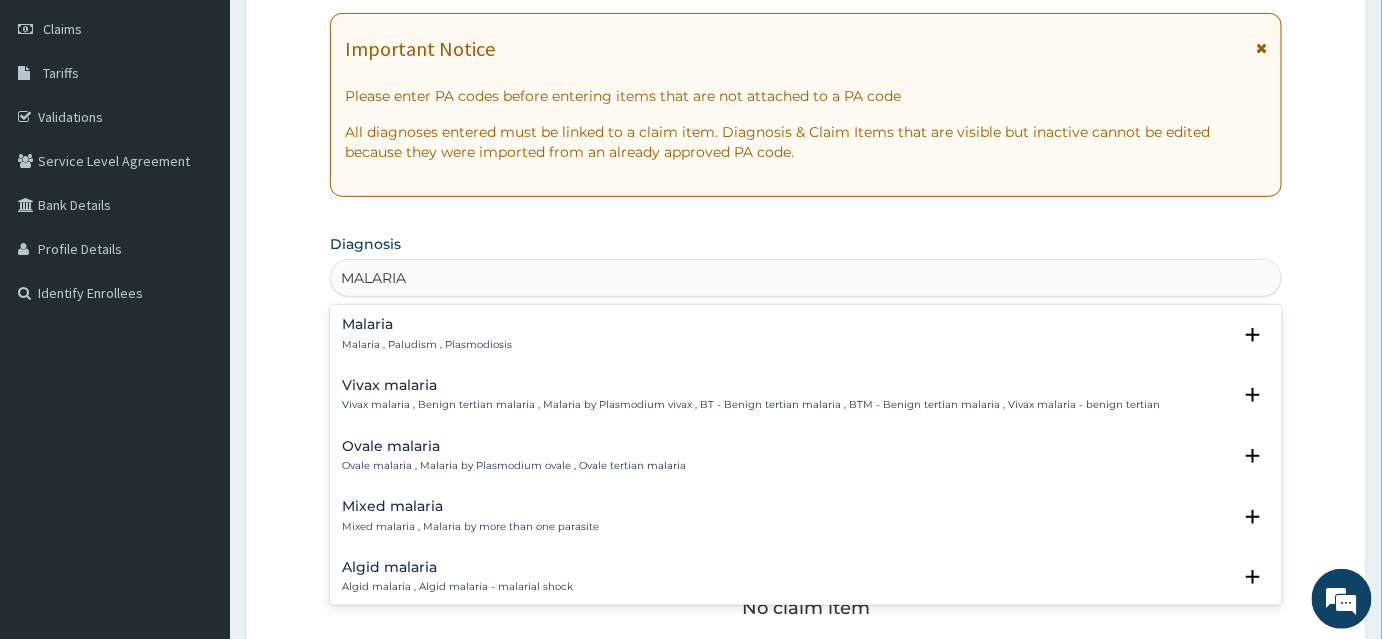 click on "Malaria" at bounding box center [427, 324] 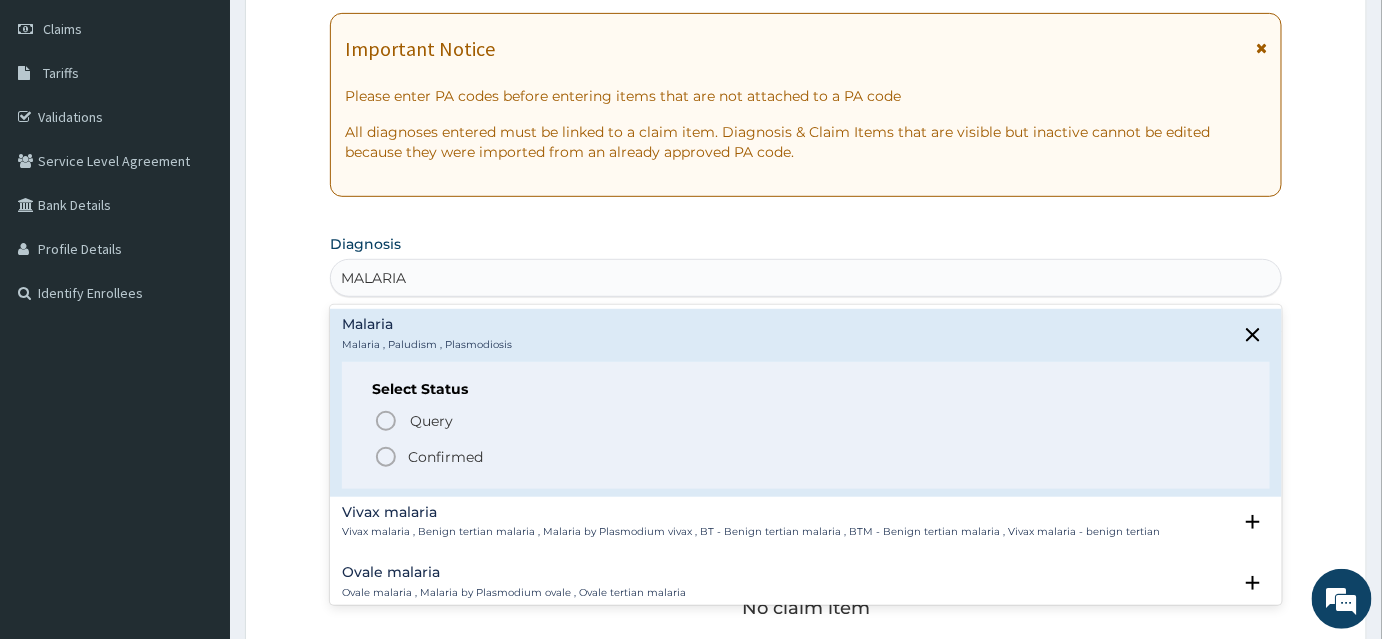 click 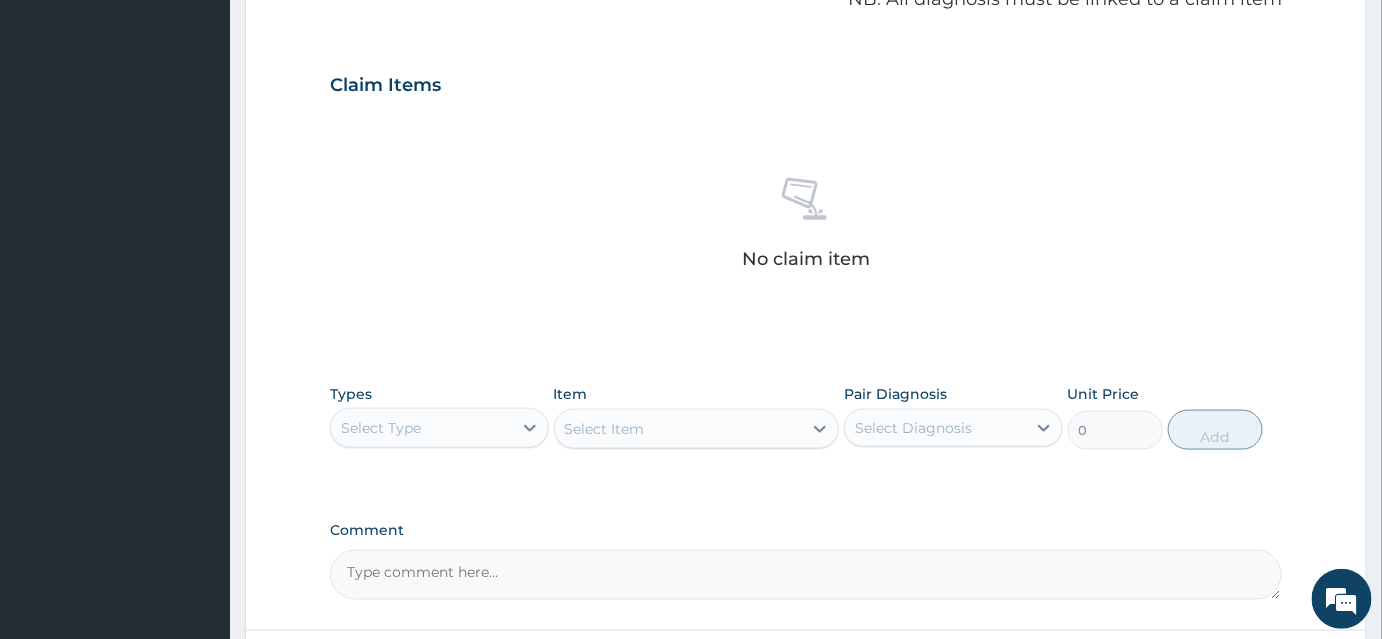 scroll, scrollTop: 732, scrollLeft: 0, axis: vertical 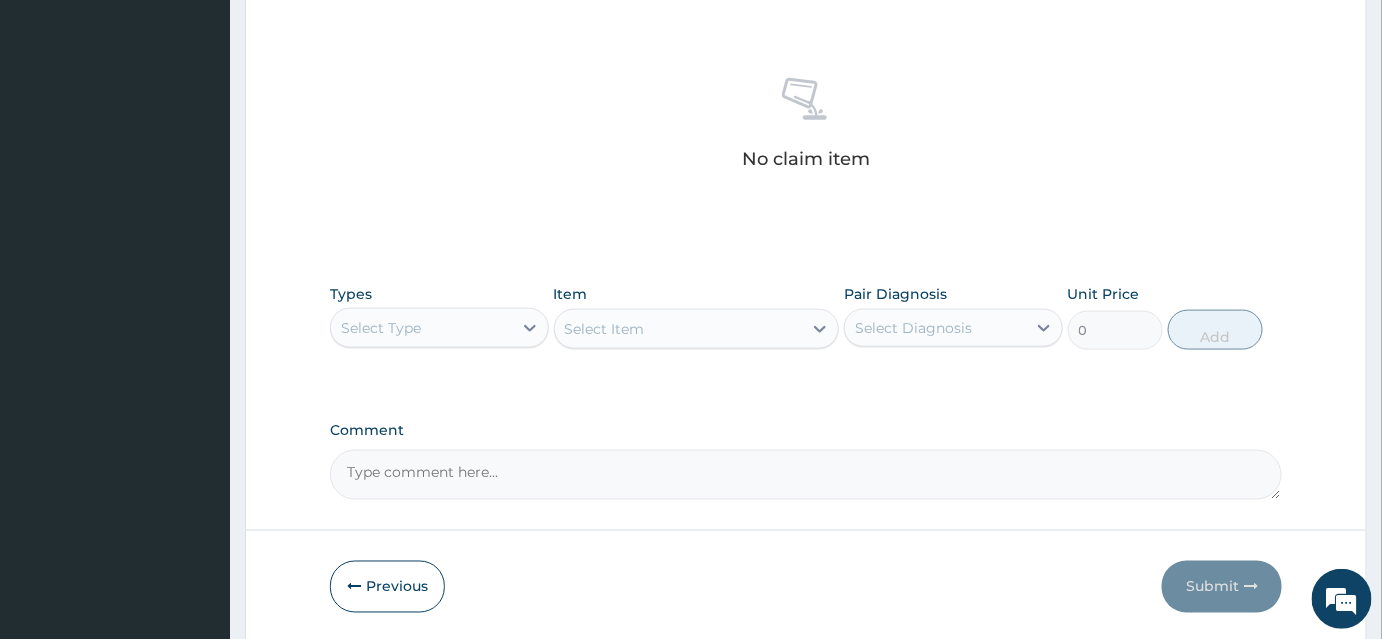 click on "Select Type" at bounding box center (421, 328) 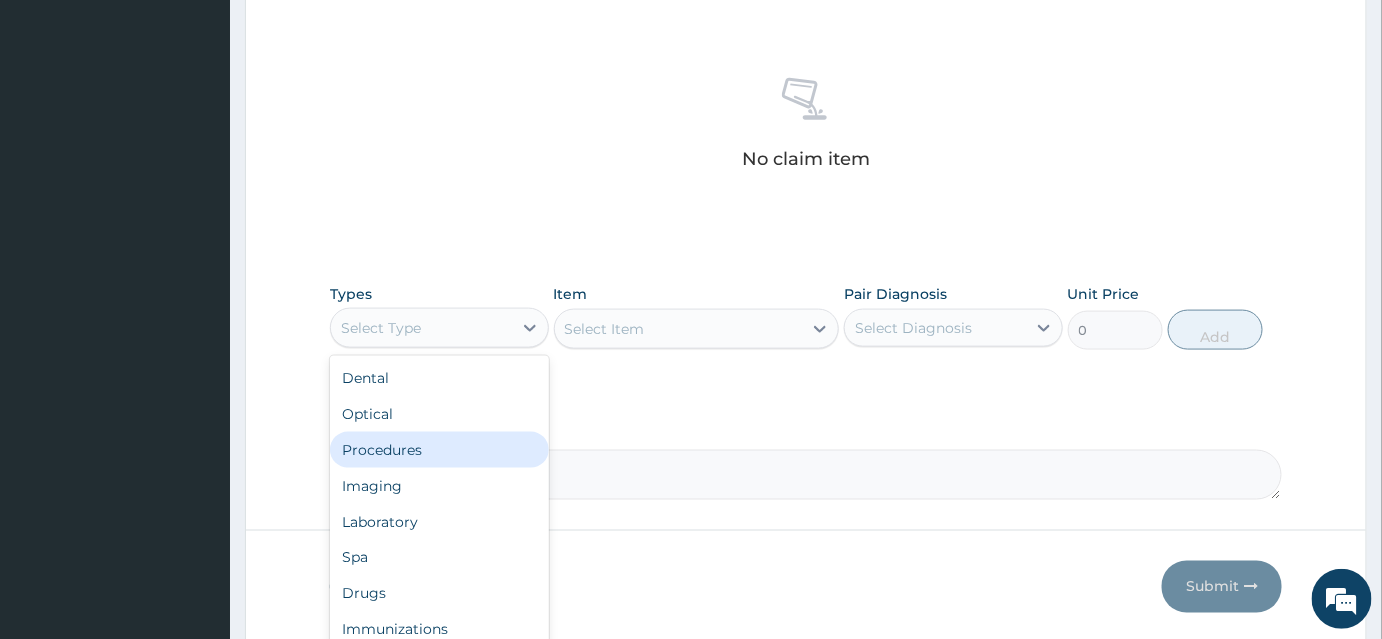 drag, startPoint x: 437, startPoint y: 450, endPoint x: 591, endPoint y: 399, distance: 162.22516 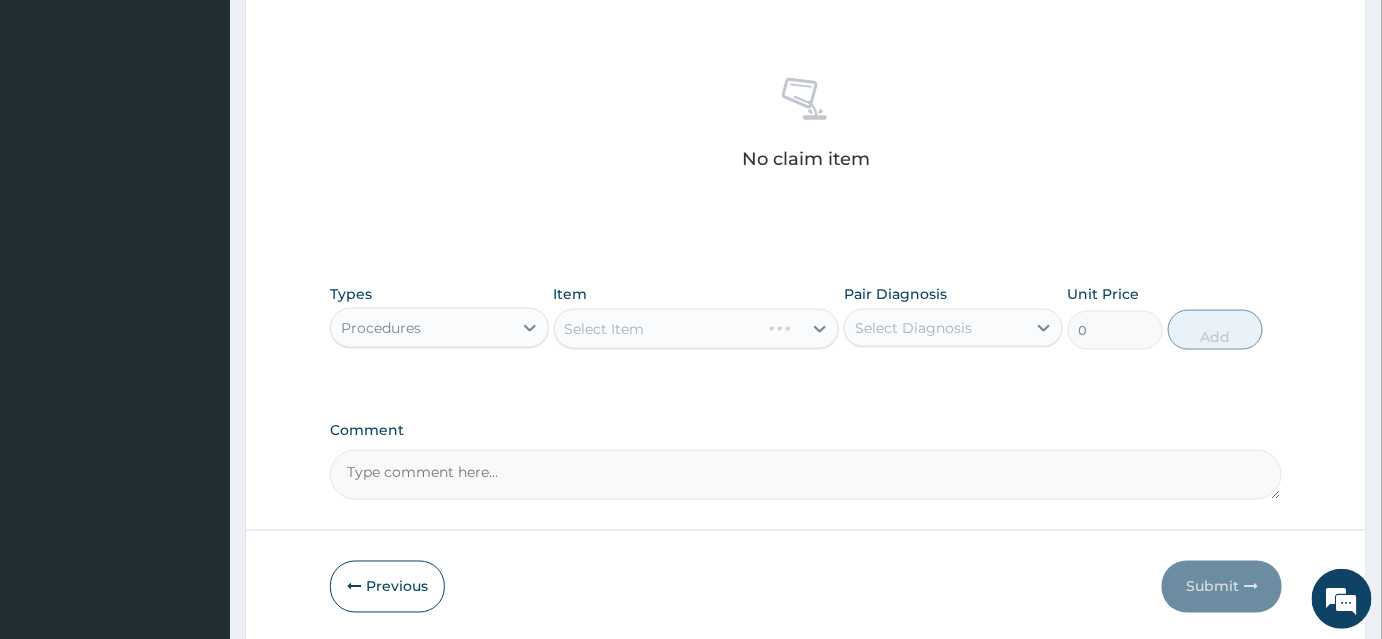 click on "Select Diagnosis" at bounding box center (913, 328) 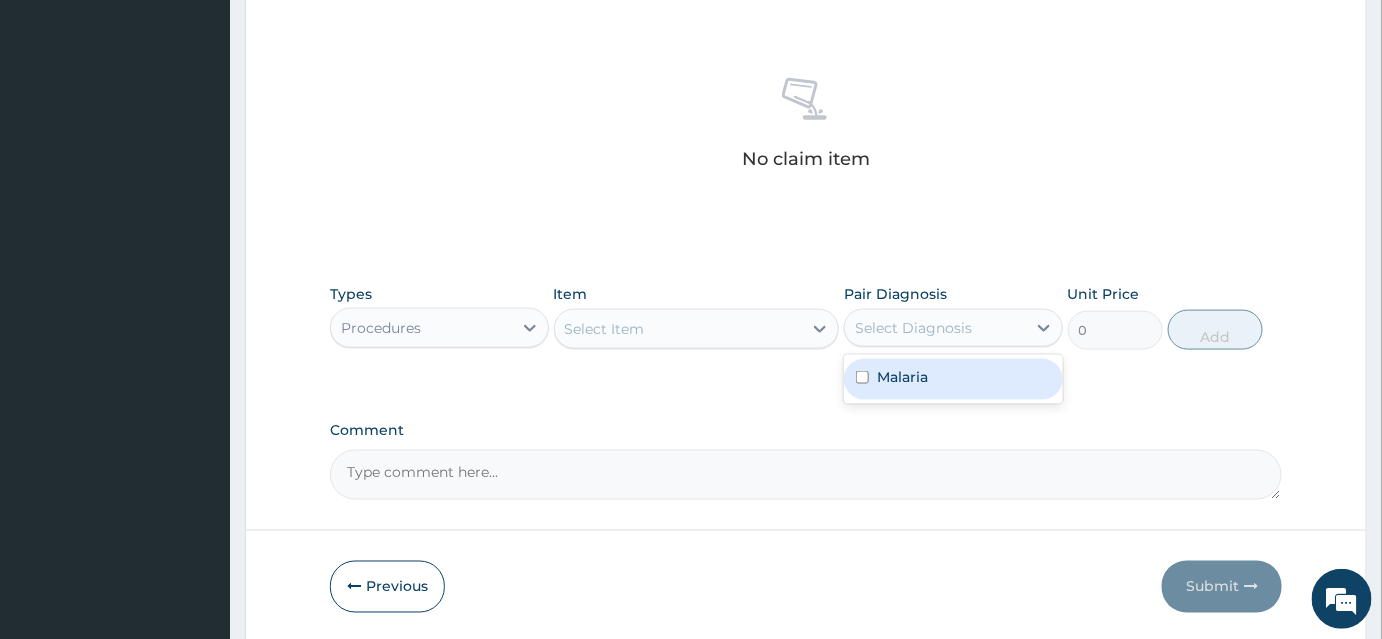click on "Malaria" at bounding box center [902, 377] 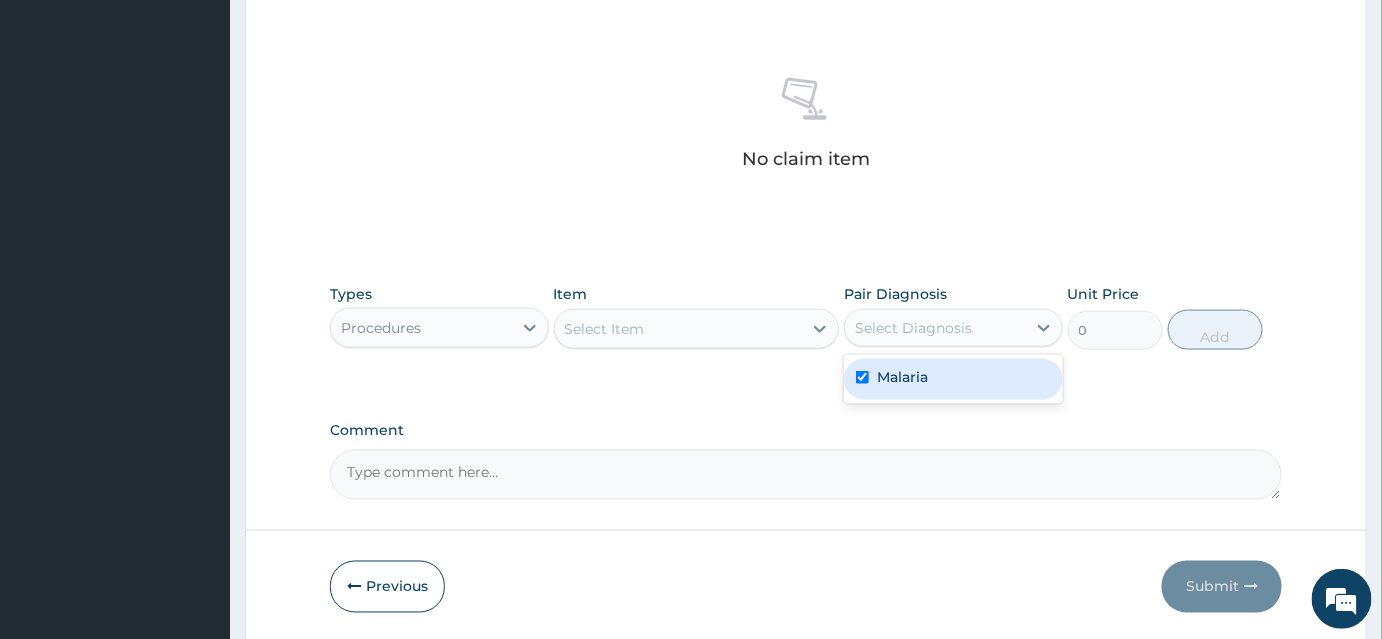 checkbox on "true" 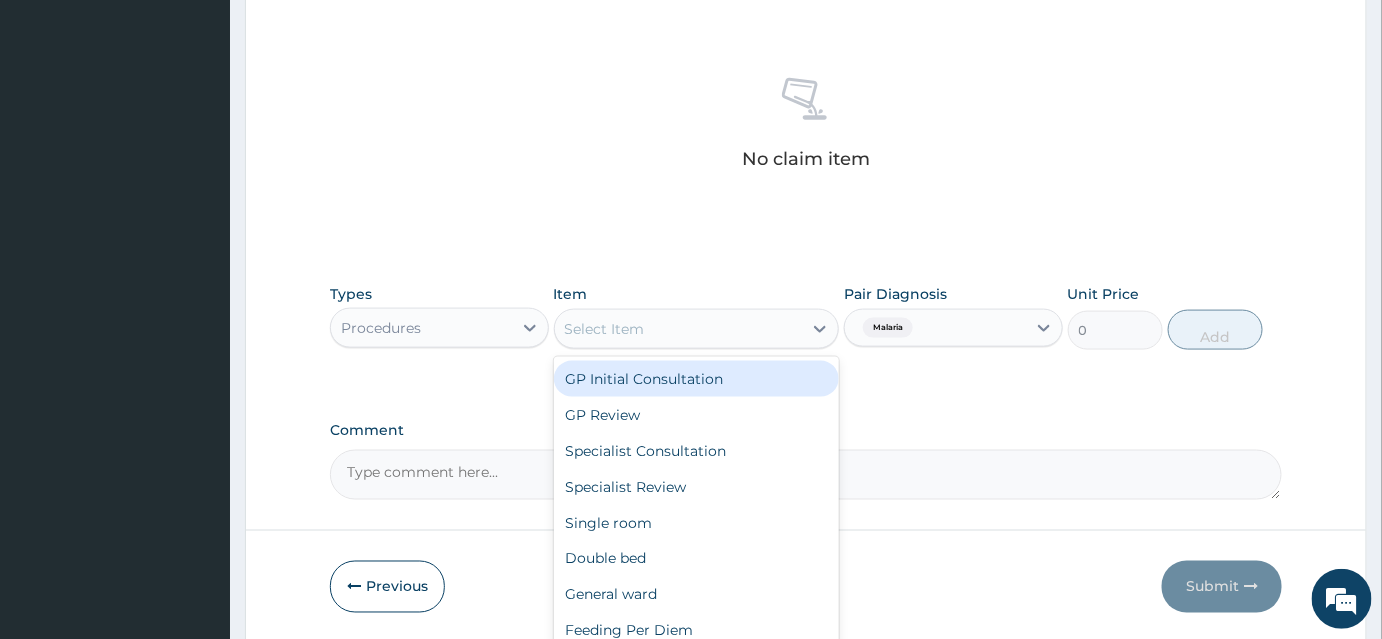 click on "Select Item" at bounding box center [679, 329] 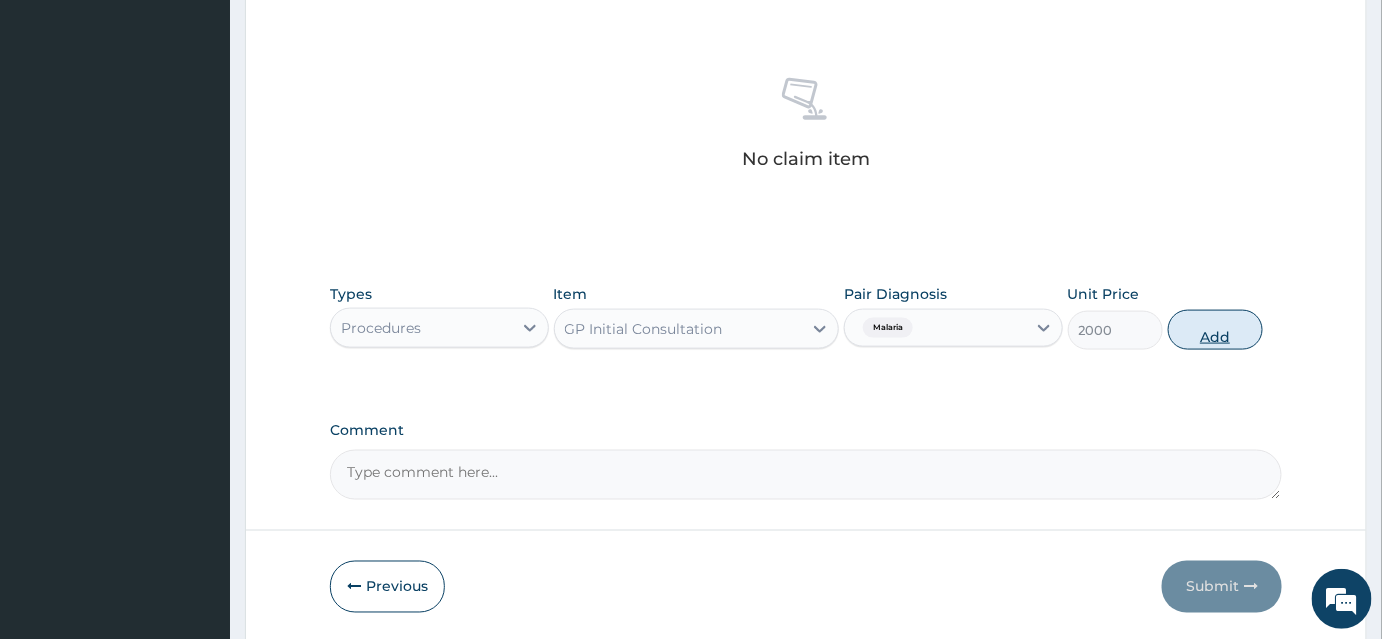 click on "Add" at bounding box center [1215, 330] 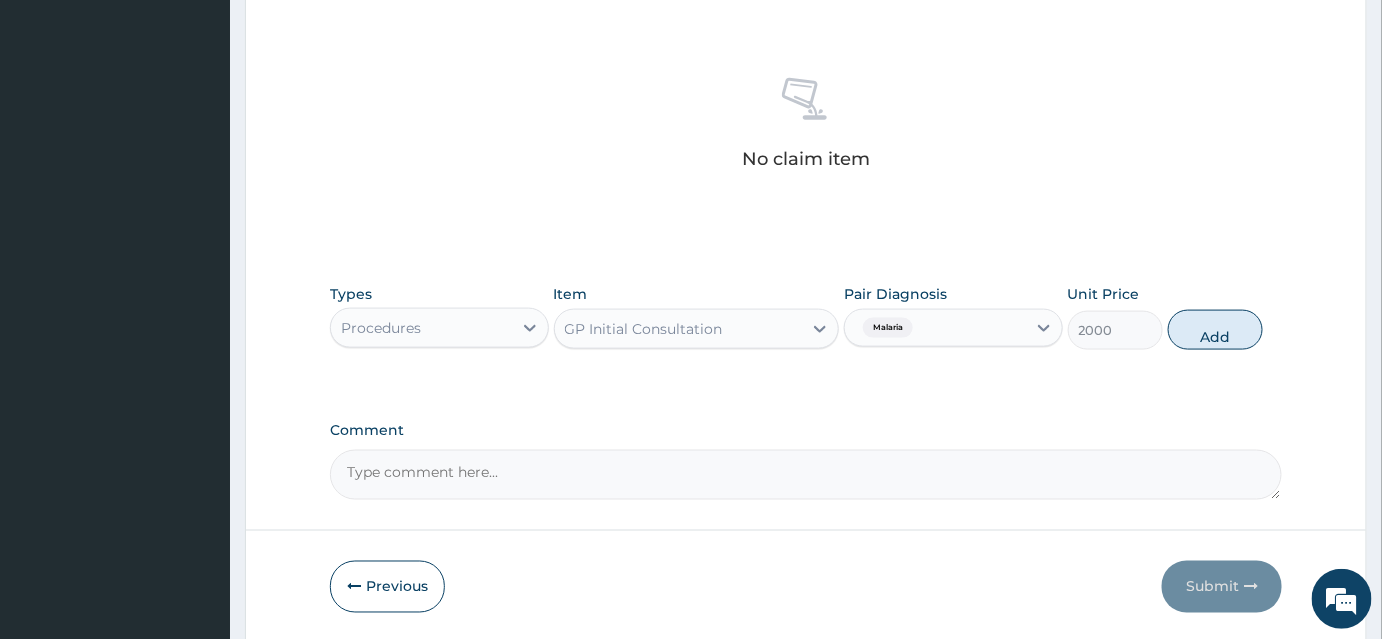 type on "0" 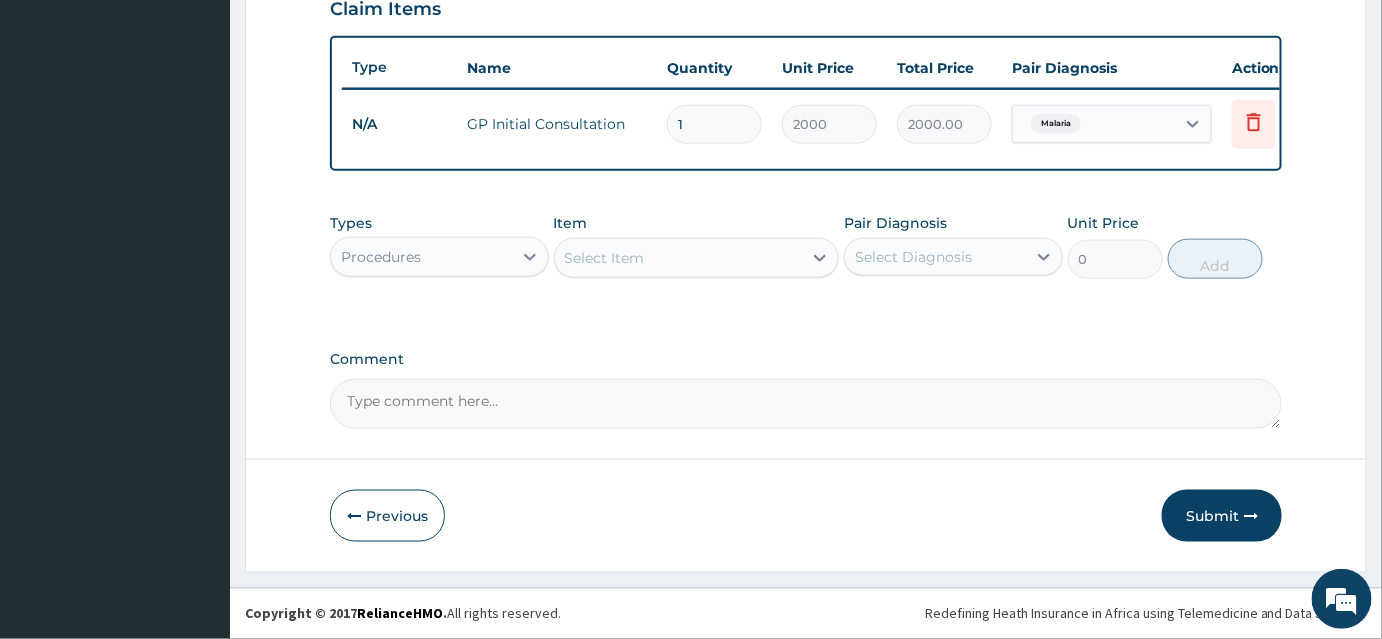 scroll, scrollTop: 717, scrollLeft: 0, axis: vertical 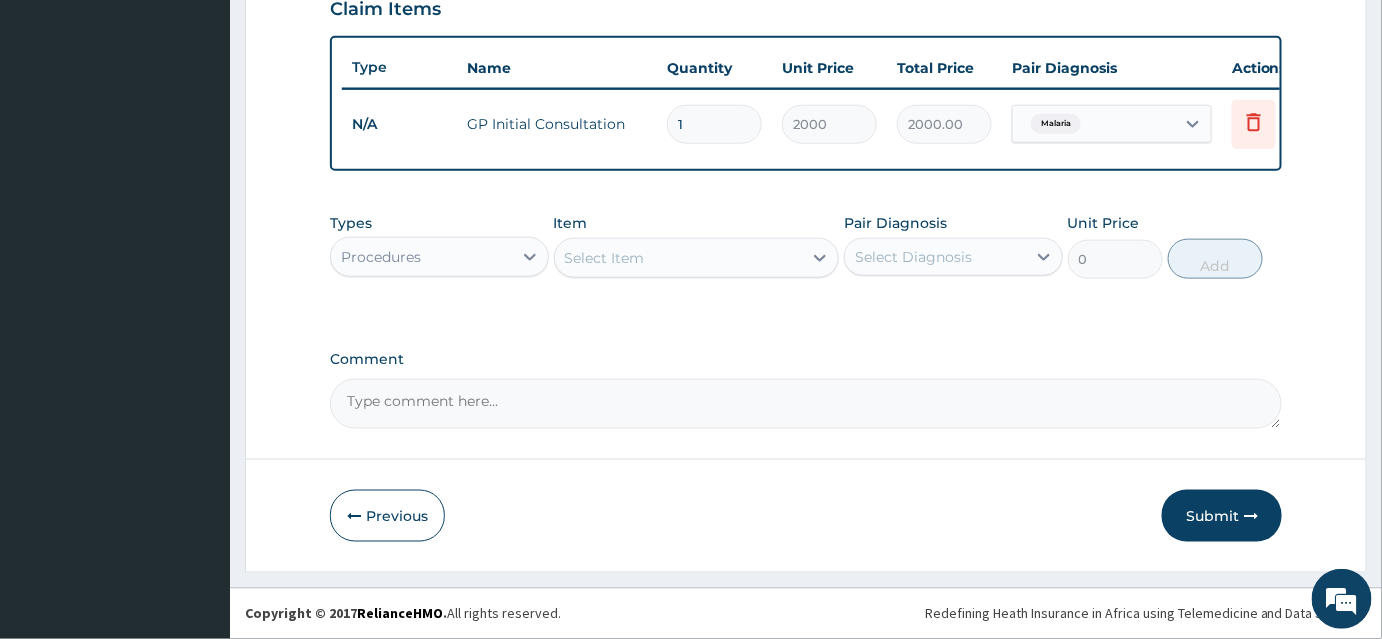 drag, startPoint x: 1232, startPoint y: 518, endPoint x: 1200, endPoint y: 513, distance: 32.38827 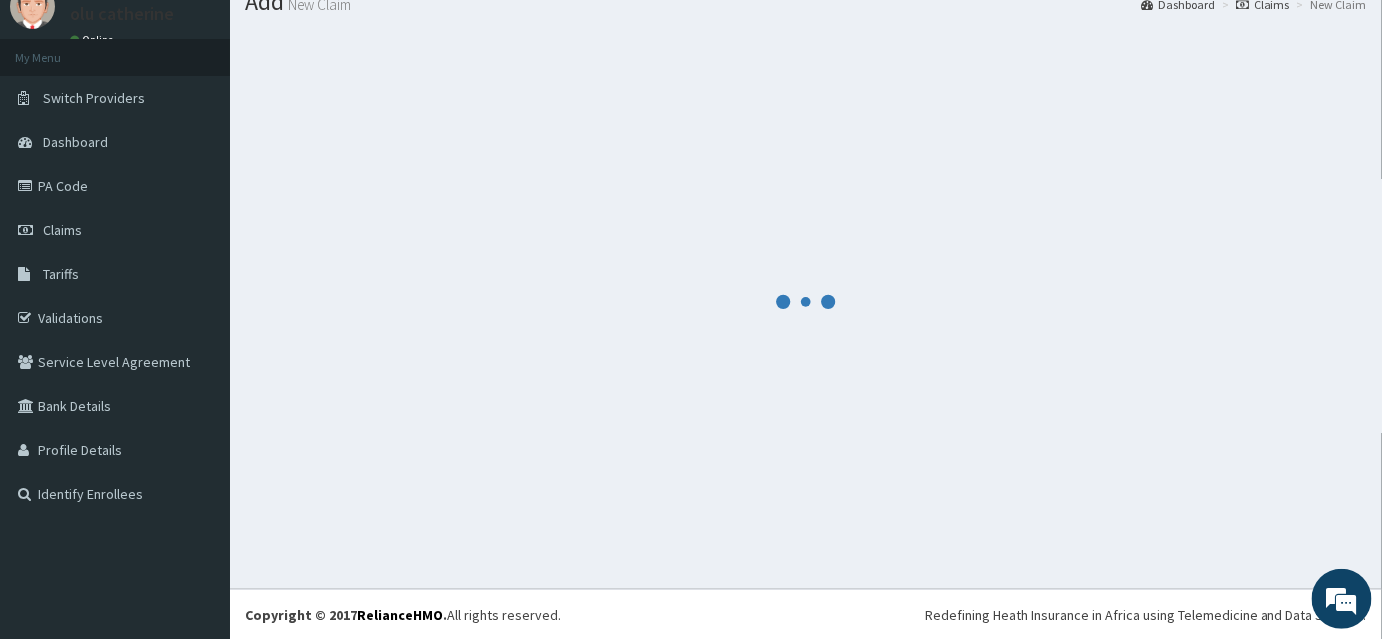 scroll, scrollTop: 717, scrollLeft: 0, axis: vertical 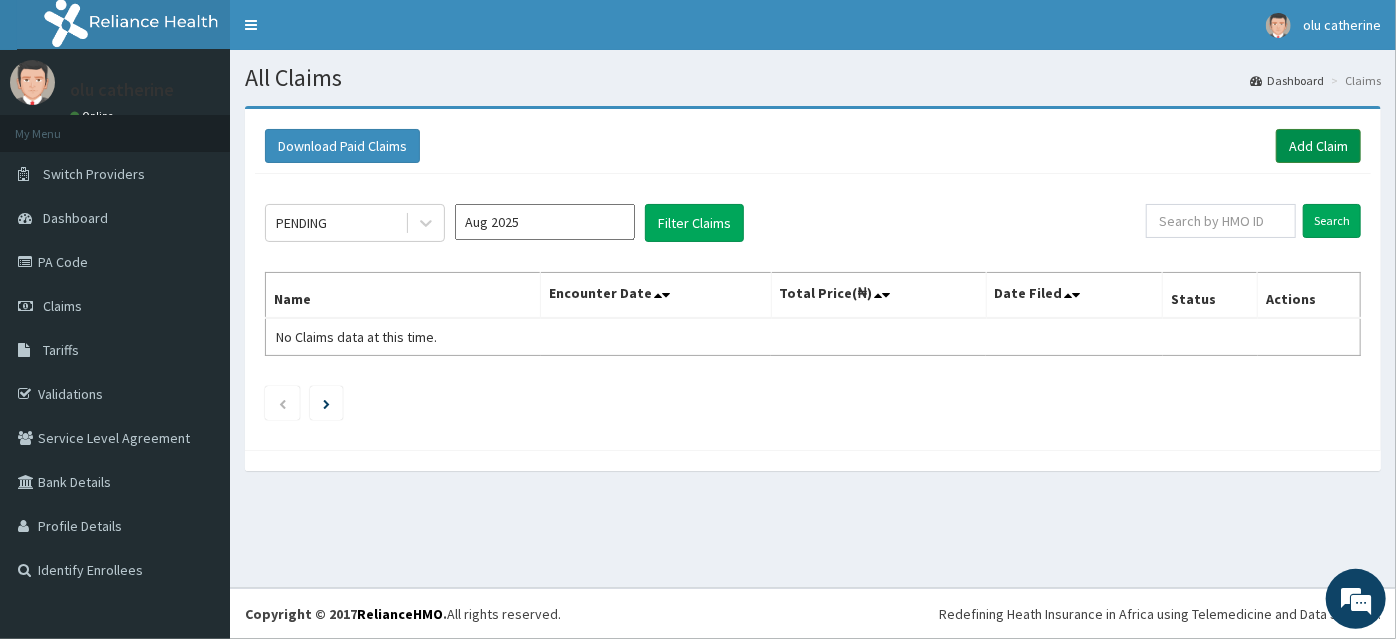 click on "Add Claim" at bounding box center (1318, 146) 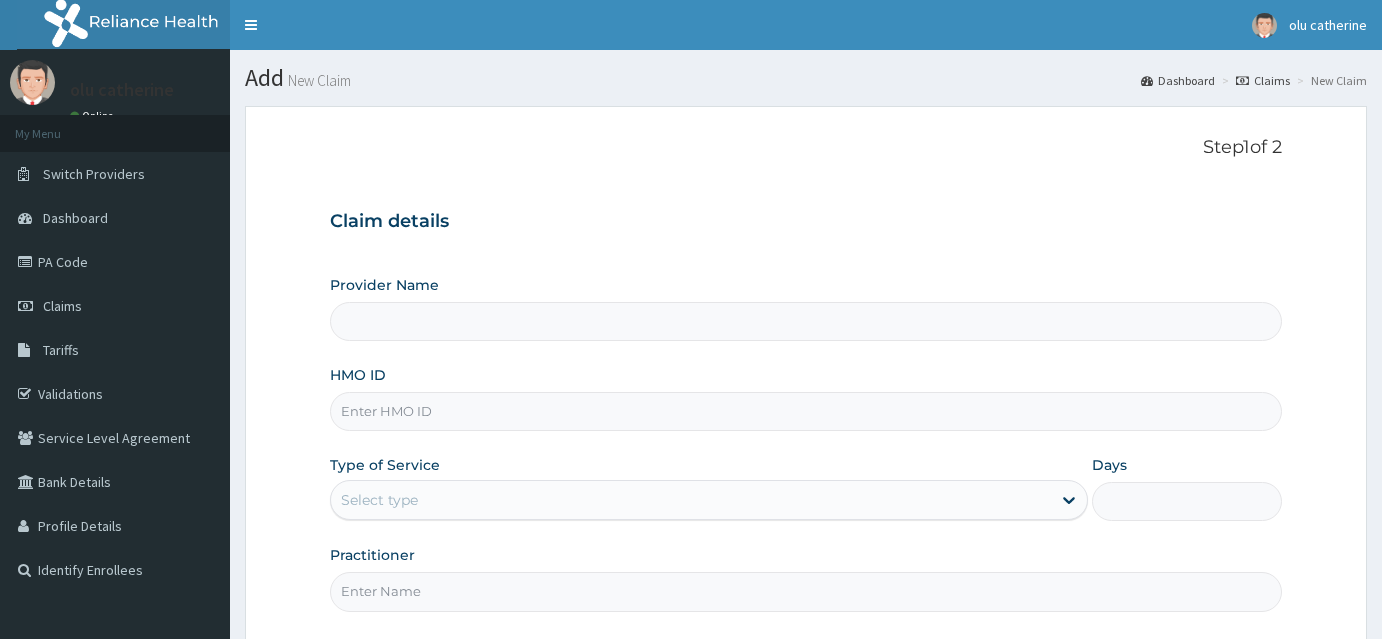 scroll, scrollTop: 0, scrollLeft: 0, axis: both 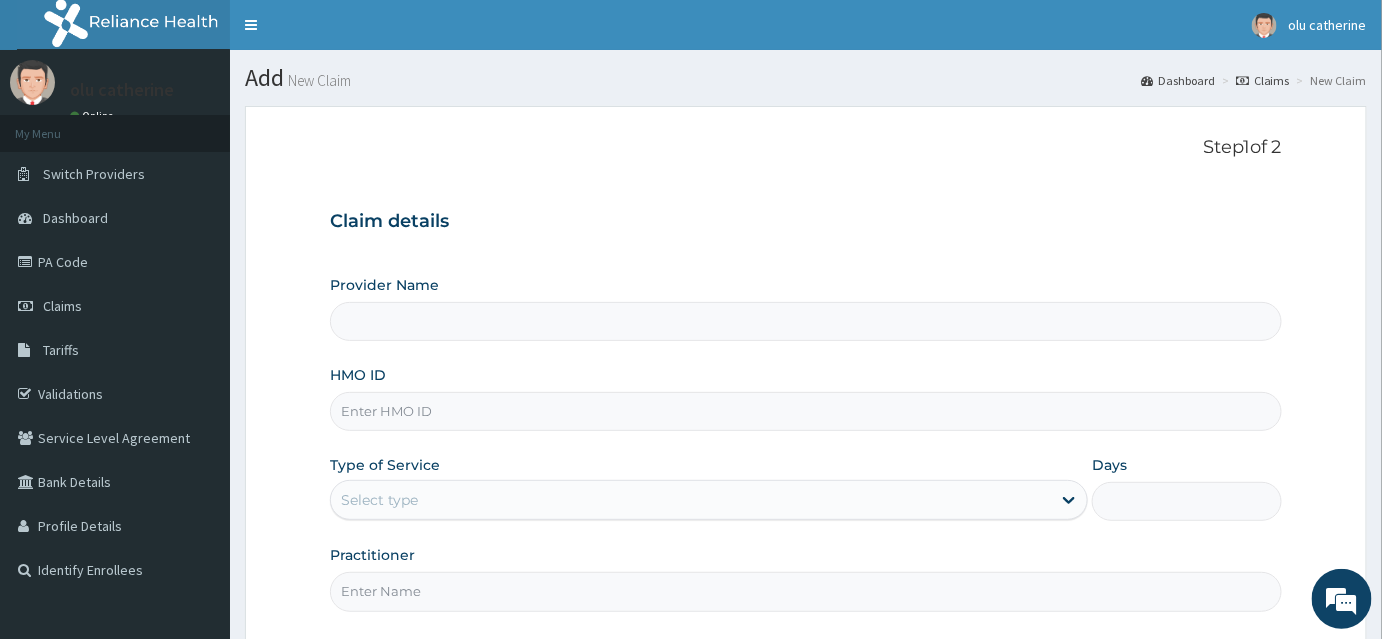 type on "INLAND SPECIALIST HOSPITAL- KETU" 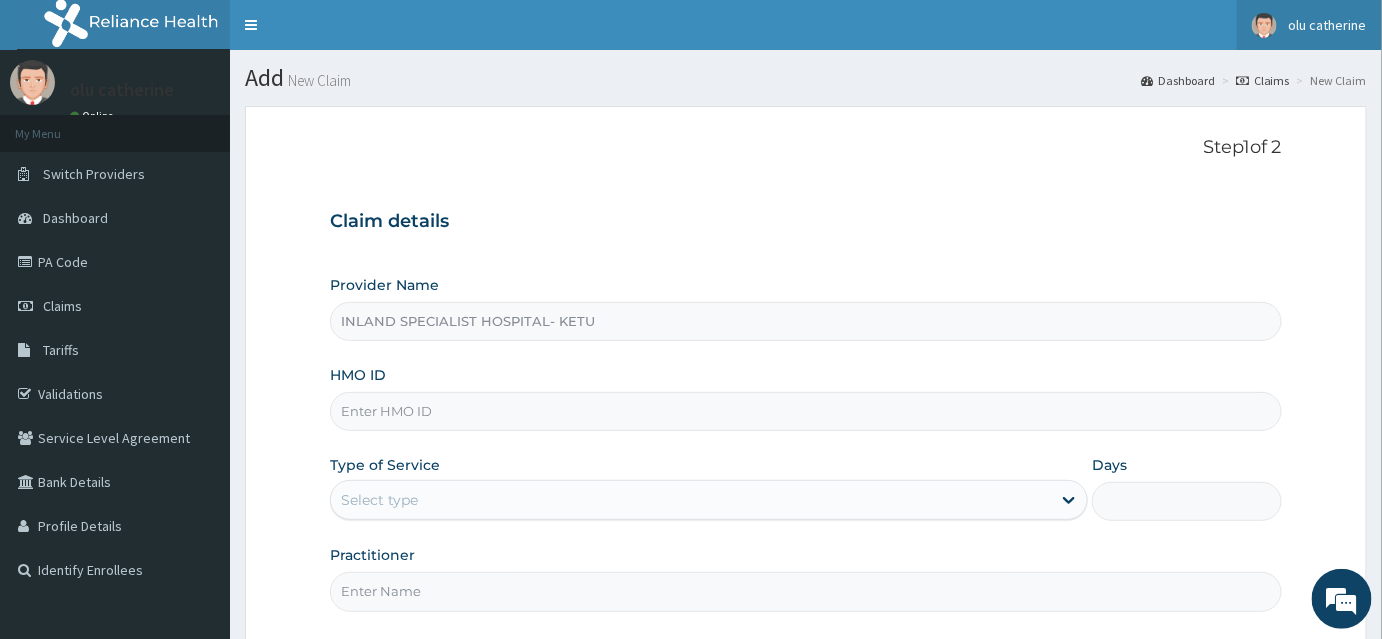 scroll, scrollTop: 0, scrollLeft: 0, axis: both 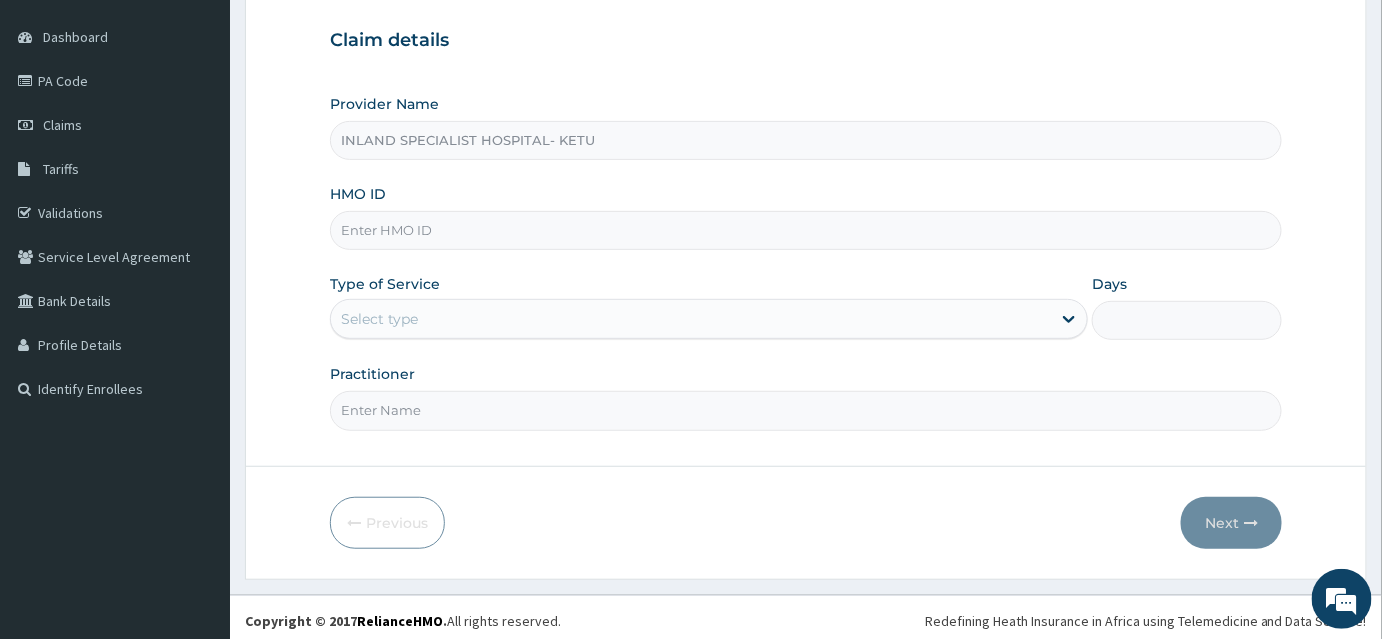 click on "HMO ID" at bounding box center (806, 230) 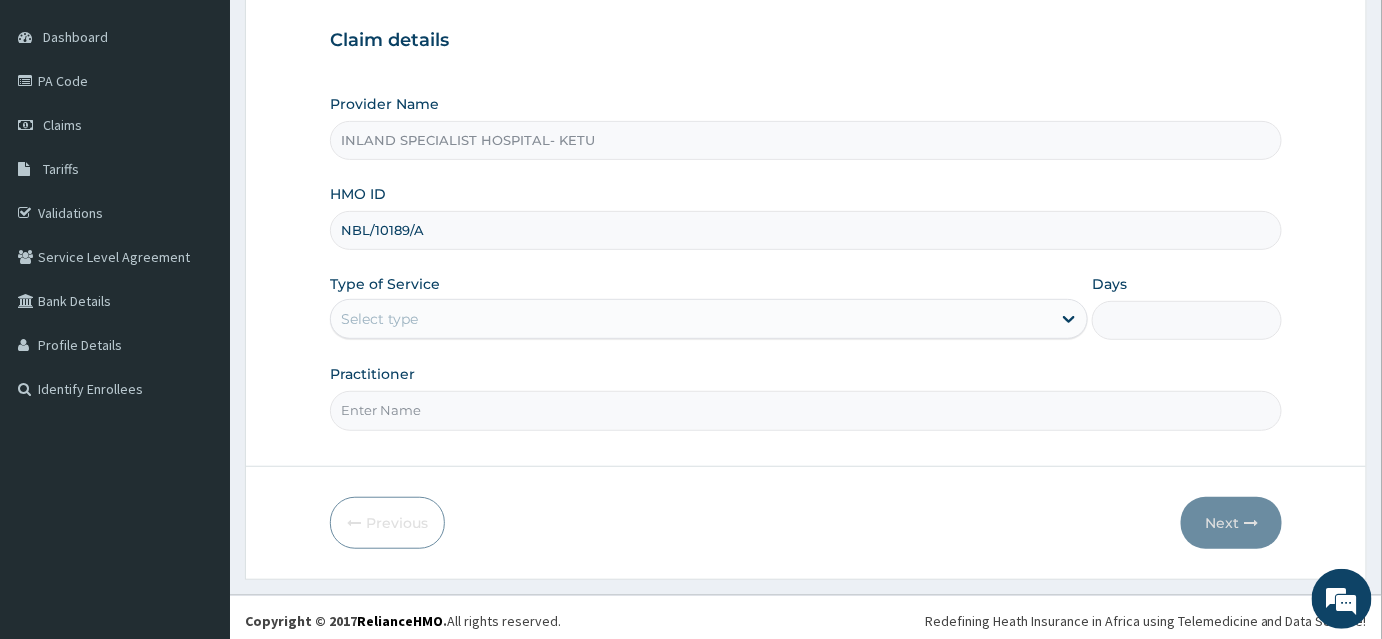 type on "NBL/10189/A" 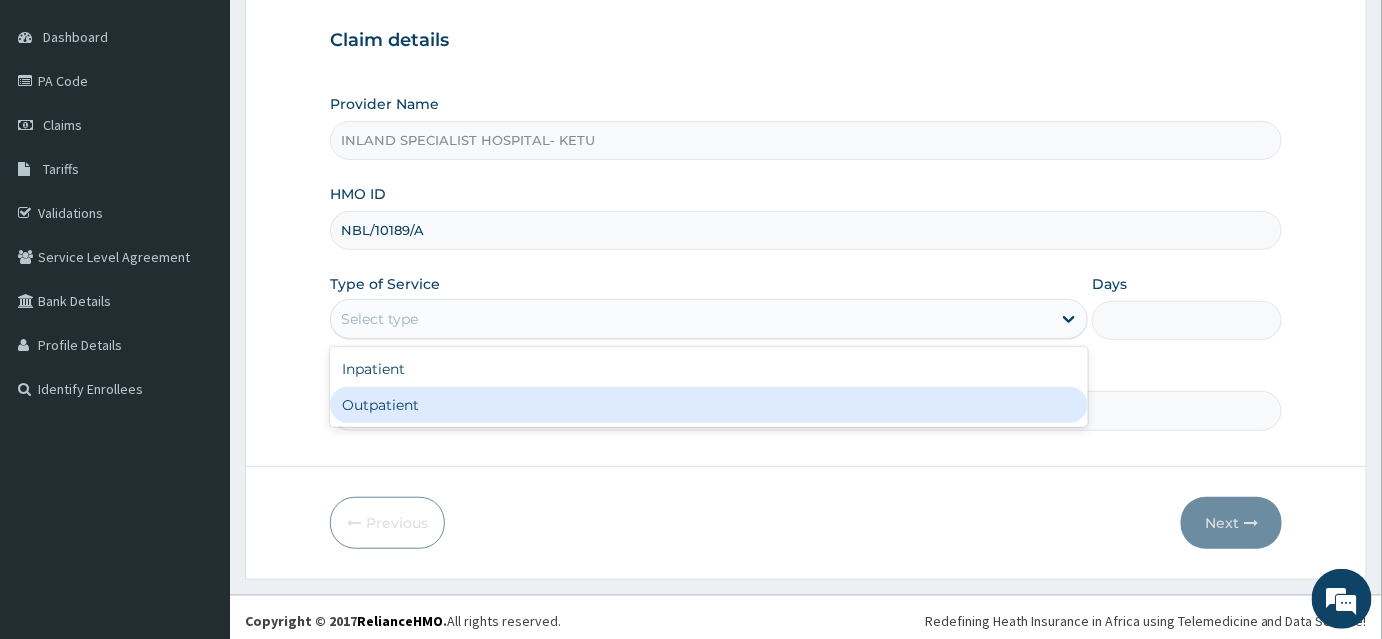 click on "Outpatient" at bounding box center (709, 405) 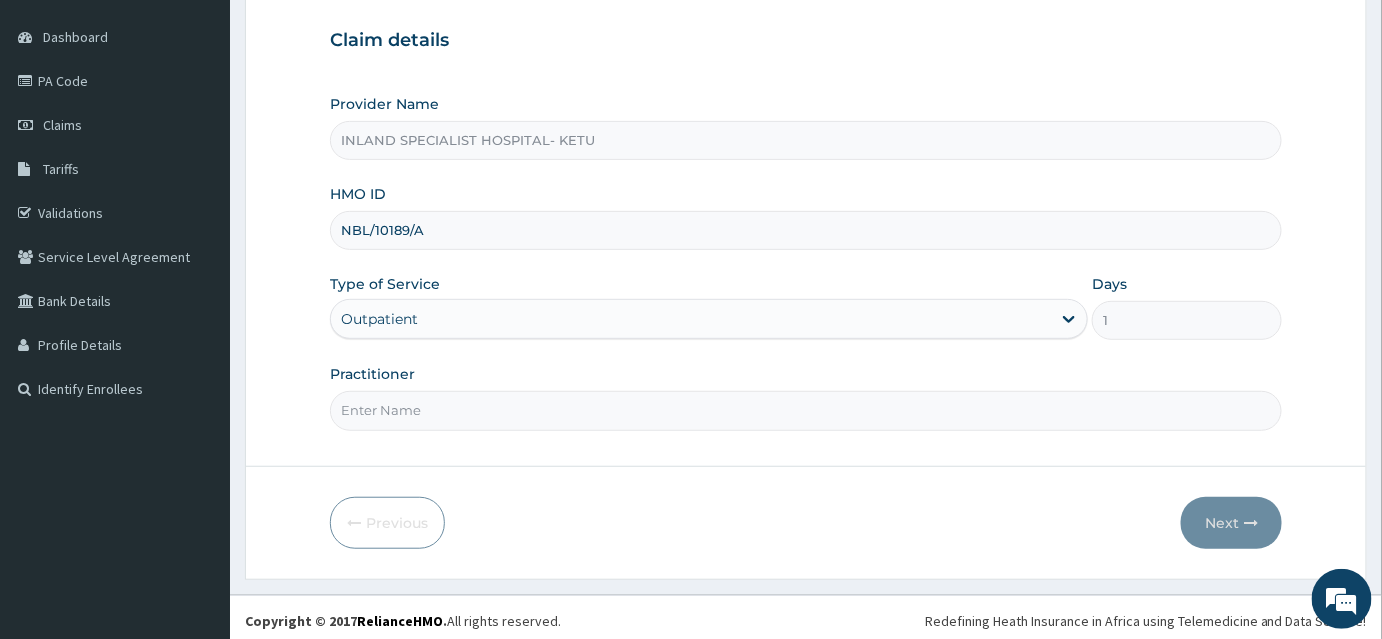 click on "Practitioner" at bounding box center [806, 410] 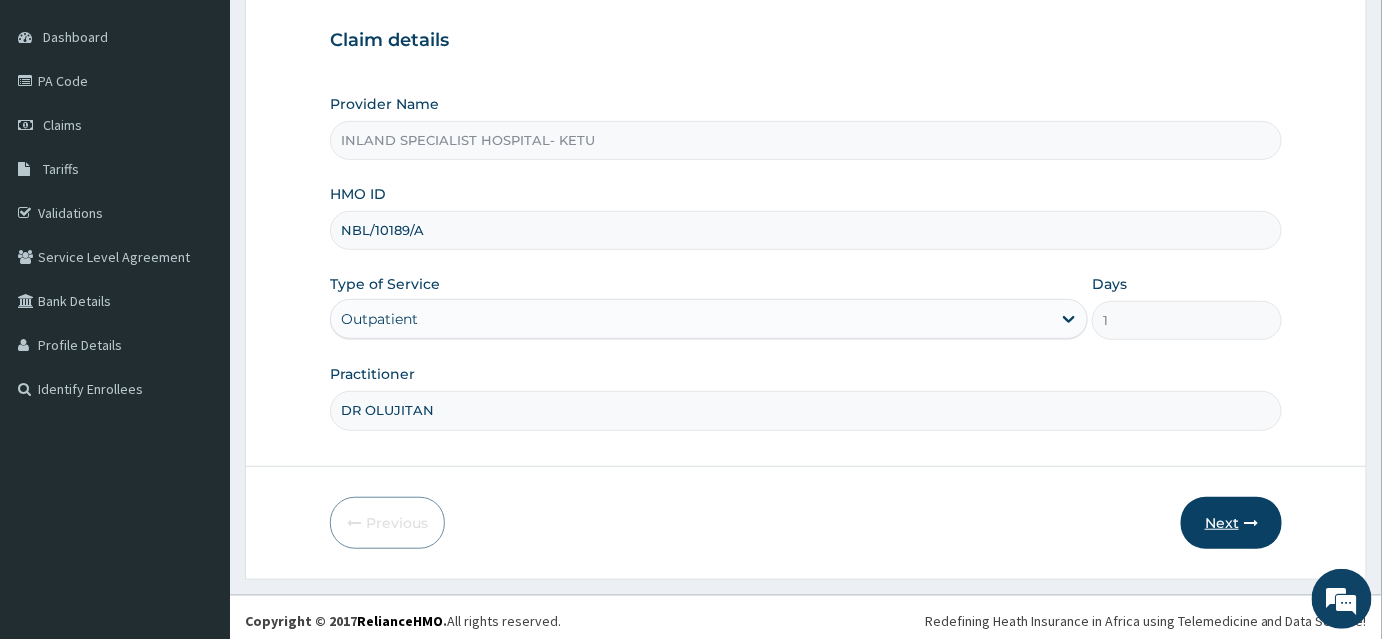 type on "DR OLUJITAN" 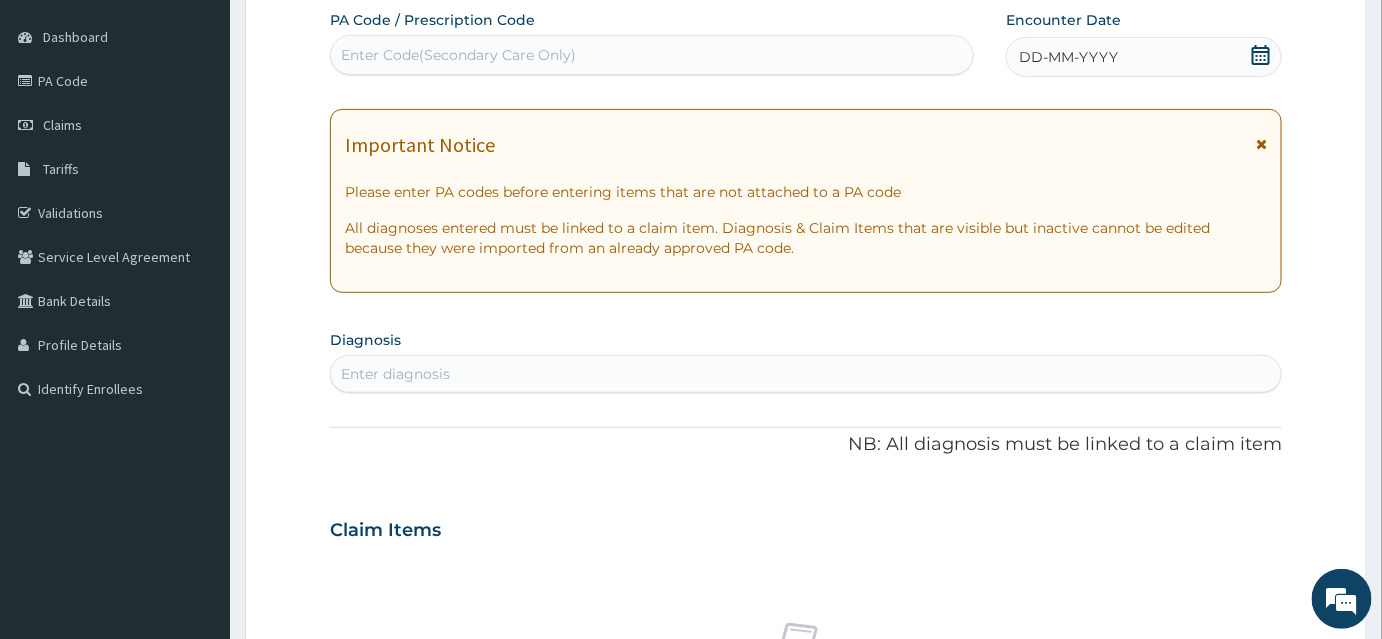 click 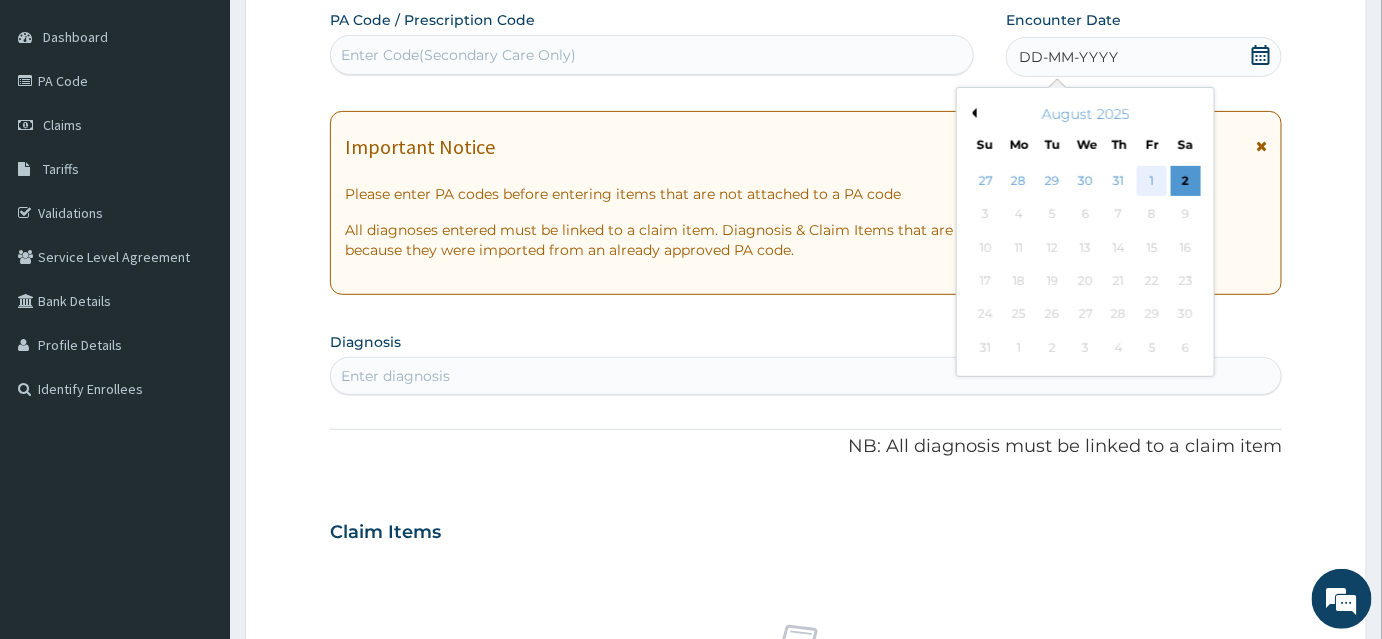 click on "1" at bounding box center (1152, 181) 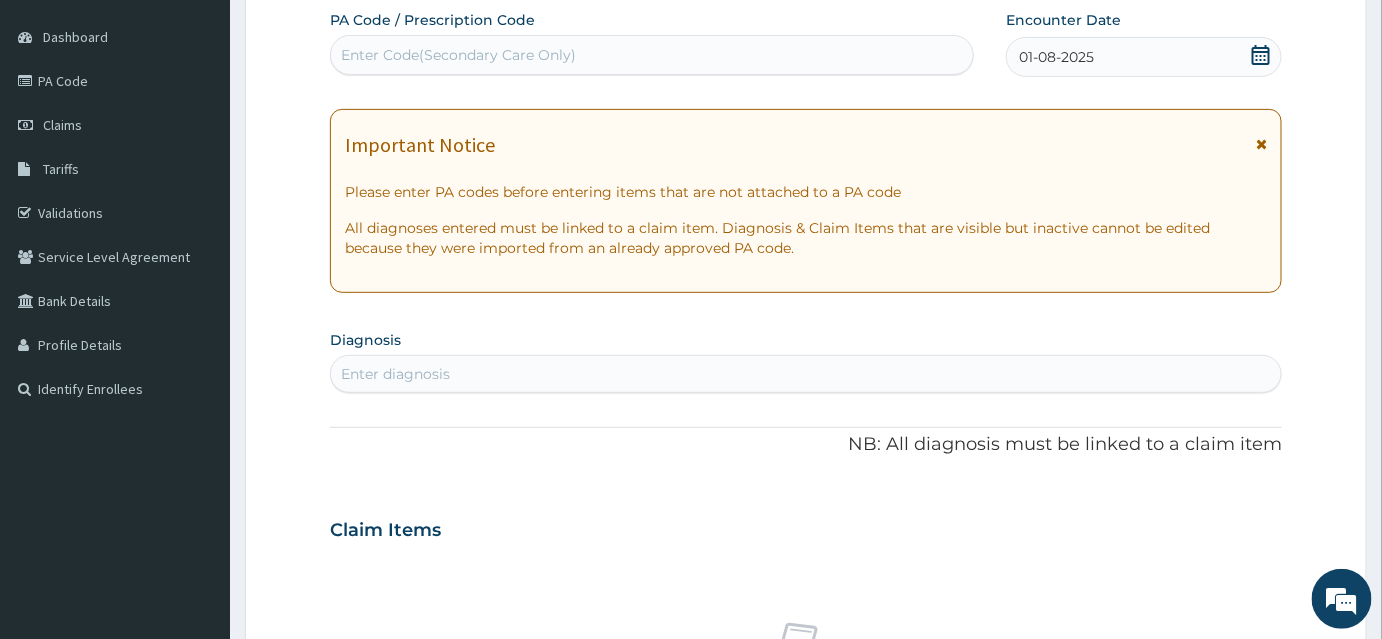 click on "Enter Code(Secondary Care Only)" at bounding box center [652, 55] 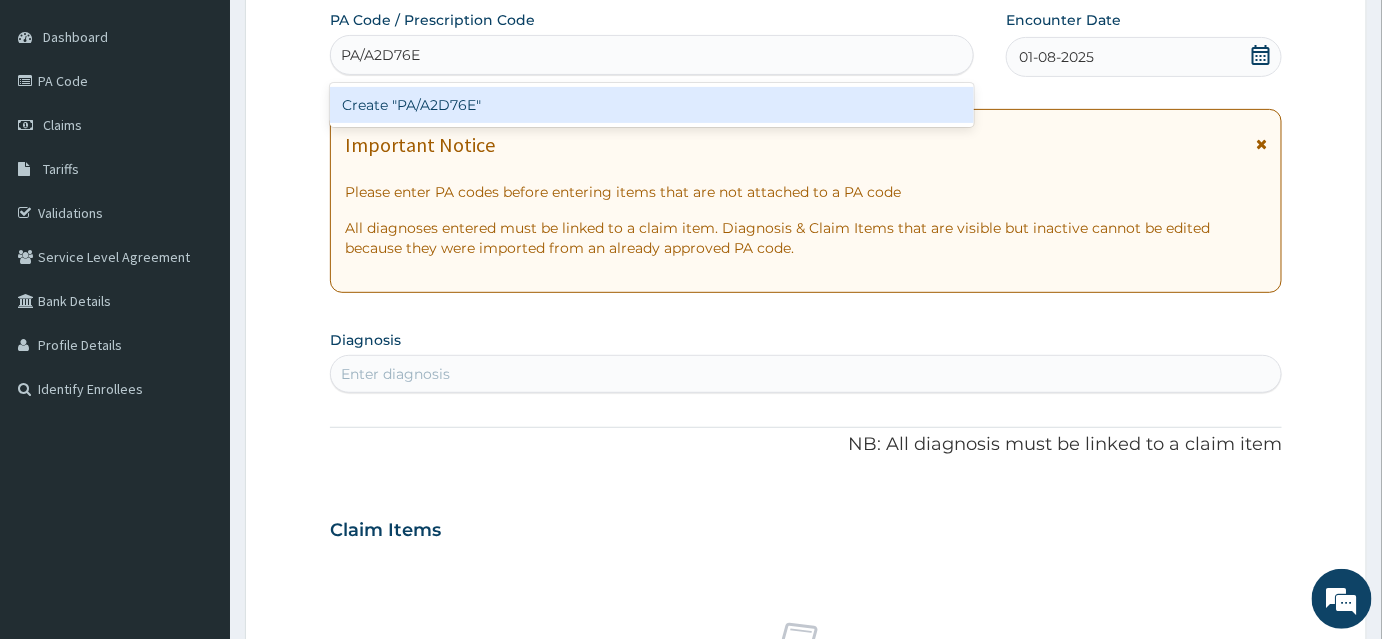 click on "Create "PA/A2D76E"" at bounding box center [652, 105] 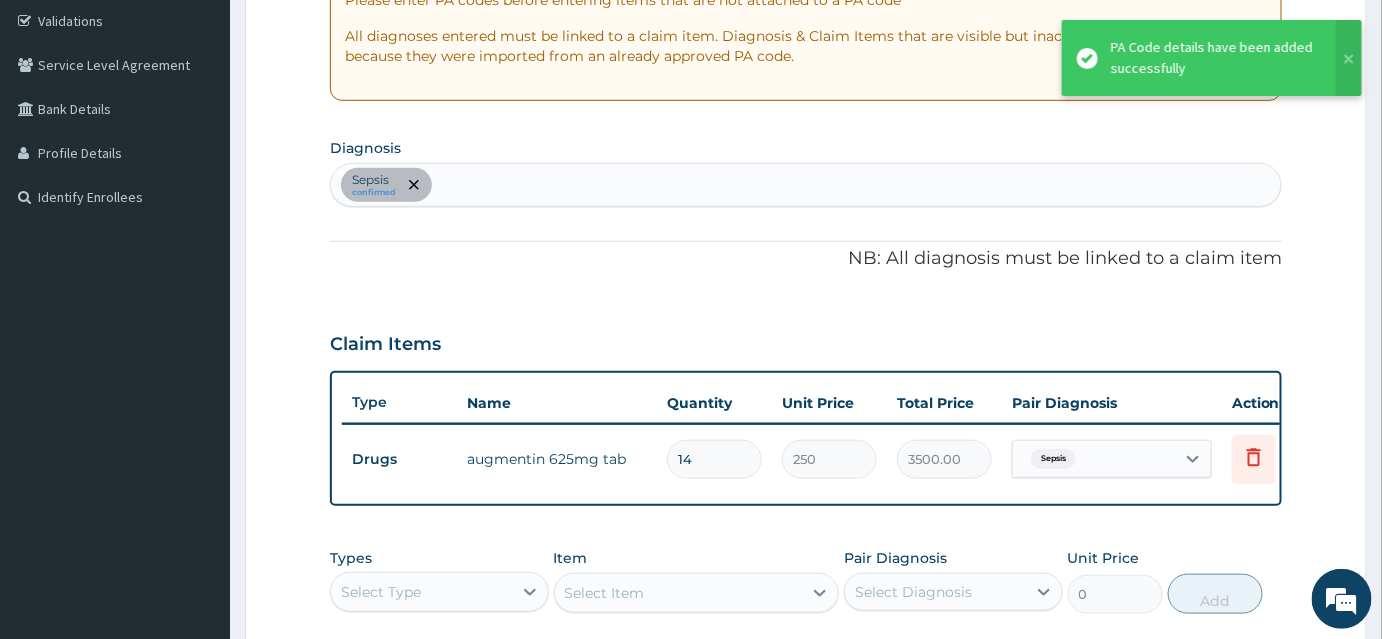 scroll, scrollTop: 392, scrollLeft: 0, axis: vertical 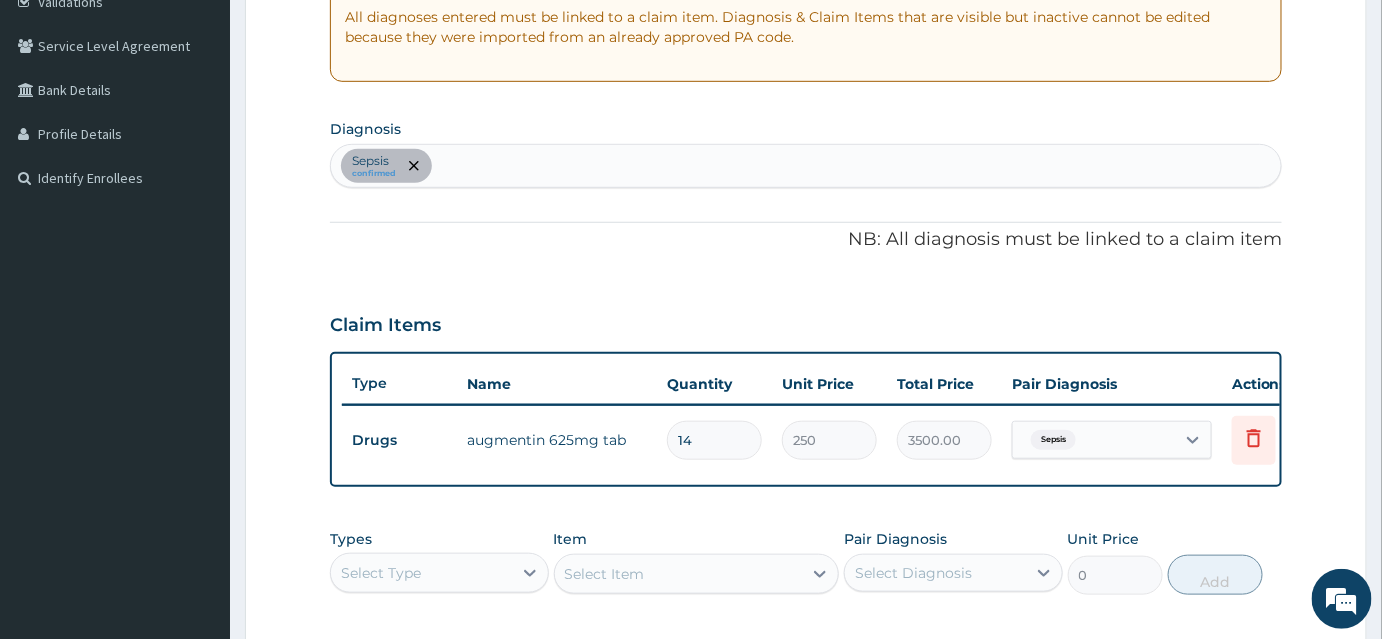 click on "Sepsis confirmed" at bounding box center [806, 166] 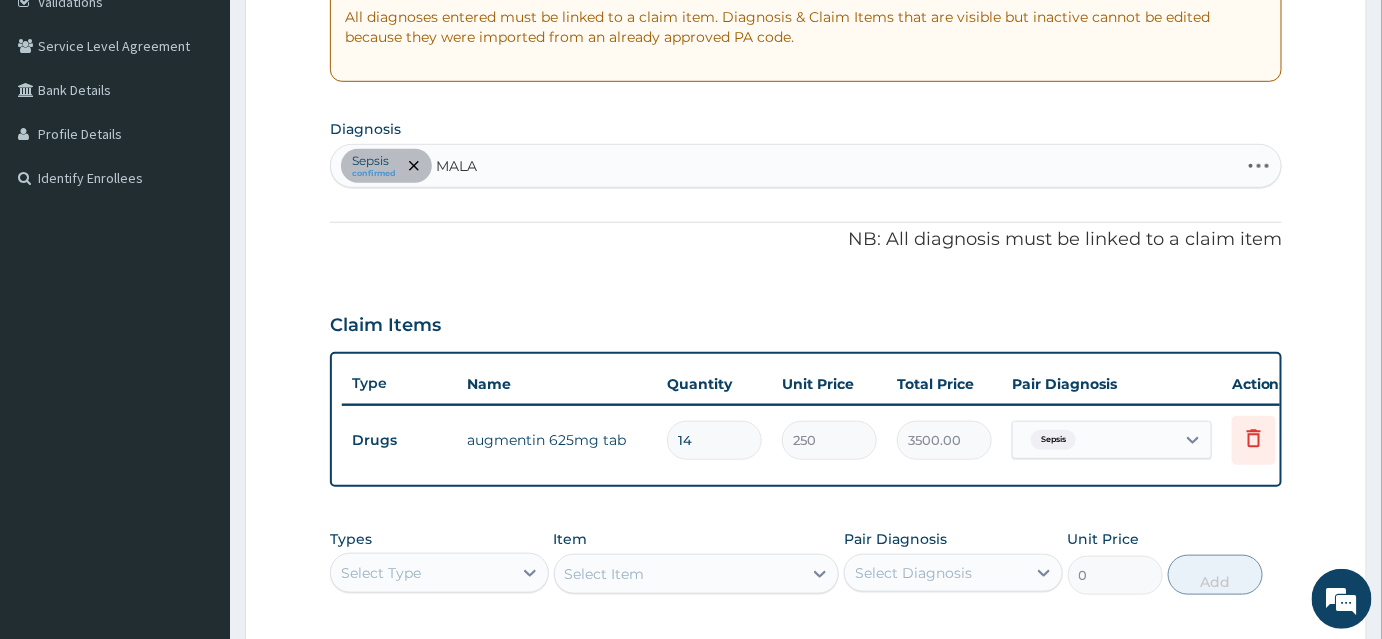type on "MALAR" 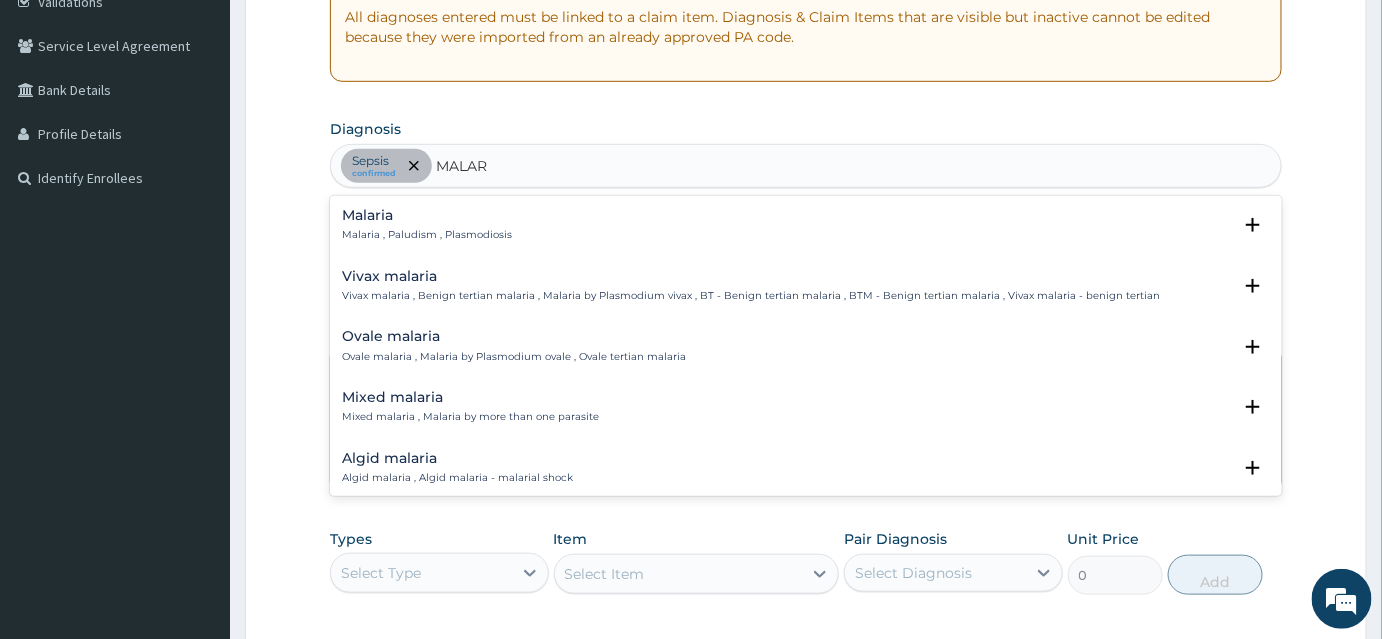 click on "Malaria" at bounding box center (427, 215) 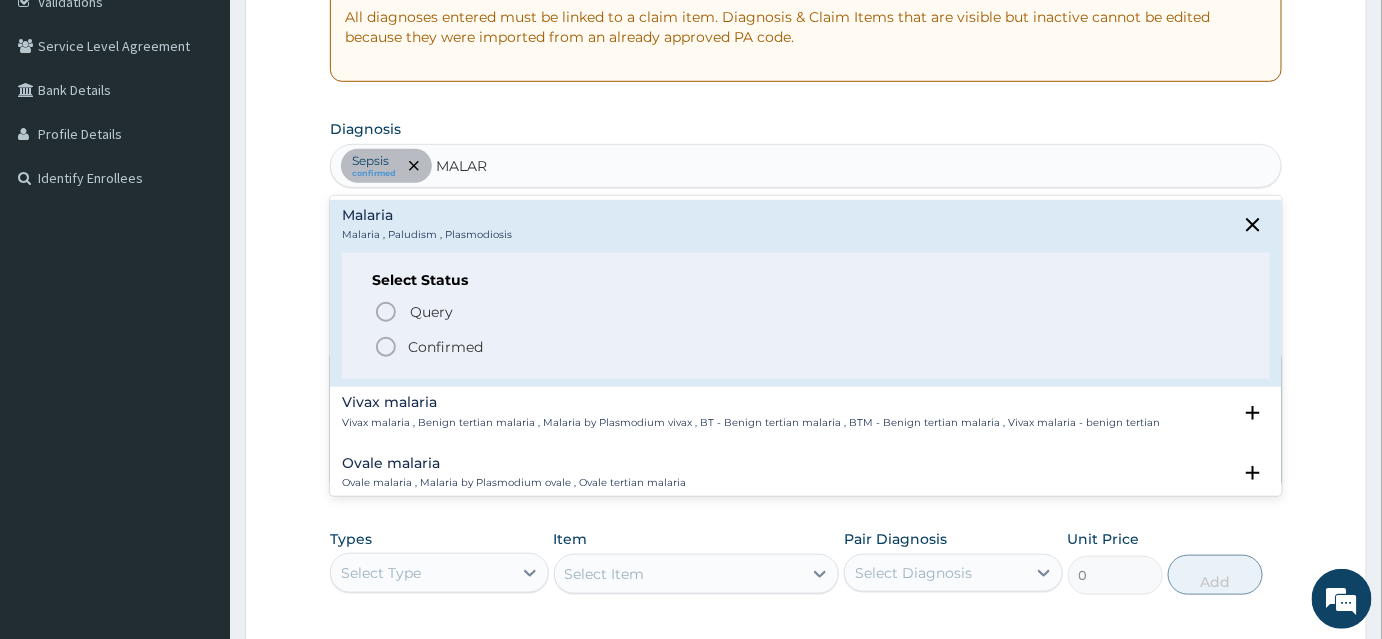 click 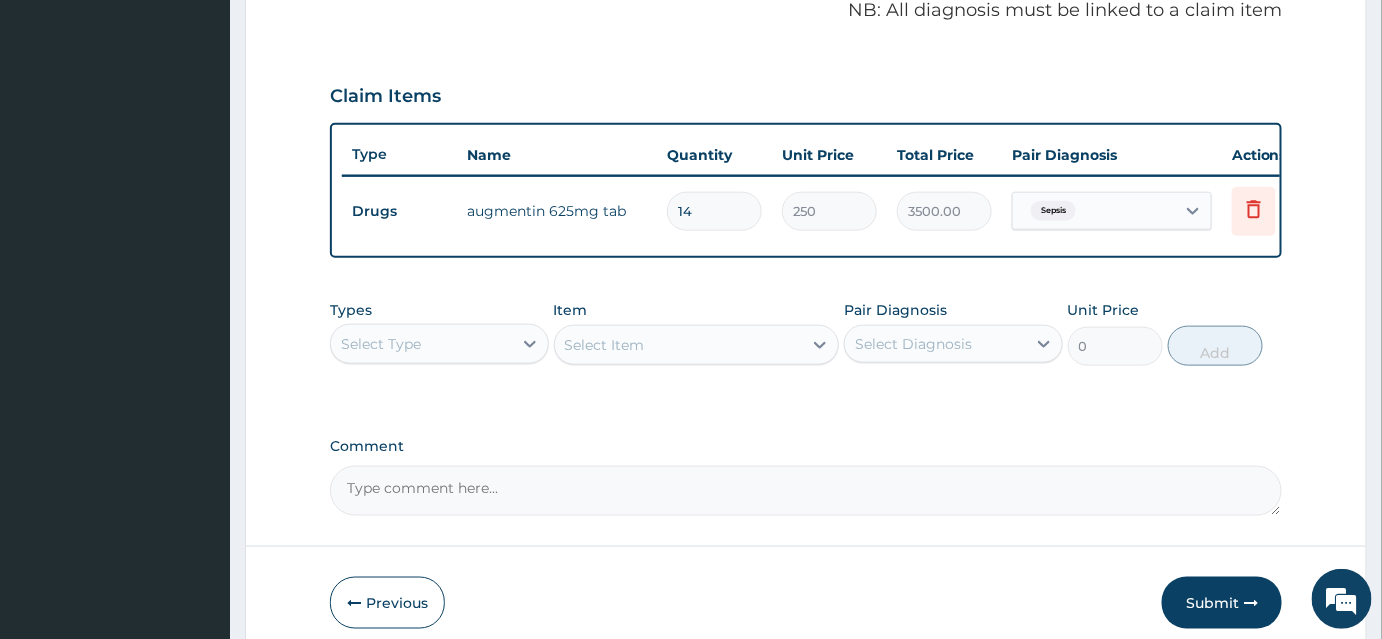scroll, scrollTop: 664, scrollLeft: 0, axis: vertical 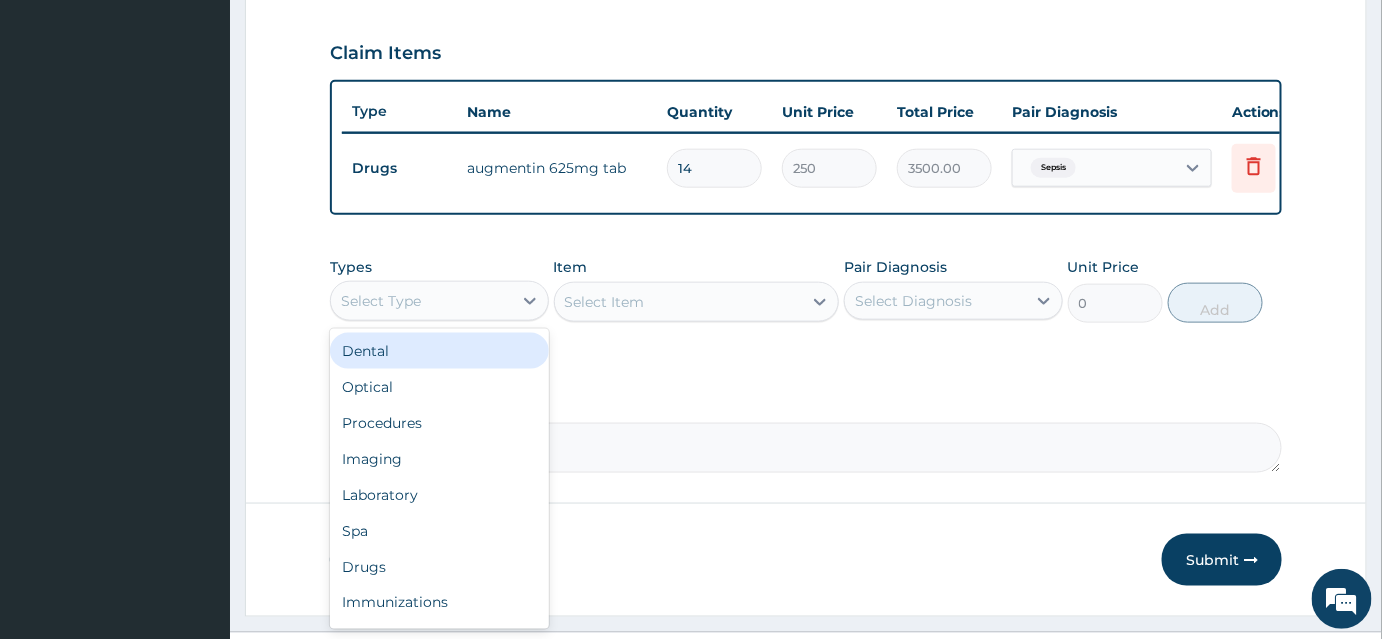 click on "Select Type" at bounding box center [421, 301] 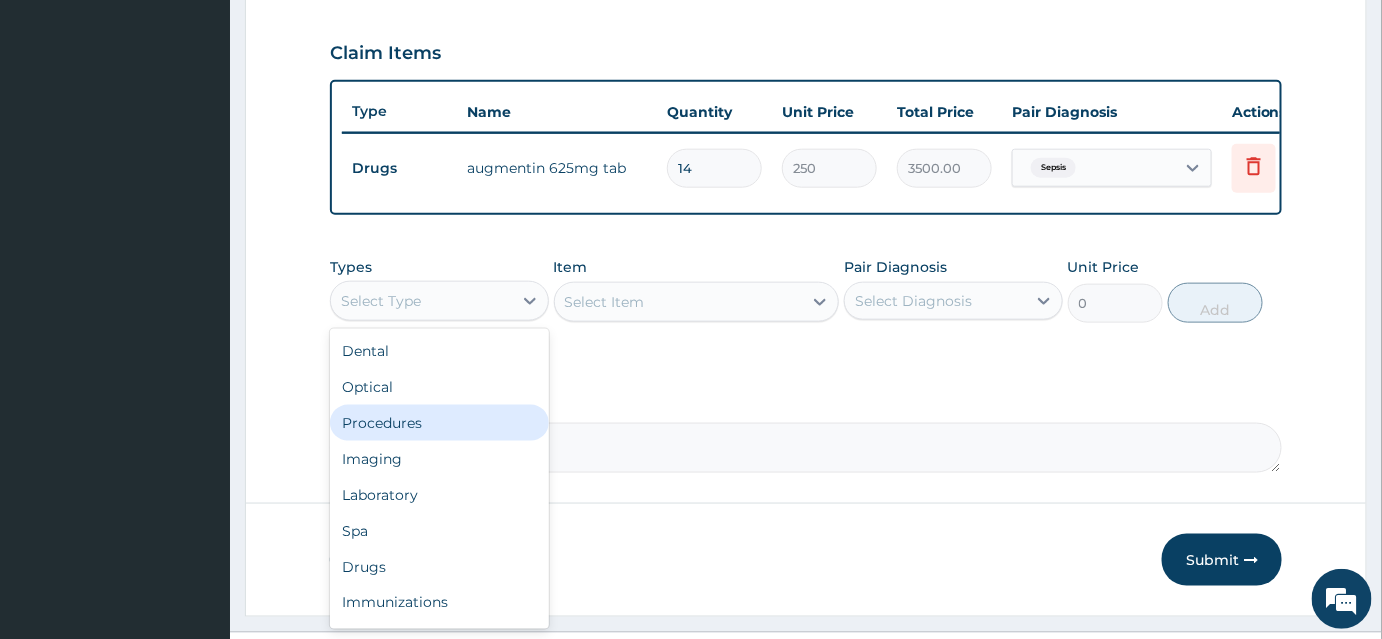 click on "Procedures" at bounding box center (439, 423) 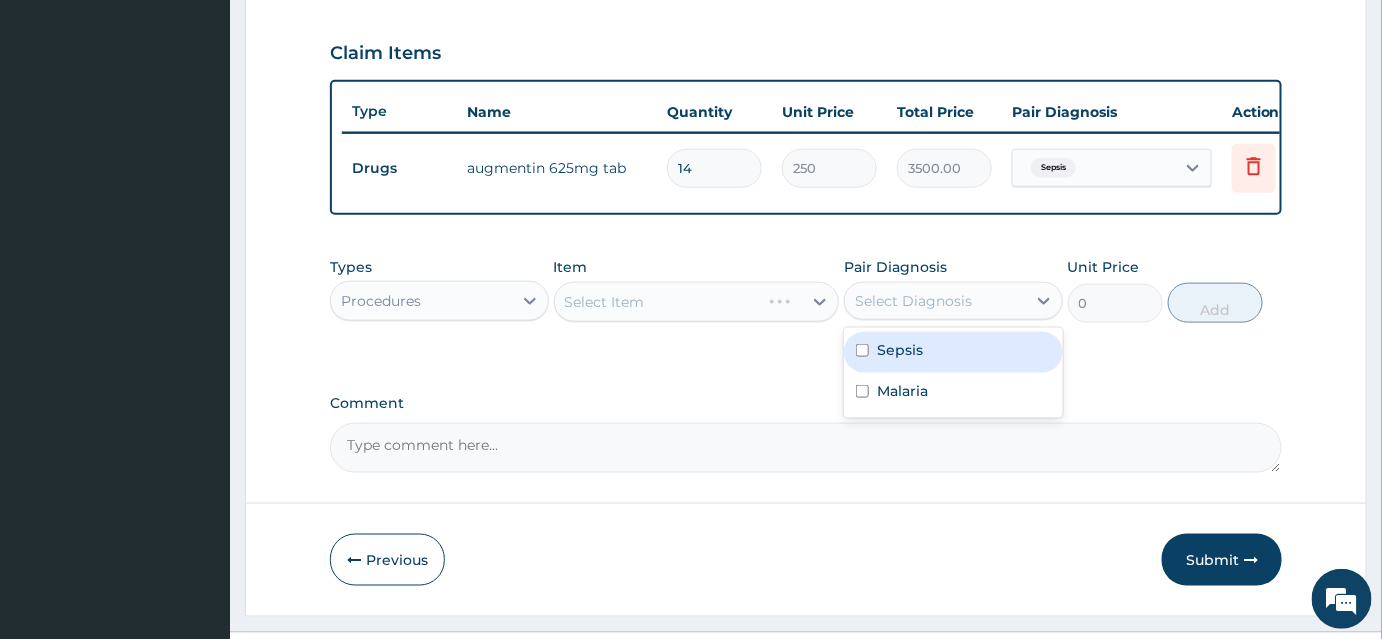 click on "Select Diagnosis" at bounding box center (913, 301) 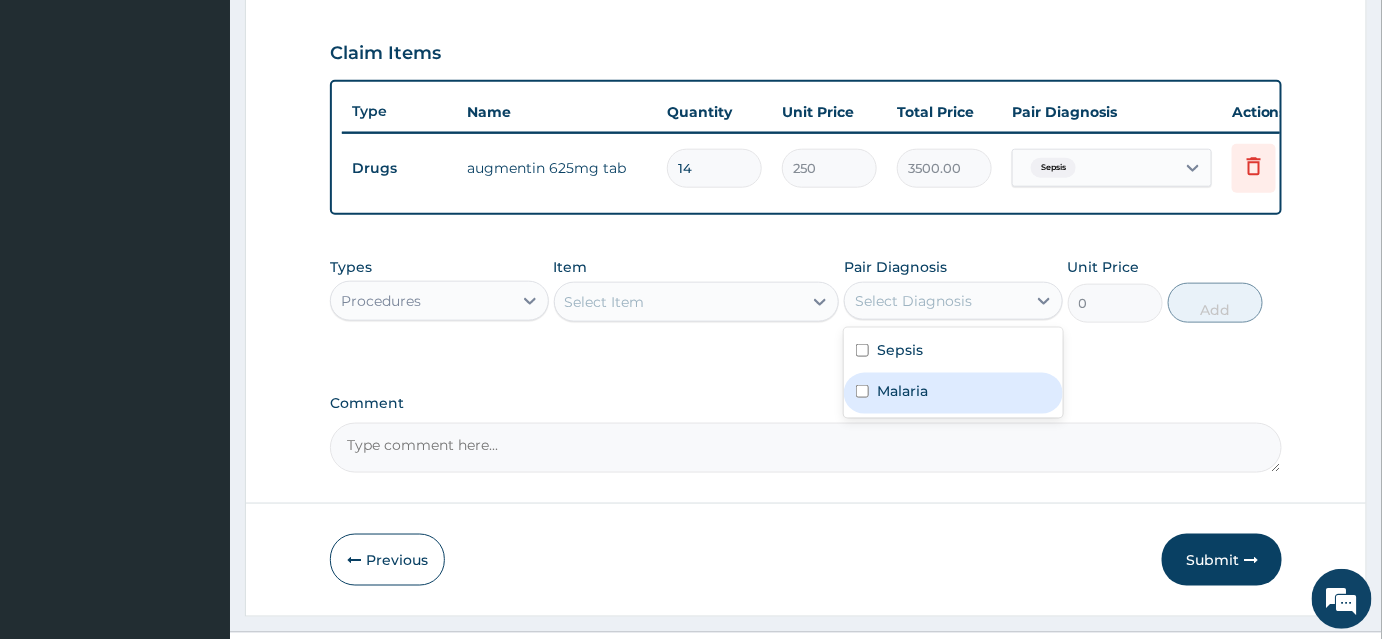 click on "Malaria" at bounding box center (902, 391) 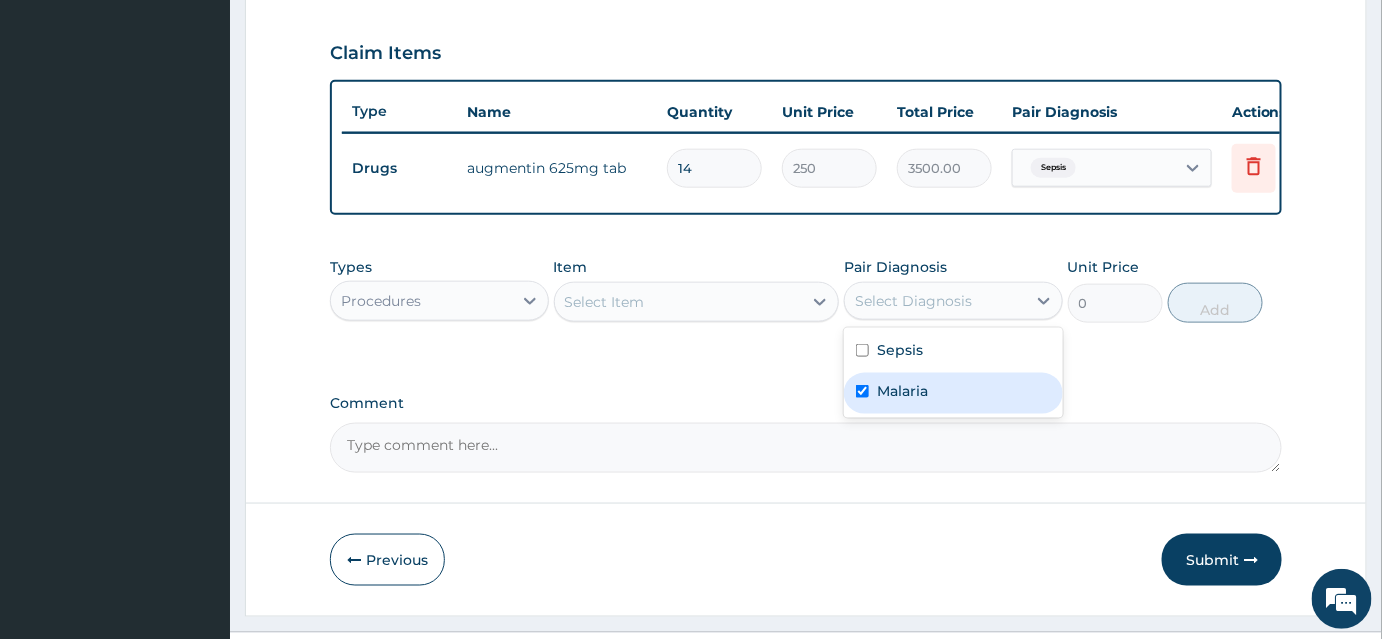 checkbox on "true" 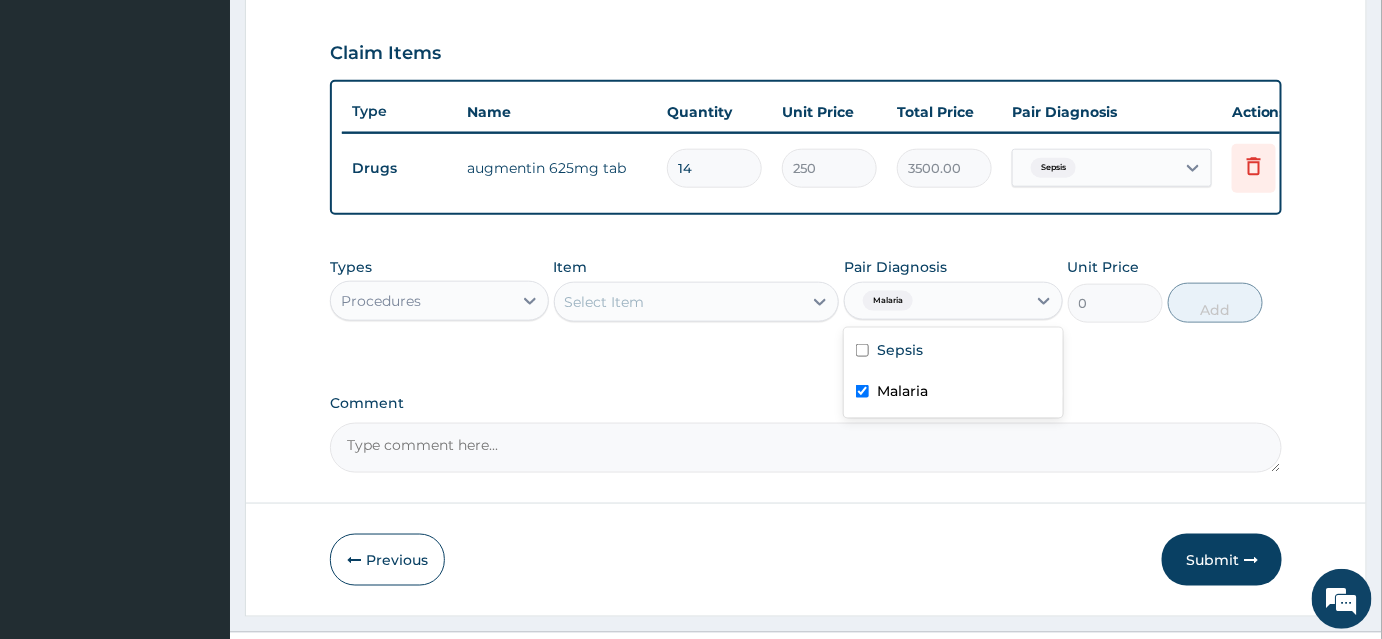 click on "PA Code / Prescription Code PA/A2D76E Encounter Date 01-08-2025 Important Notice Please enter PA codes before entering items that are not attached to a PA code   All diagnoses entered must be linked to a claim item. Diagnosis & Claim Items that are visible but inactive cannot be edited because they were imported from an already approved PA code. Diagnosis Sepsis confirmed Malaria Confirmed NB: All diagnosis must be linked to a claim item Claim Items Type Name Quantity Unit Price Total Price Pair Diagnosis Actions Drugs augmentin 625mg tab 14 250 3500.00 Sepsis Delete Types Procedures Item Select Item Pair Diagnosis option Malaria, selected. option Malaria selected, 2 of 2. 2 results available. Use Up and Down to choose options, press Enter to select the currently focused option, press Escape to exit the menu, press Tab to select the option and exit the menu. Malaria Sepsis Malaria Unit Price 0 Add Comment" at bounding box center (806, 0) 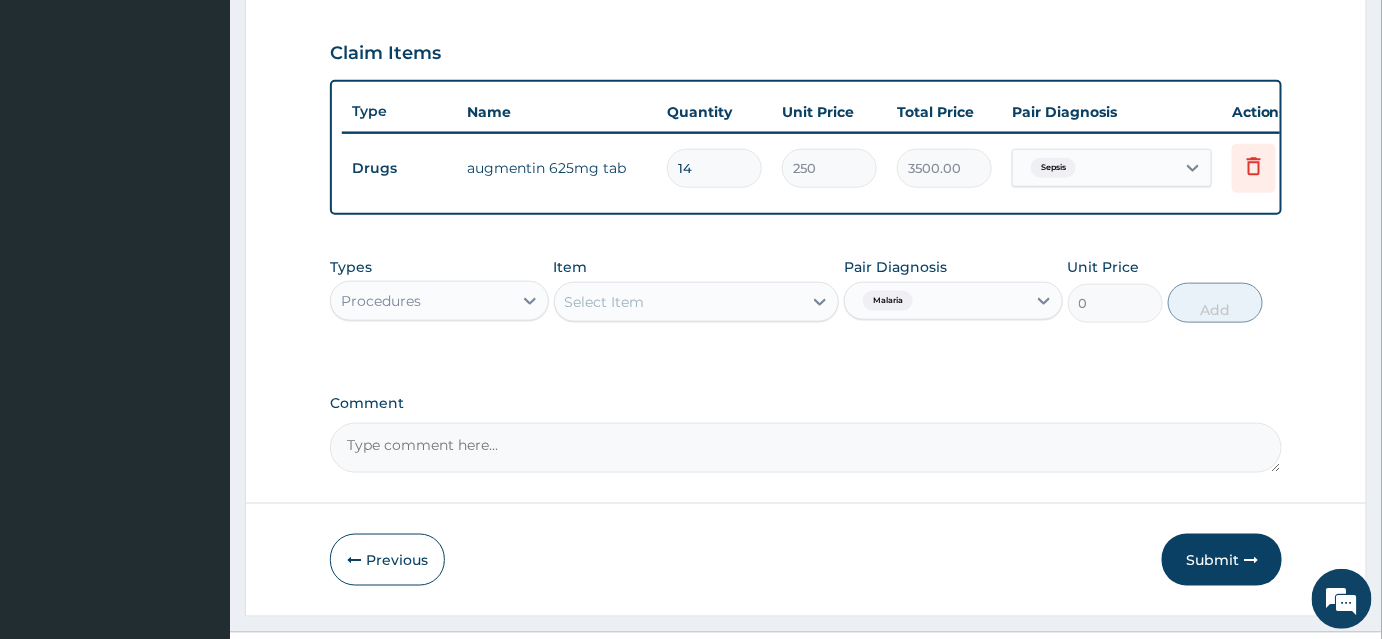 click on "Select Item" at bounding box center [679, 302] 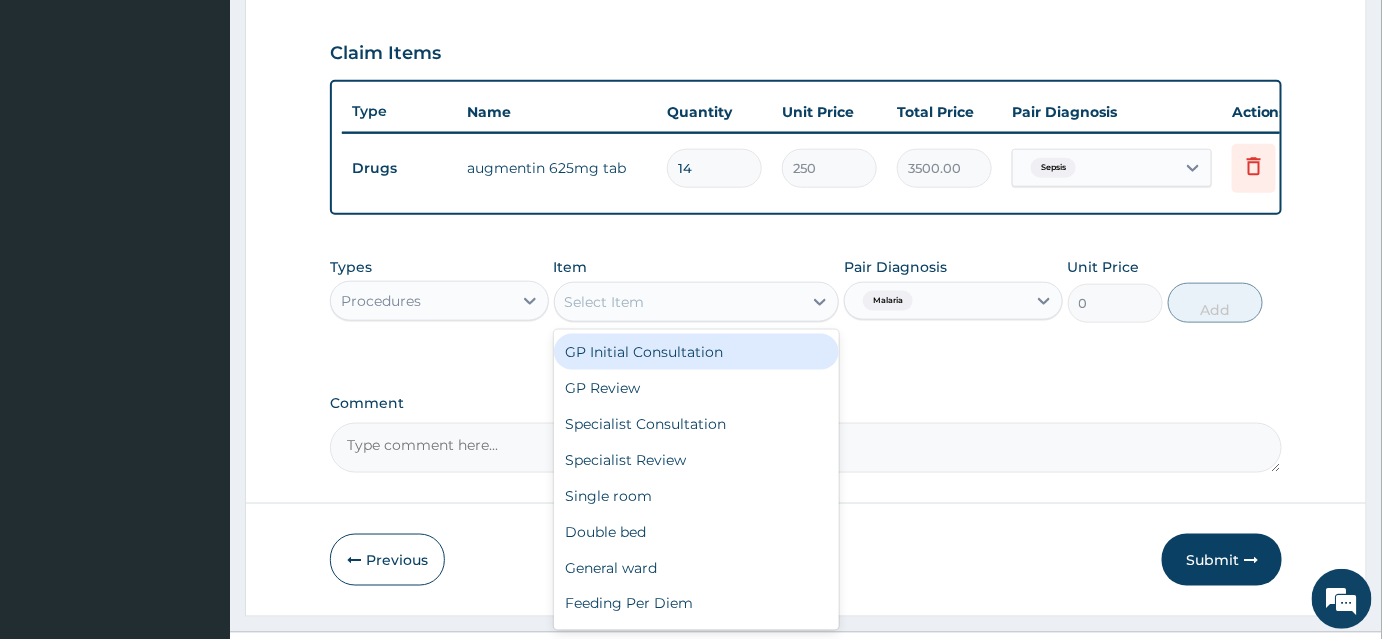 click on "GP Initial Consultation" at bounding box center (697, 352) 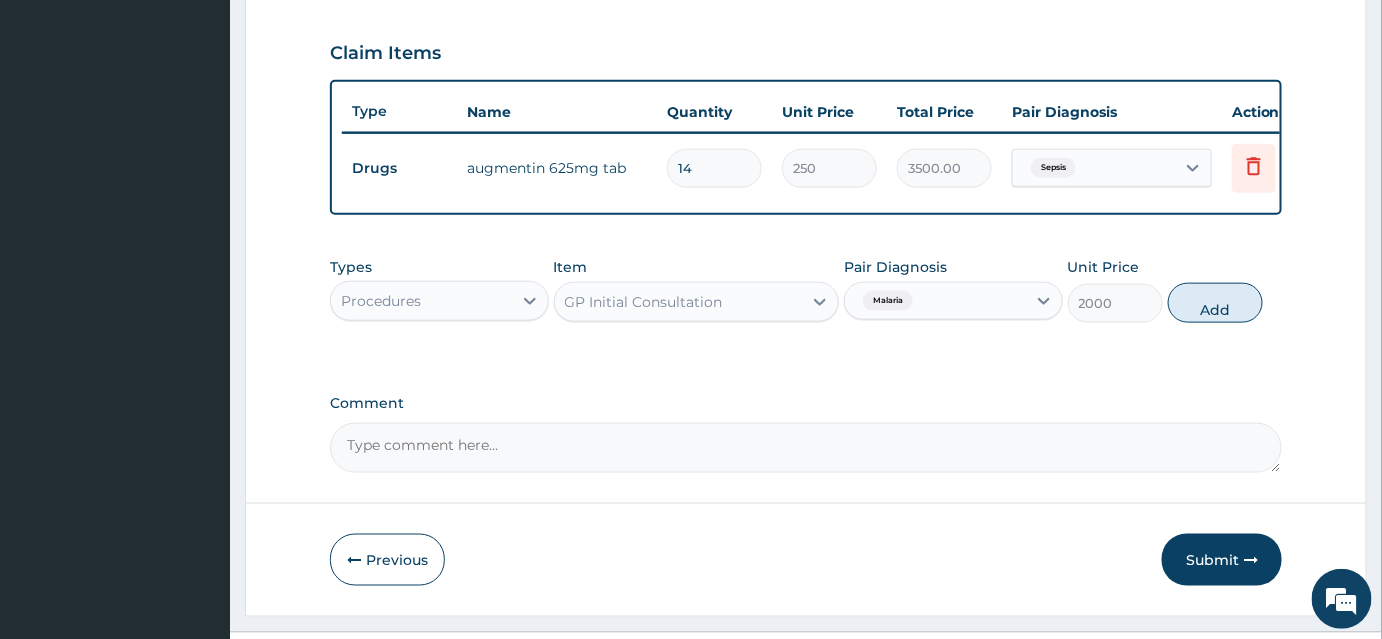 click on "Add" at bounding box center [1215, 303] 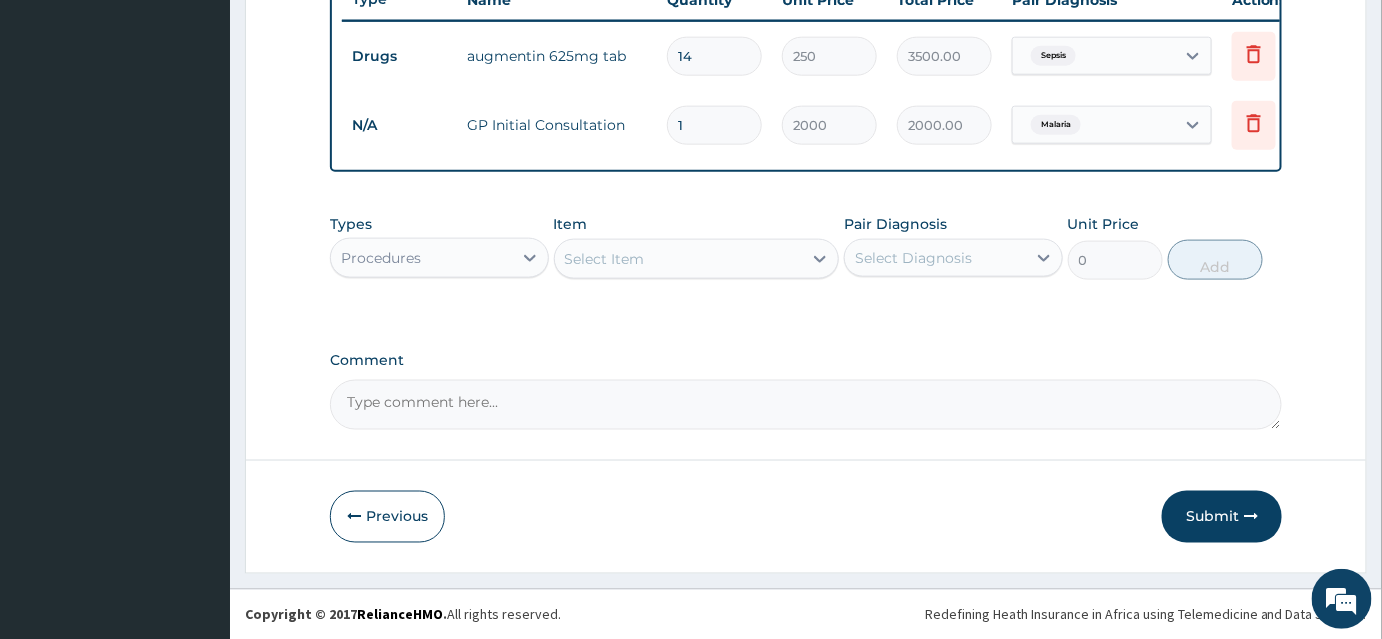 scroll, scrollTop: 786, scrollLeft: 0, axis: vertical 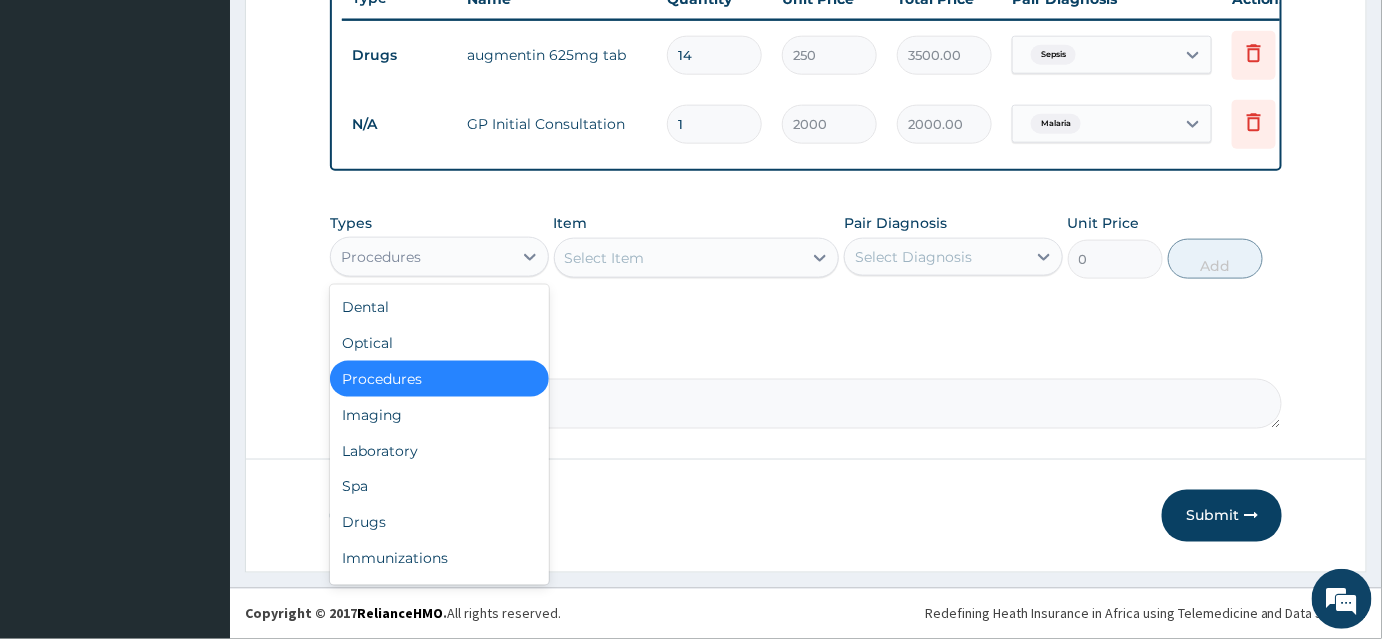 click on "Procedures" at bounding box center (421, 257) 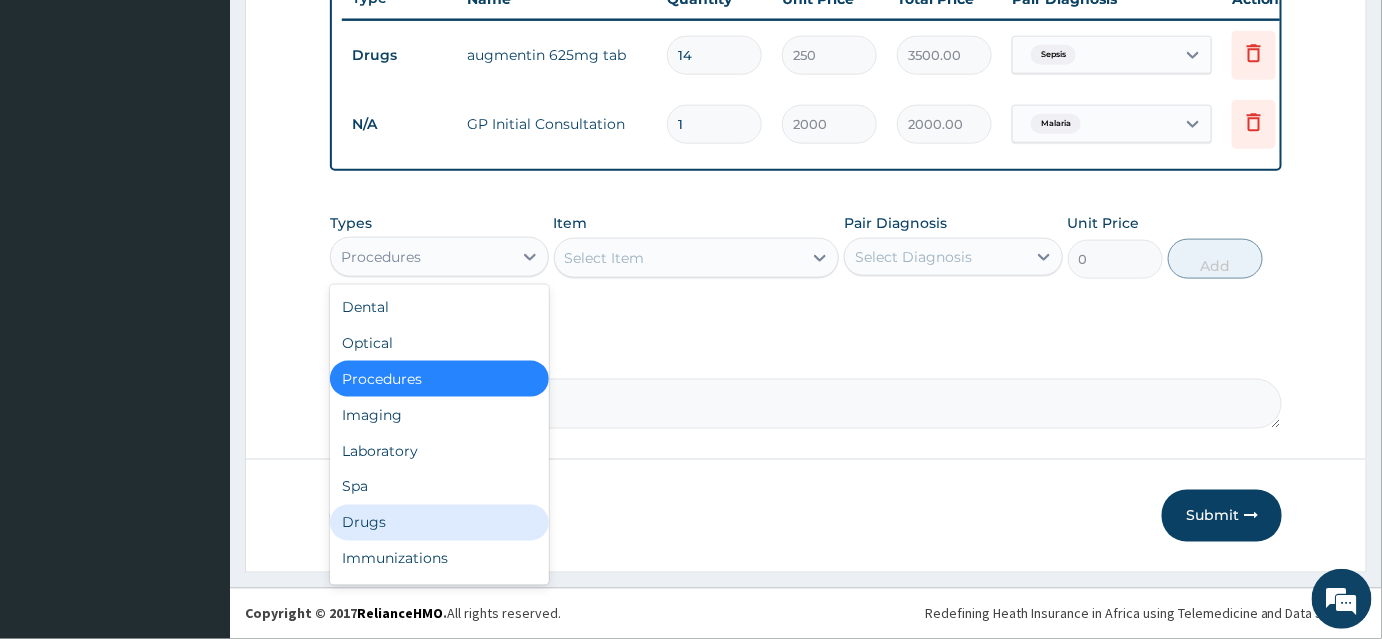 click on "Drugs" at bounding box center [439, 523] 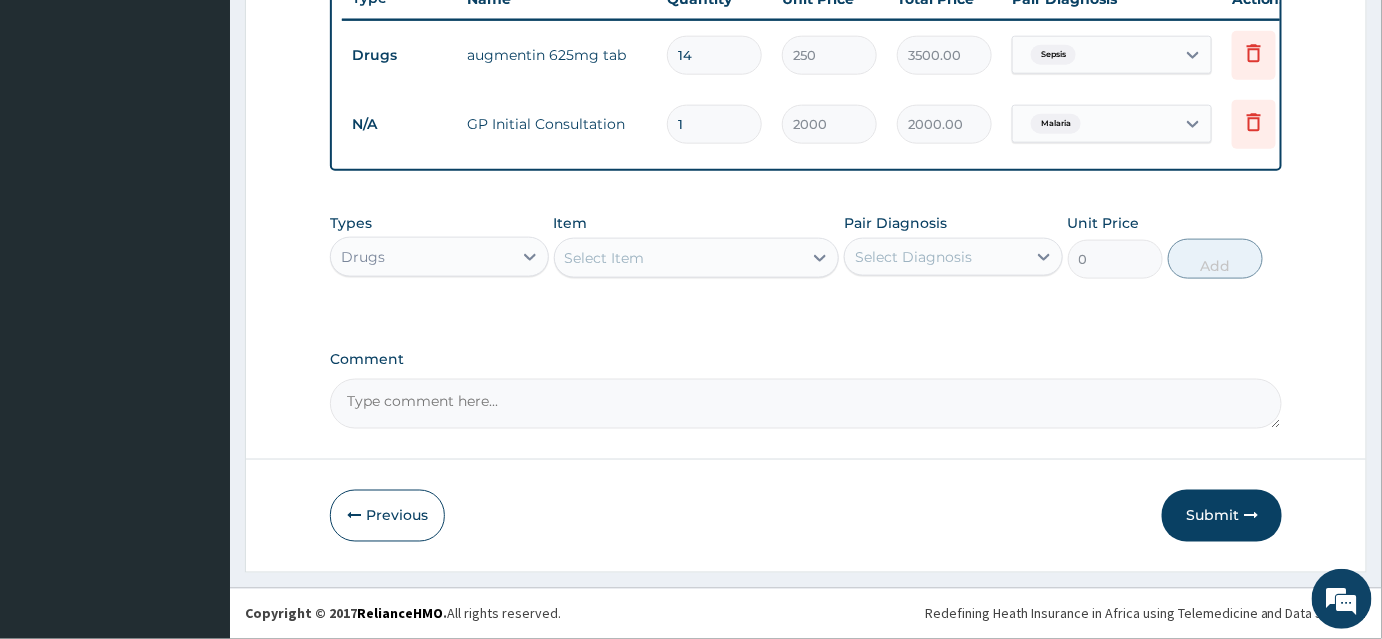 click on "Select Diagnosis" at bounding box center (913, 257) 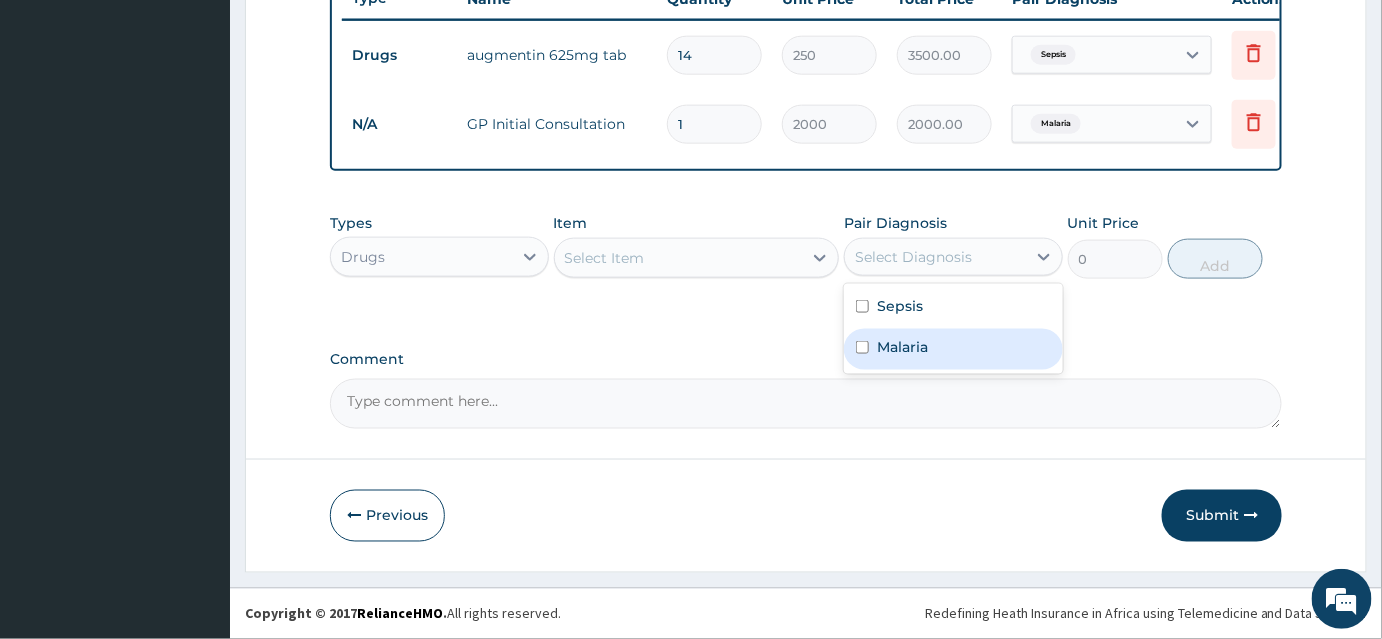 click on "Malaria" at bounding box center [902, 347] 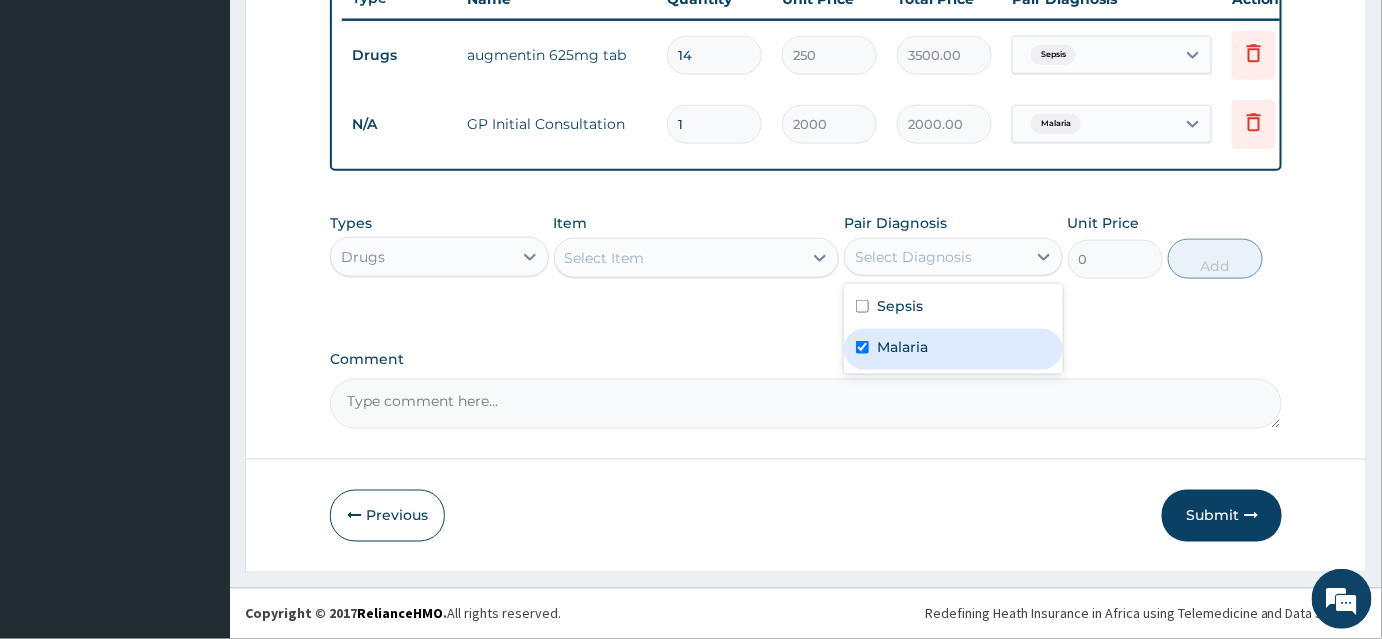 checkbox on "true" 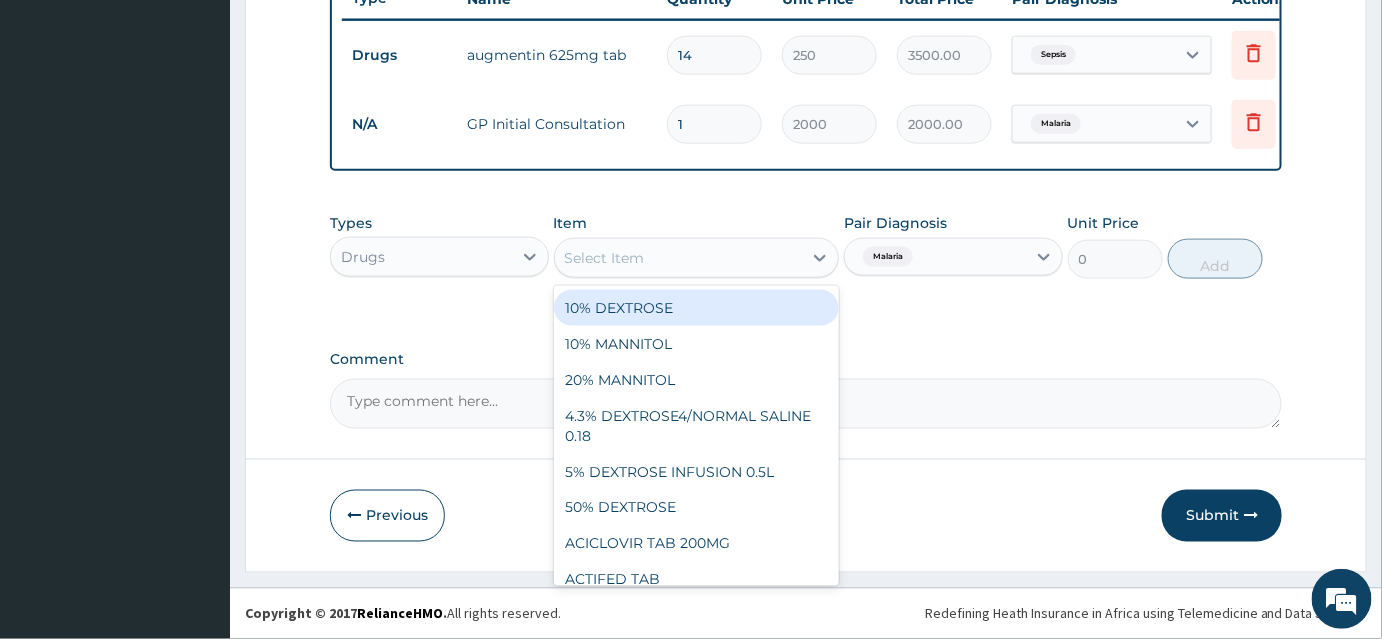 click on "Select Item" at bounding box center [679, 258] 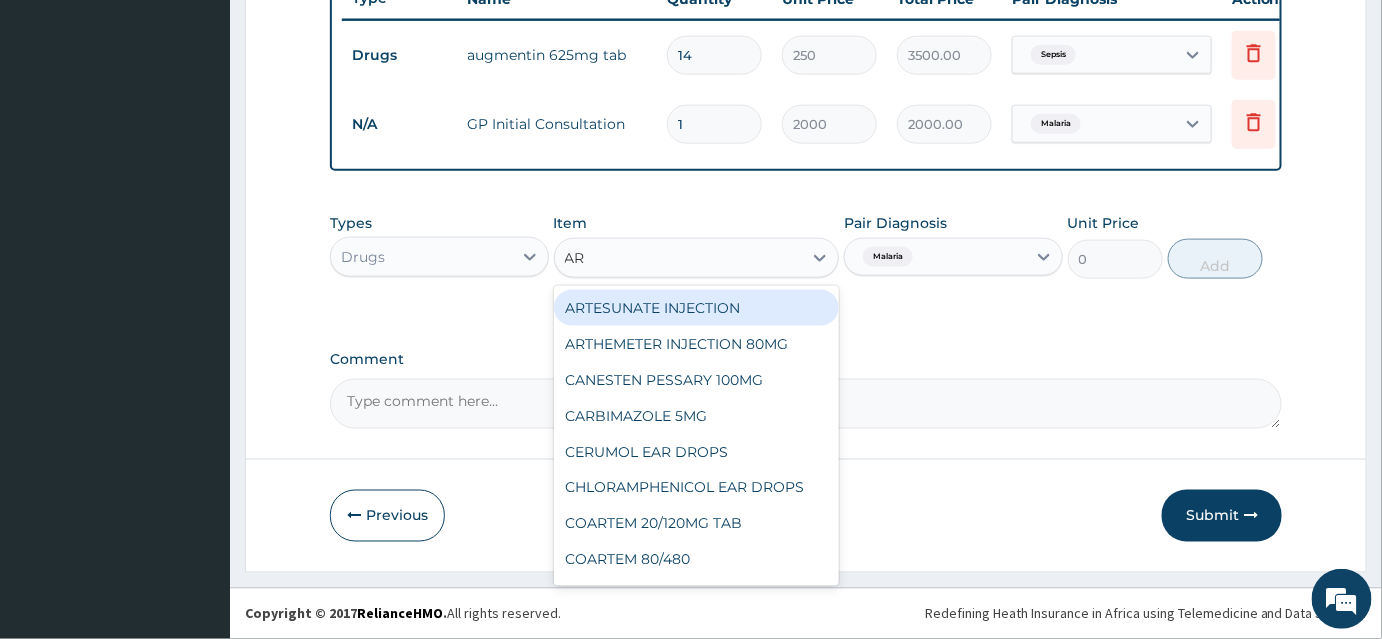 type on "ART" 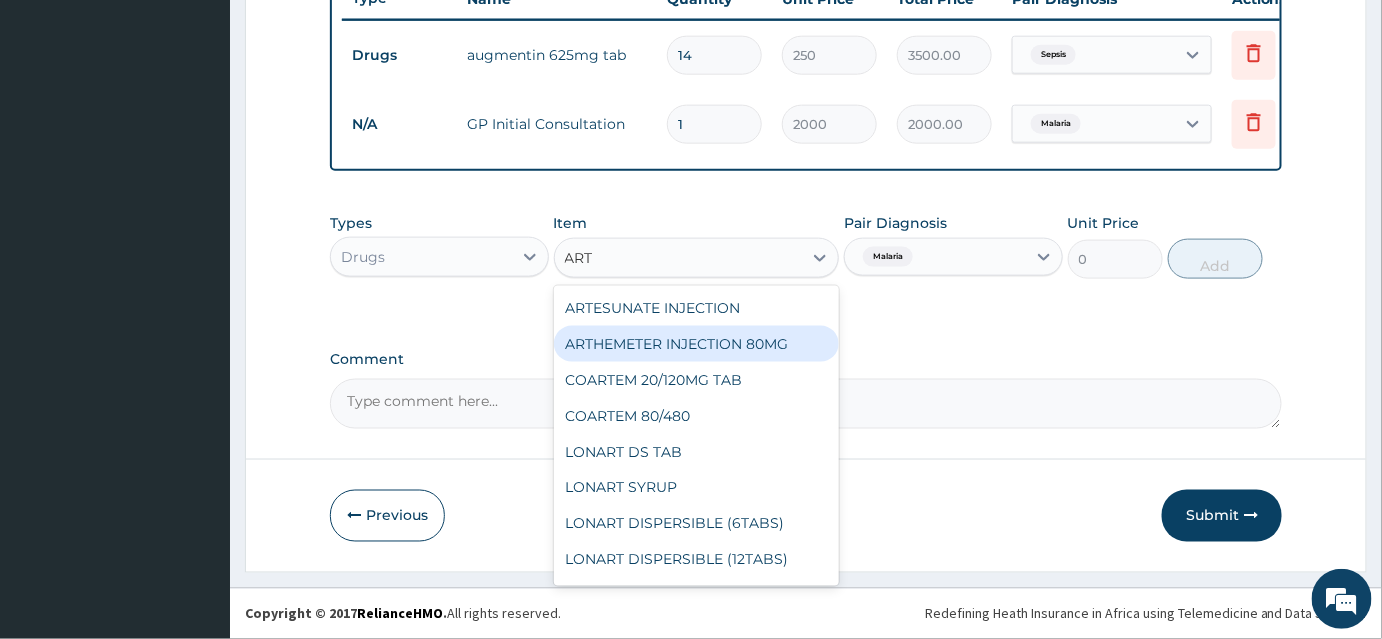 click on "ARTHEMETER INJECTION 80MG" at bounding box center (697, 344) 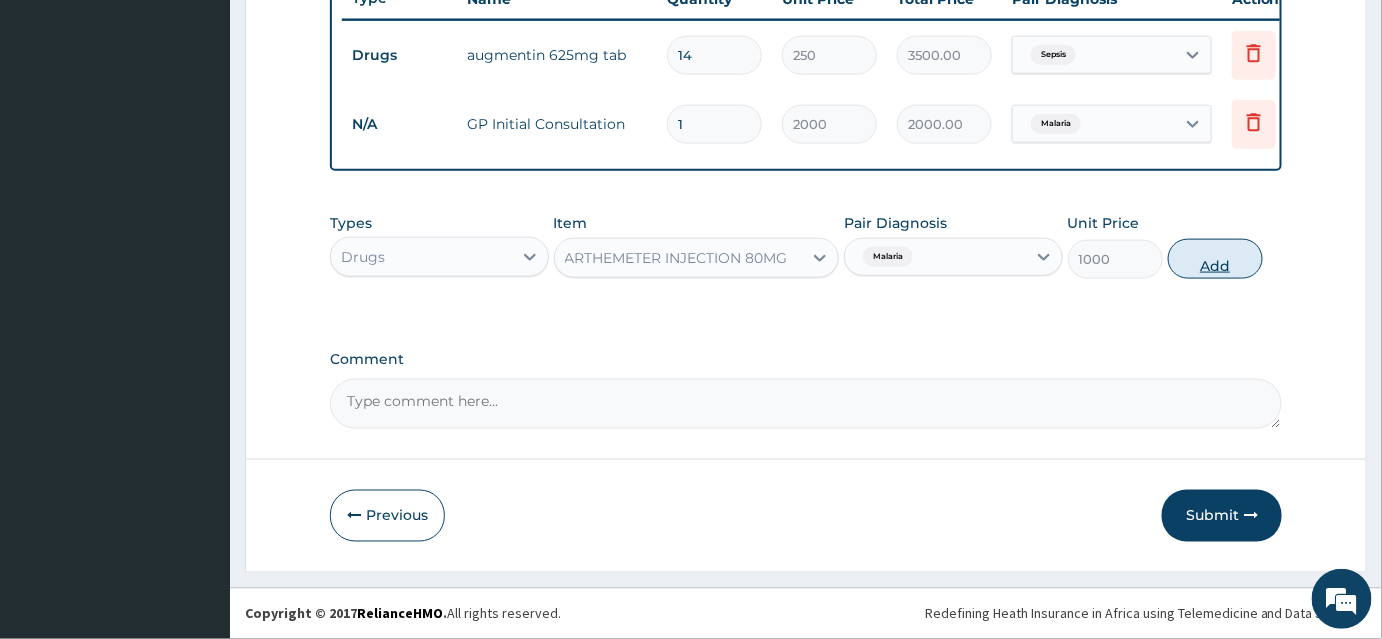 click on "Add" at bounding box center (1215, 259) 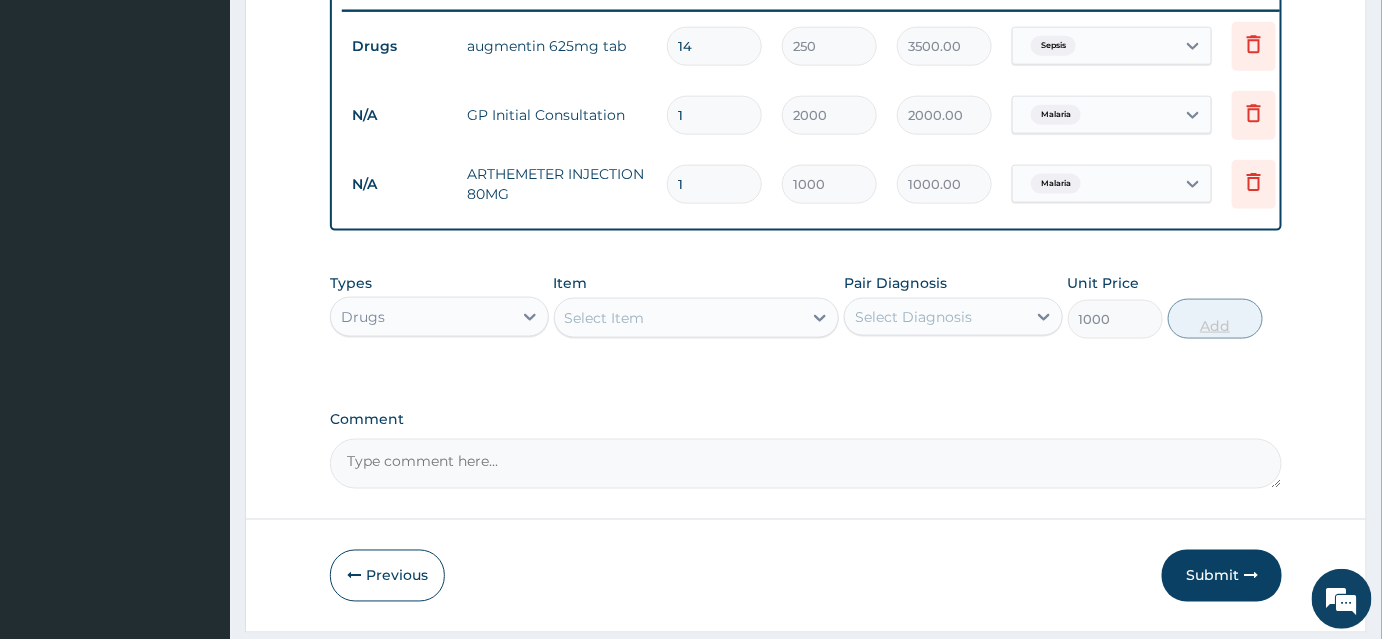 type on "0" 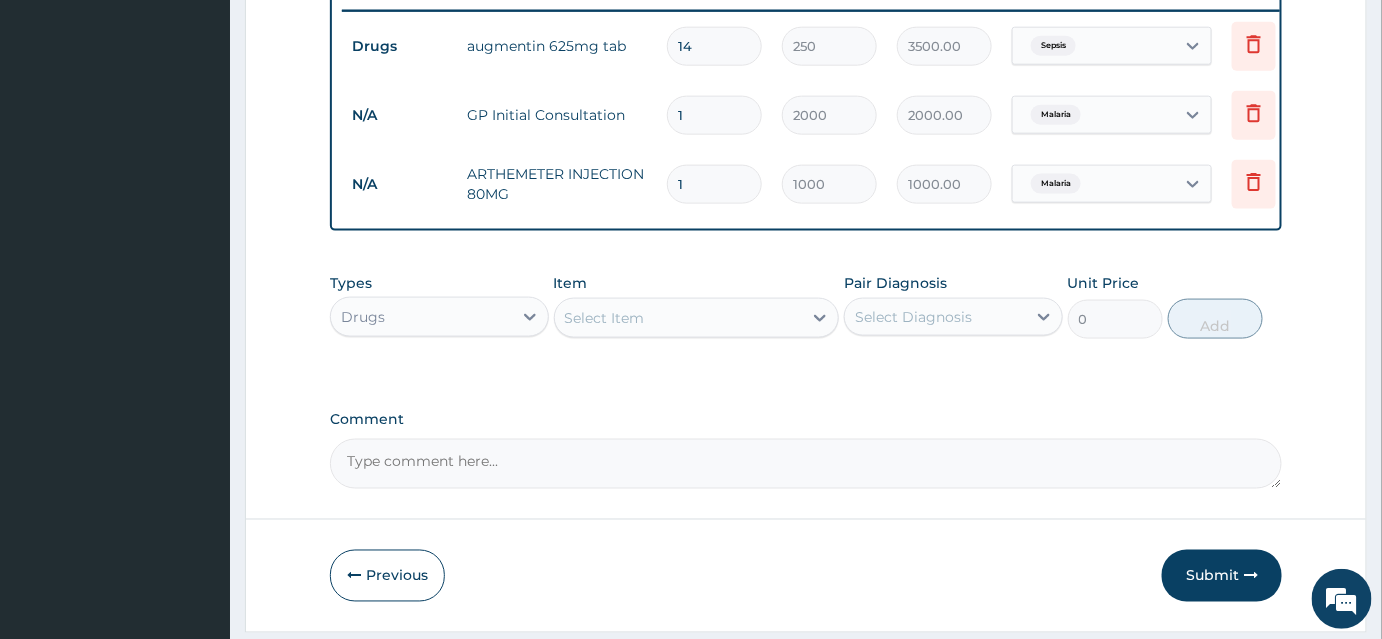 type 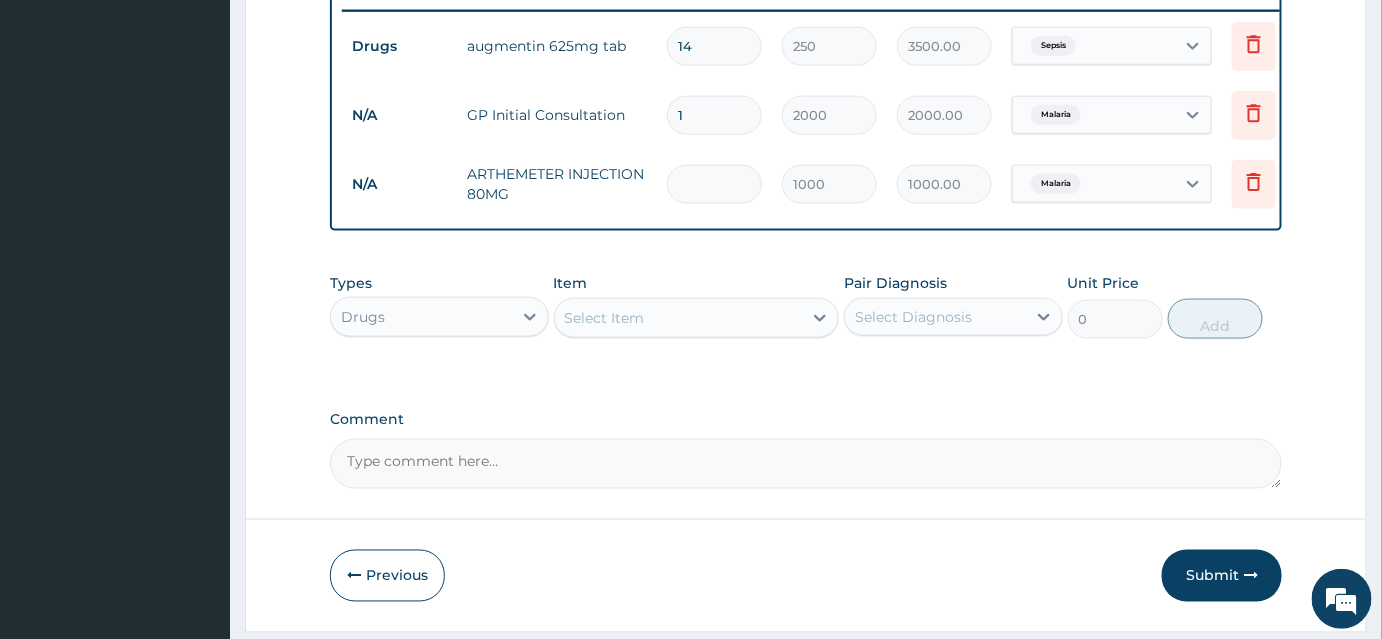type on "0.00" 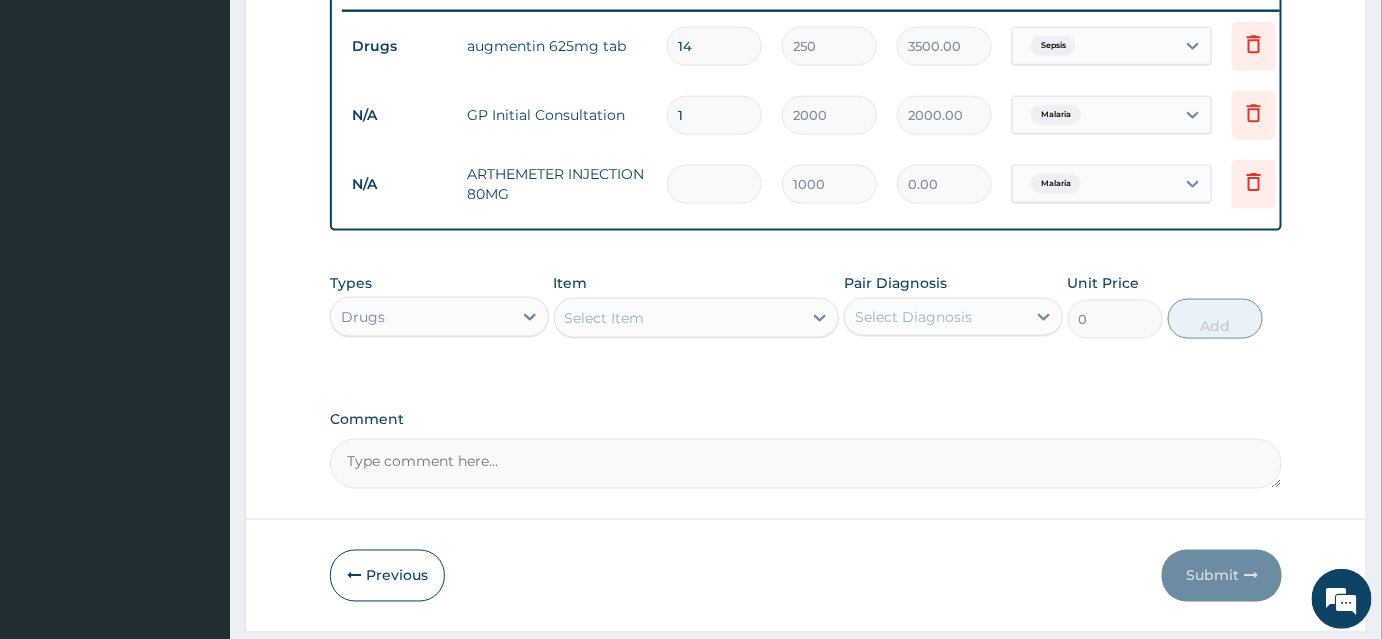 type on "2" 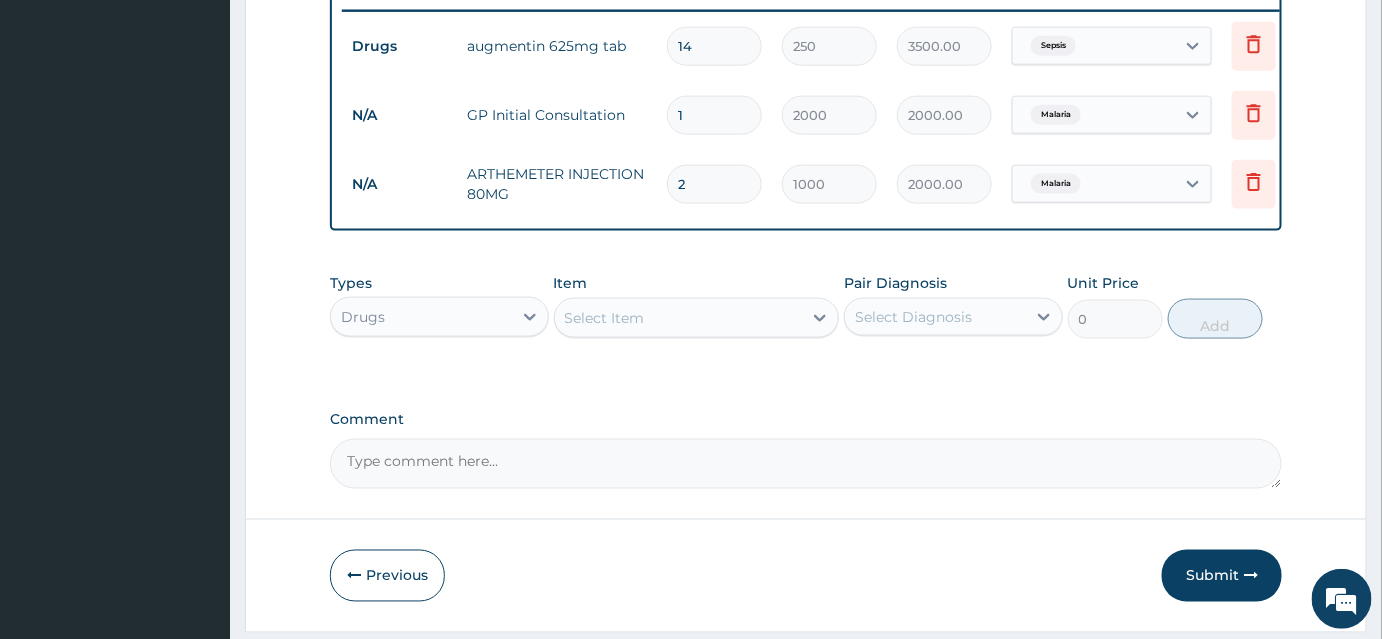 type on "2" 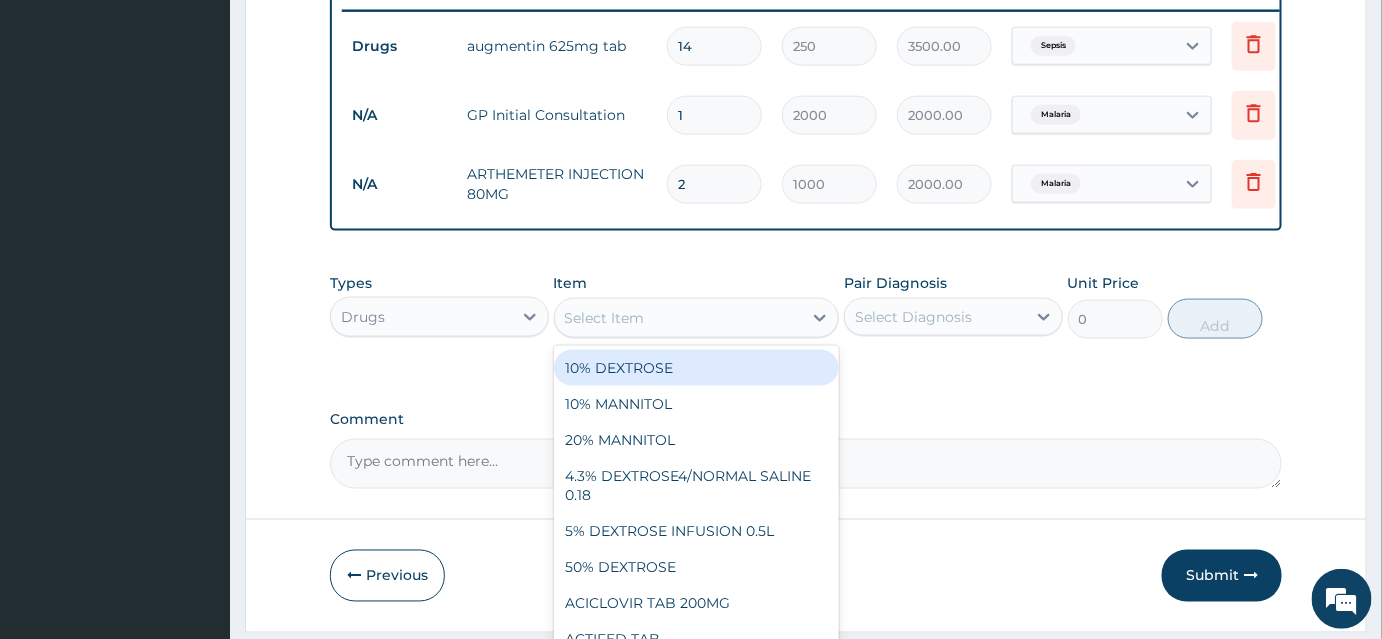 click on "Select Item" at bounding box center [679, 318] 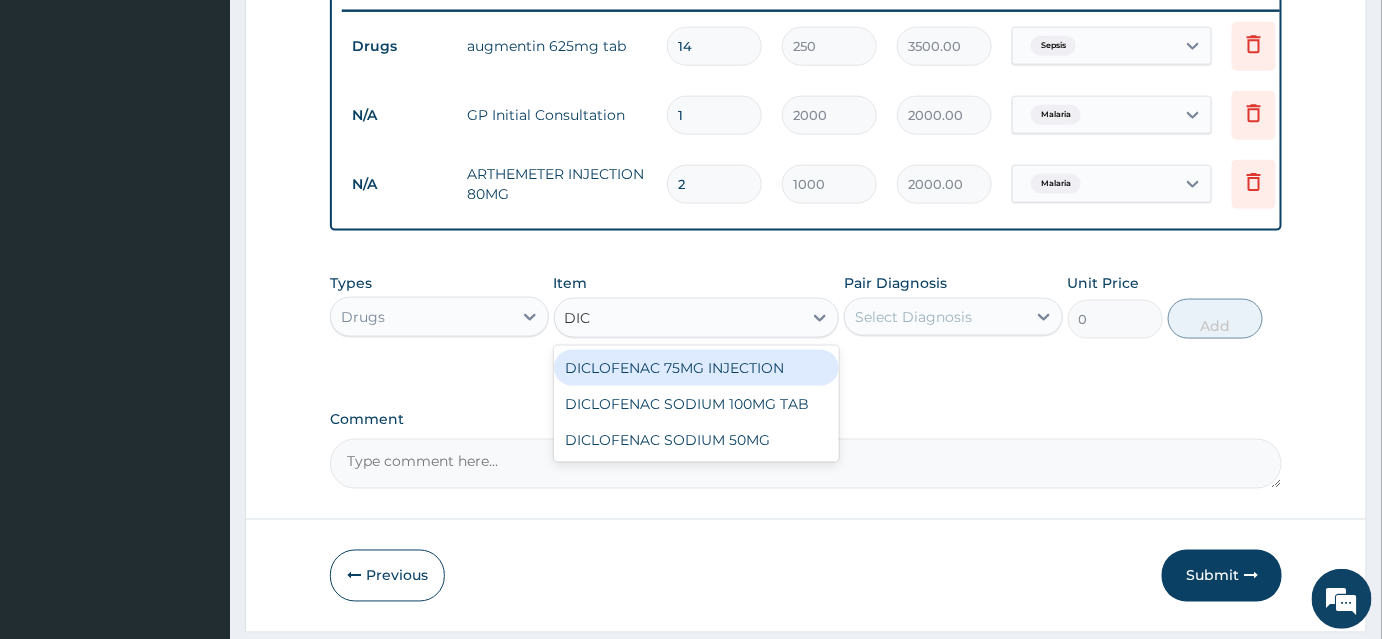 type on "DICL" 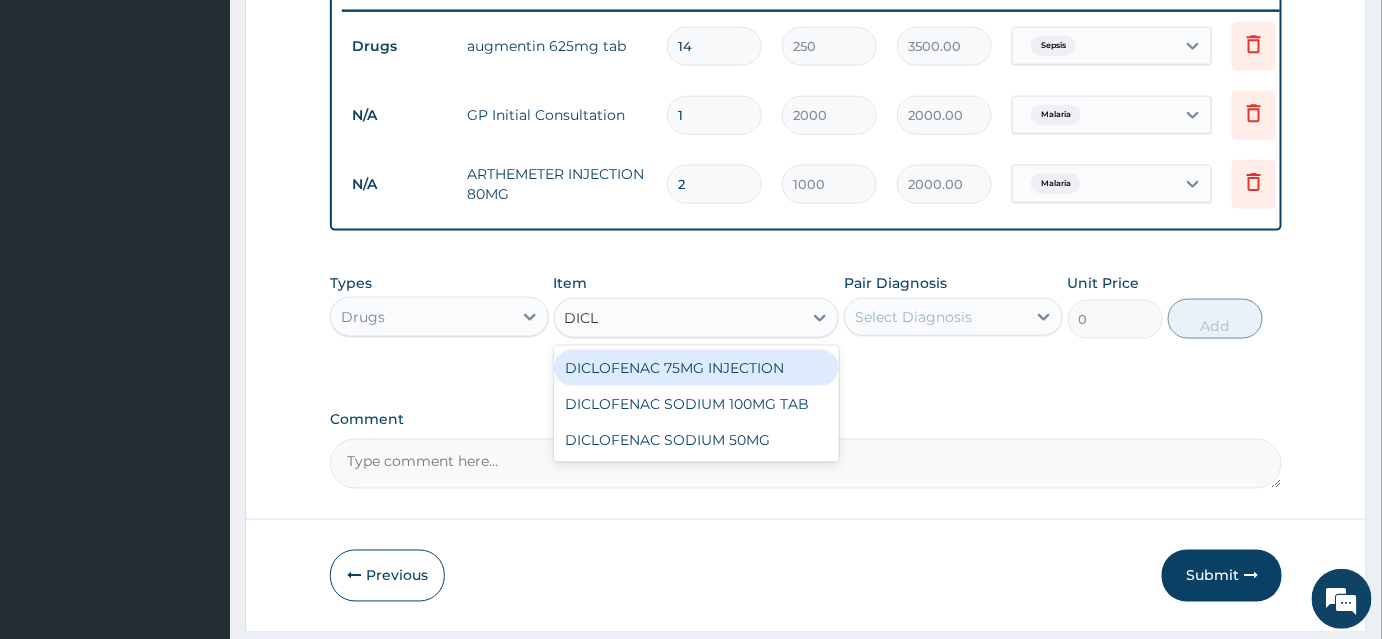 click on "DICLOFENAC 75MG INJECTION" at bounding box center [697, 368] 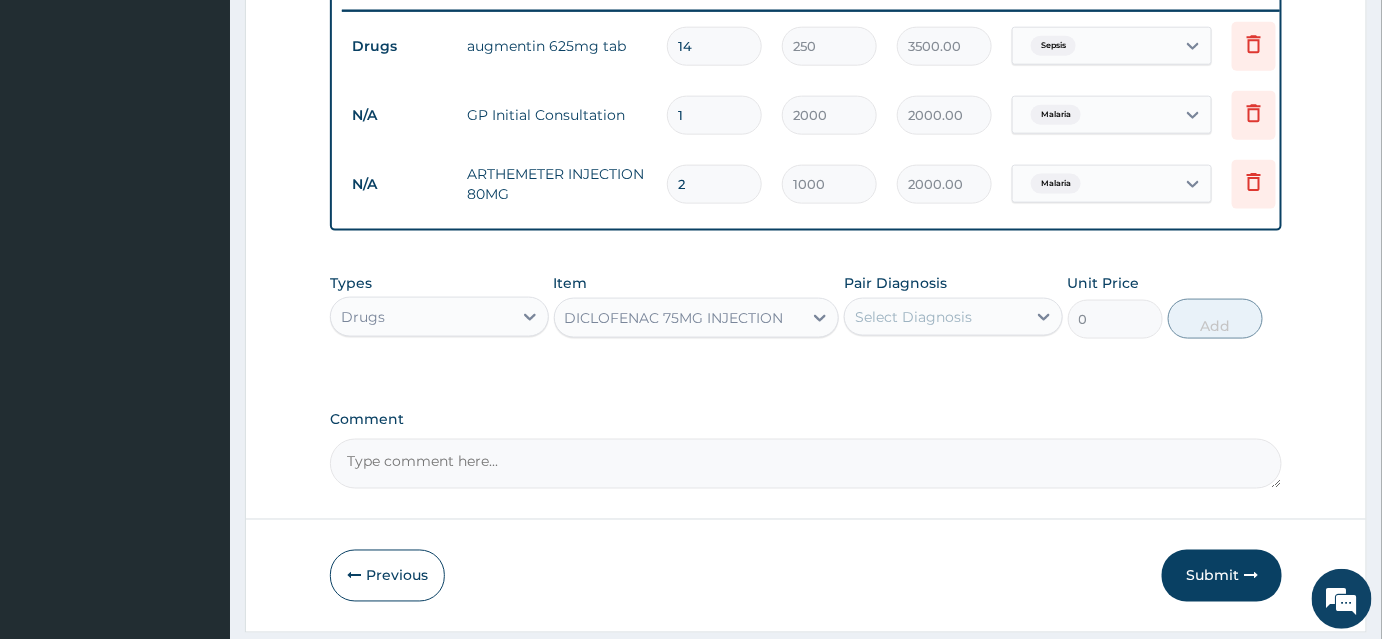 type 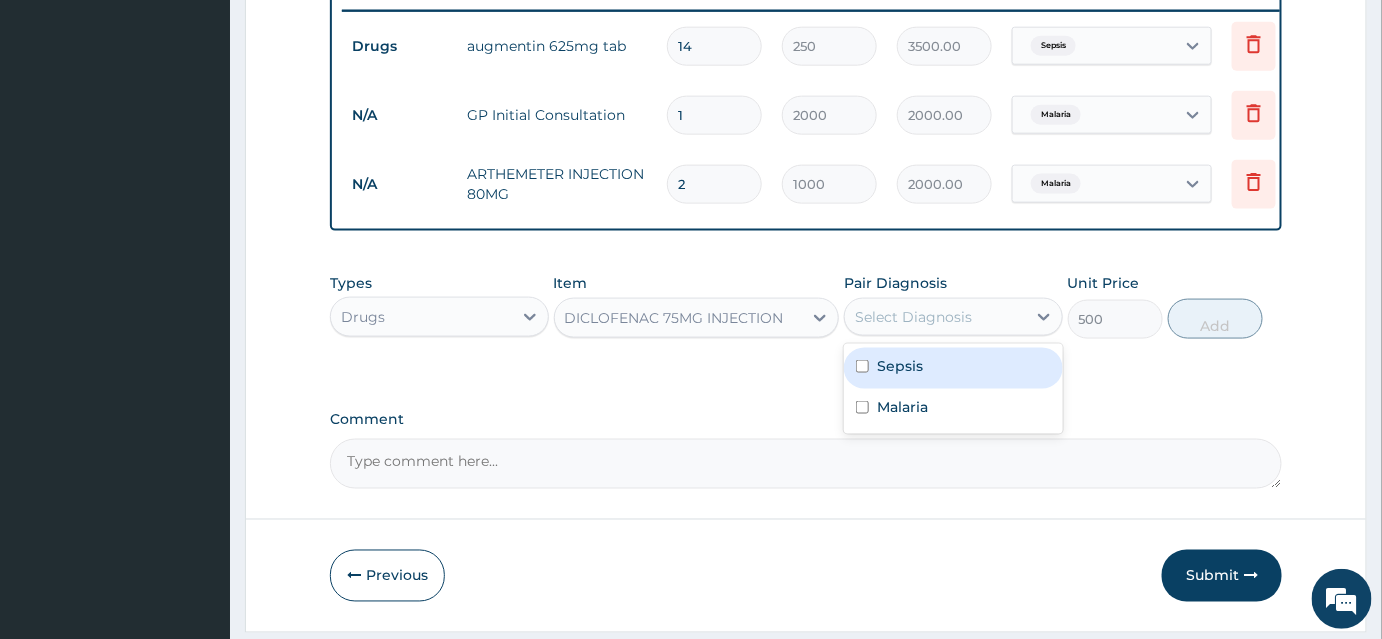 click on "Select Diagnosis" at bounding box center [913, 317] 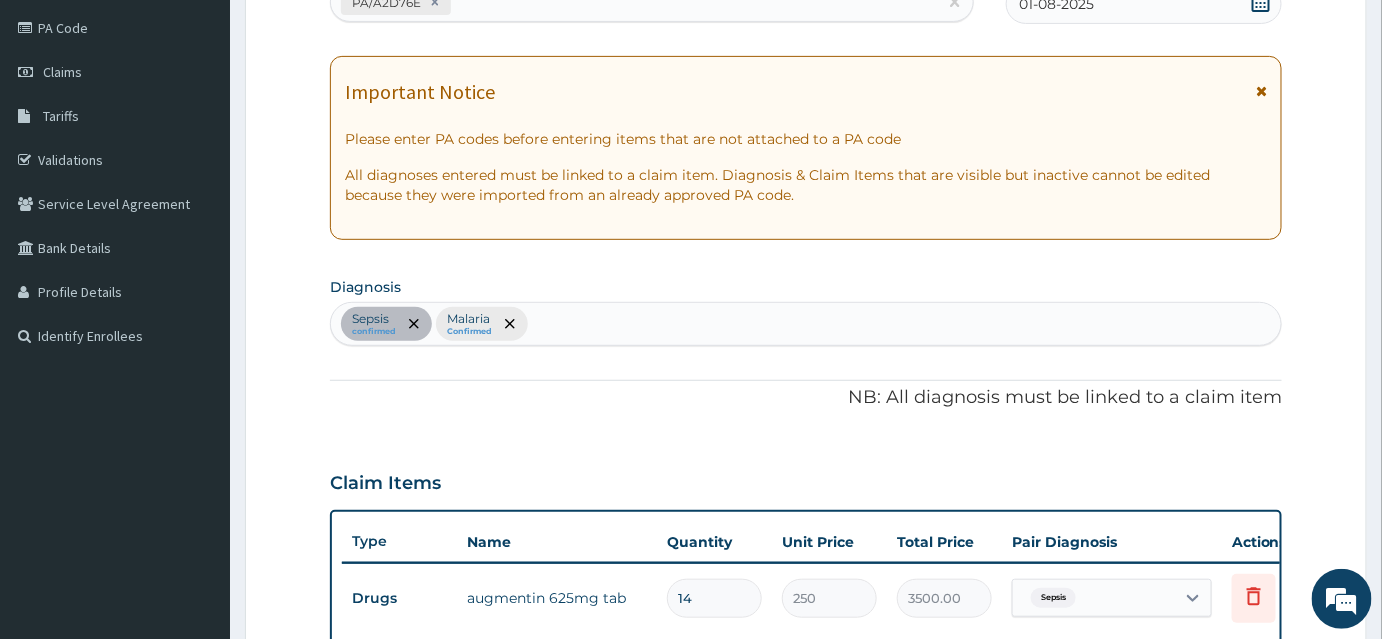 scroll, scrollTop: 241, scrollLeft: 0, axis: vertical 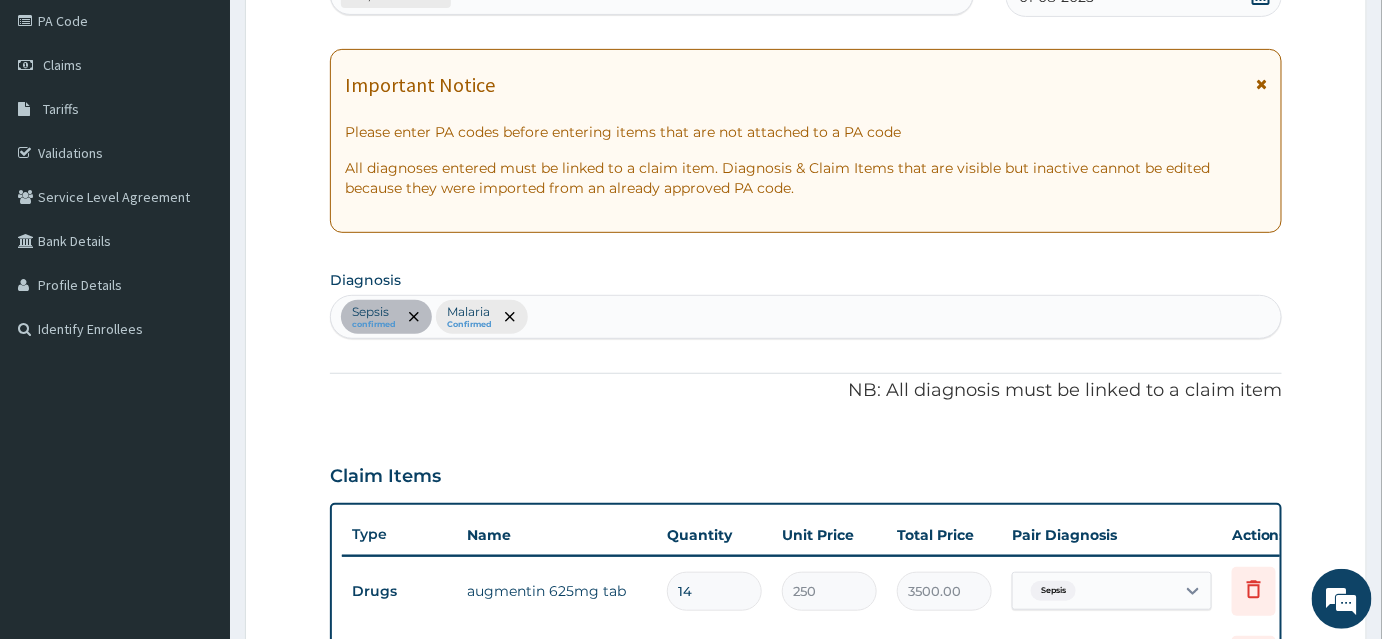 click on "Sepsis confirmed Malaria Confirmed" at bounding box center [806, 317] 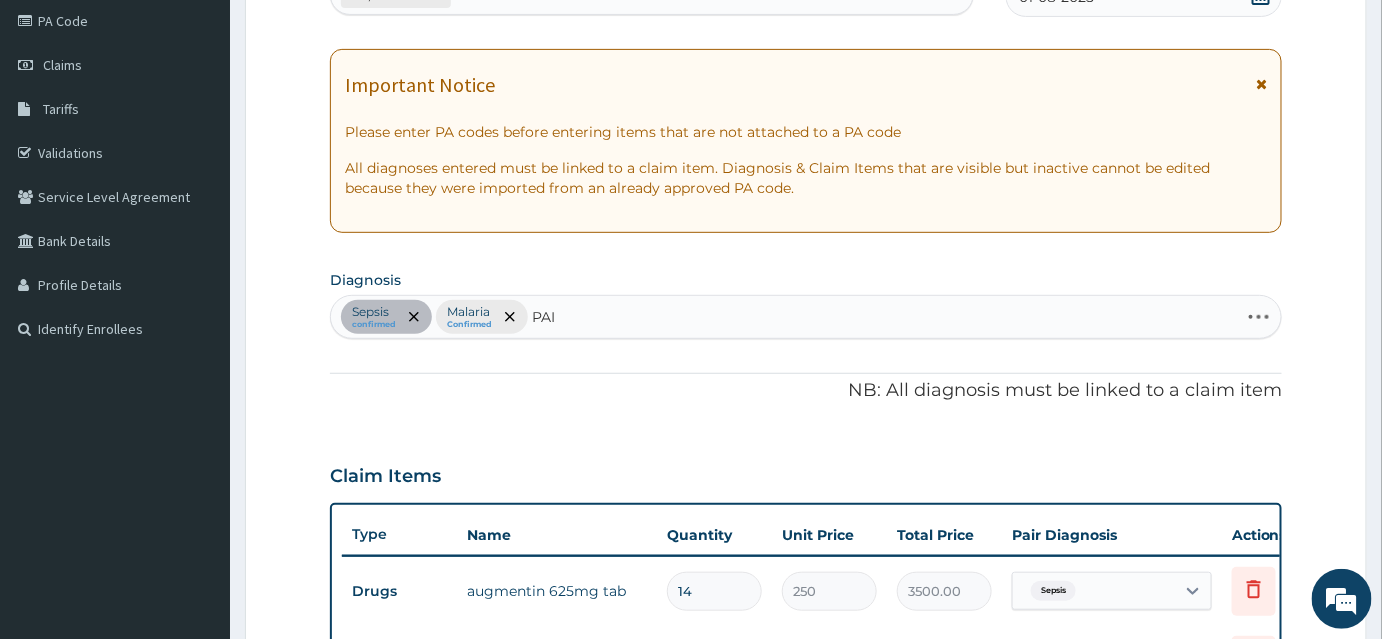type on "PAIN" 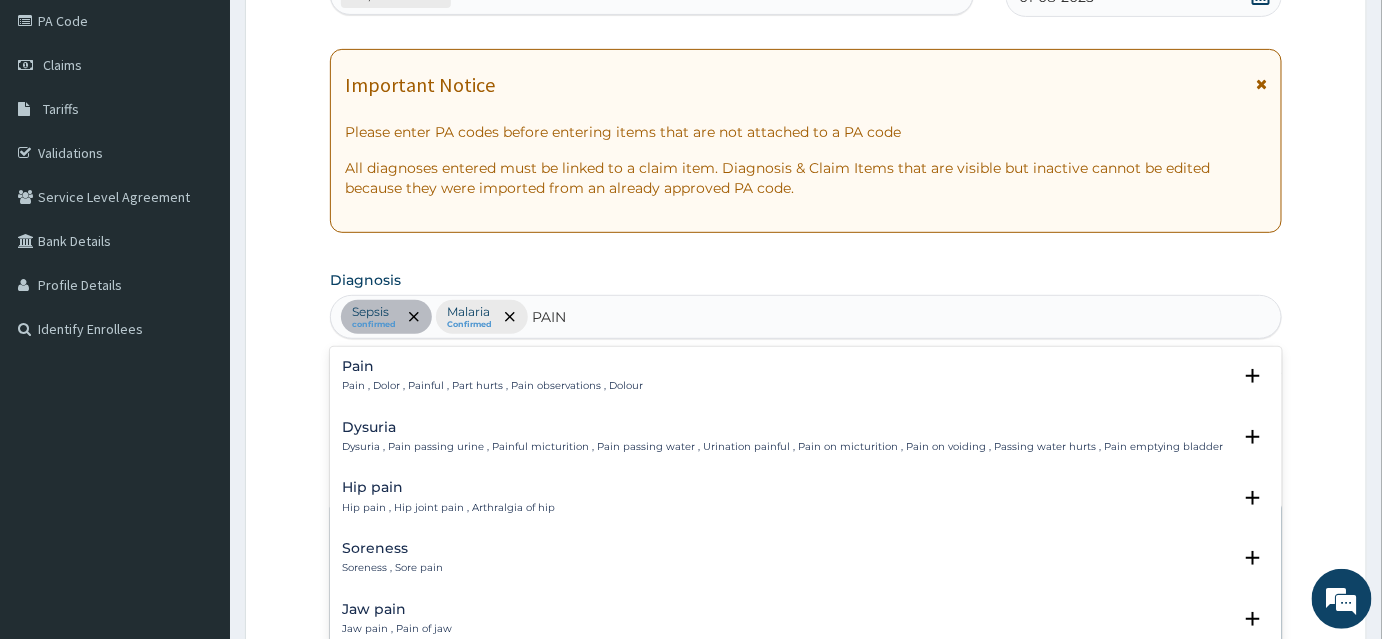 click on "Pain , Dolor , Painful , Part hurts , Pain observations , Dolour" at bounding box center (492, 386) 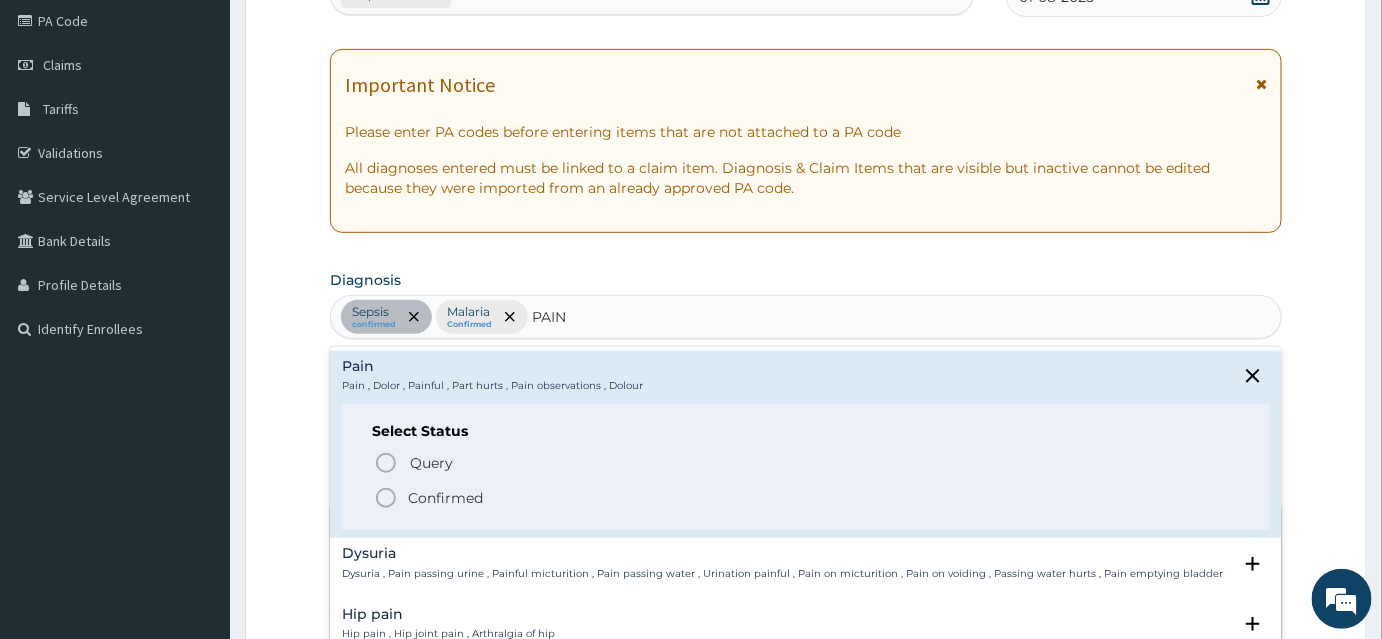 click 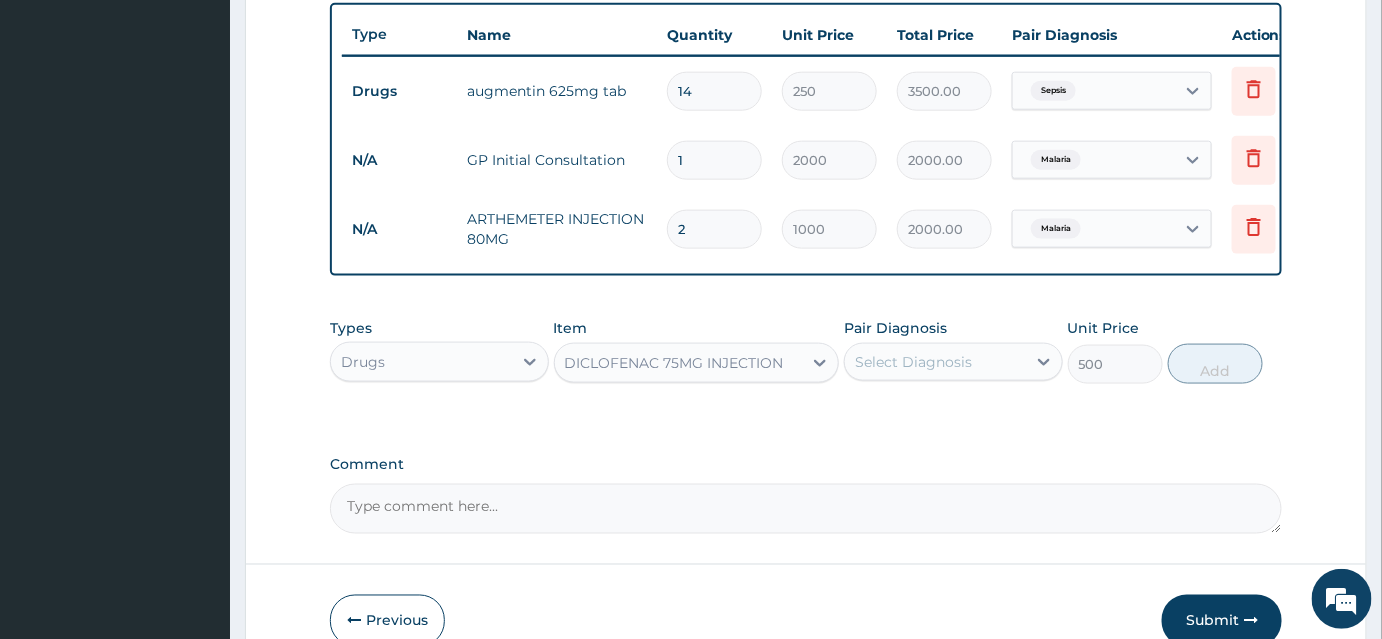 scroll, scrollTop: 786, scrollLeft: 0, axis: vertical 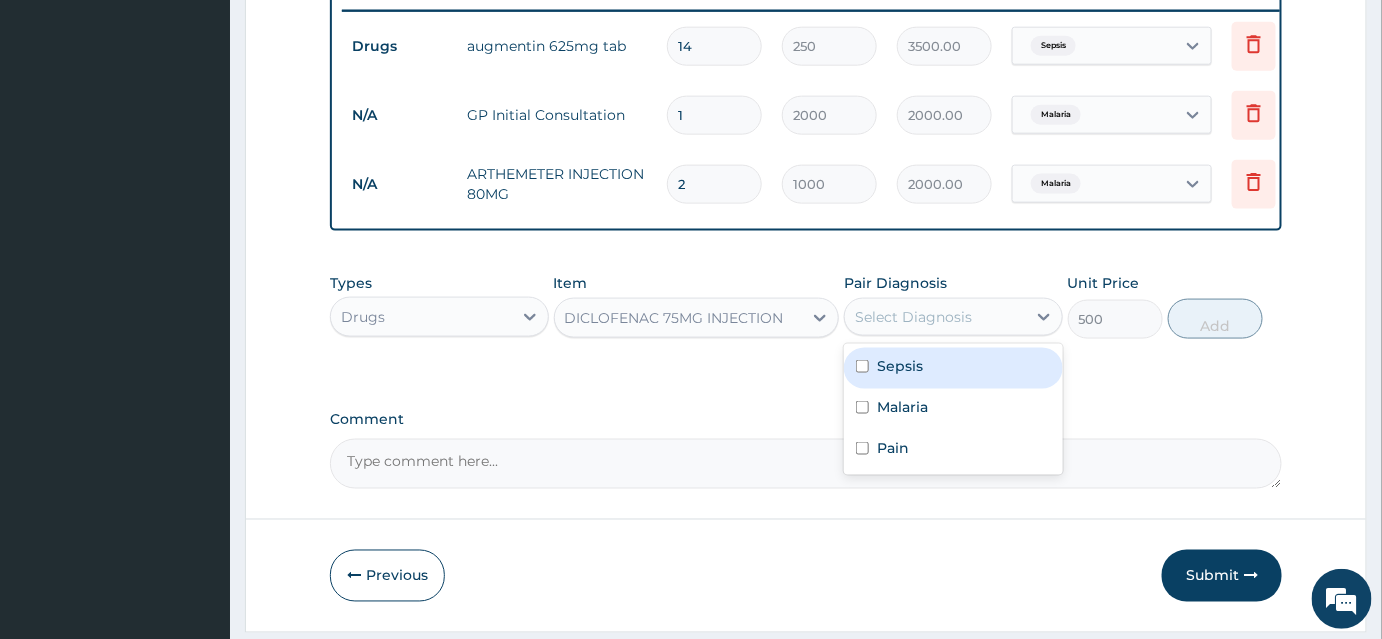 click on "Select Diagnosis" at bounding box center (913, 317) 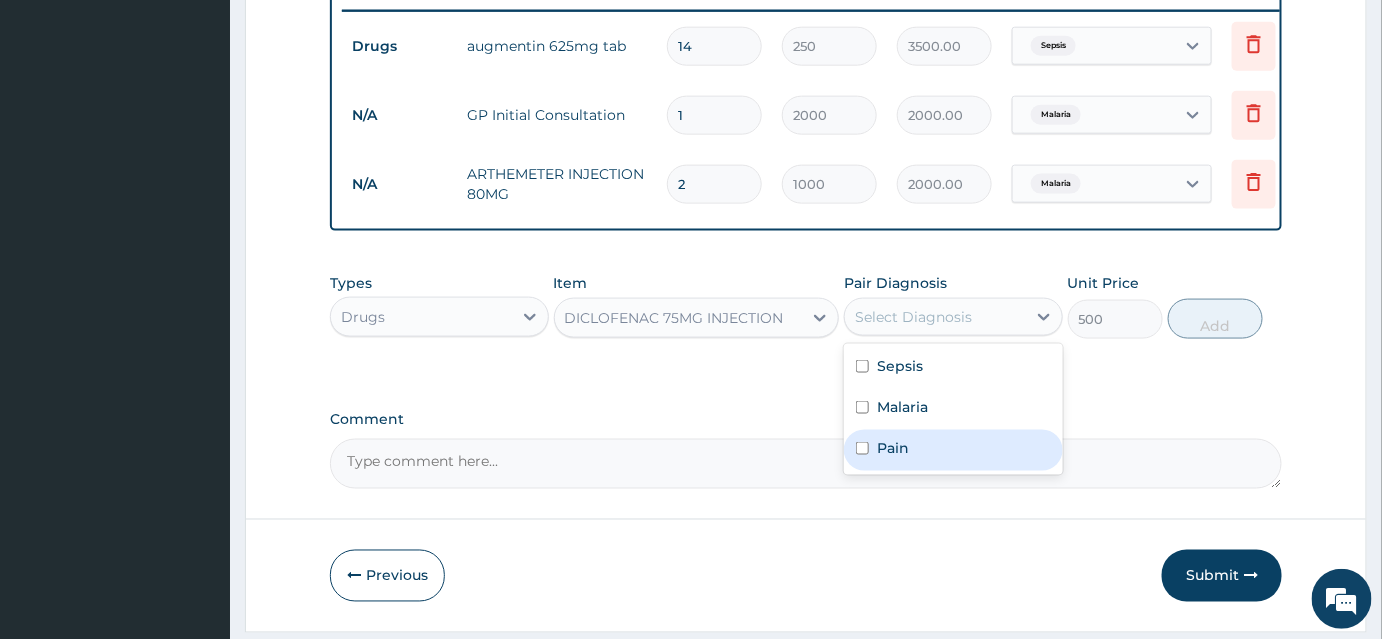 click on "Pain" at bounding box center (953, 450) 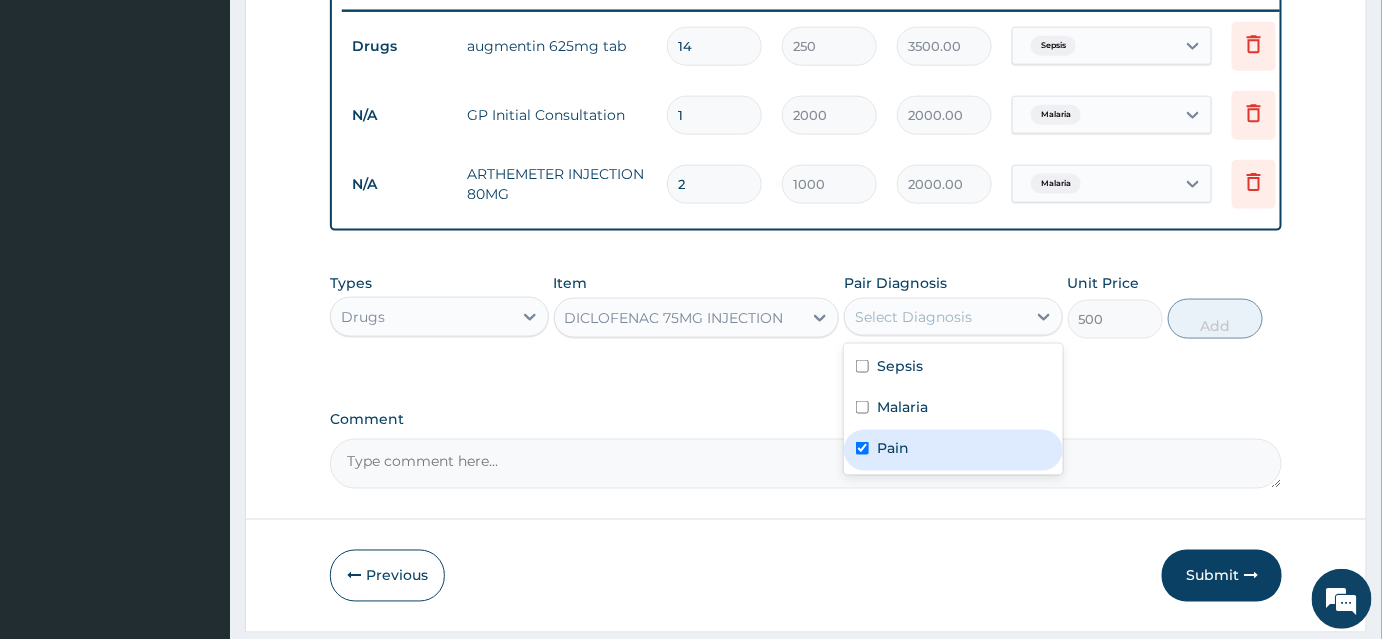 checkbox on "true" 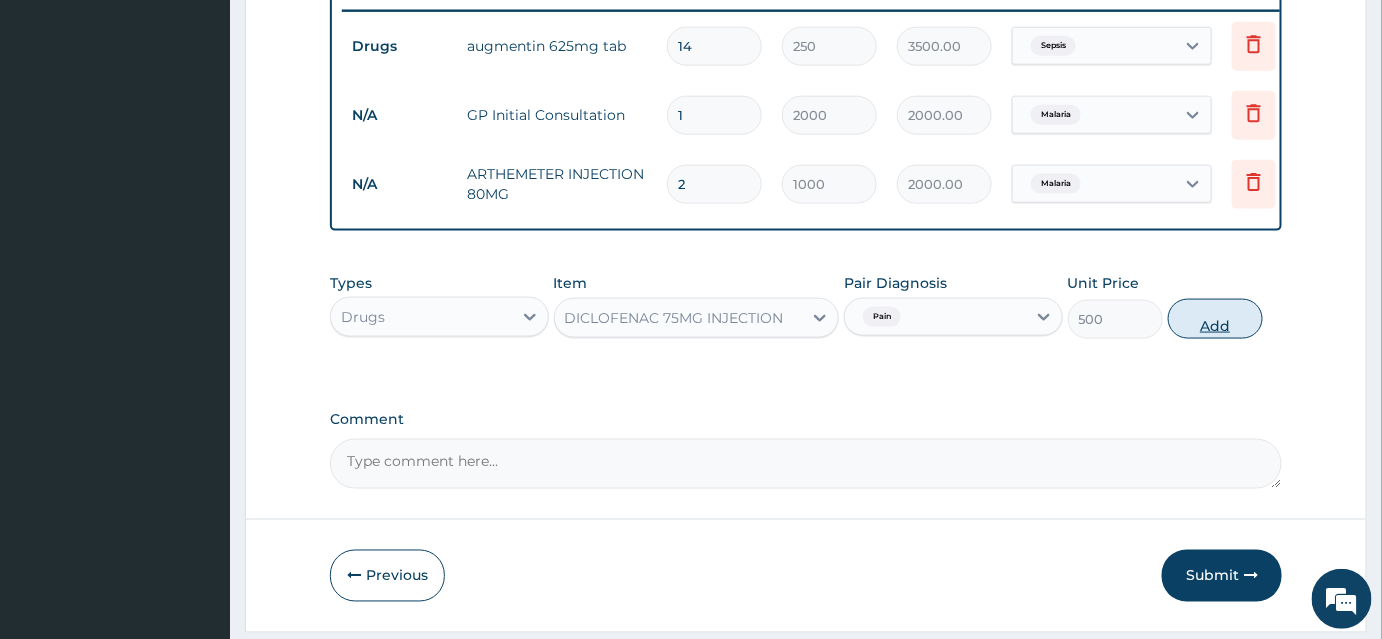 click on "Add" at bounding box center [1215, 319] 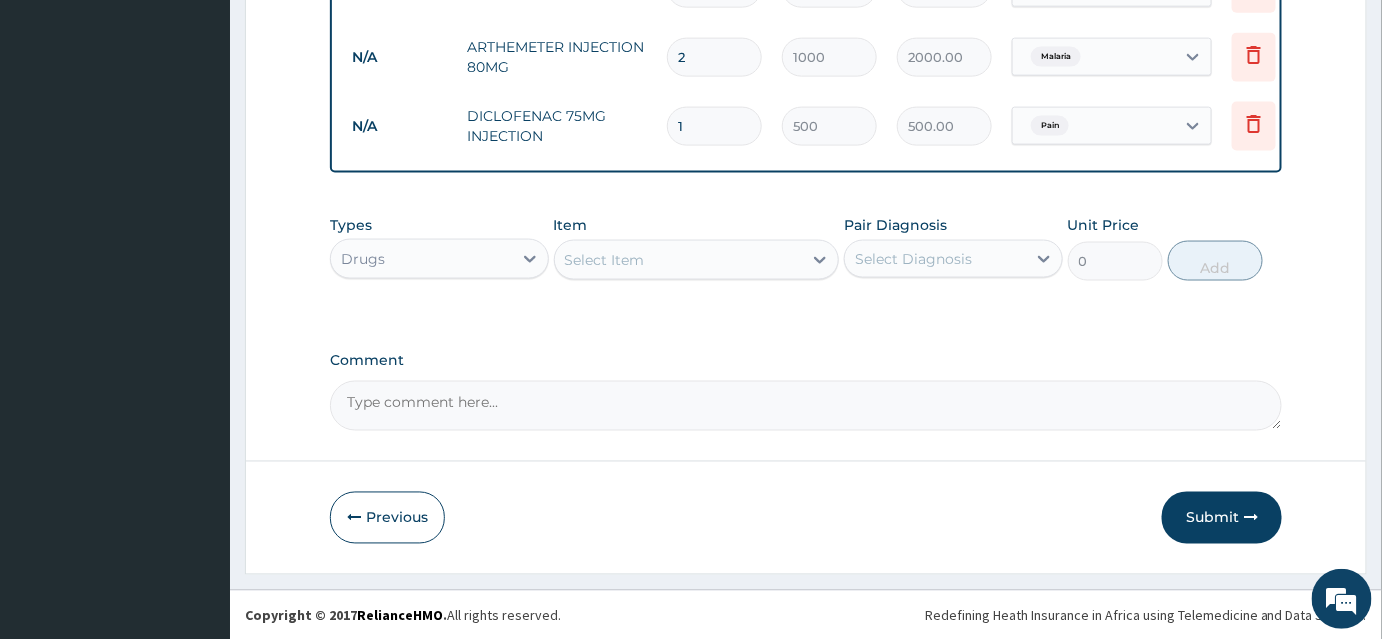 scroll, scrollTop: 925, scrollLeft: 0, axis: vertical 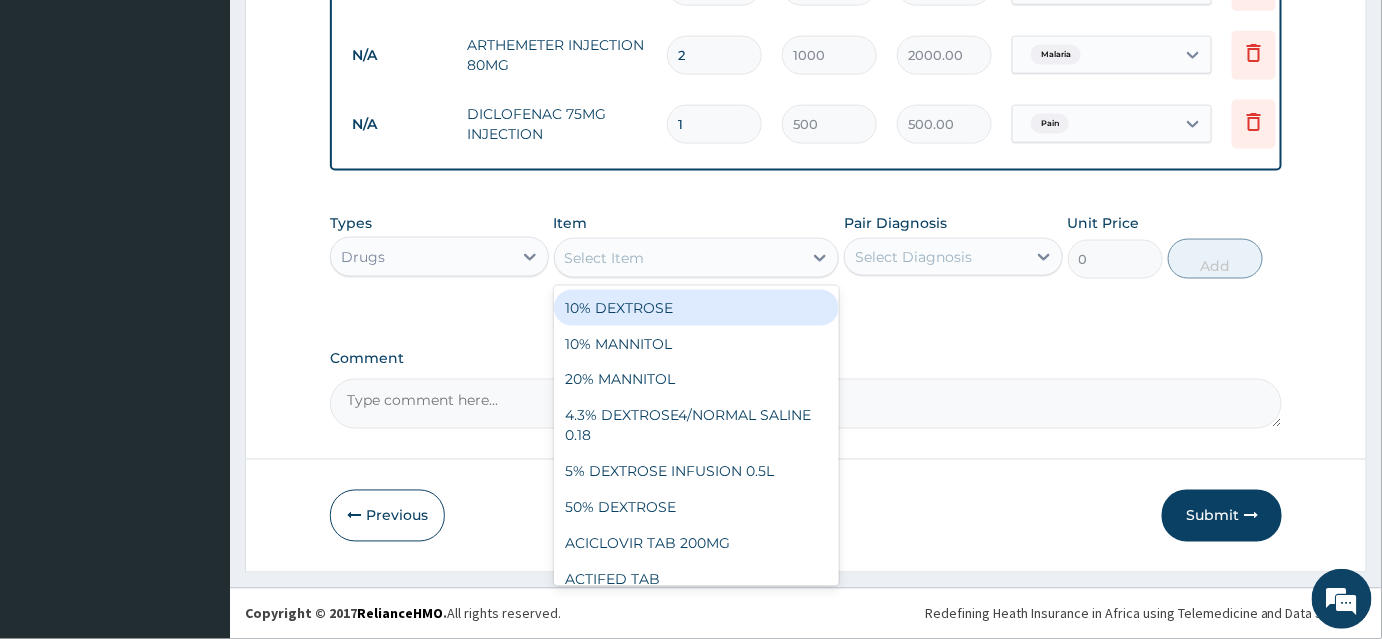 click on "Select Item" at bounding box center (605, 258) 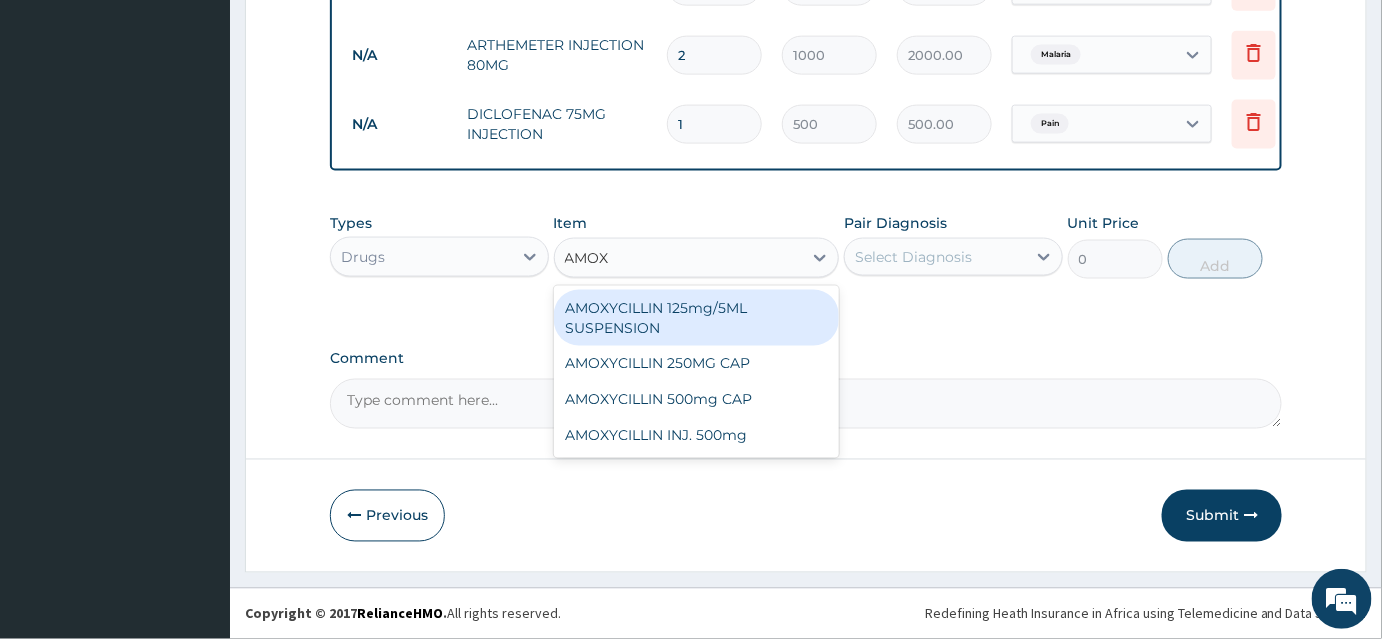 type on "AMOX" 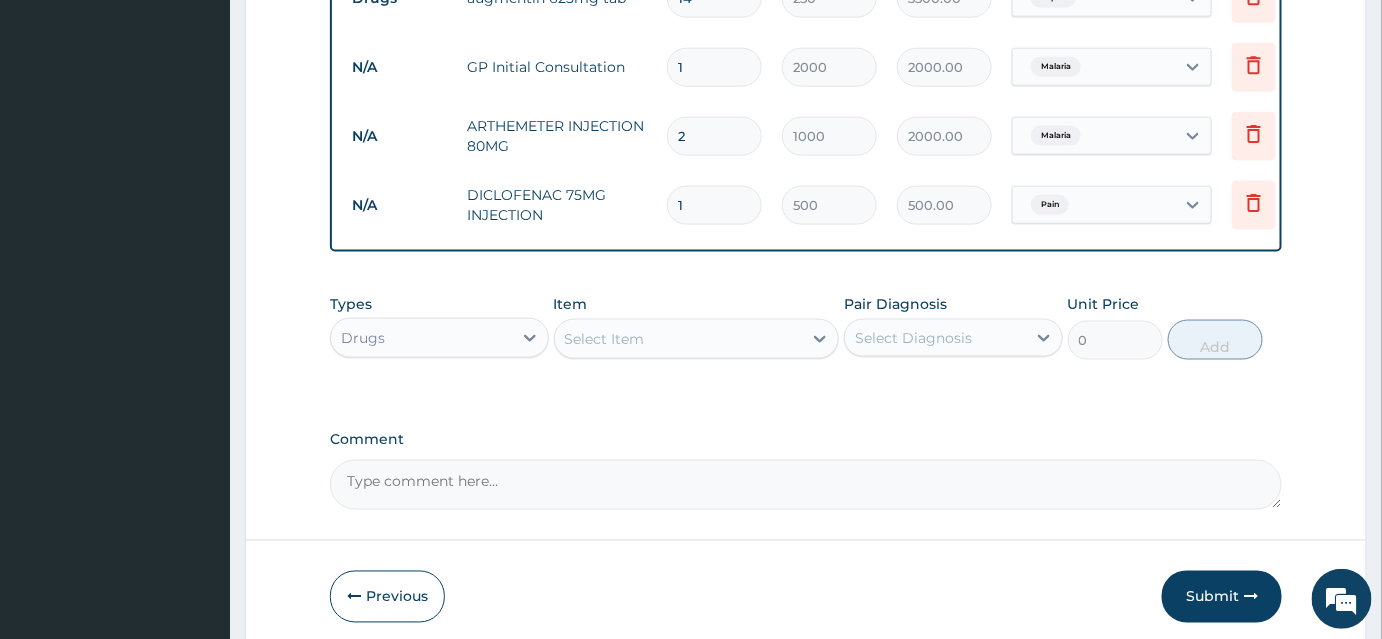scroll, scrollTop: 834, scrollLeft: 0, axis: vertical 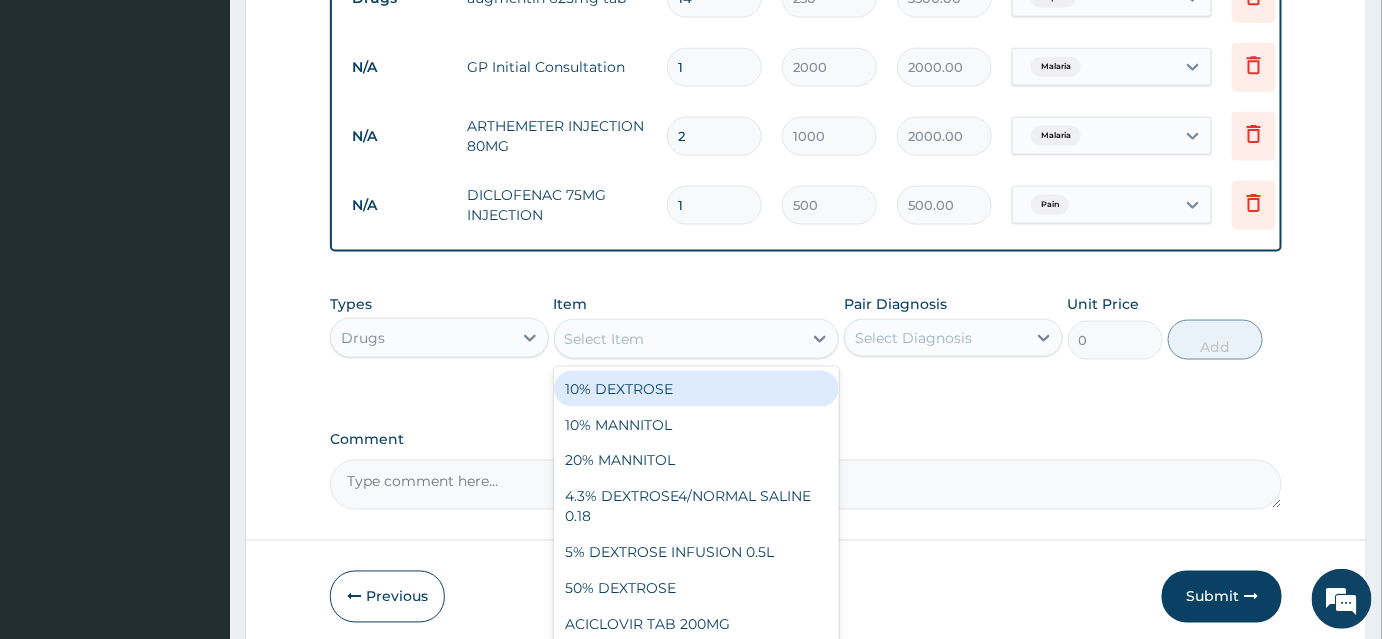 click on "Select Item" at bounding box center (605, 339) 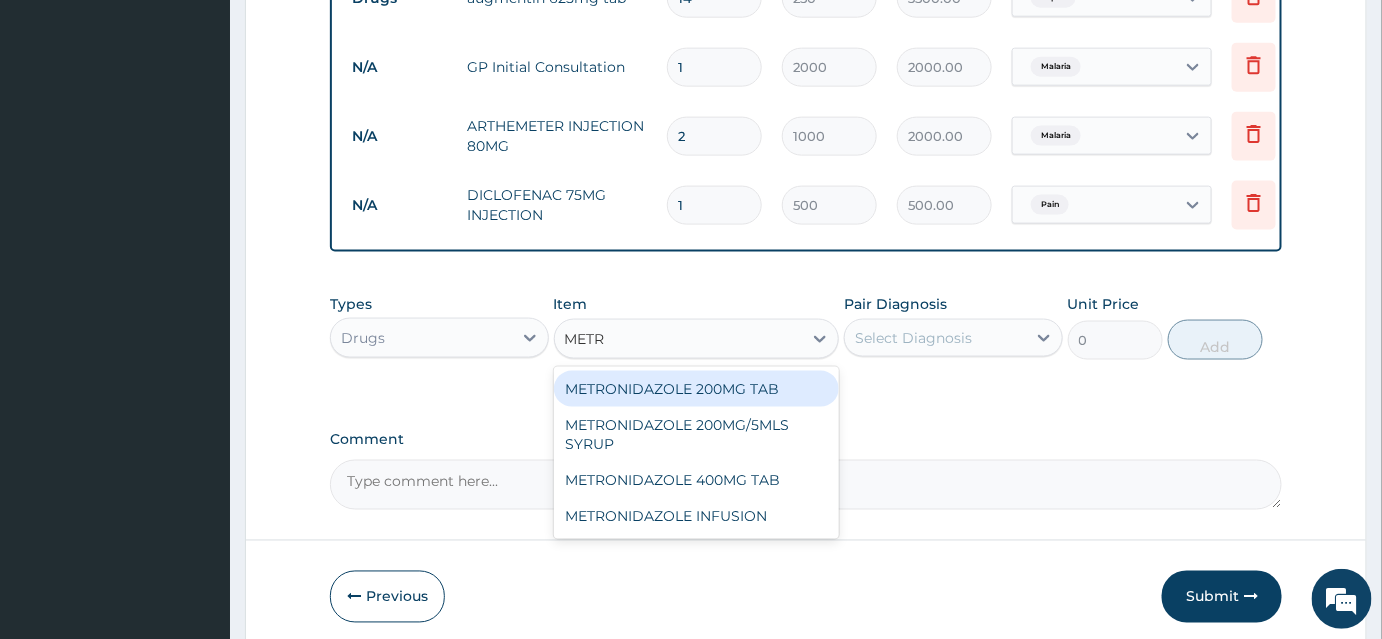 type on "METRO" 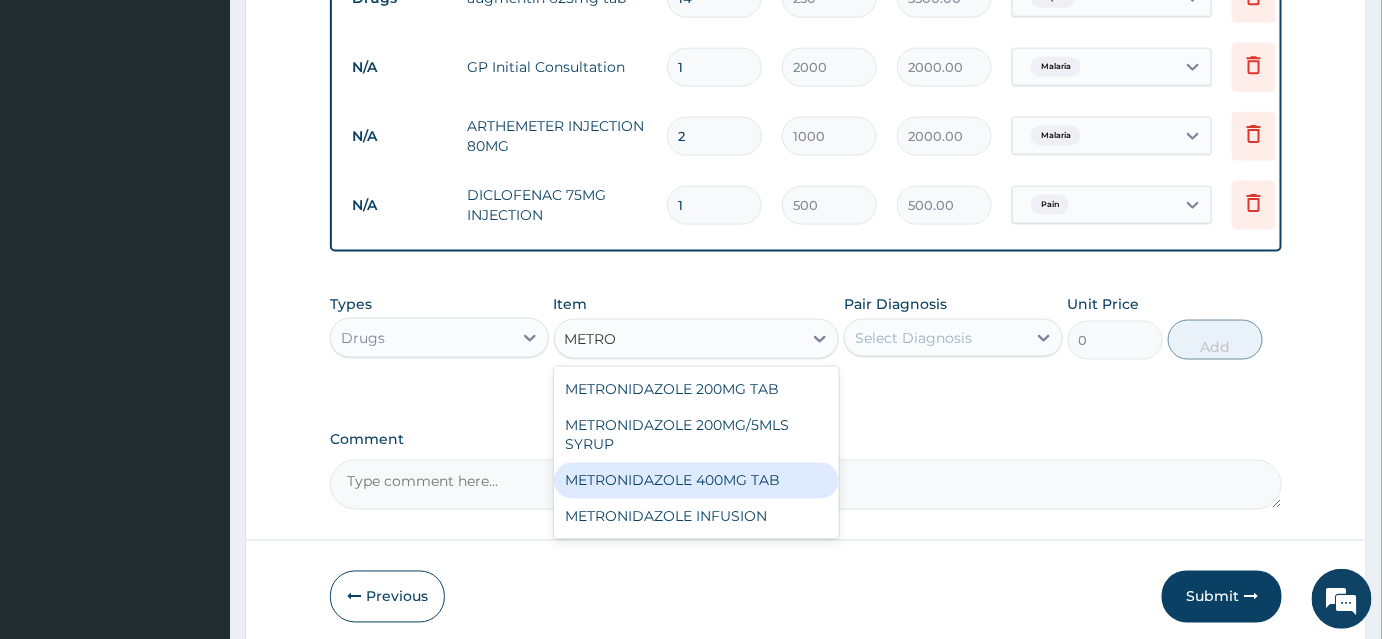 click on "METRONIDAZOLE 400MG TAB" at bounding box center (697, 481) 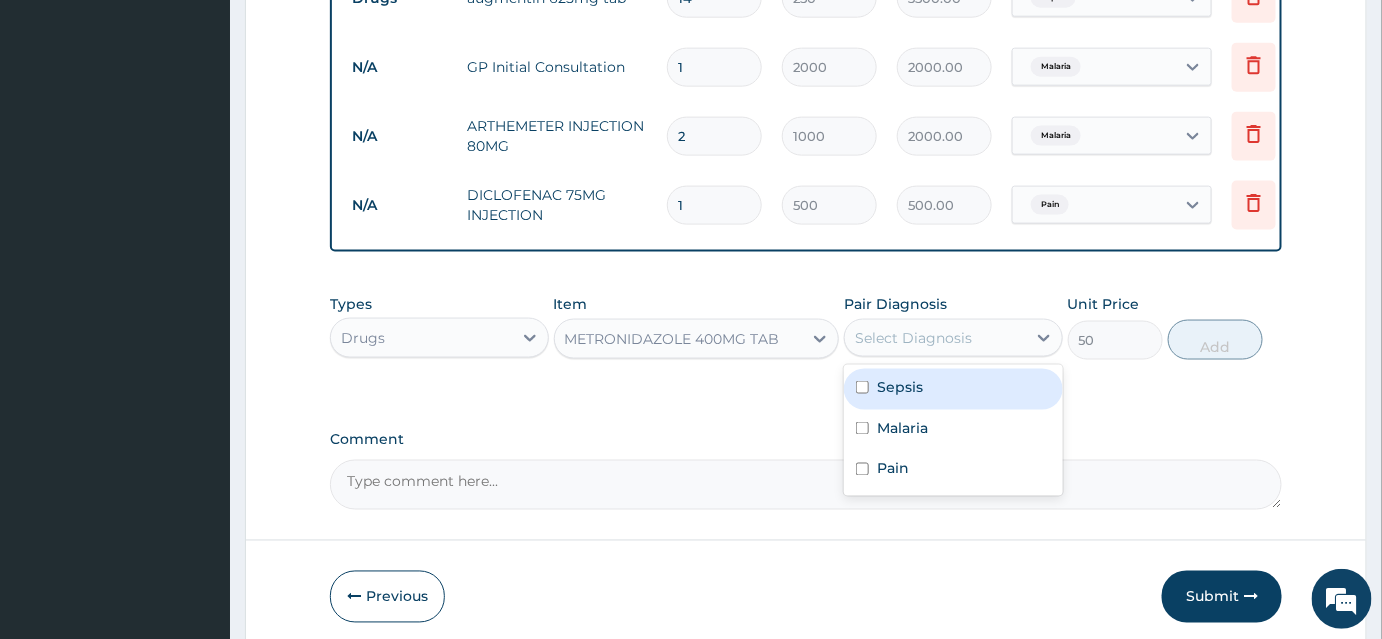 click on "Select Diagnosis" at bounding box center (935, 338) 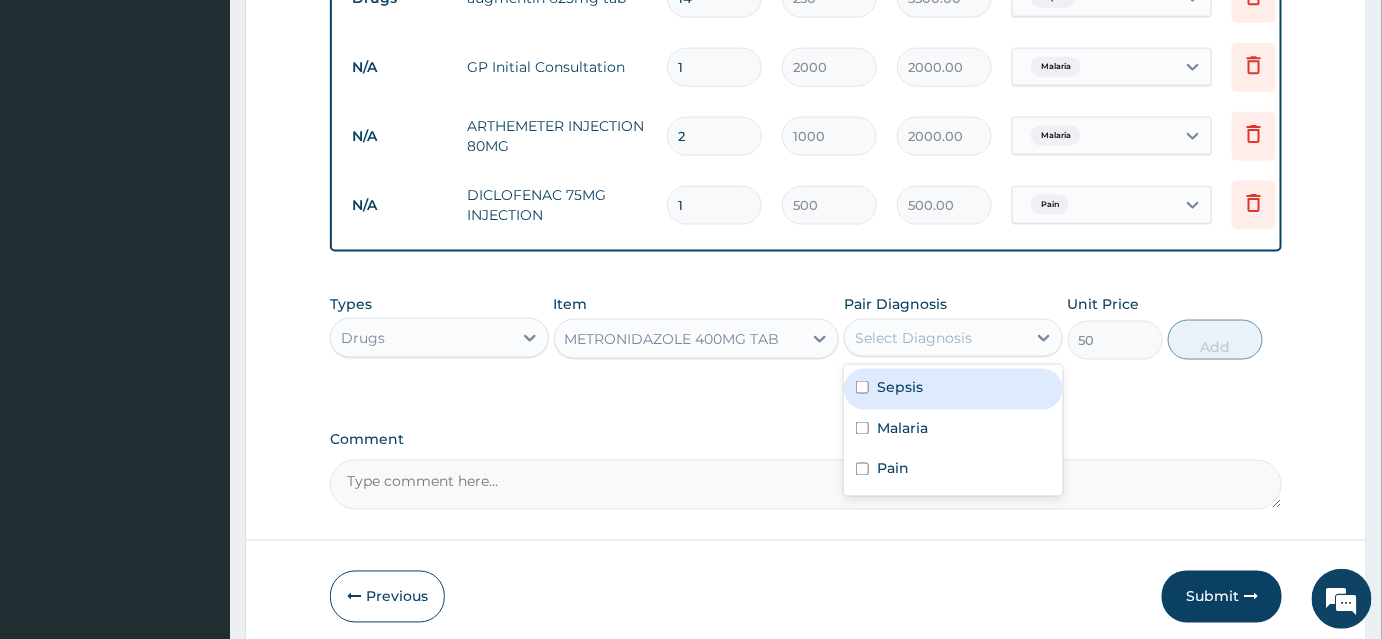 click on "Sepsis" at bounding box center [900, 387] 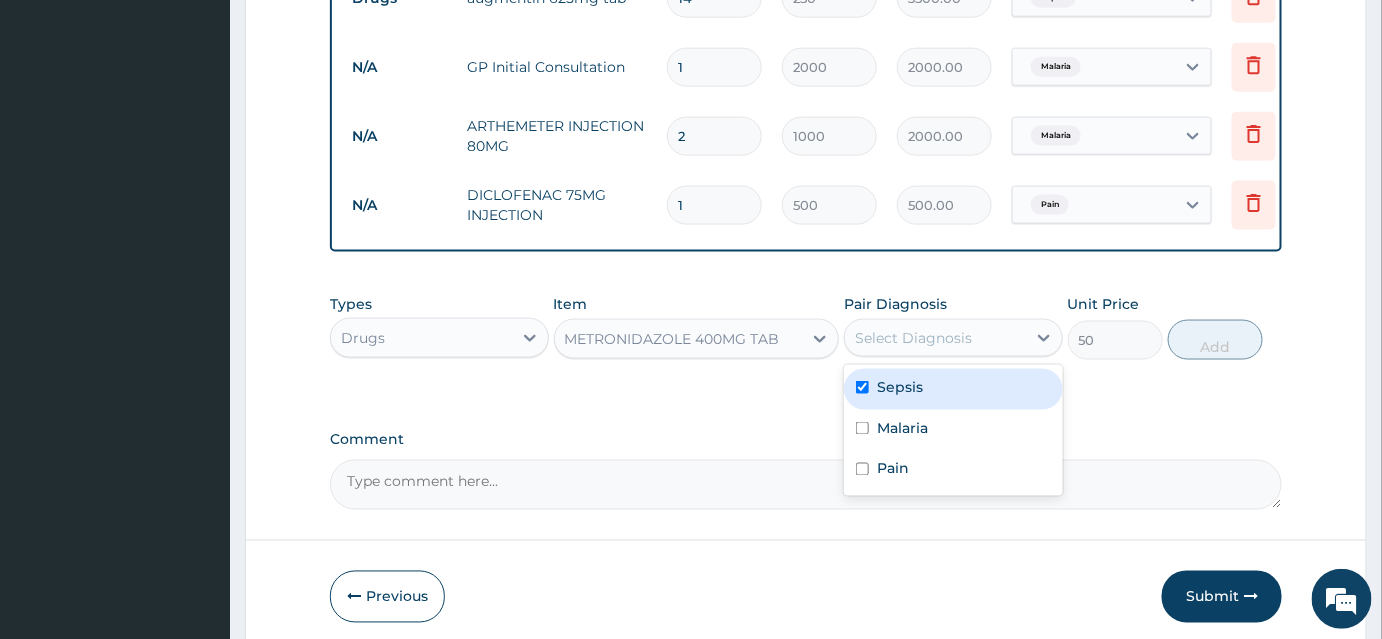 checkbox on "true" 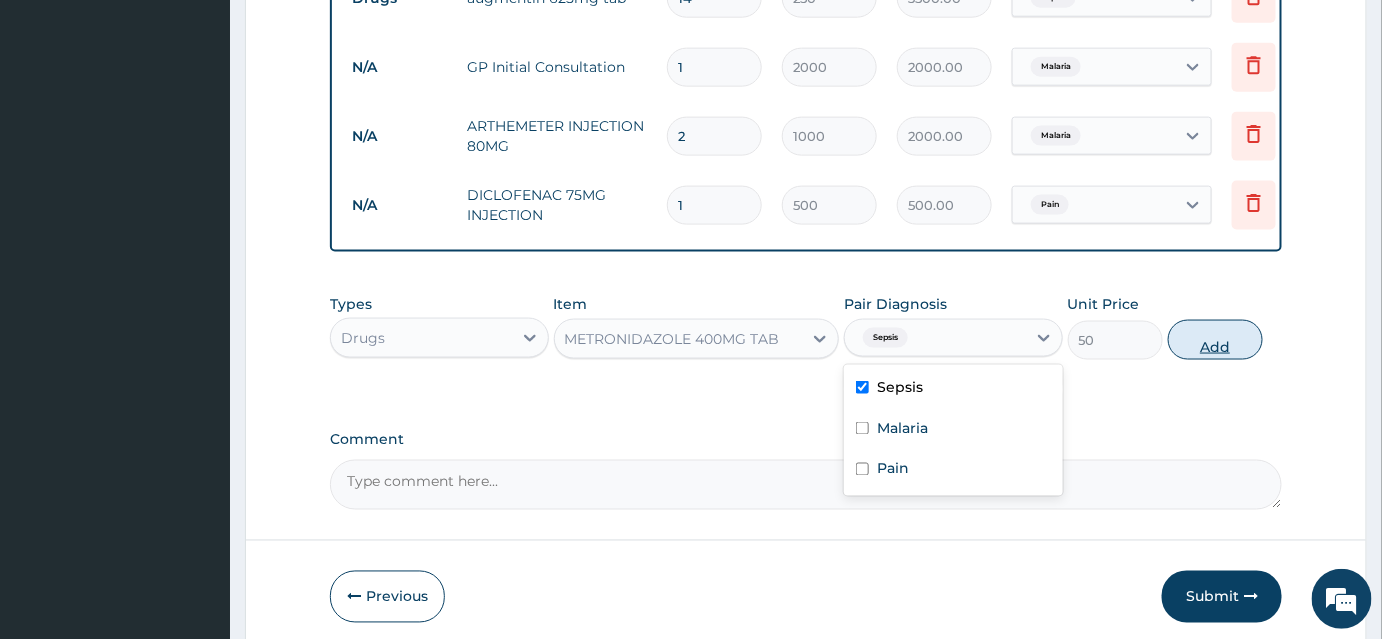 click on "Add" at bounding box center [1215, 340] 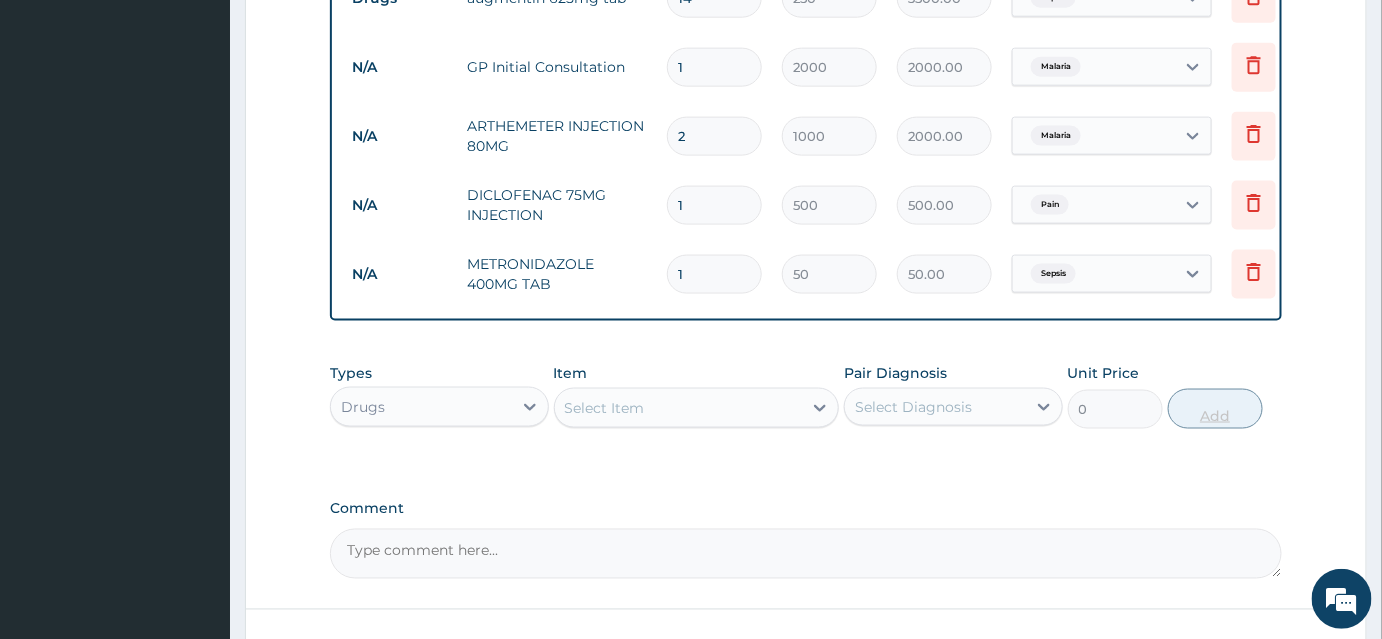 type on "15" 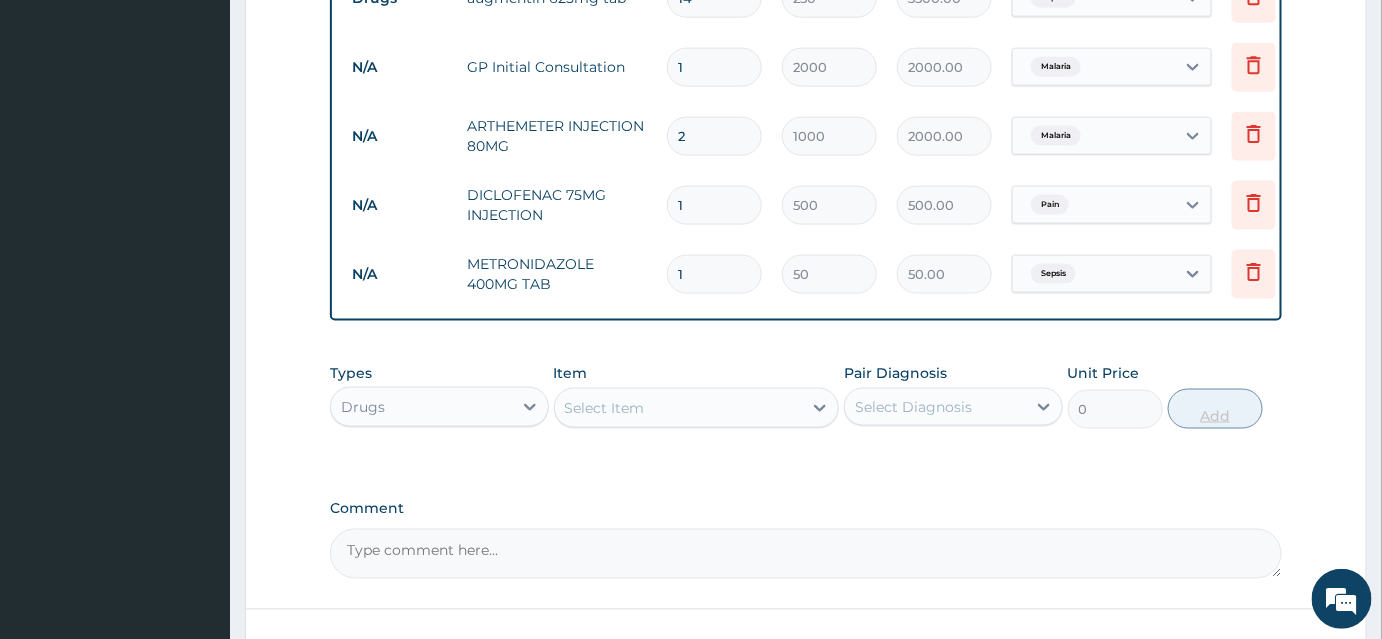 type on "750.00" 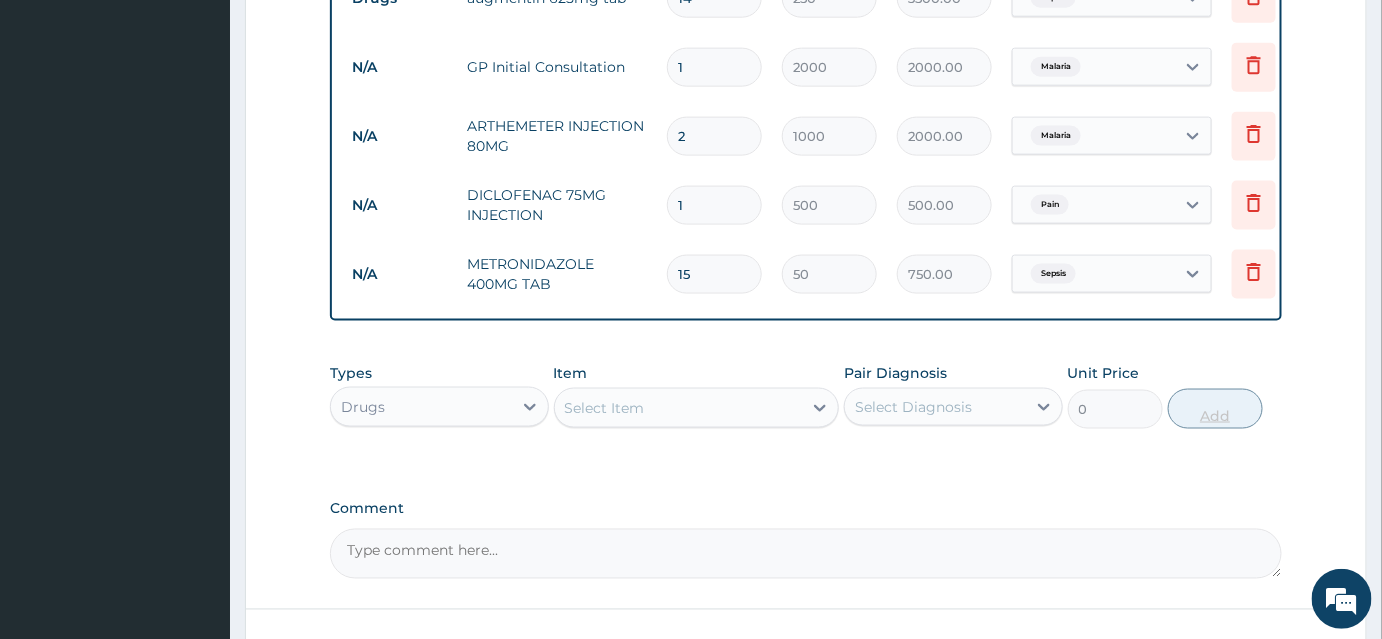 type on "1" 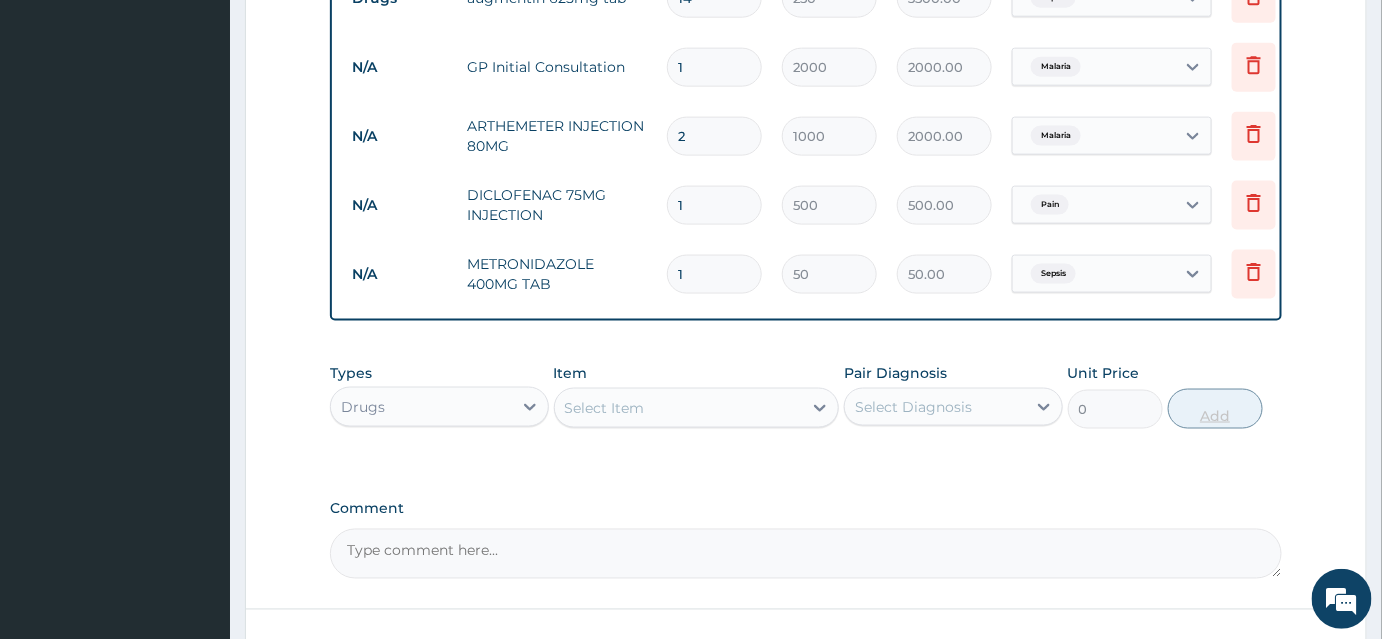 type on "14" 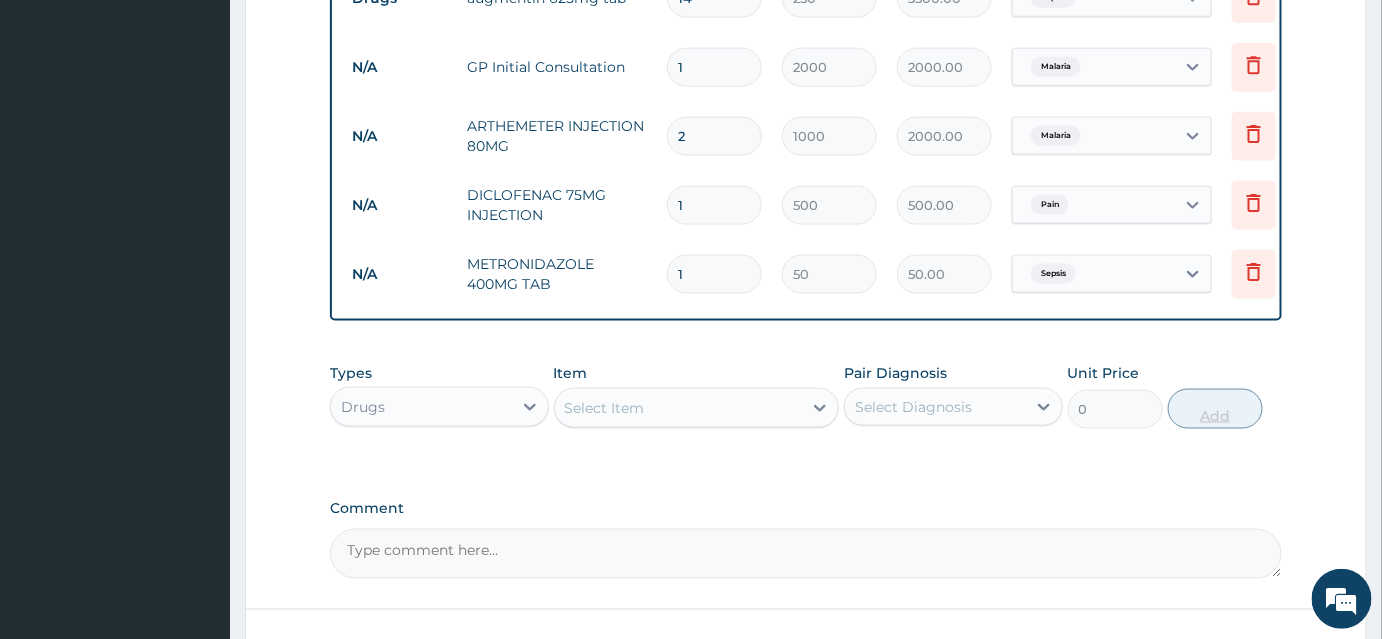 type on "700.00" 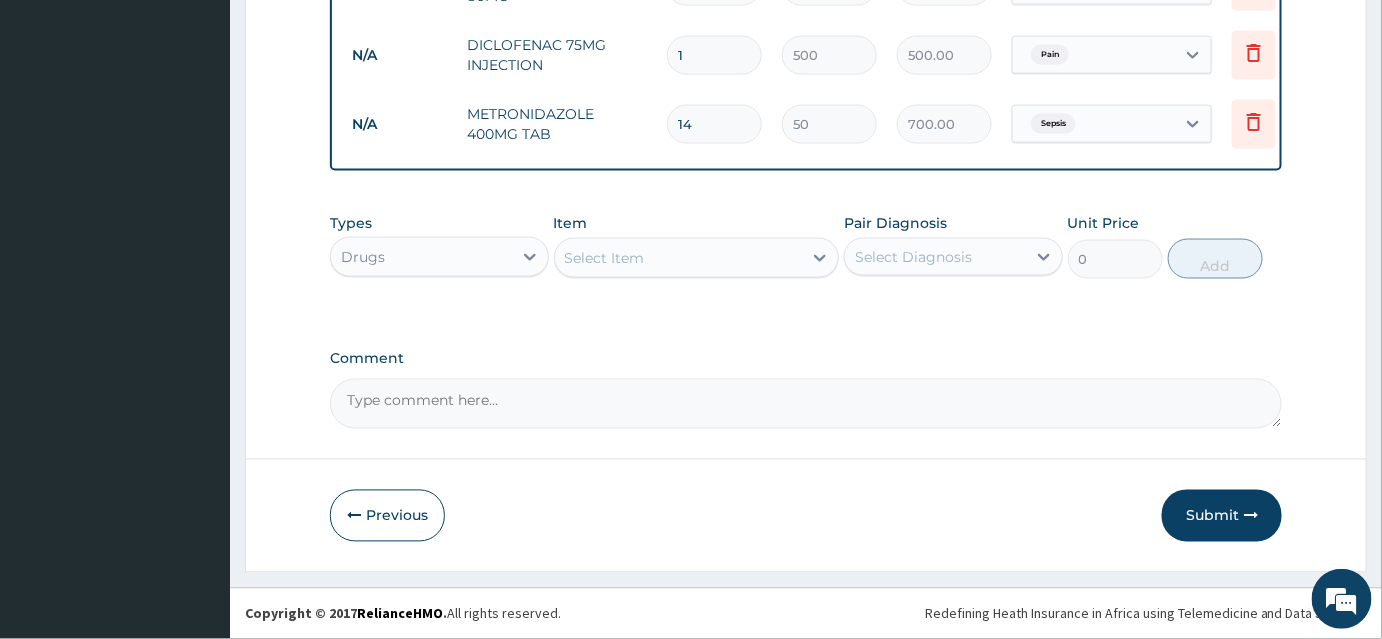 scroll, scrollTop: 995, scrollLeft: 0, axis: vertical 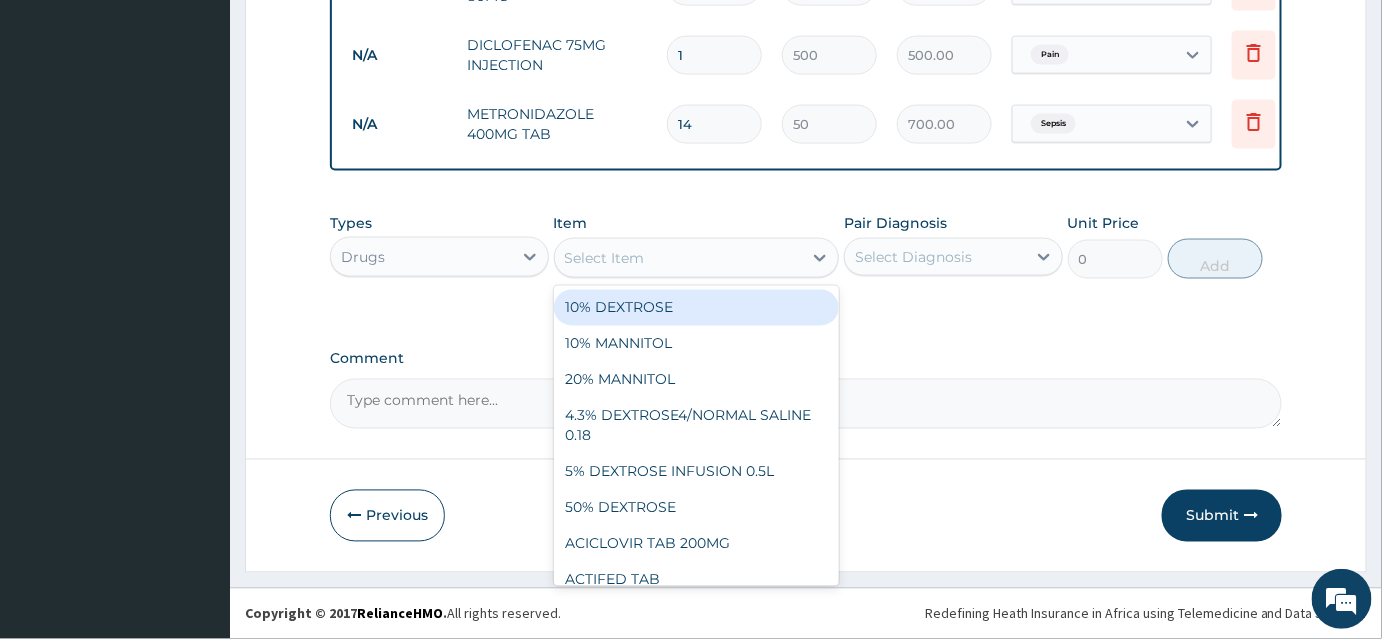 click on "Select Item" at bounding box center (679, 258) 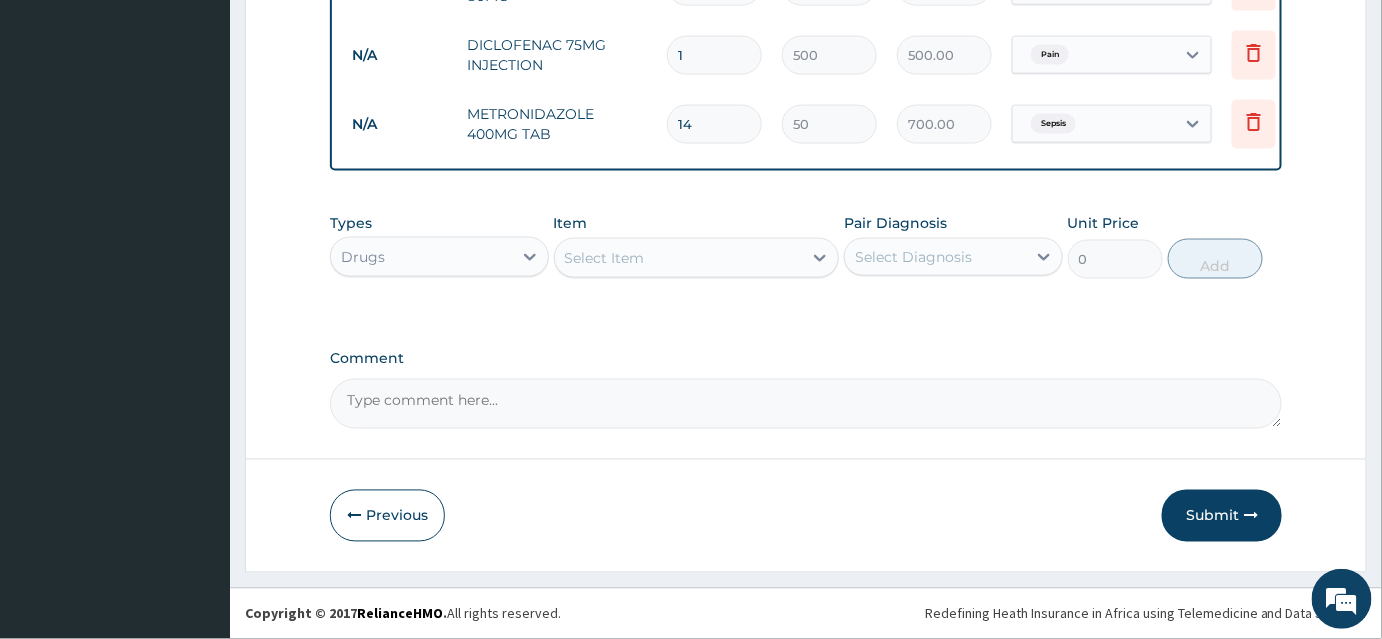 click on "14" at bounding box center (714, 124) 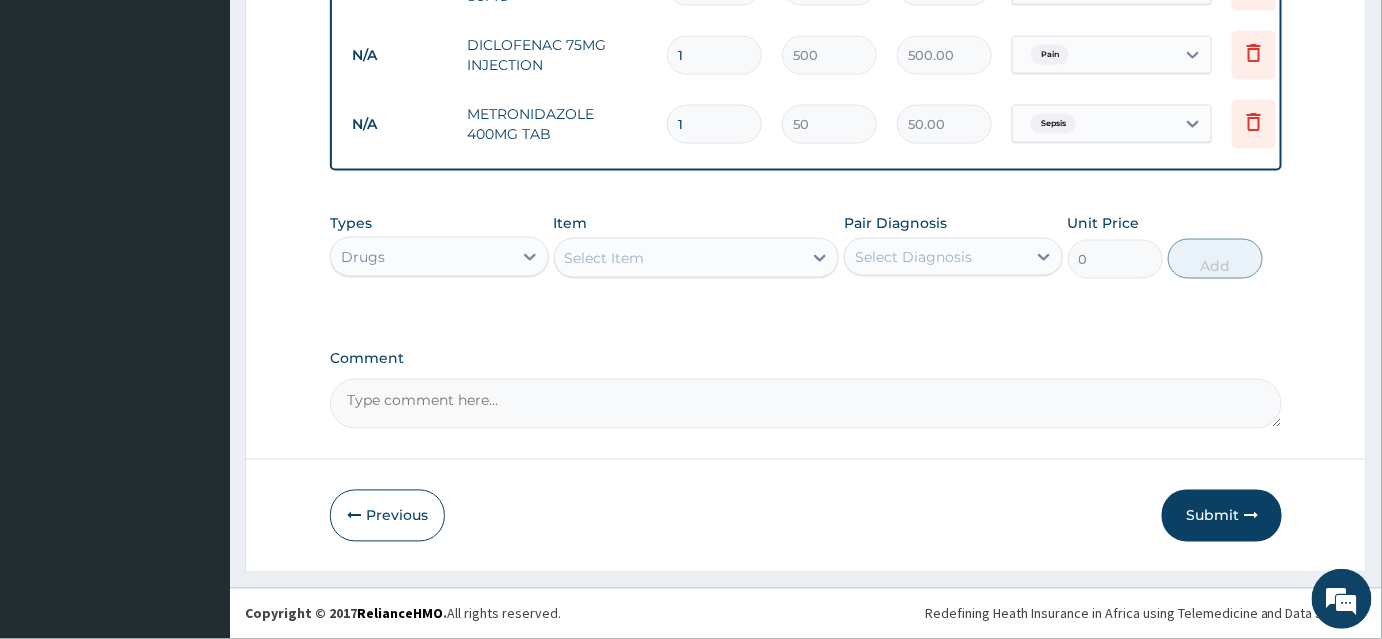 type on "15" 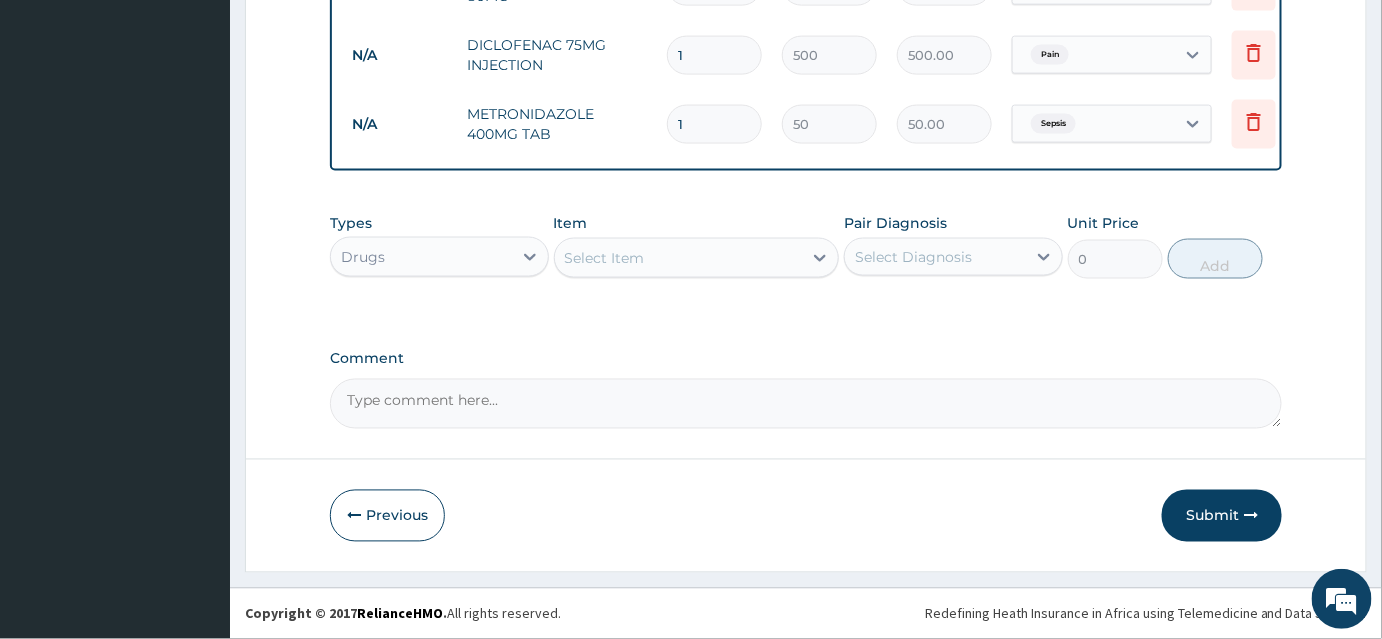 type on "750.00" 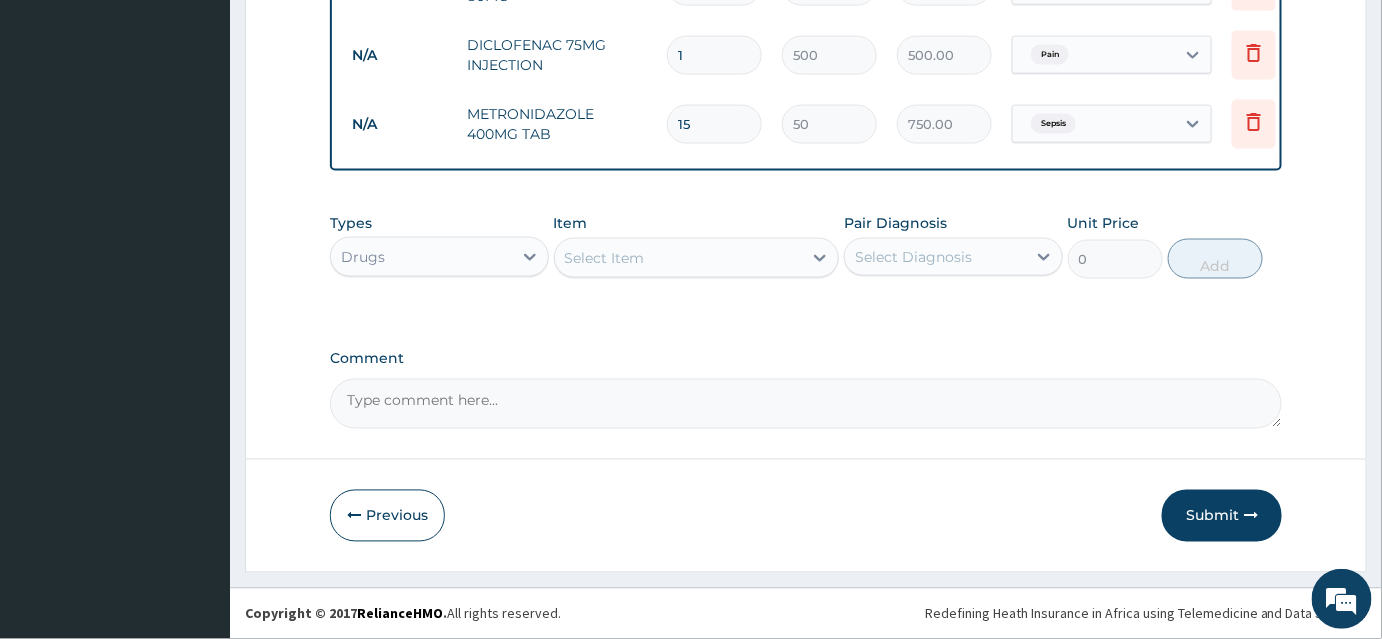 type on "15" 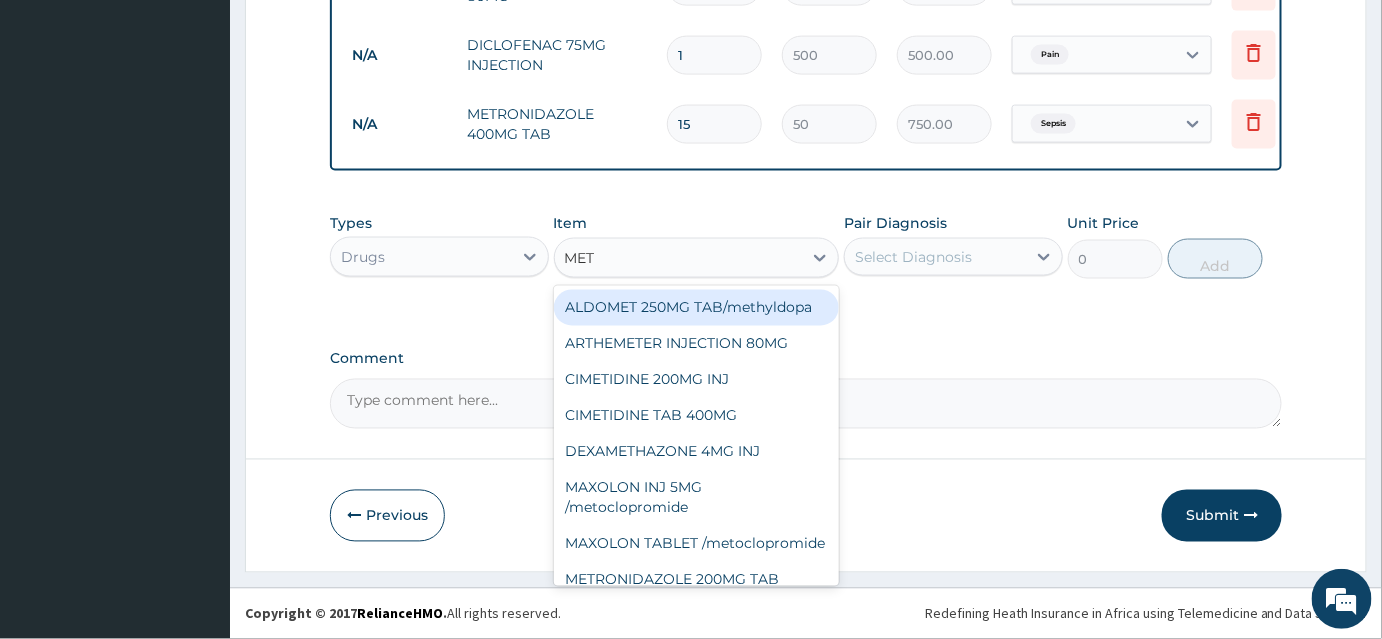 type on "METR" 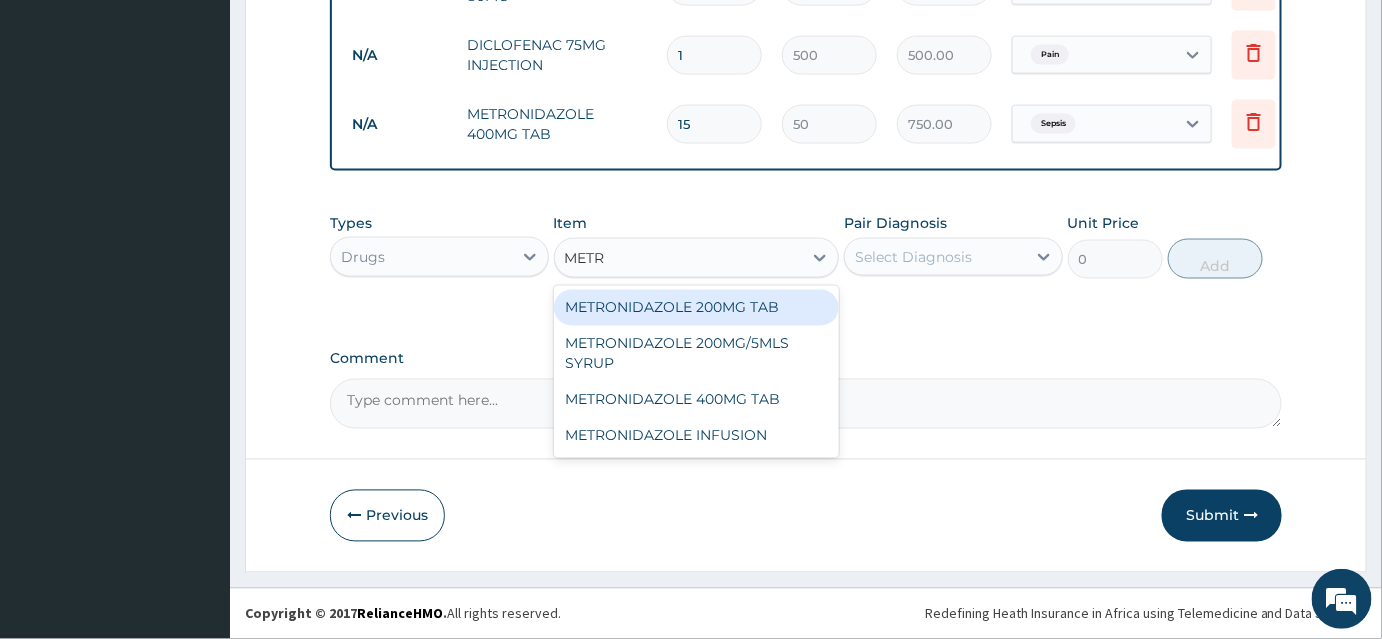 click on "METRONIDAZOLE 200MG TAB" at bounding box center [697, 308] 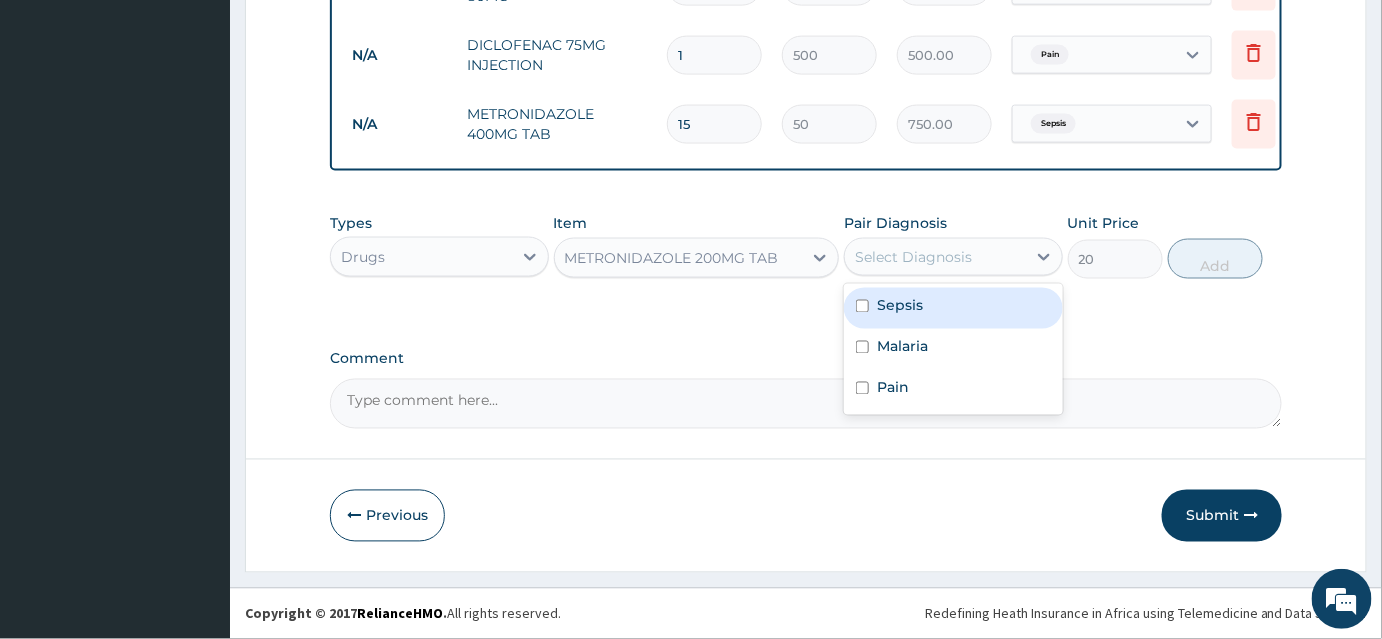 click on "Select Diagnosis" at bounding box center (913, 257) 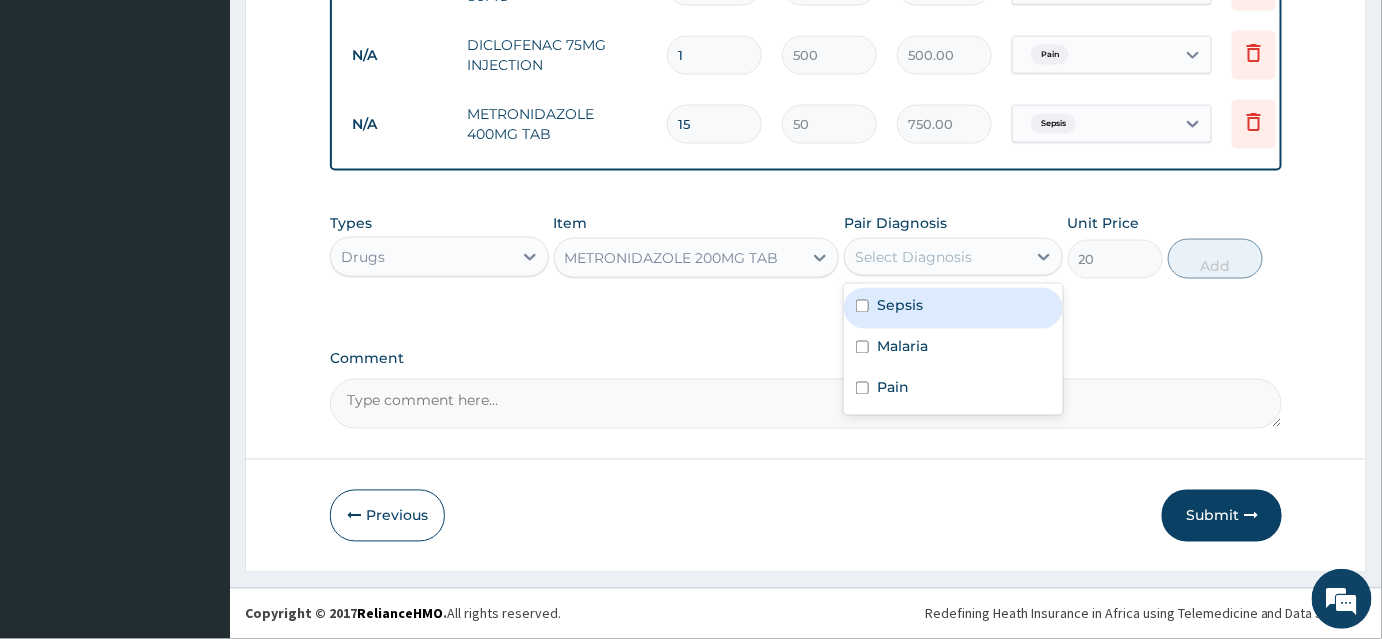 click on "Sepsis" at bounding box center (900, 306) 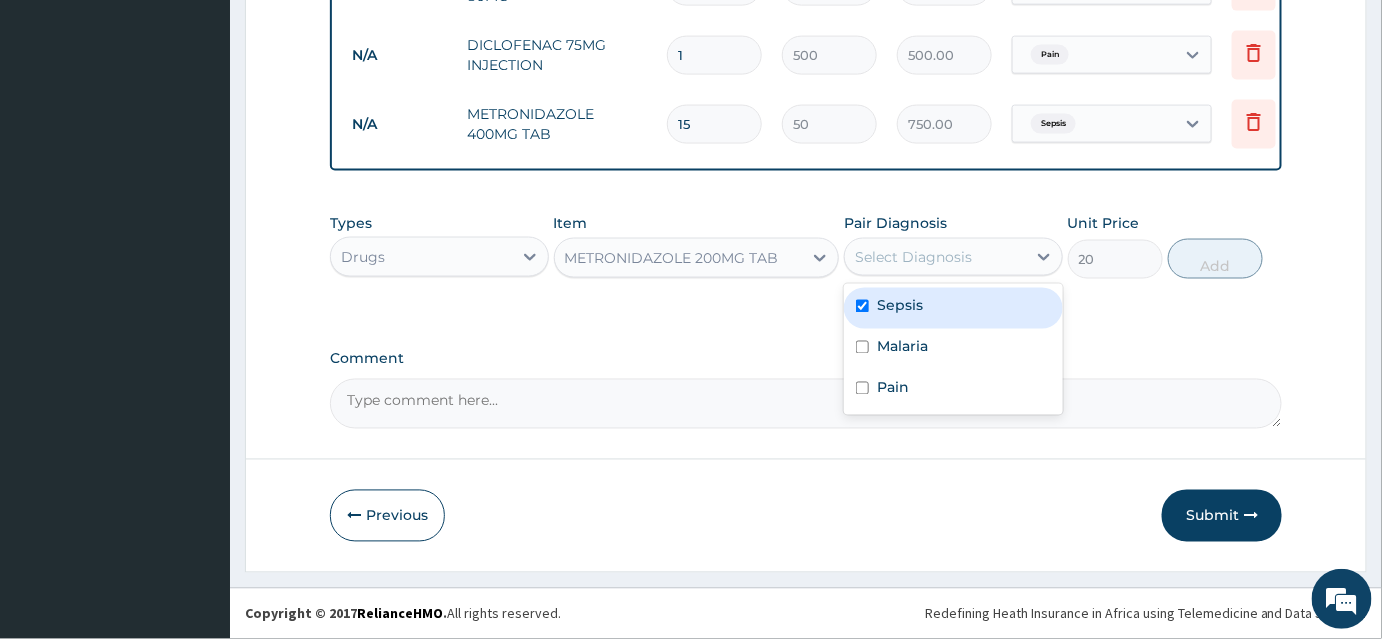 checkbox on "true" 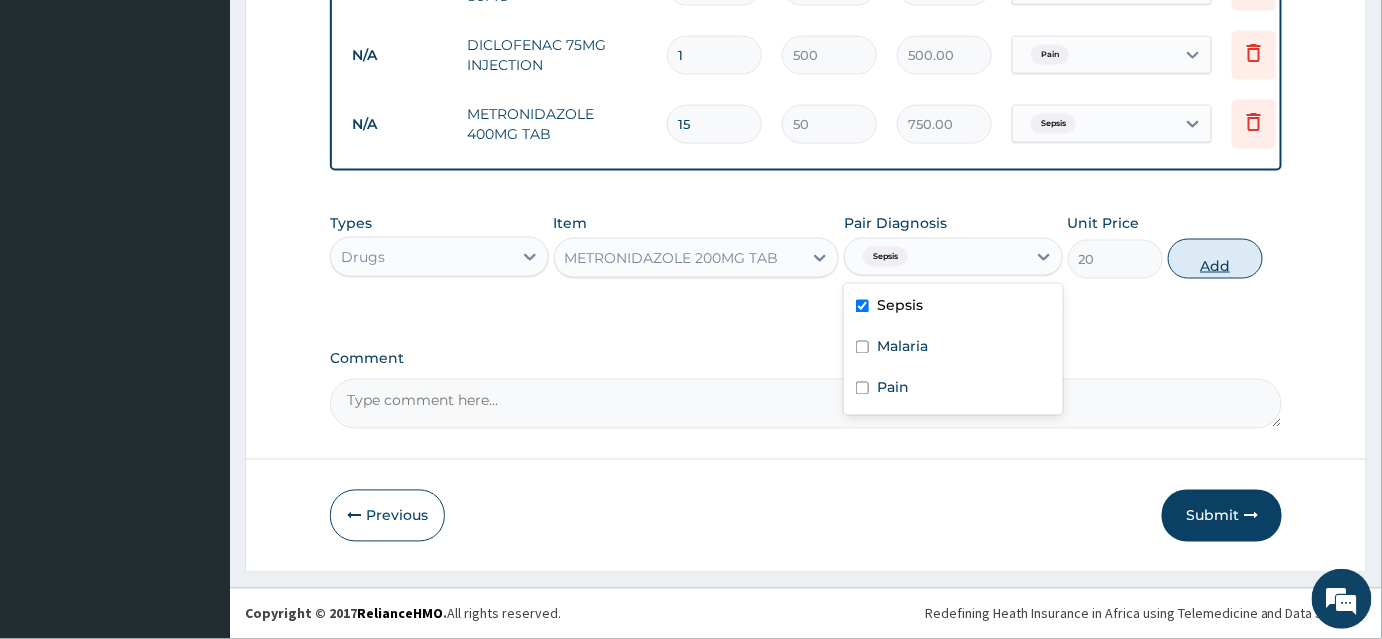 click on "Add" at bounding box center [1215, 259] 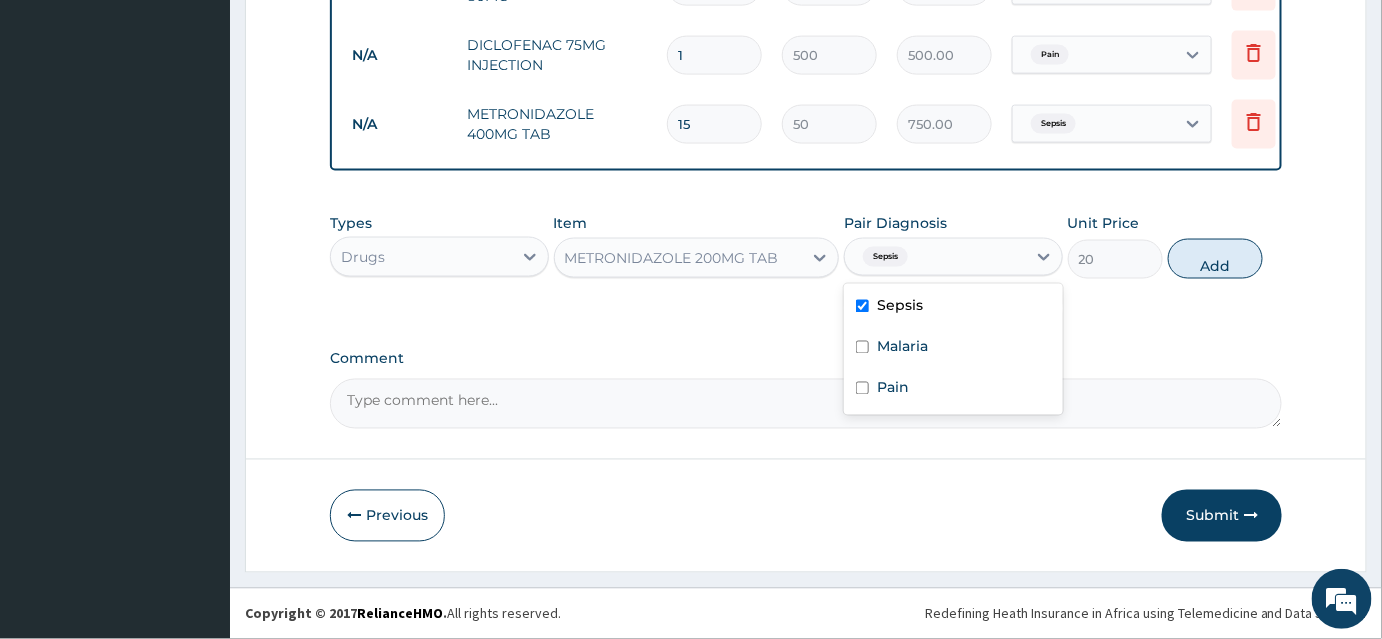 type on "0" 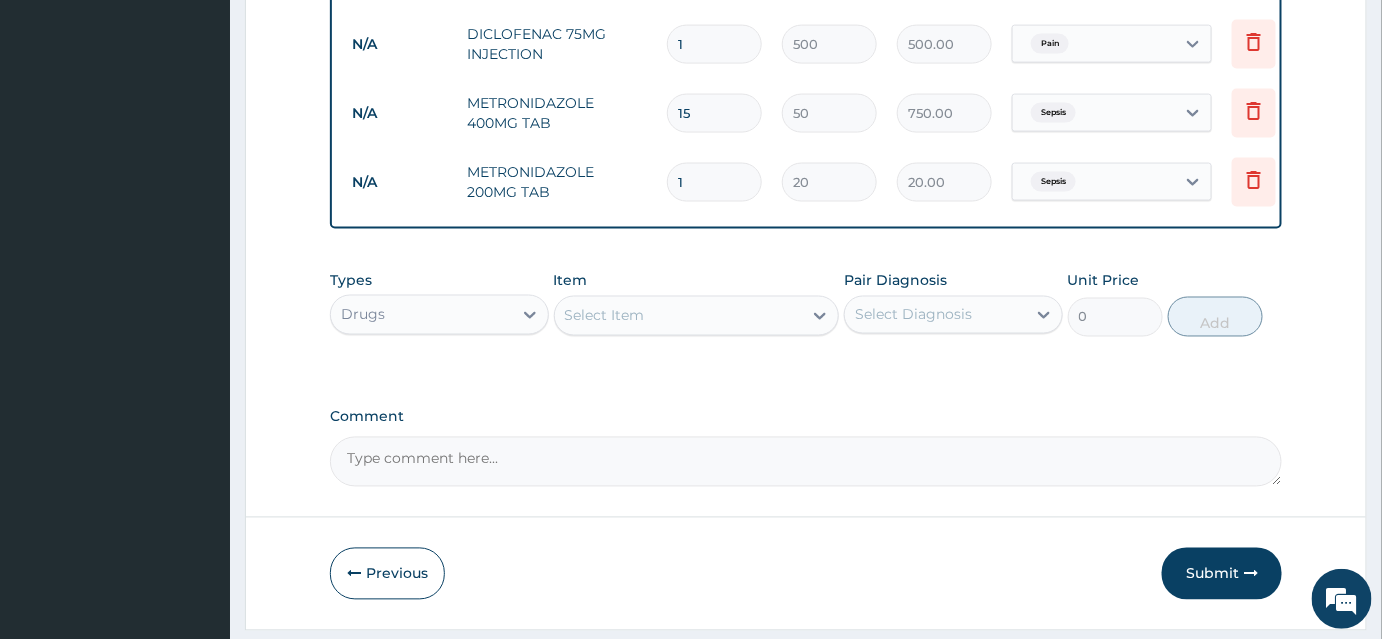 type 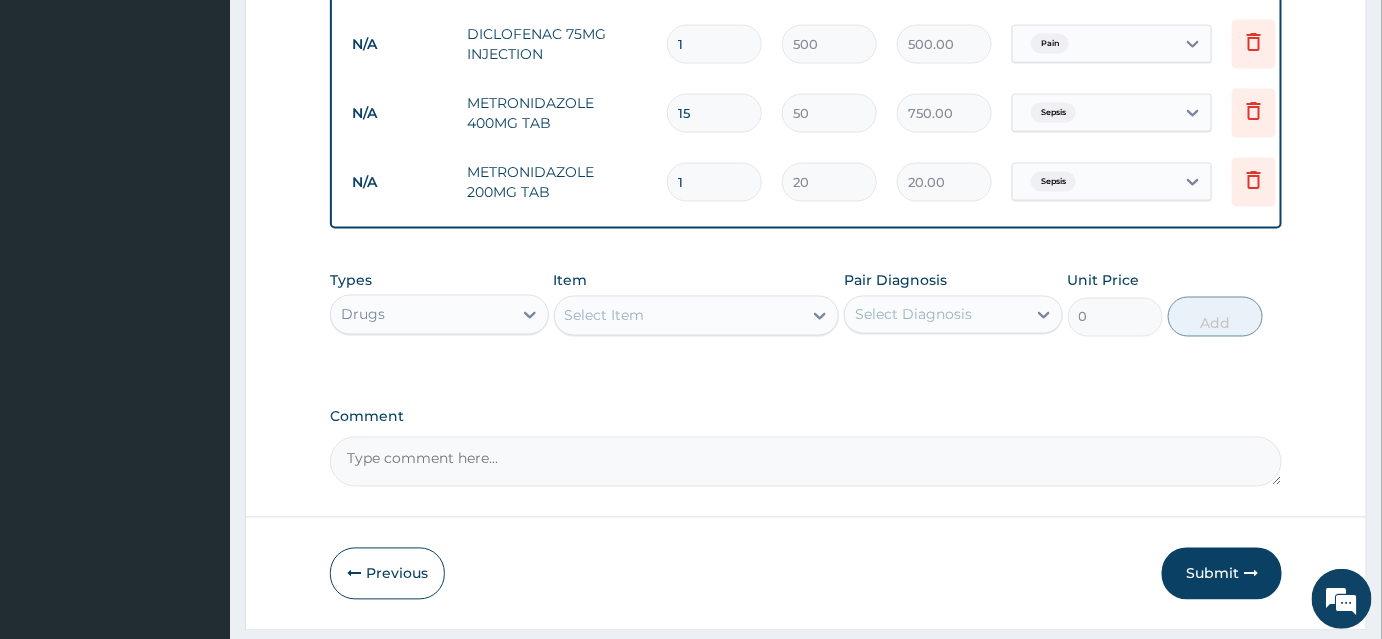 type on "0.00" 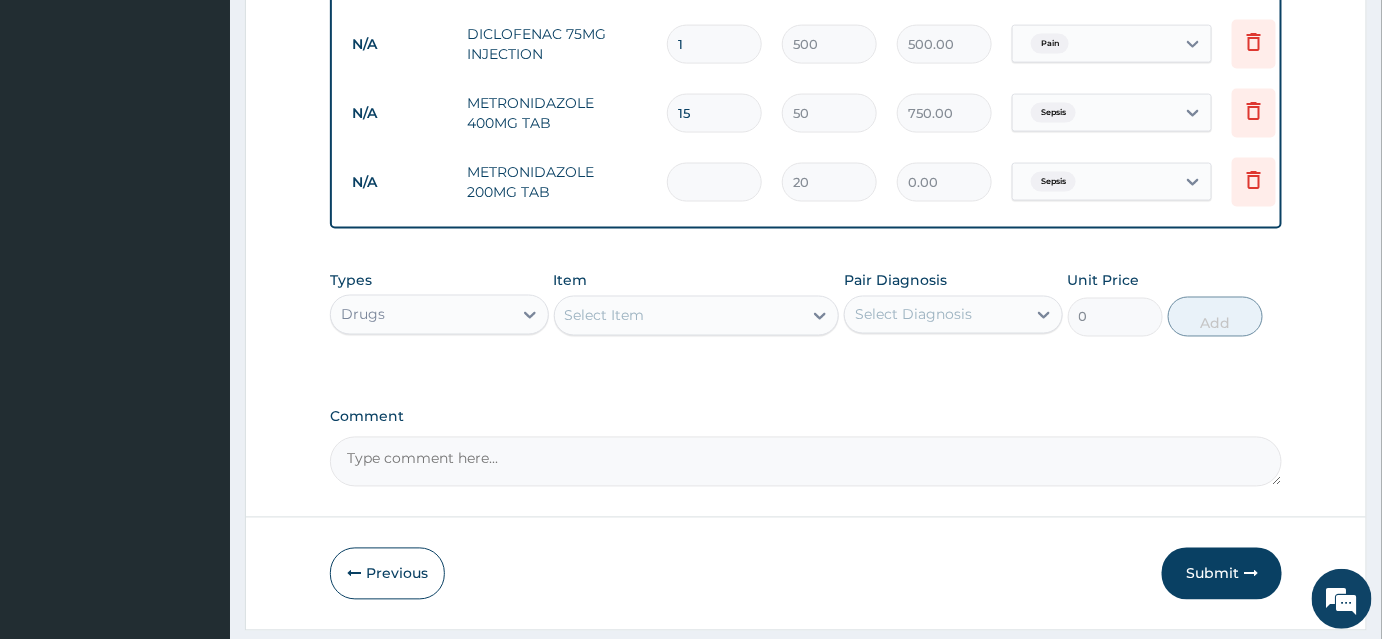 type on "3" 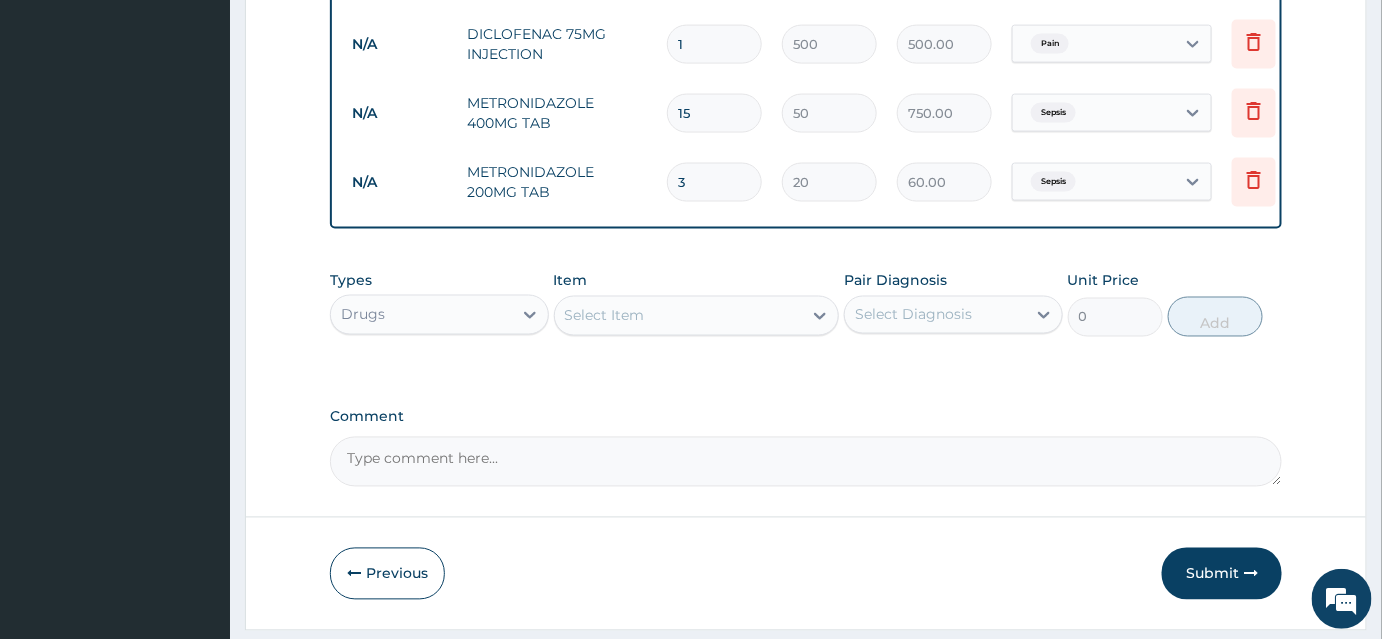 type on "30" 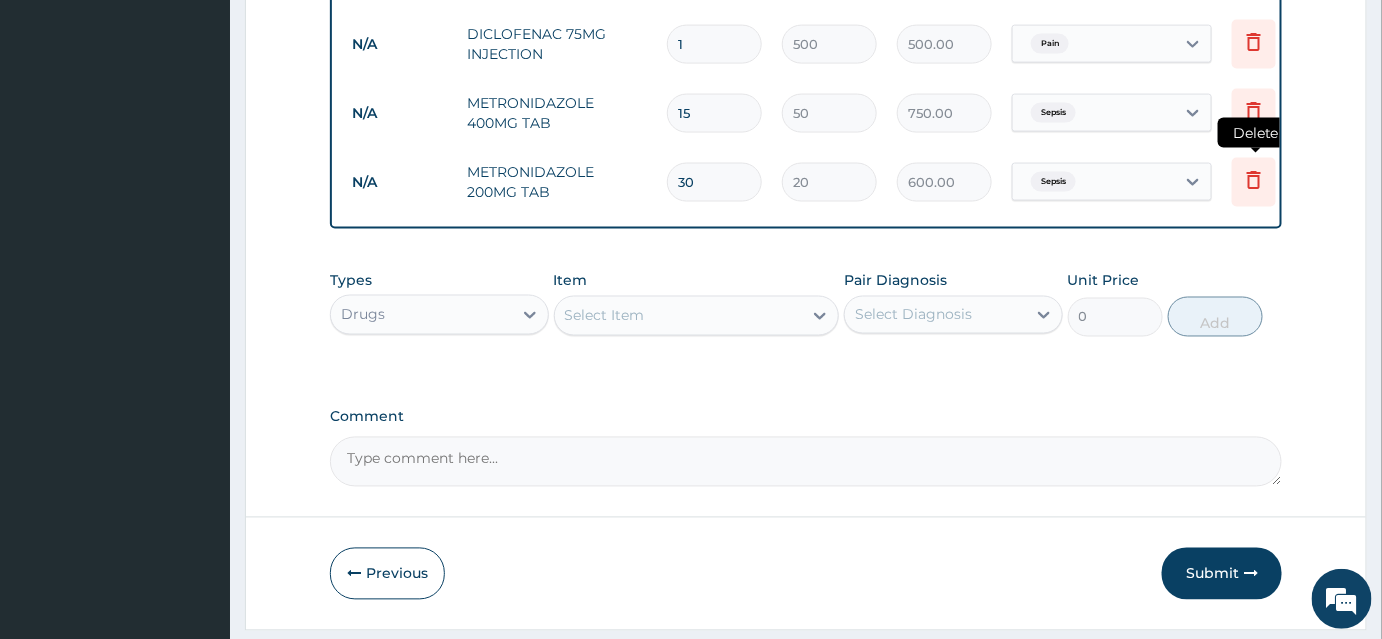 type on "30" 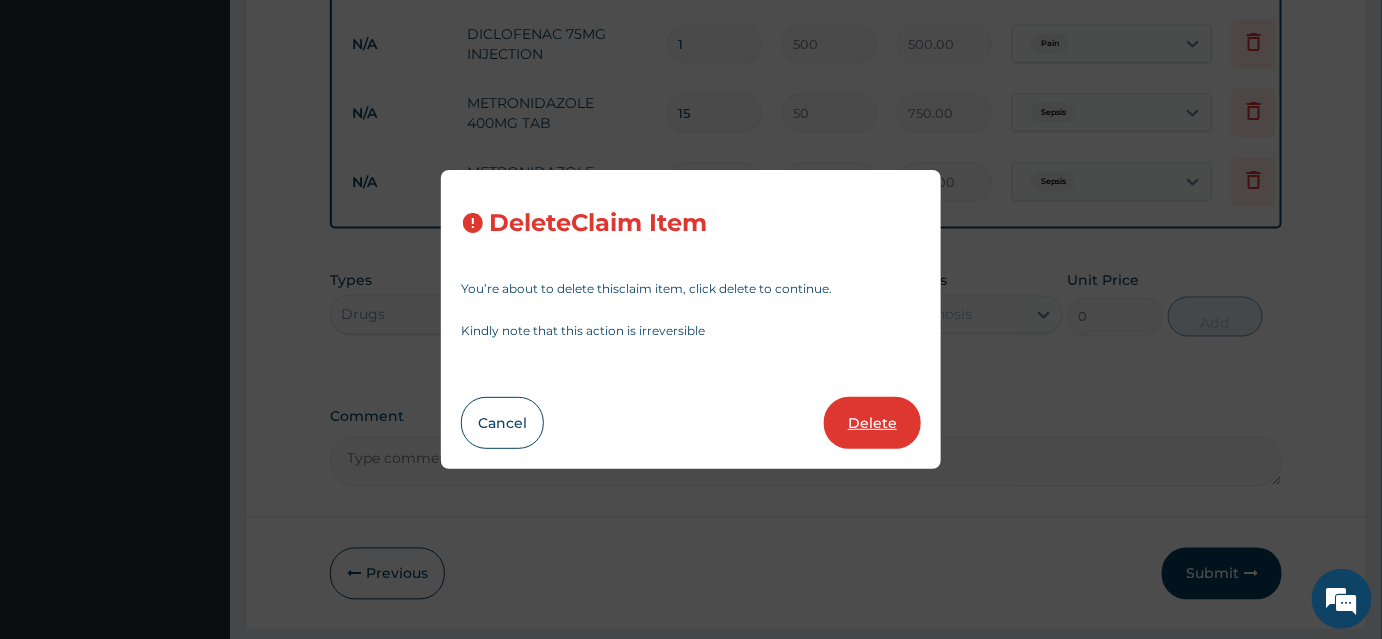 click on "Delete" at bounding box center [872, 423] 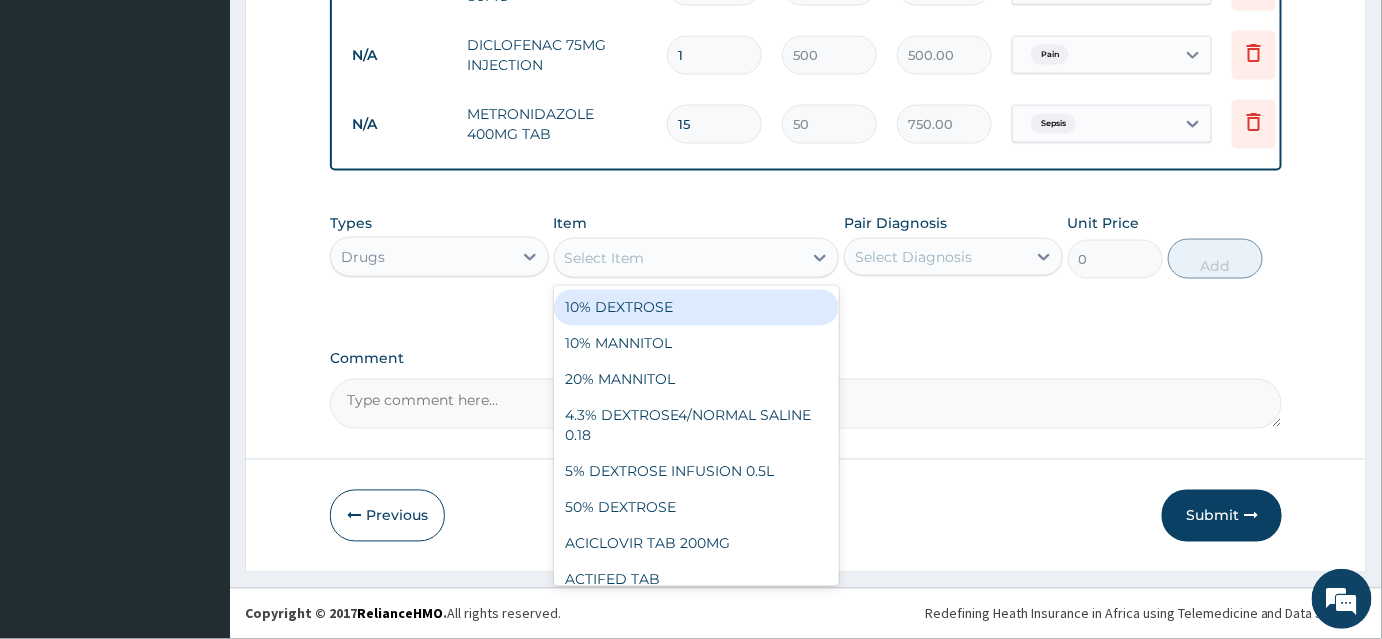 click on "Select Item" at bounding box center [679, 258] 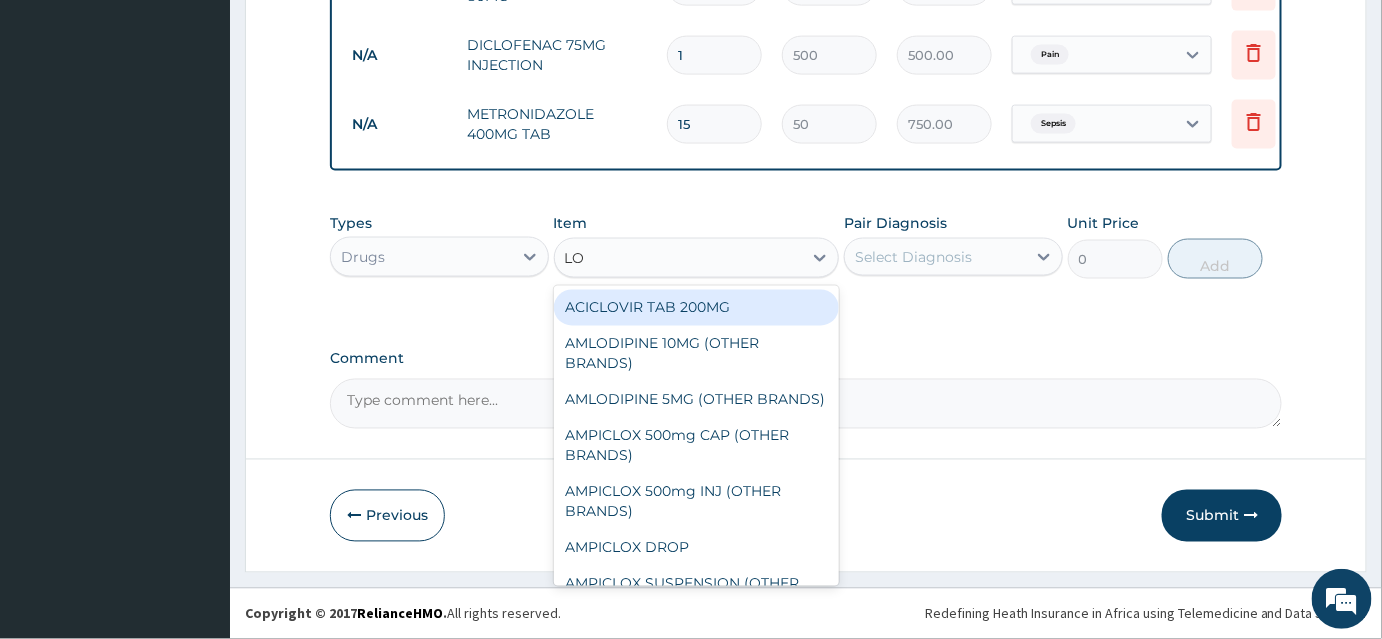 type on "LON" 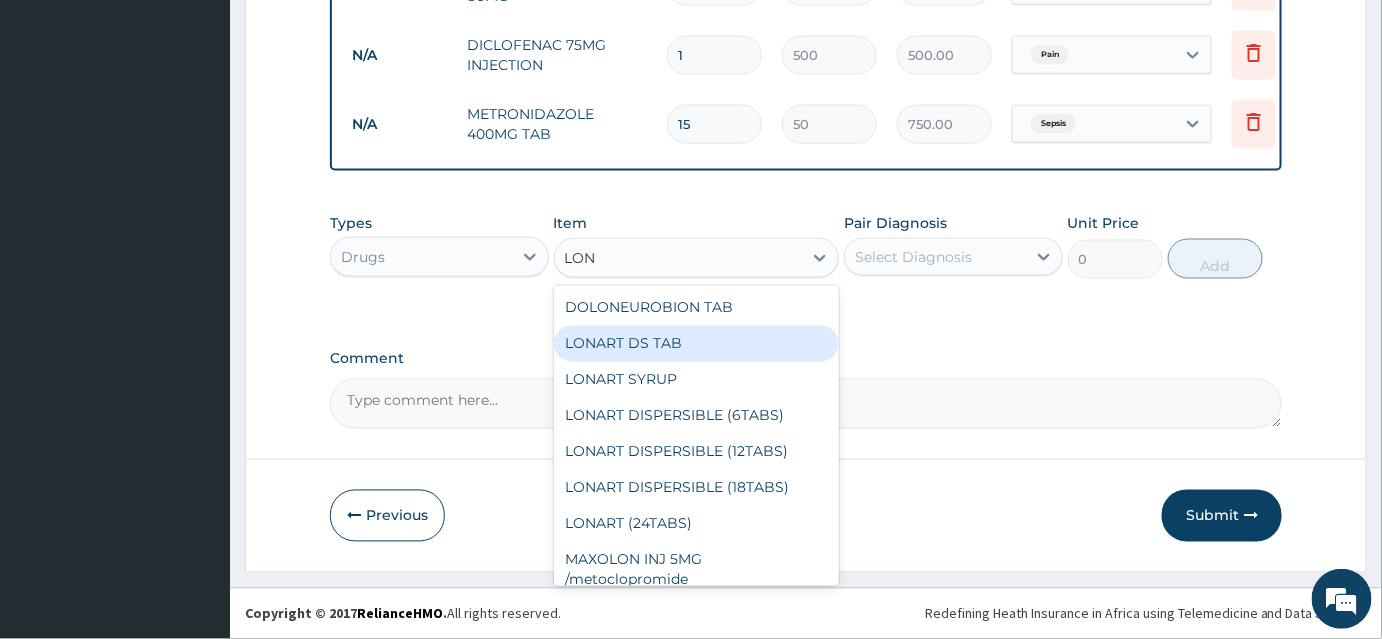 click on "LONART DS TAB" at bounding box center [697, 344] 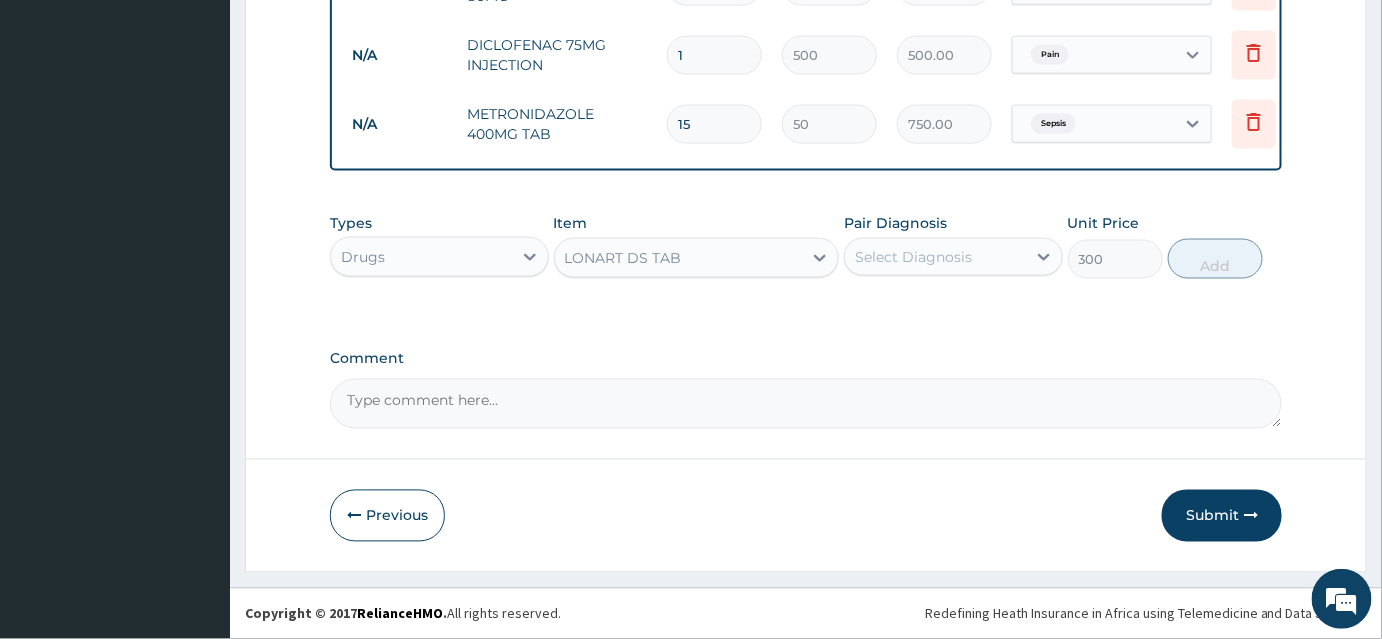 click on "Select Diagnosis" at bounding box center (913, 257) 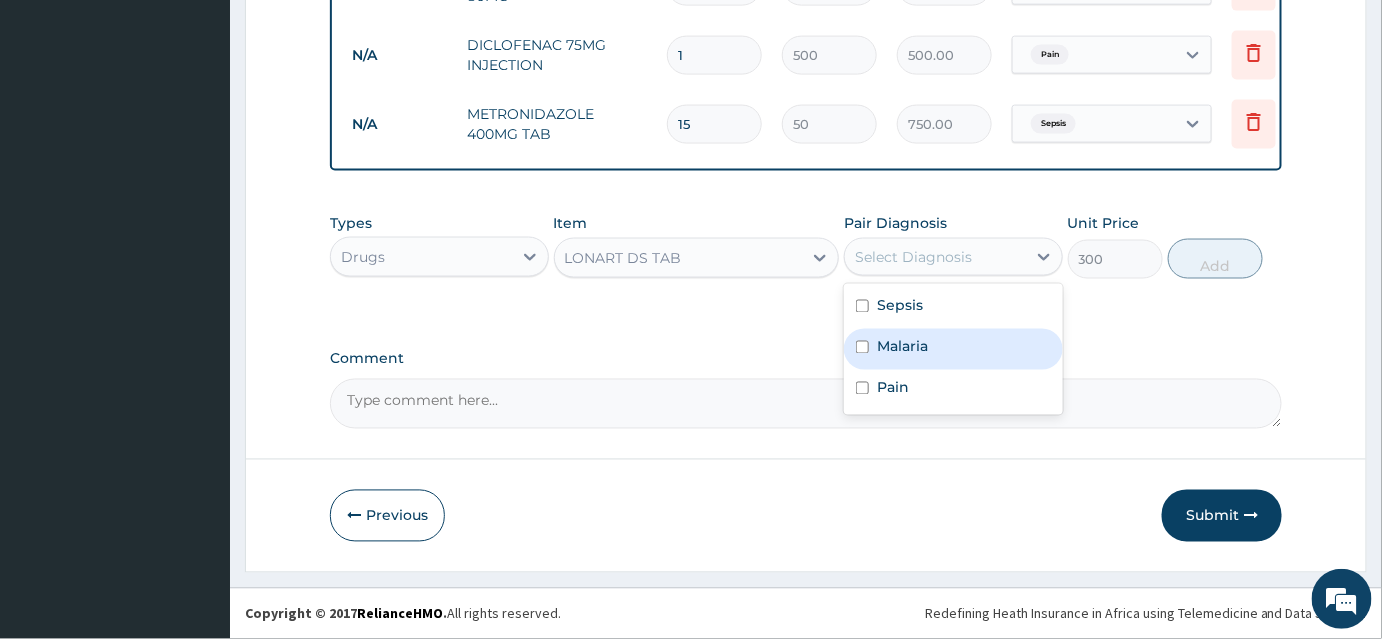 drag, startPoint x: 885, startPoint y: 340, endPoint x: 1032, endPoint y: 329, distance: 147.411 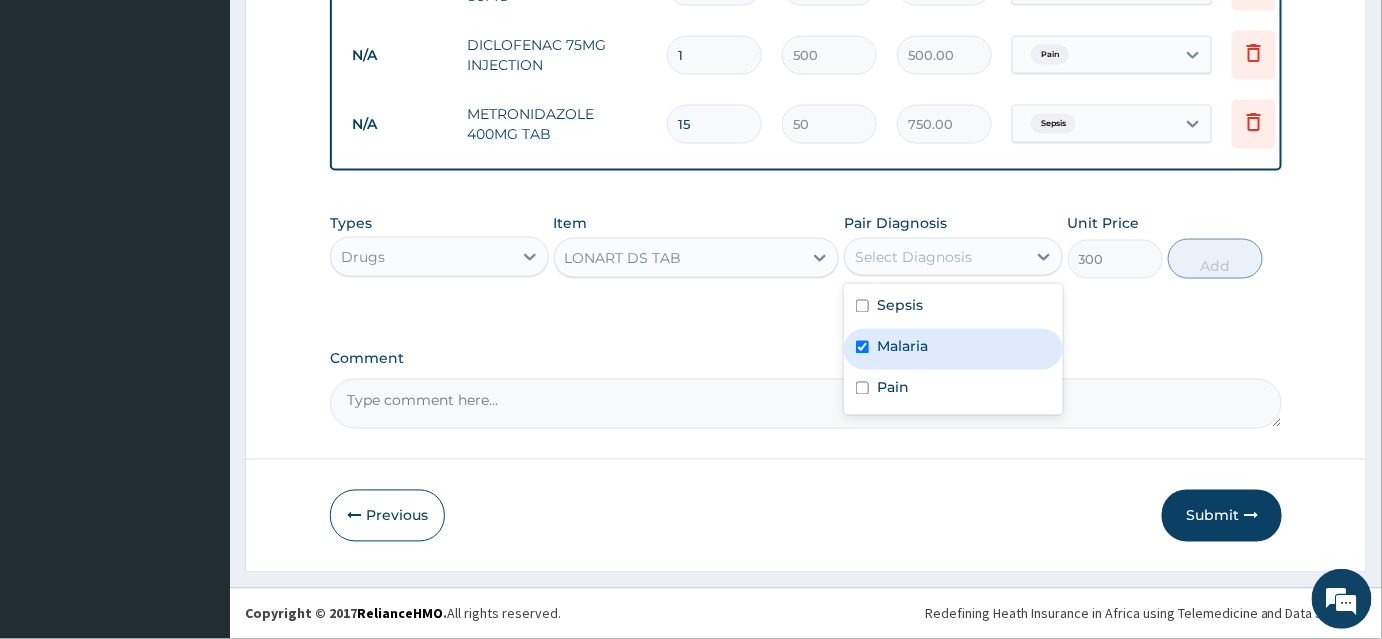 checkbox on "true" 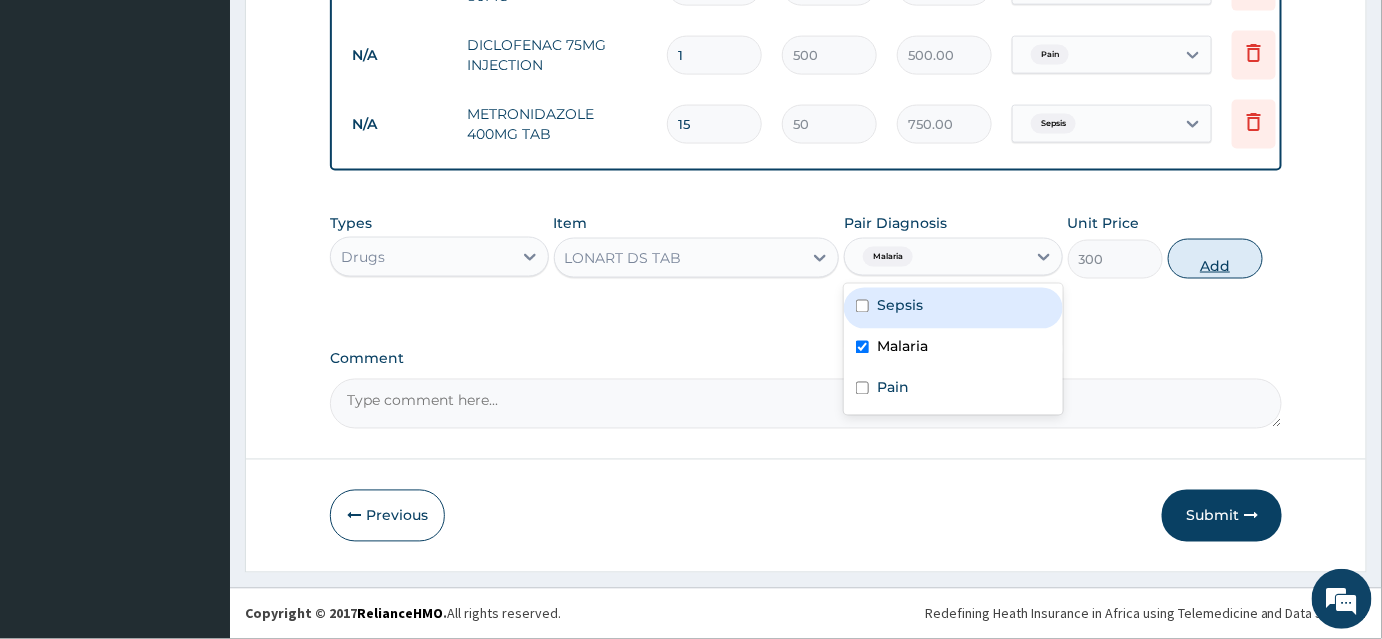 click on "Add" at bounding box center [1215, 259] 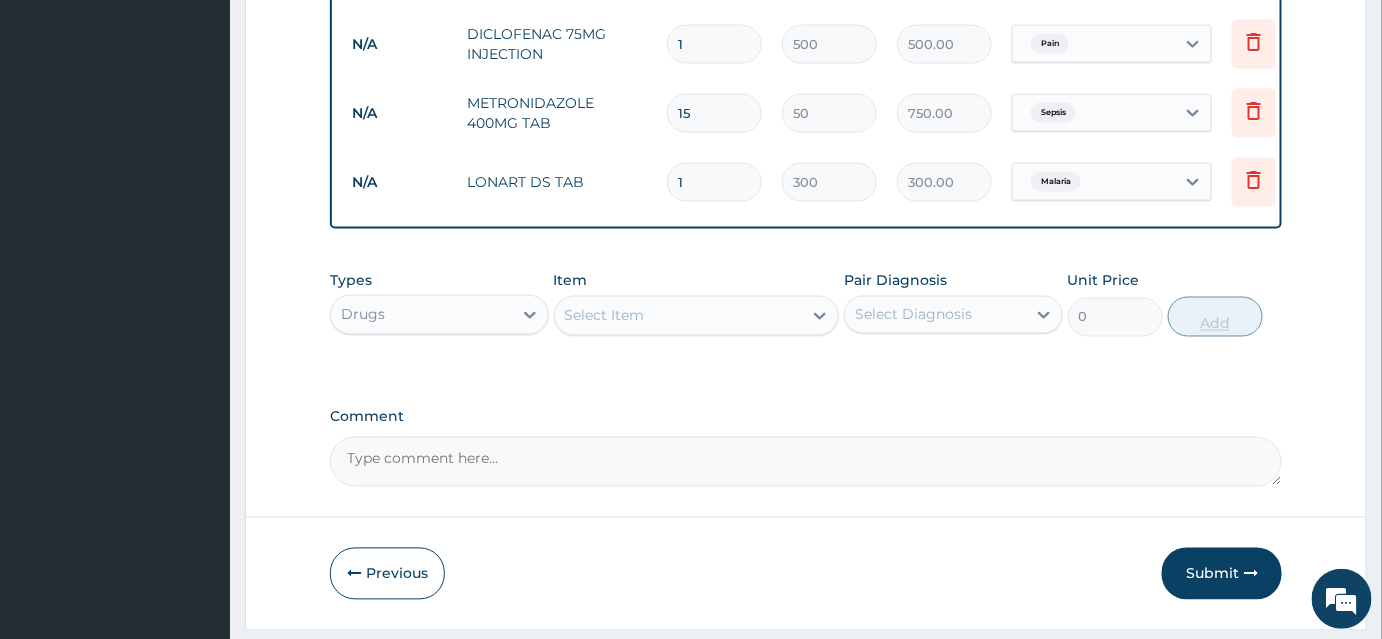type 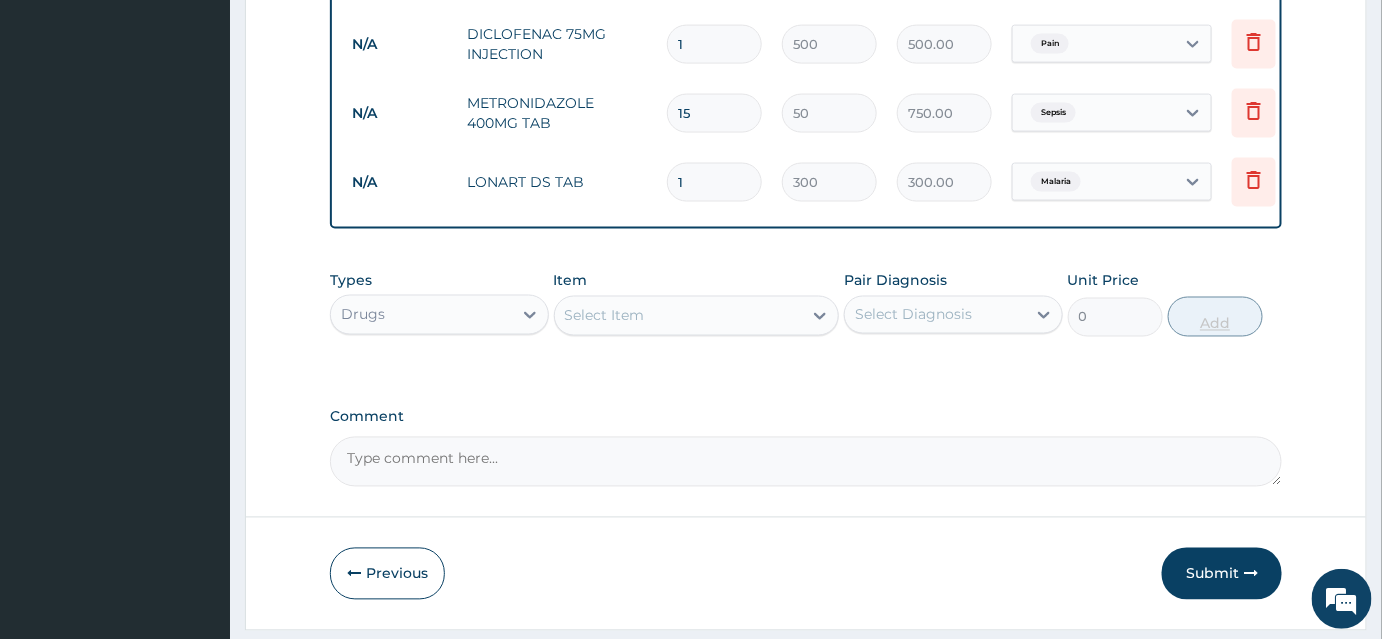 type on "0.00" 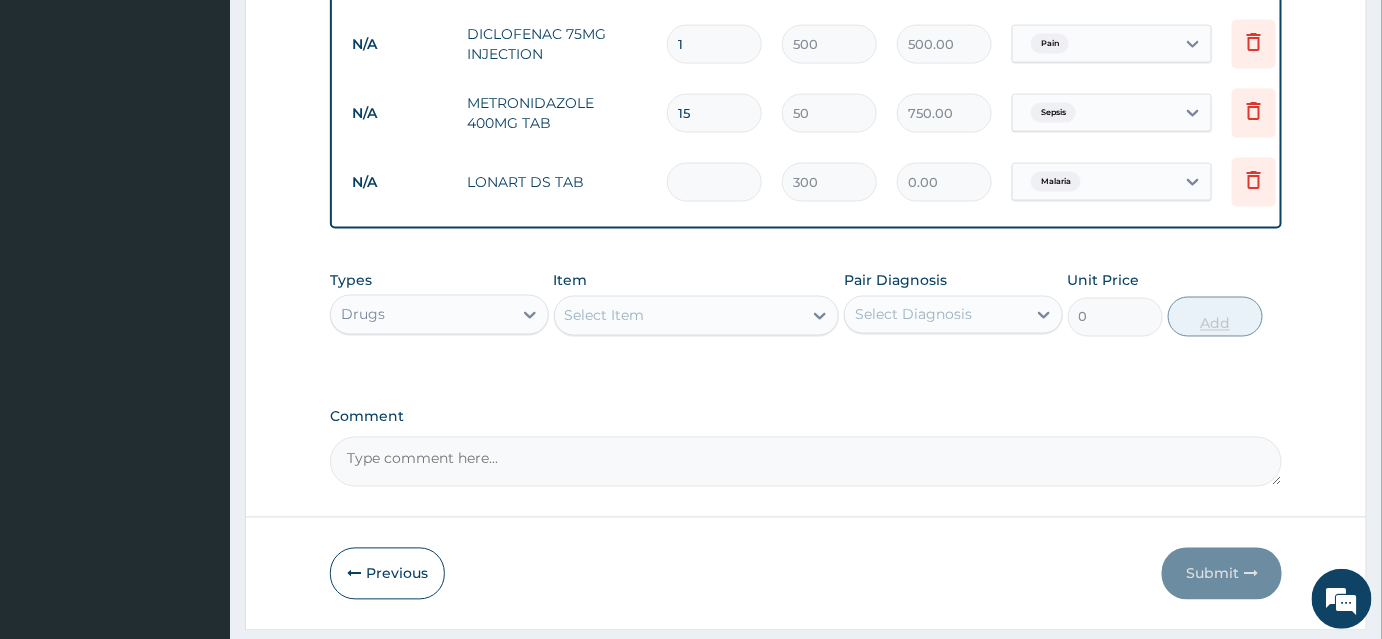 type on "6" 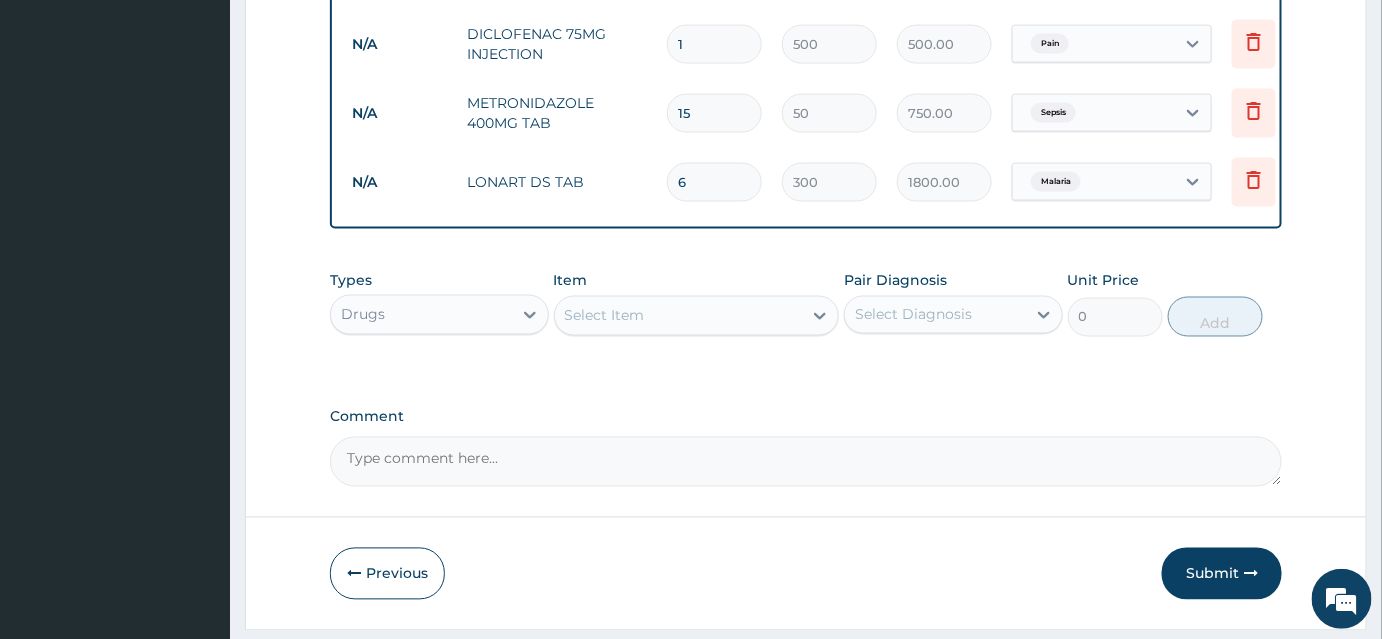 type on "6" 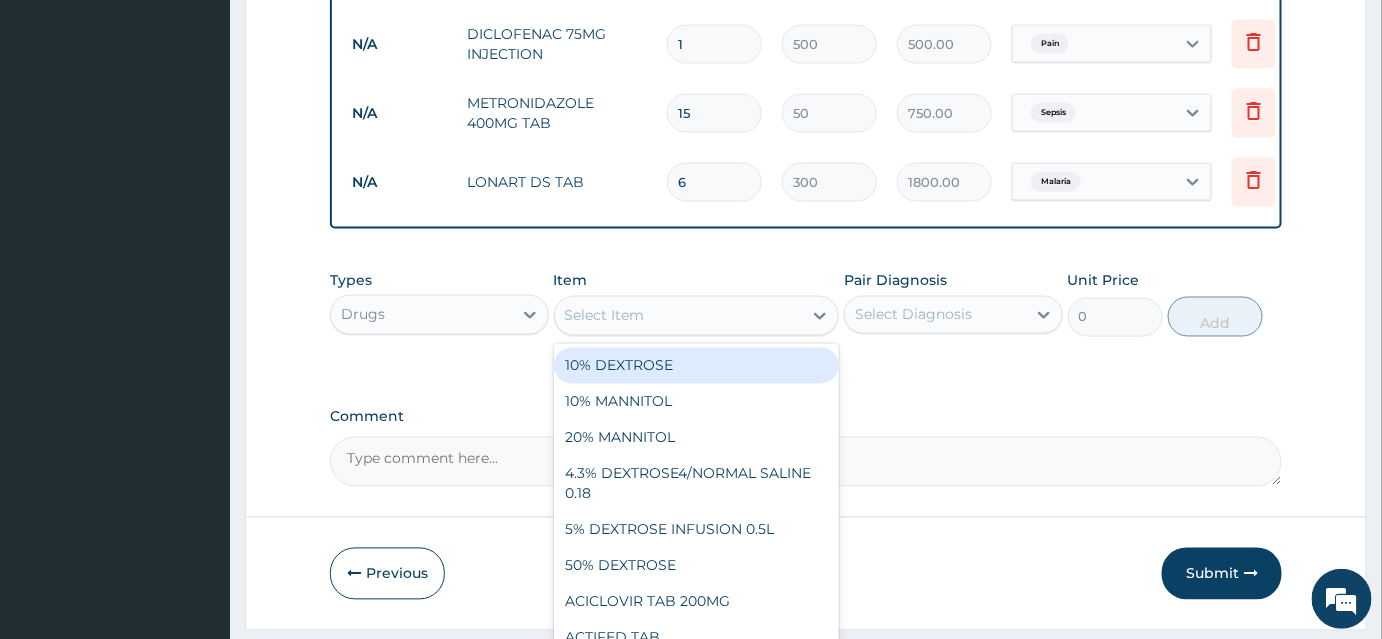click on "Select Item" at bounding box center (679, 316) 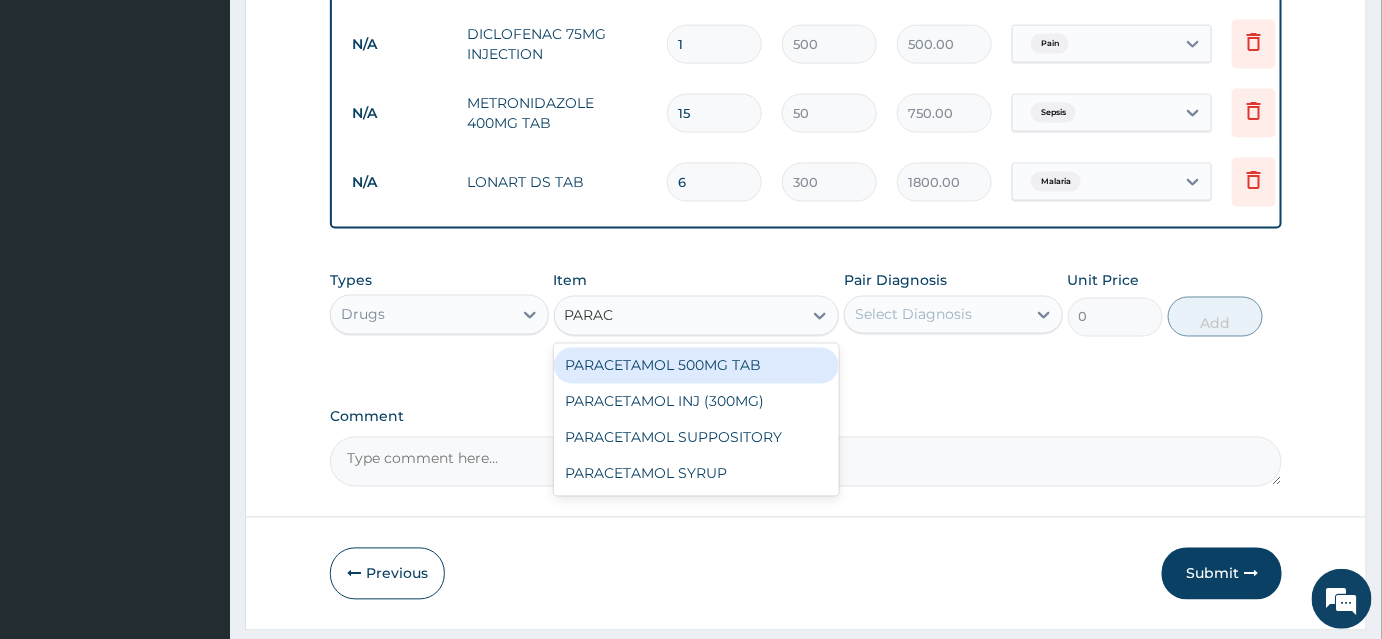 type on "PARACE" 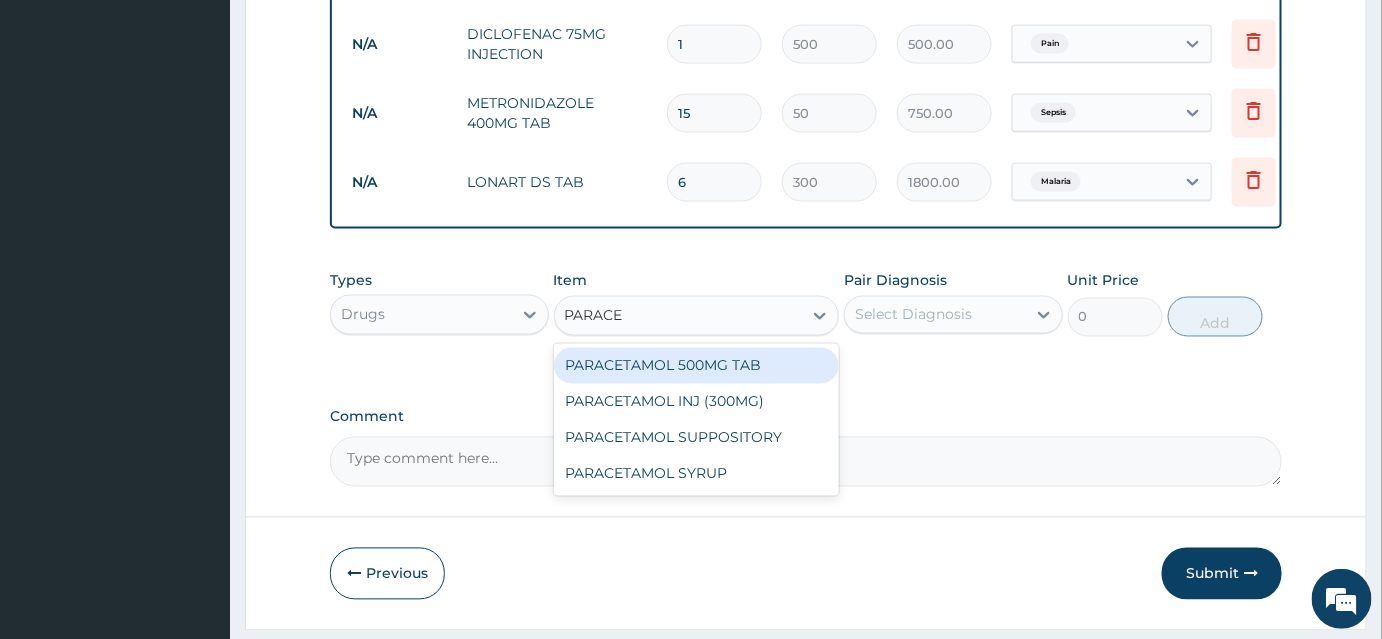 click on "PARACETAMOL 500MG TAB" at bounding box center (697, 366) 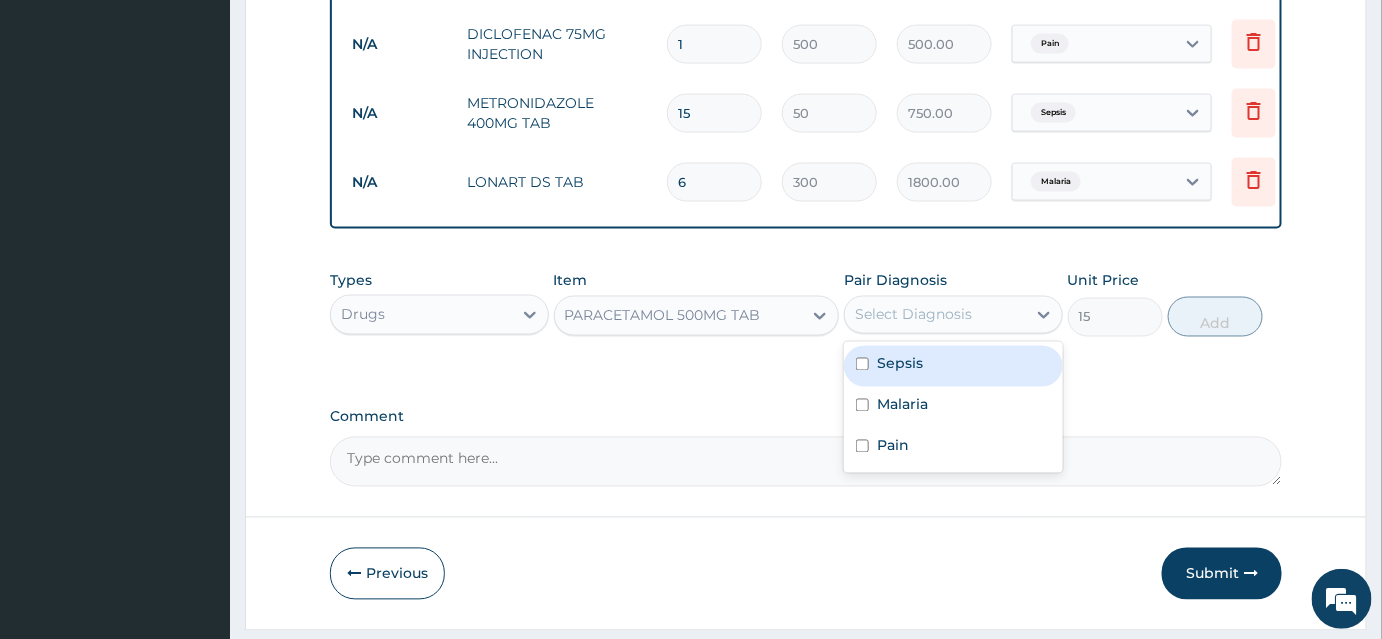 click on "Select Diagnosis" at bounding box center (935, 315) 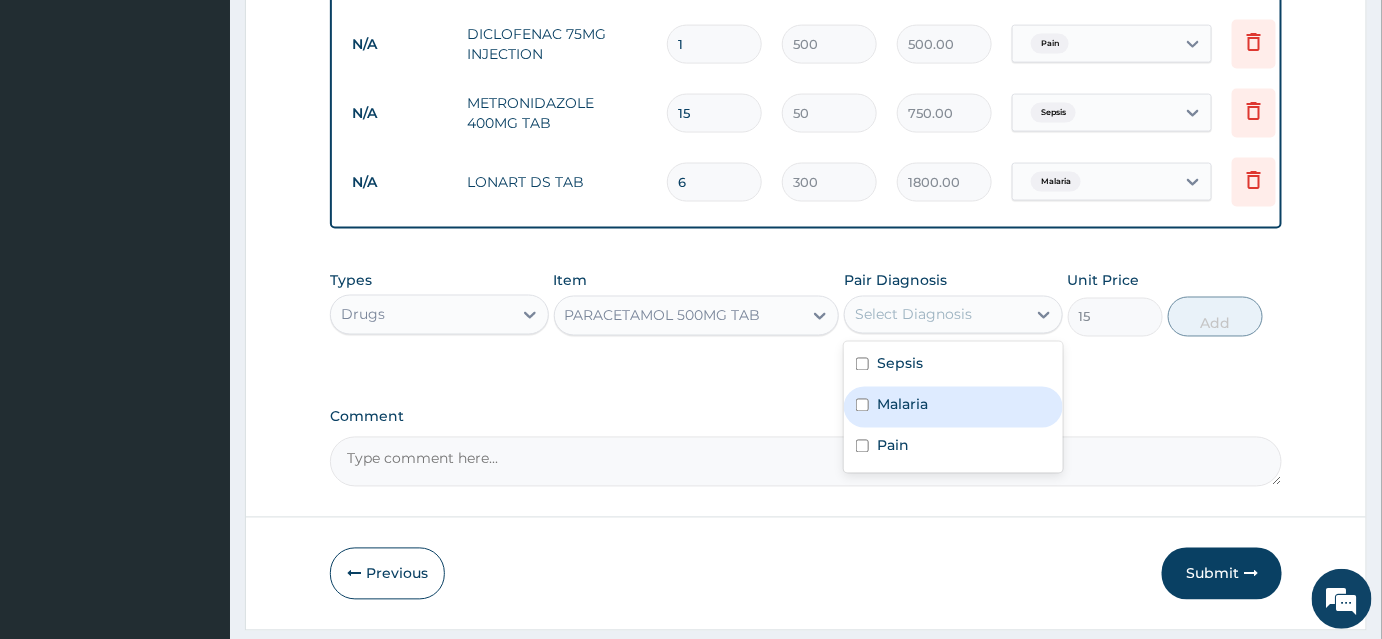 click on "Malaria" at bounding box center (953, 407) 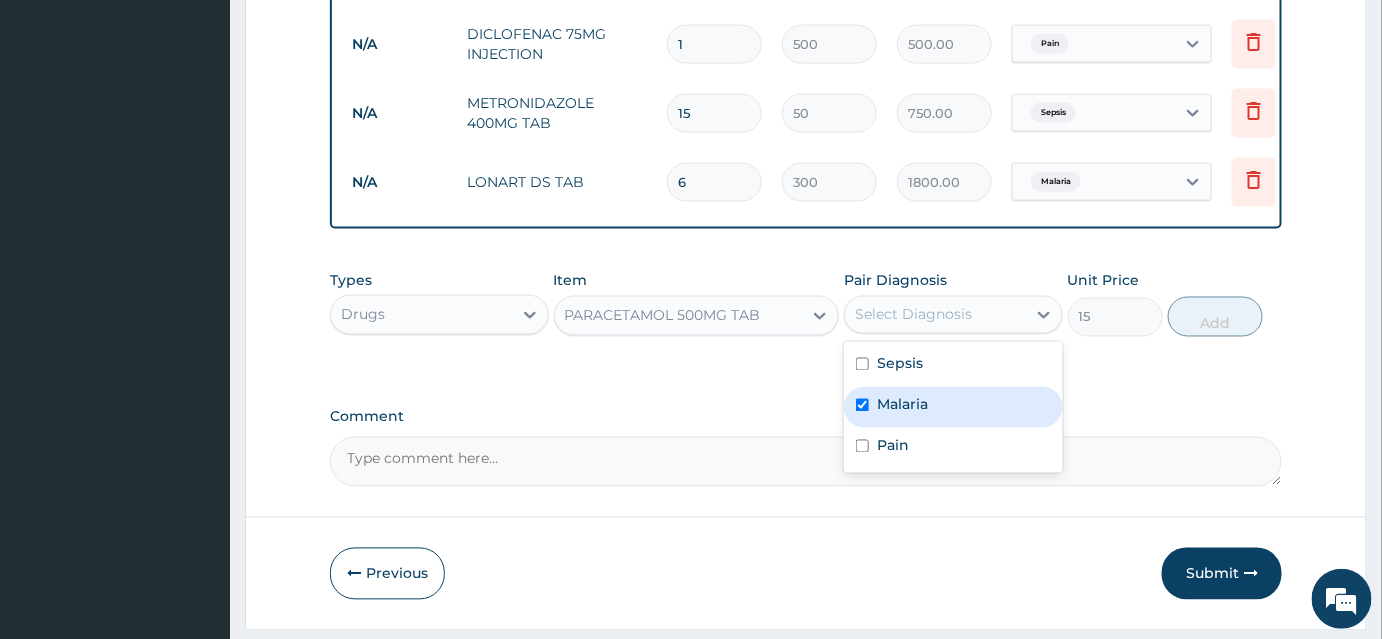 checkbox on "true" 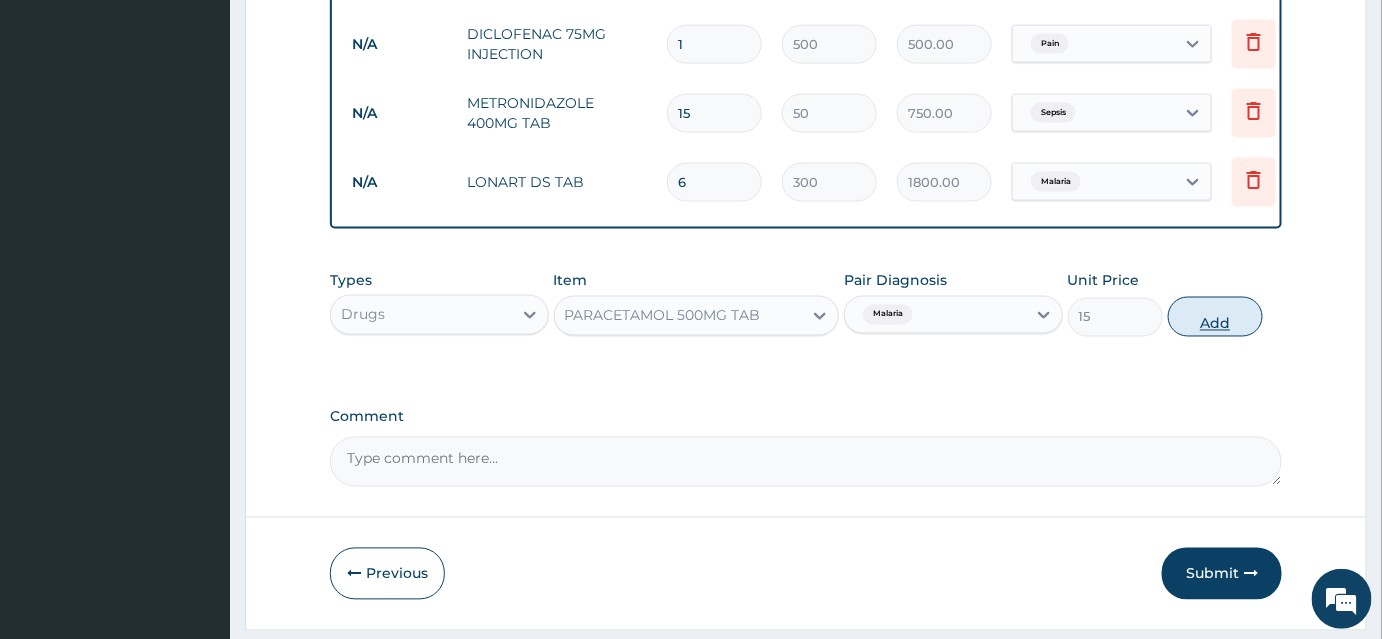click on "Add" at bounding box center [1215, 317] 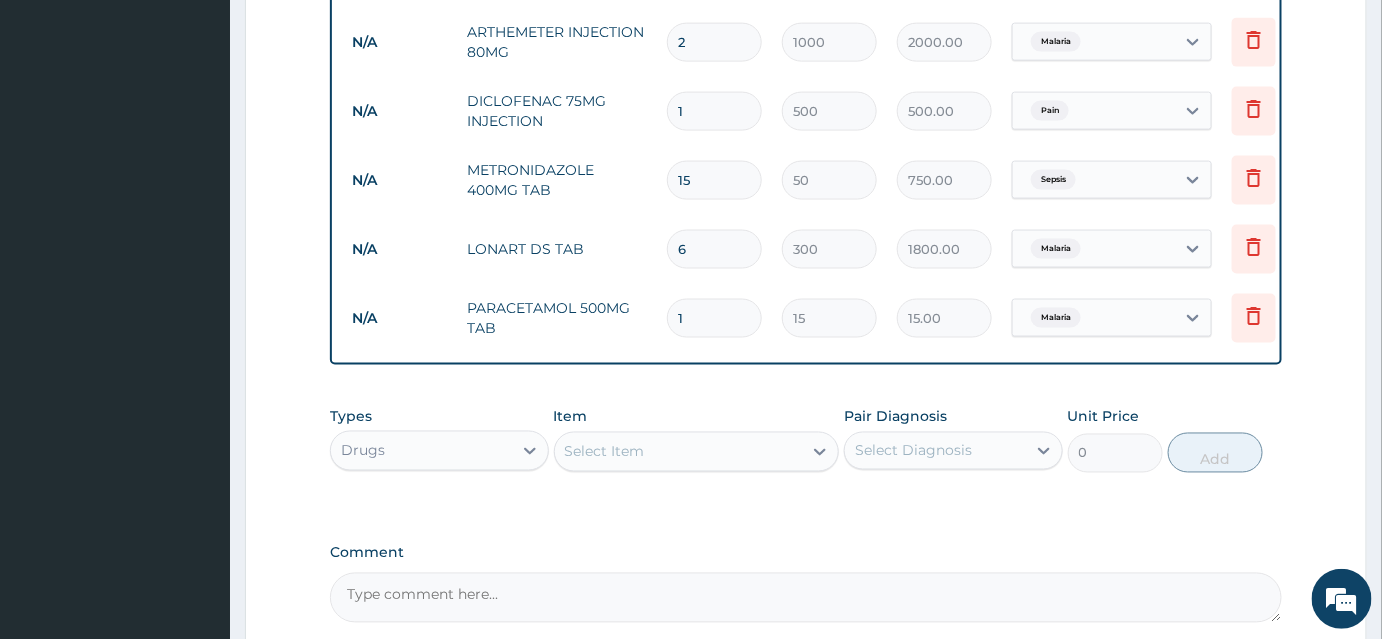 scroll, scrollTop: 1134, scrollLeft: 0, axis: vertical 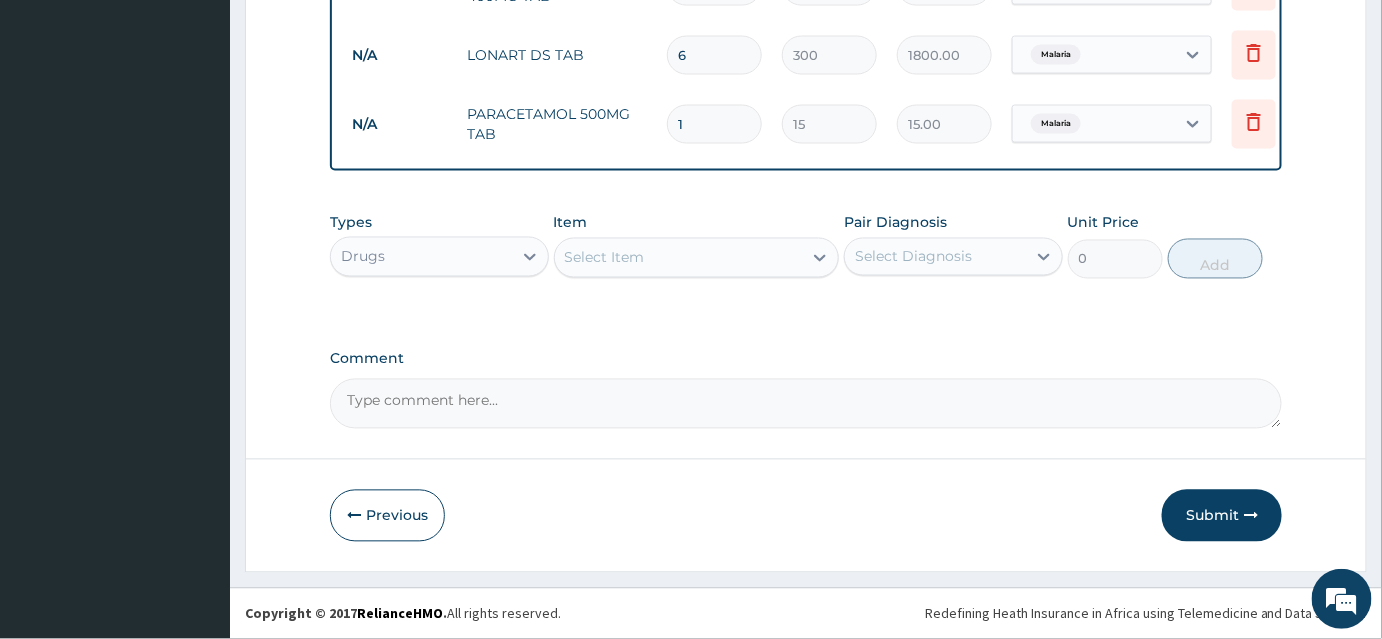 type on "18" 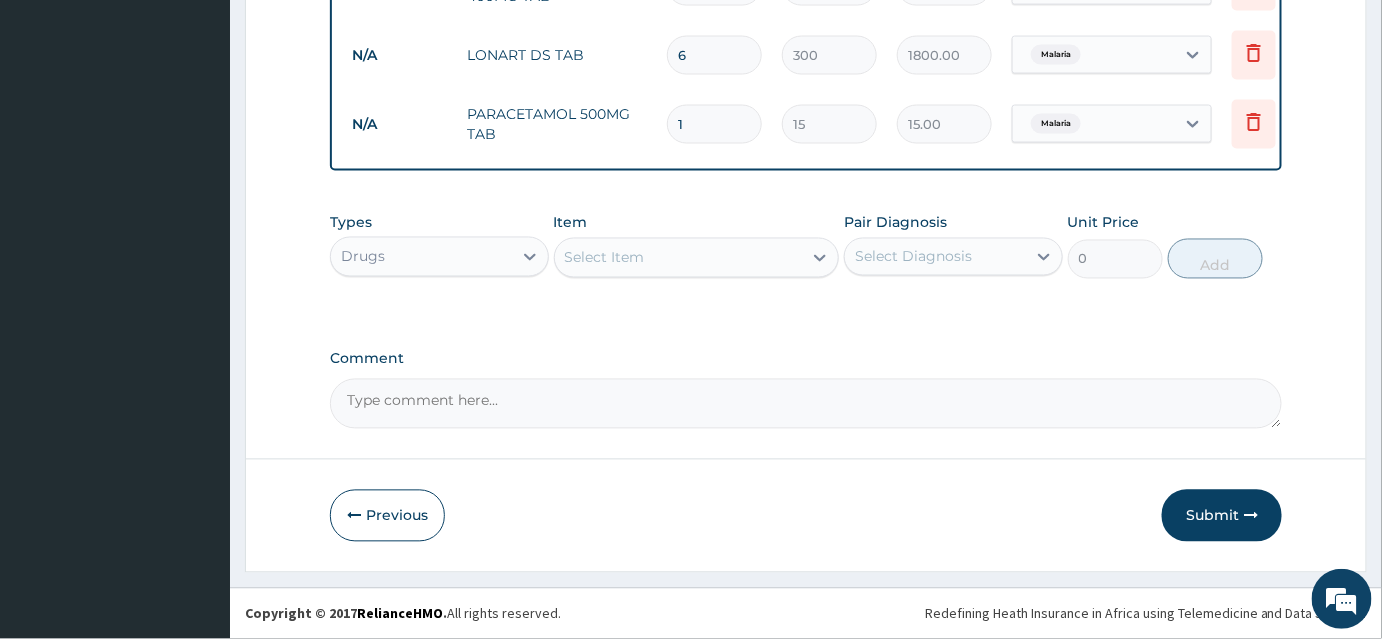 type on "270.00" 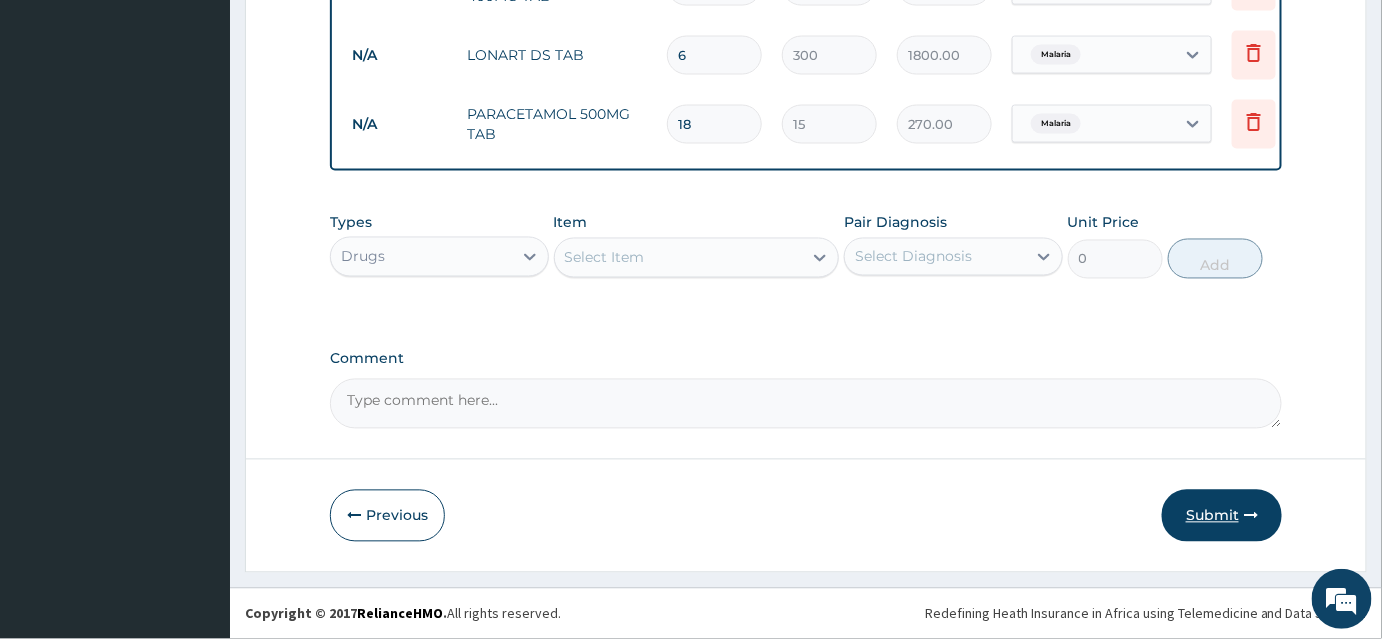 type on "18" 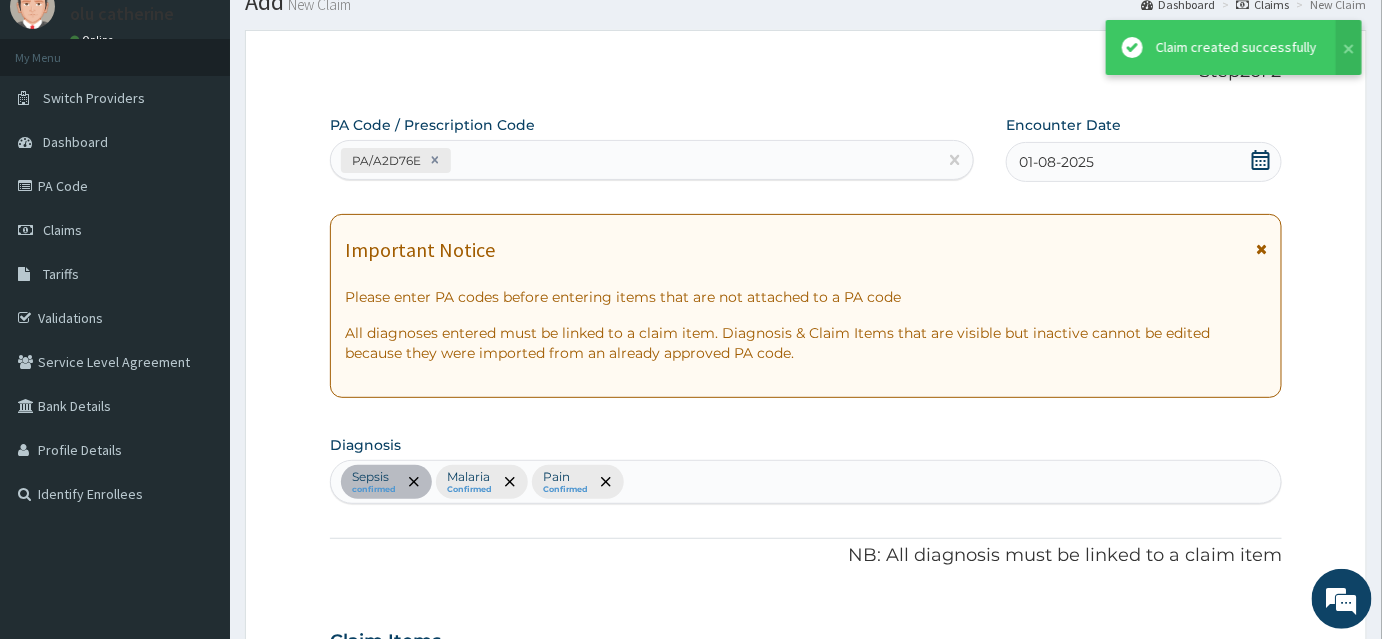 scroll, scrollTop: 1134, scrollLeft: 0, axis: vertical 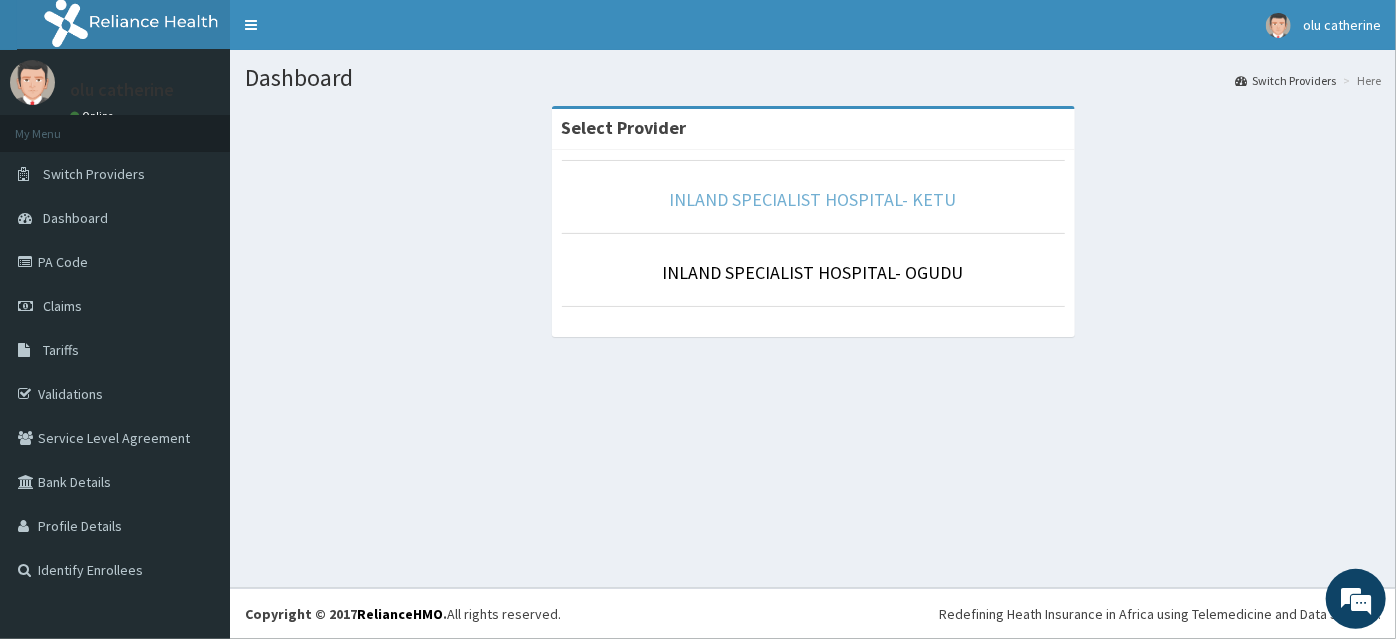 click on "INLAND SPECIALIST HOSPITAL- KETU" at bounding box center (813, 199) 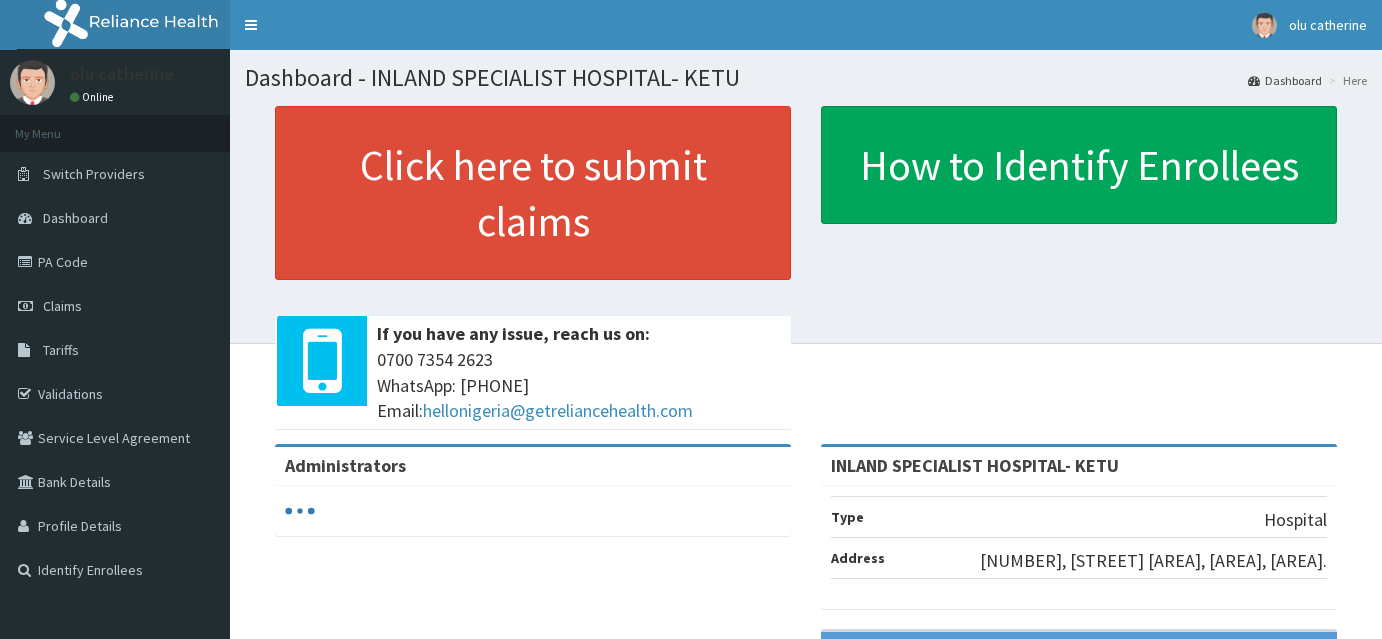 scroll, scrollTop: 0, scrollLeft: 0, axis: both 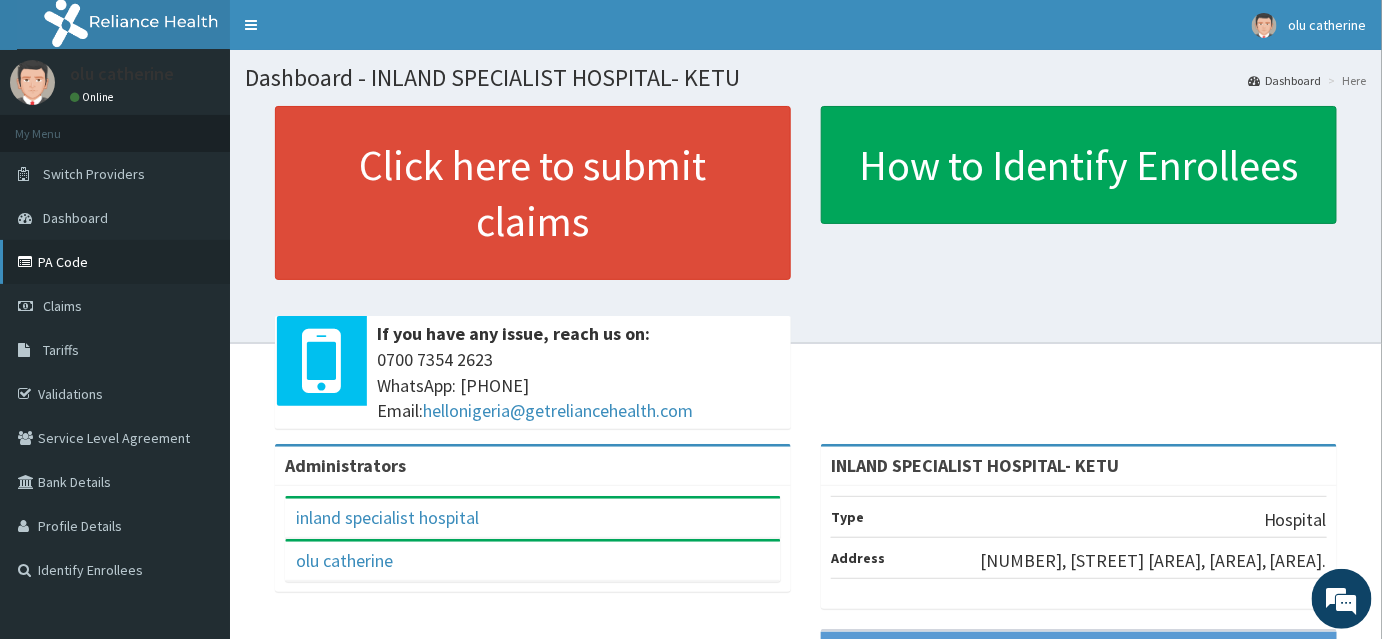 click on "PA Code" at bounding box center (115, 262) 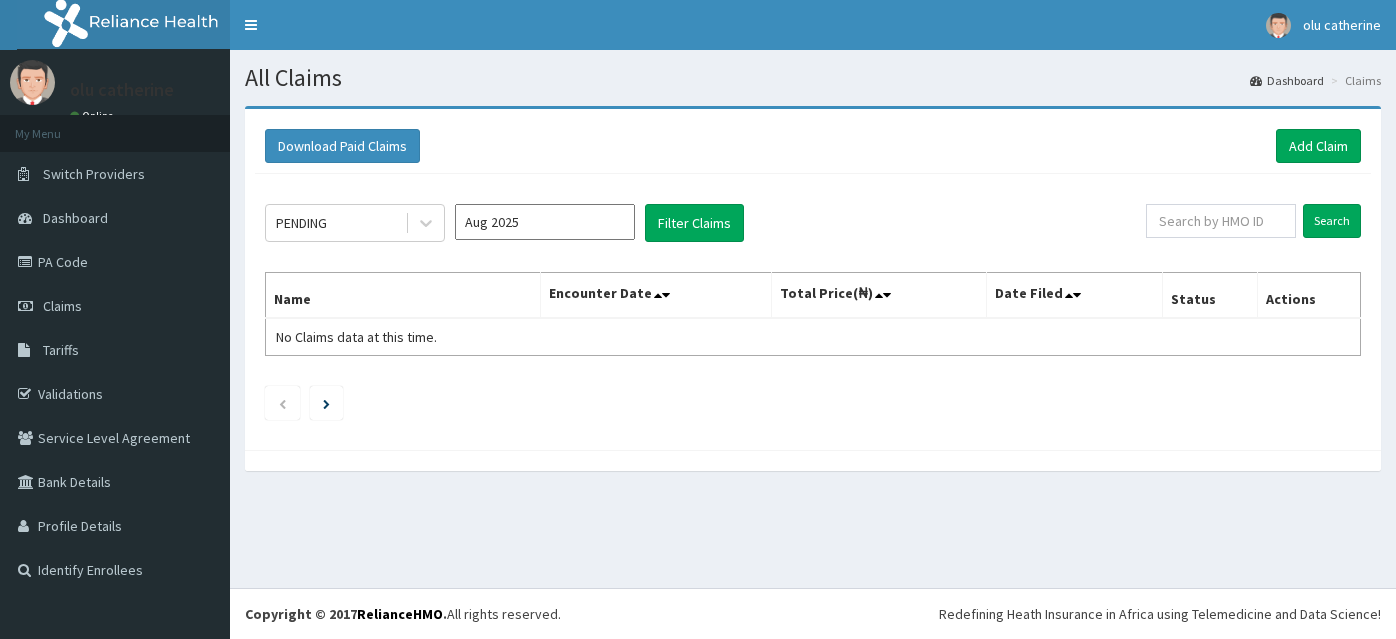 scroll, scrollTop: 0, scrollLeft: 0, axis: both 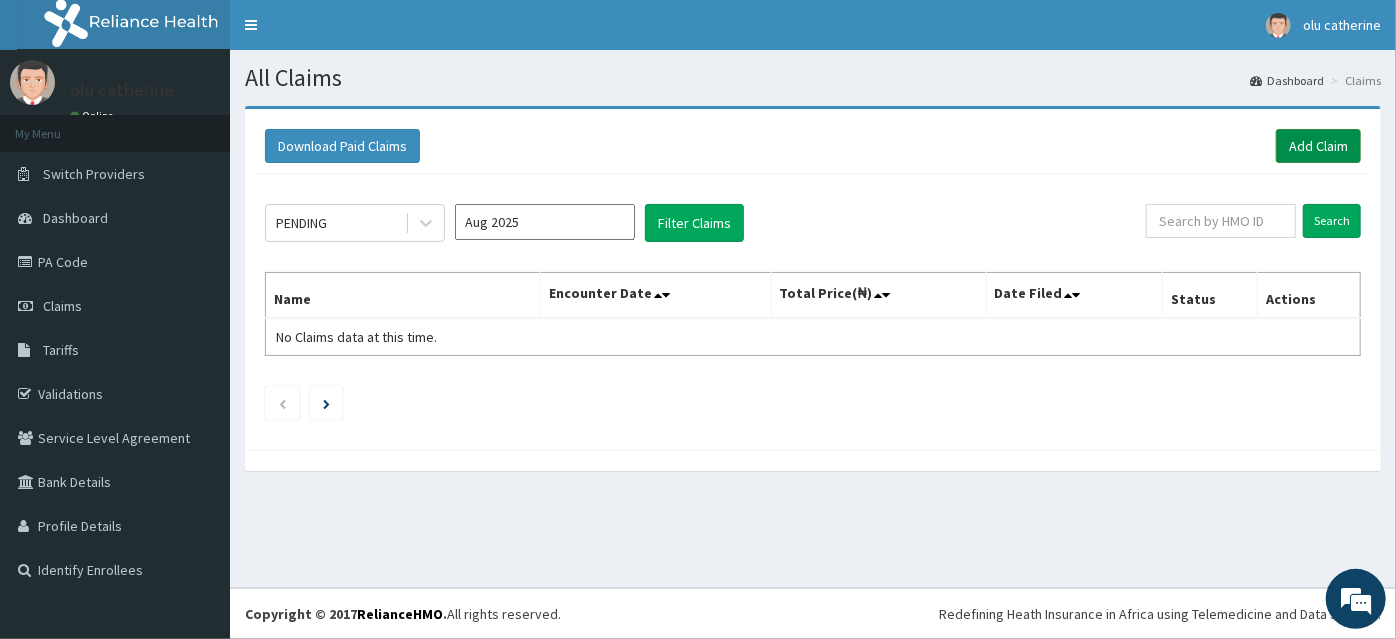 click on "Add Claim" at bounding box center (1318, 146) 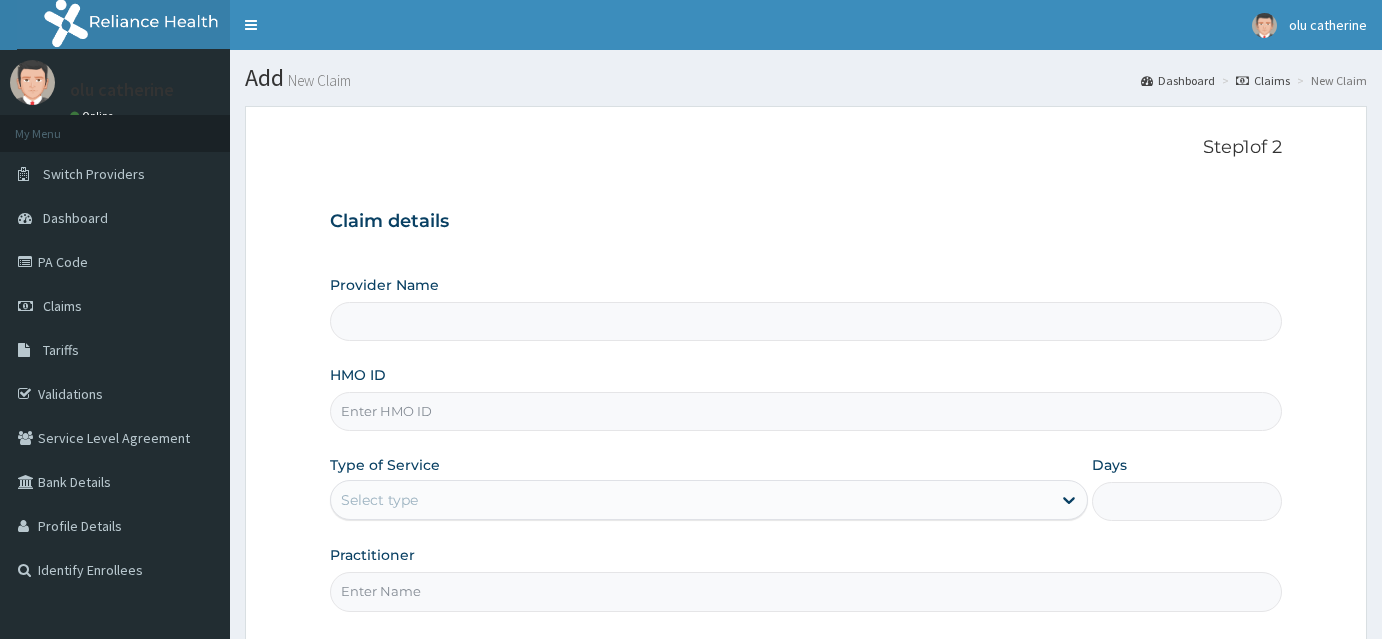 scroll, scrollTop: 0, scrollLeft: 0, axis: both 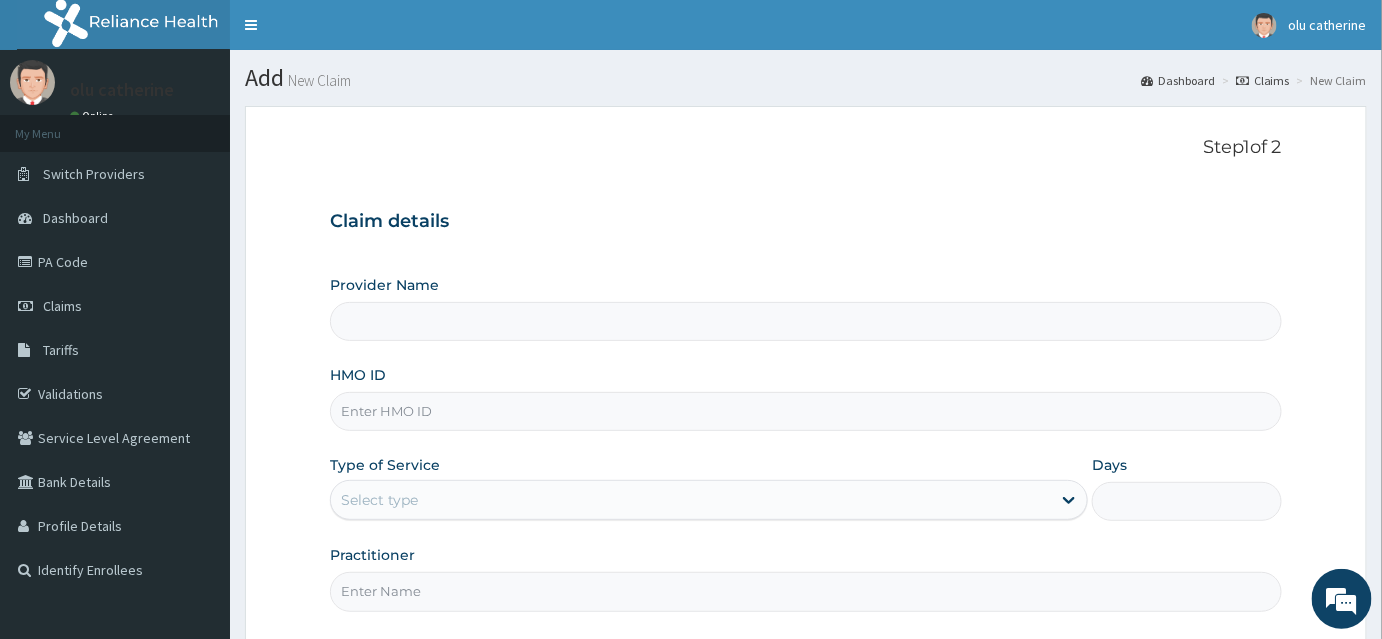 type on "INLAND SPECIALIST HOSPITAL- KETU" 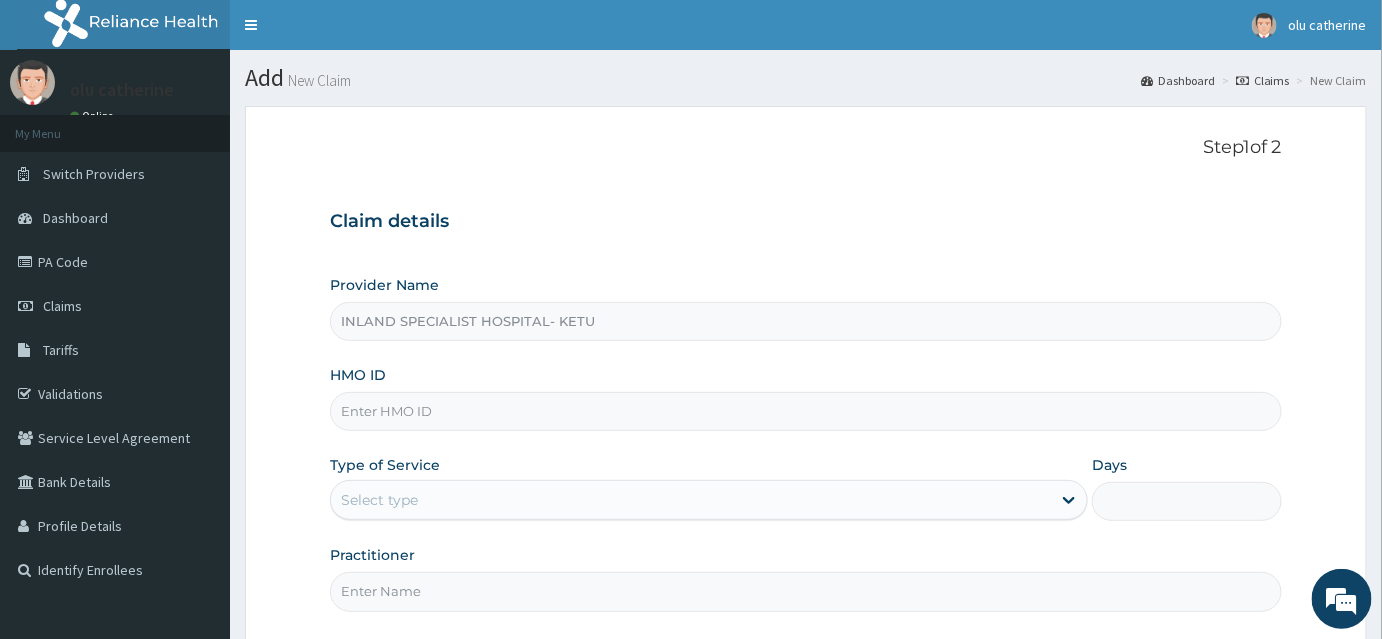 click on "HMO ID" at bounding box center (806, 411) 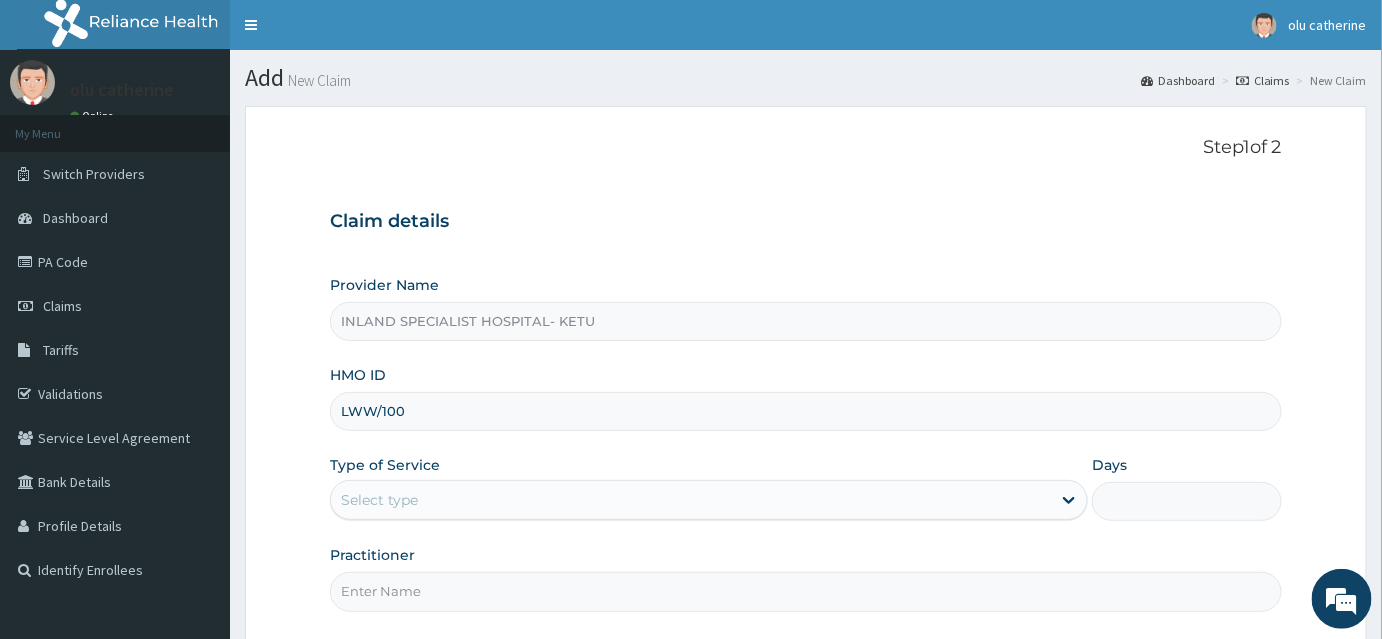 scroll, scrollTop: 0, scrollLeft: 0, axis: both 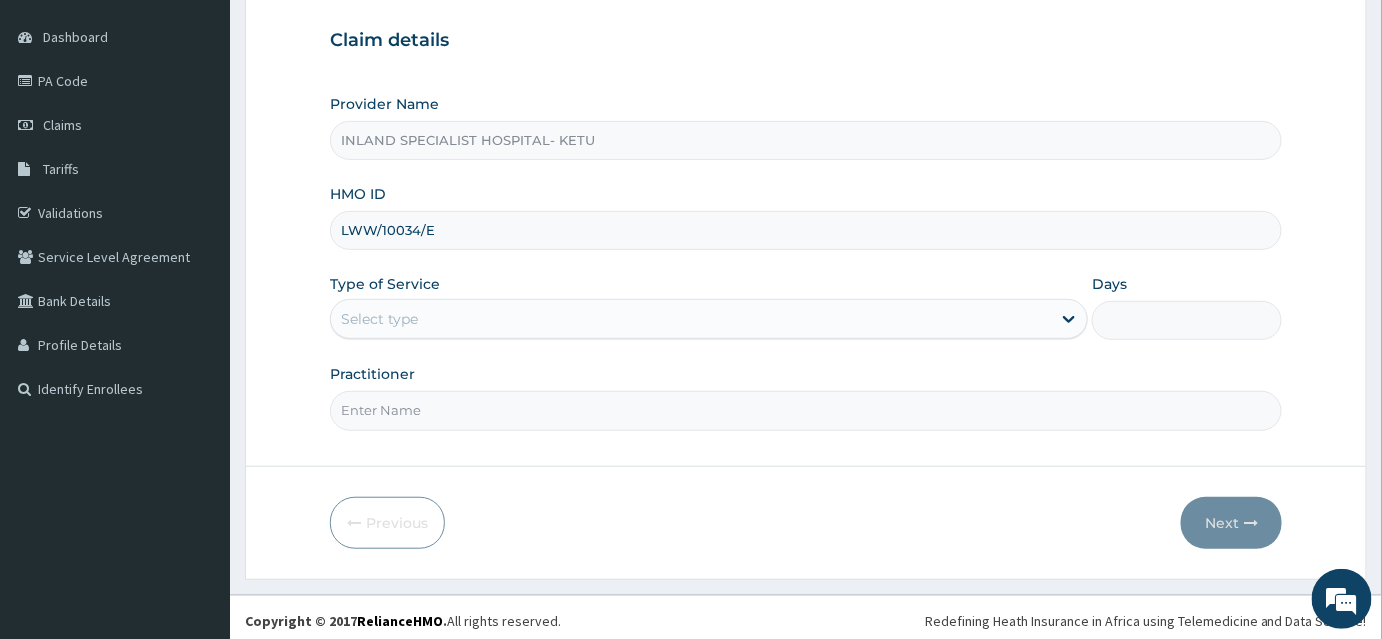 type on "LWW/10034/E" 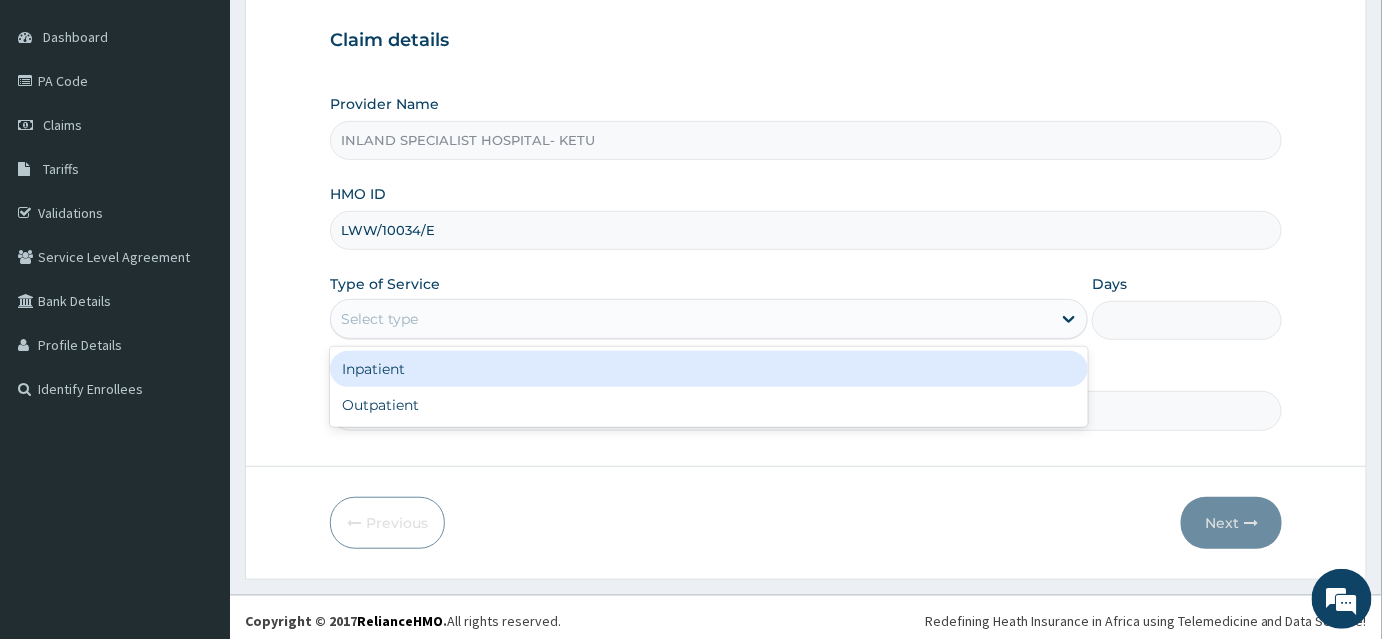 click on "Select type" at bounding box center (691, 319) 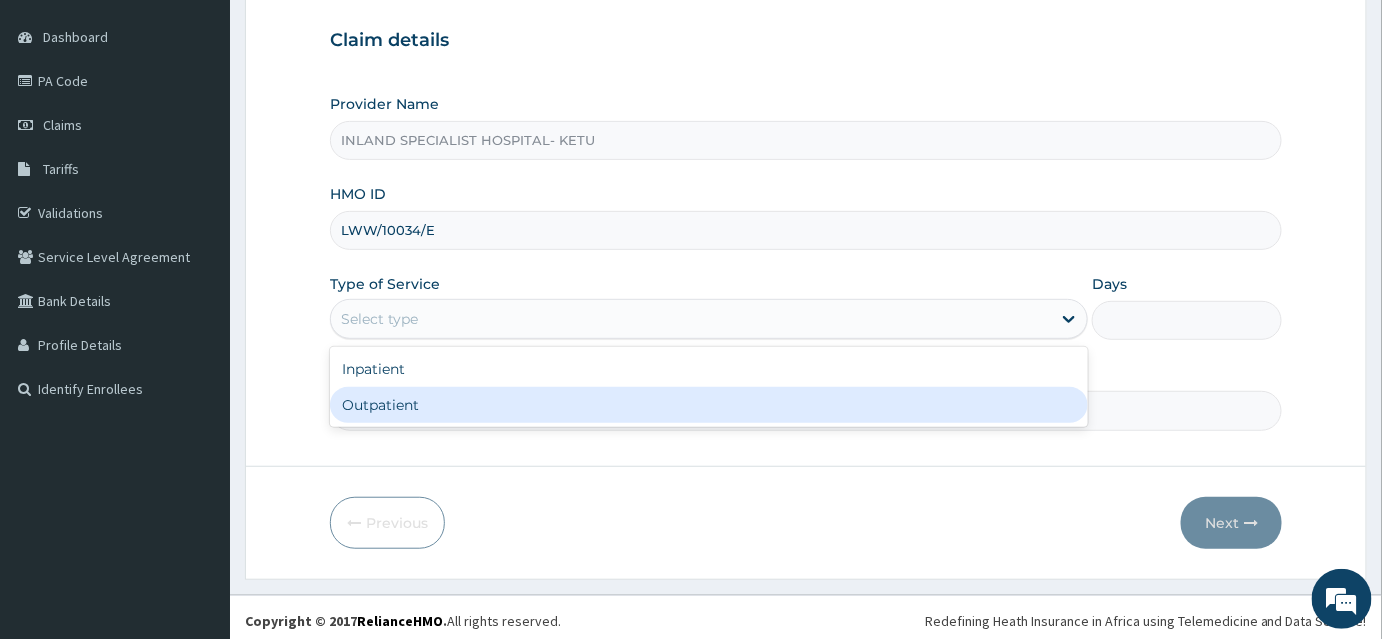 click on "Outpatient" at bounding box center (709, 405) 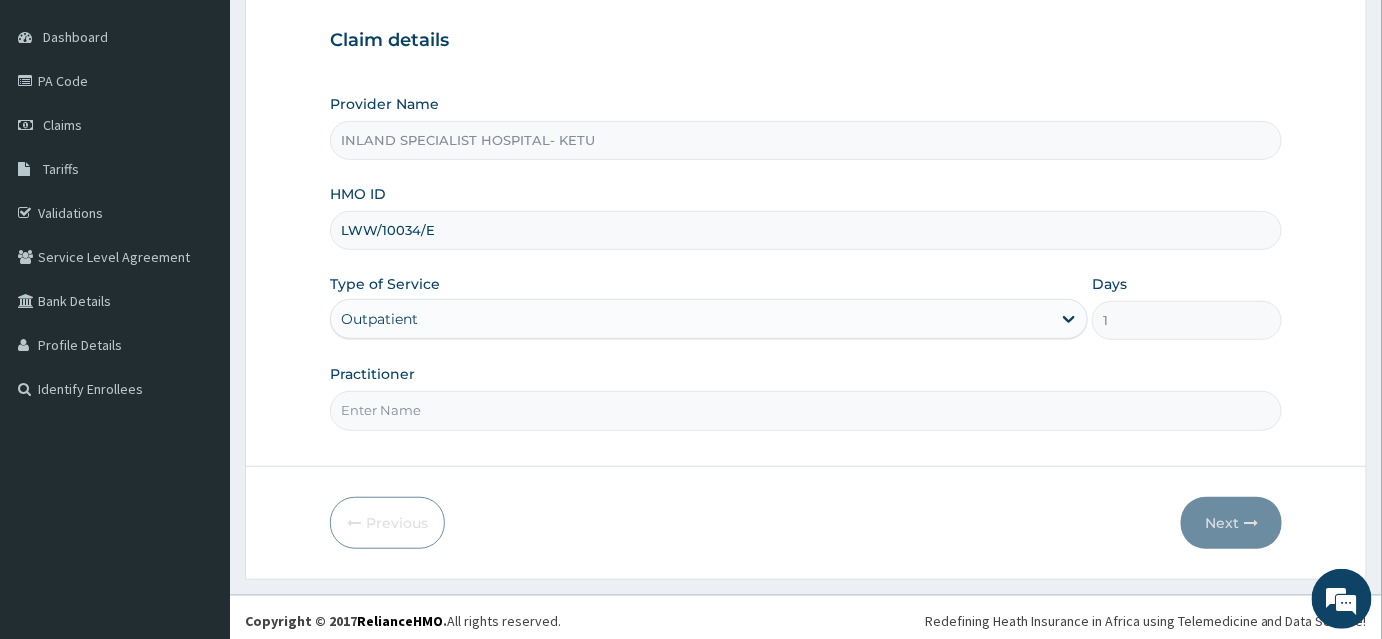 click on "Practitioner" at bounding box center [806, 410] 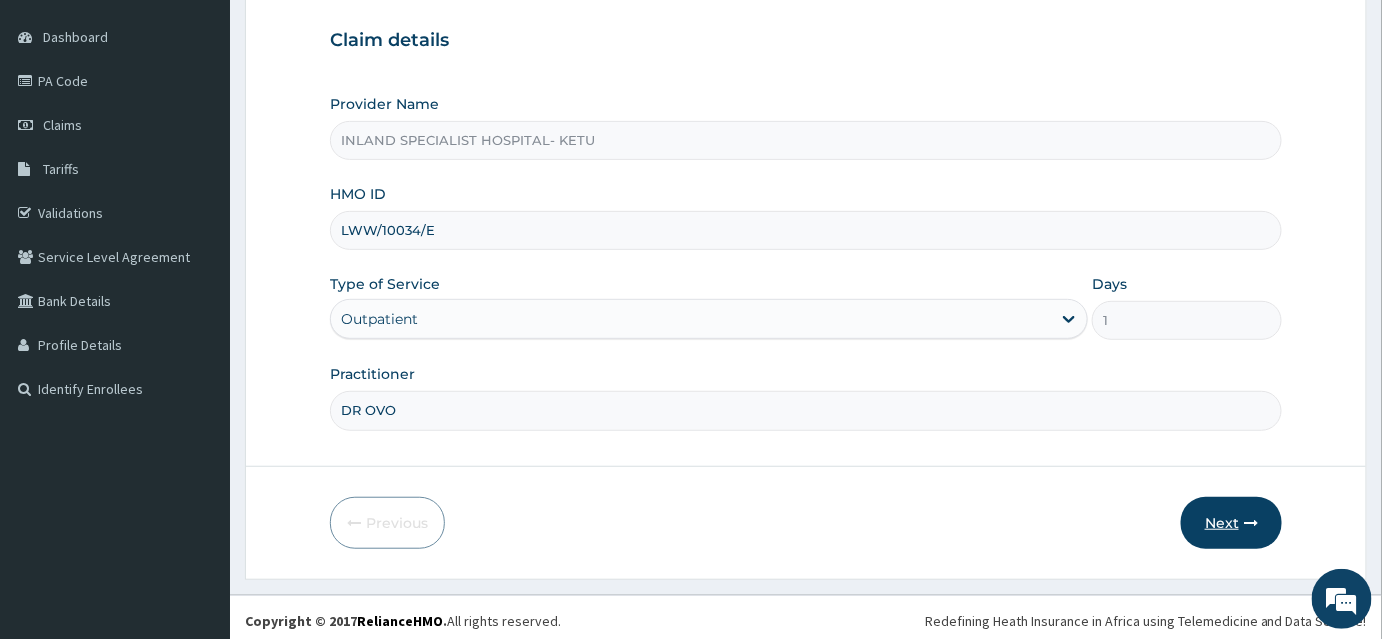 type on "DR OVO" 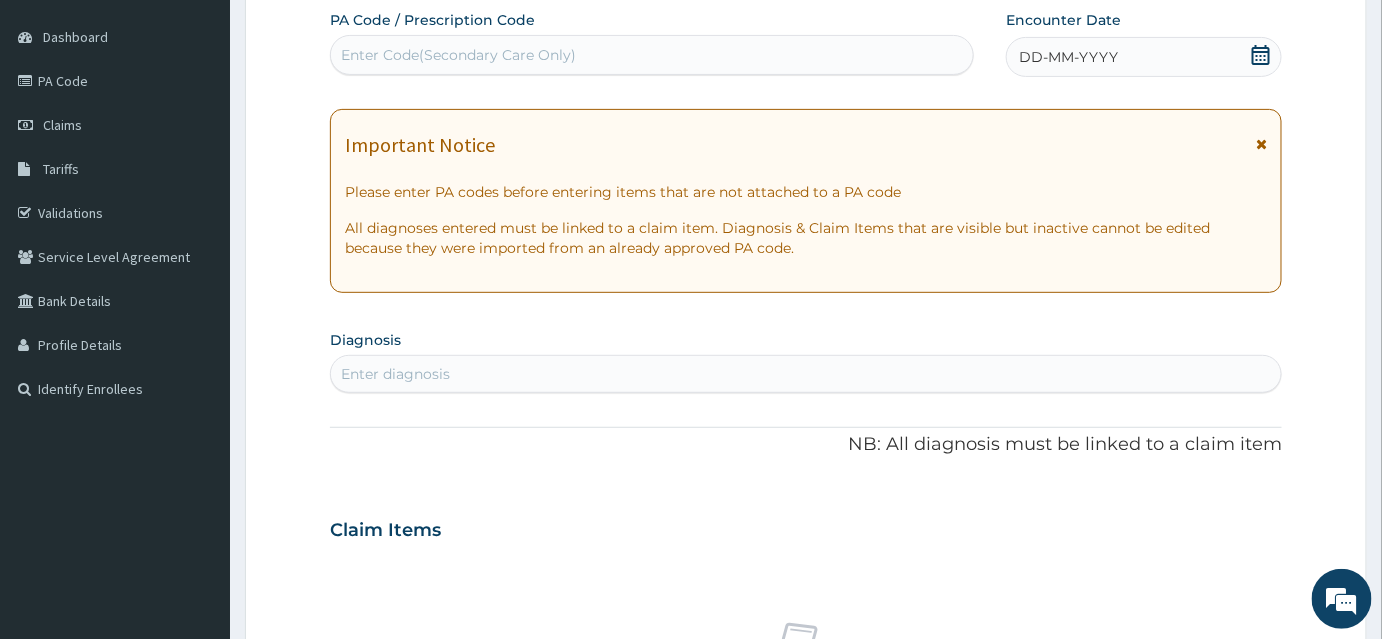 click 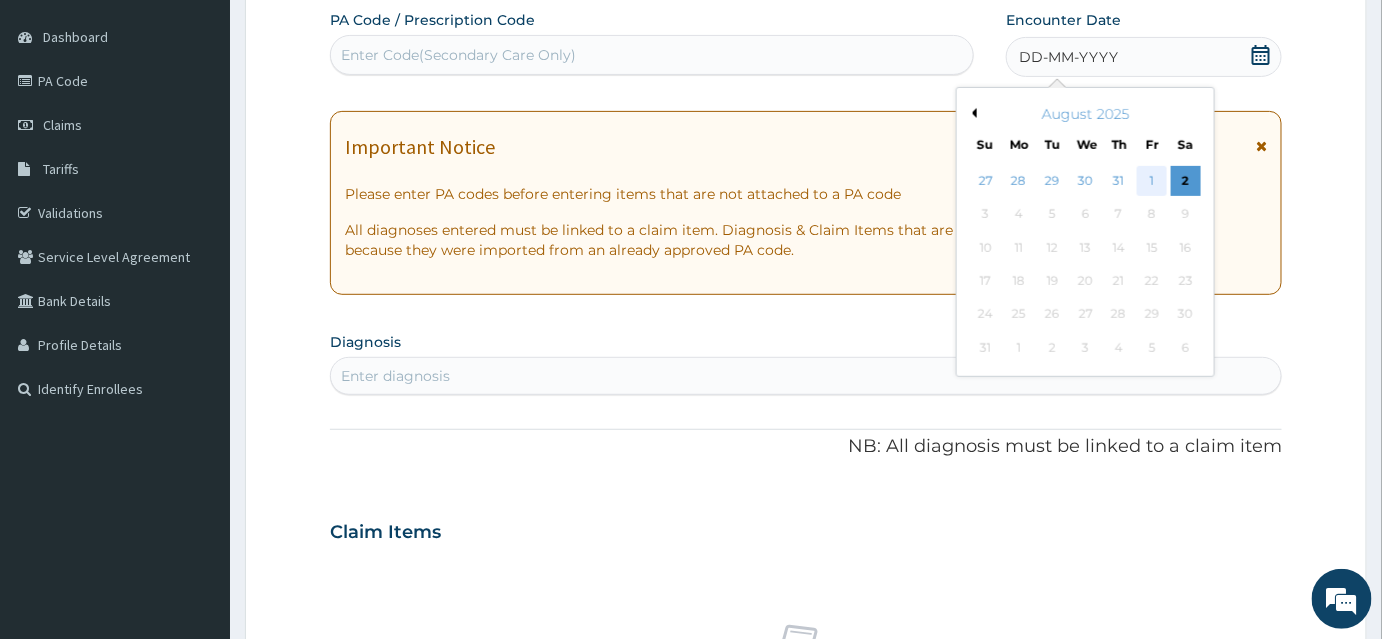 click on "1" at bounding box center (1152, 181) 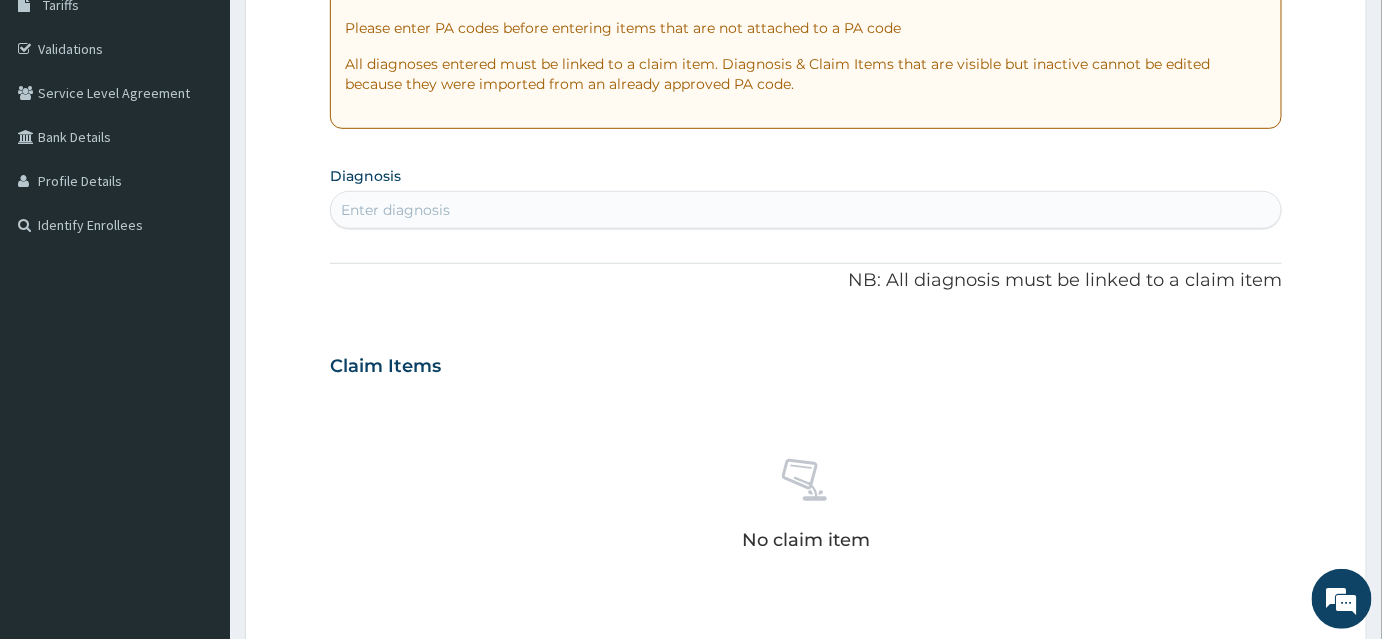 scroll, scrollTop: 363, scrollLeft: 0, axis: vertical 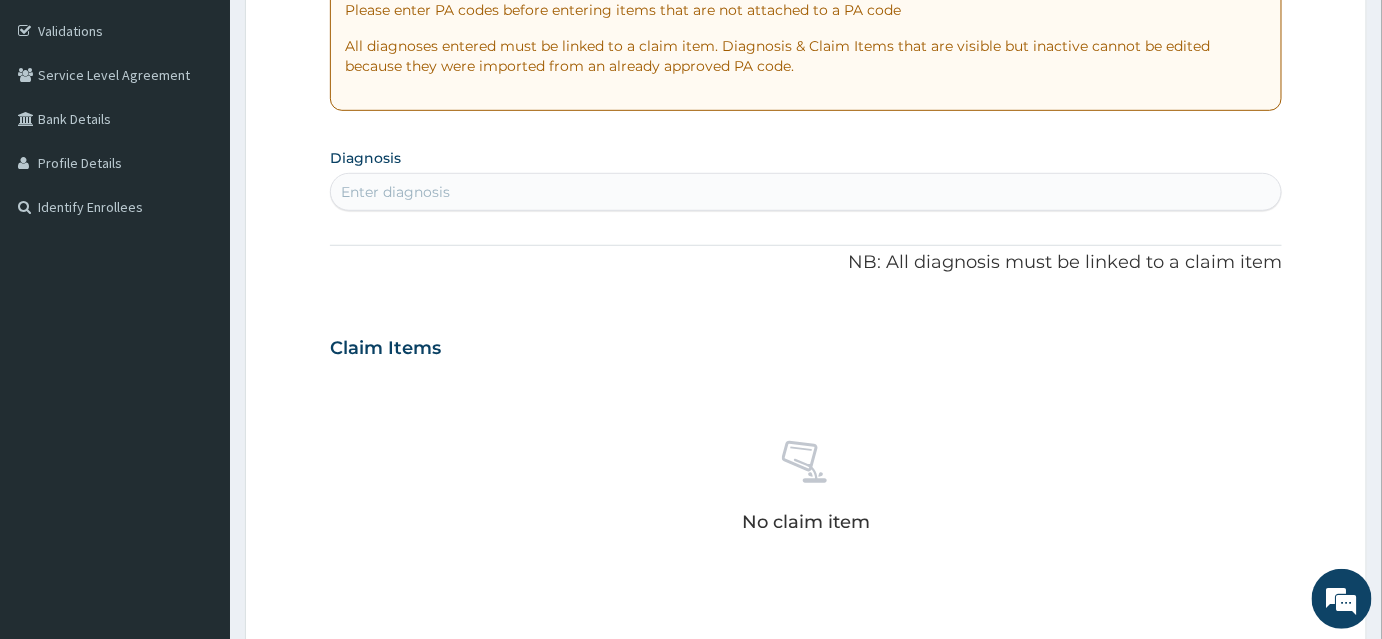 click on "Enter diagnosis" at bounding box center [806, 192] 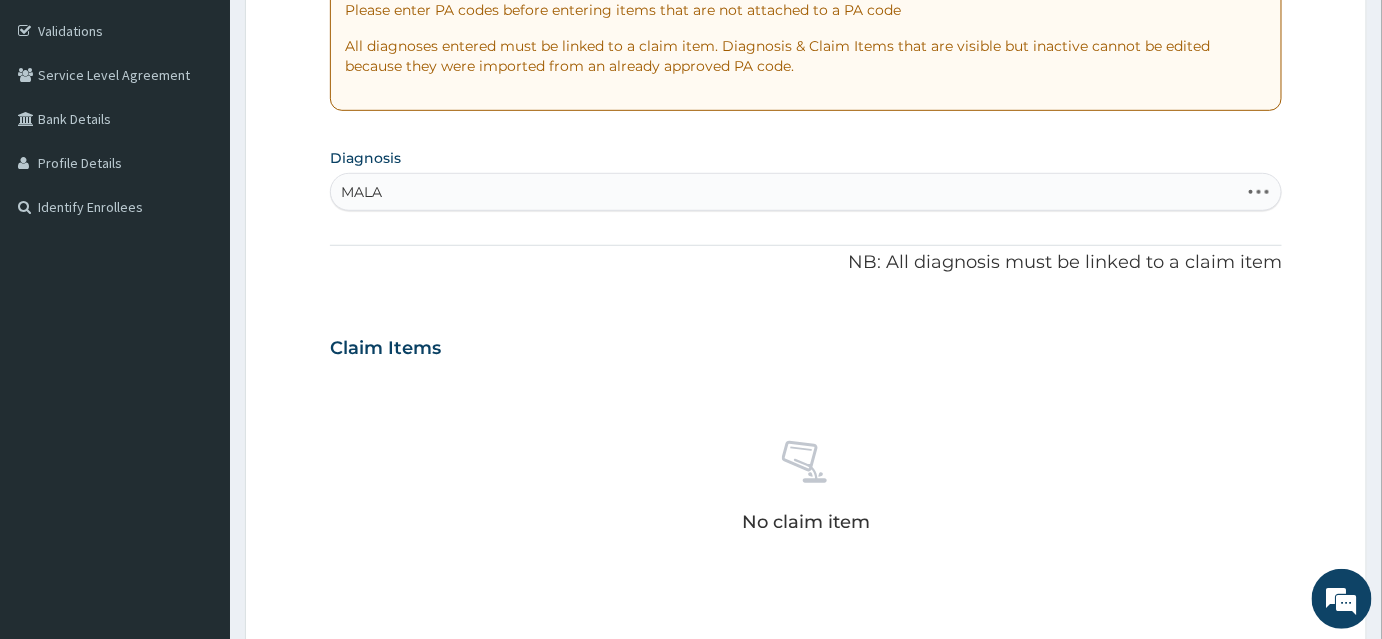 type on "MALAR" 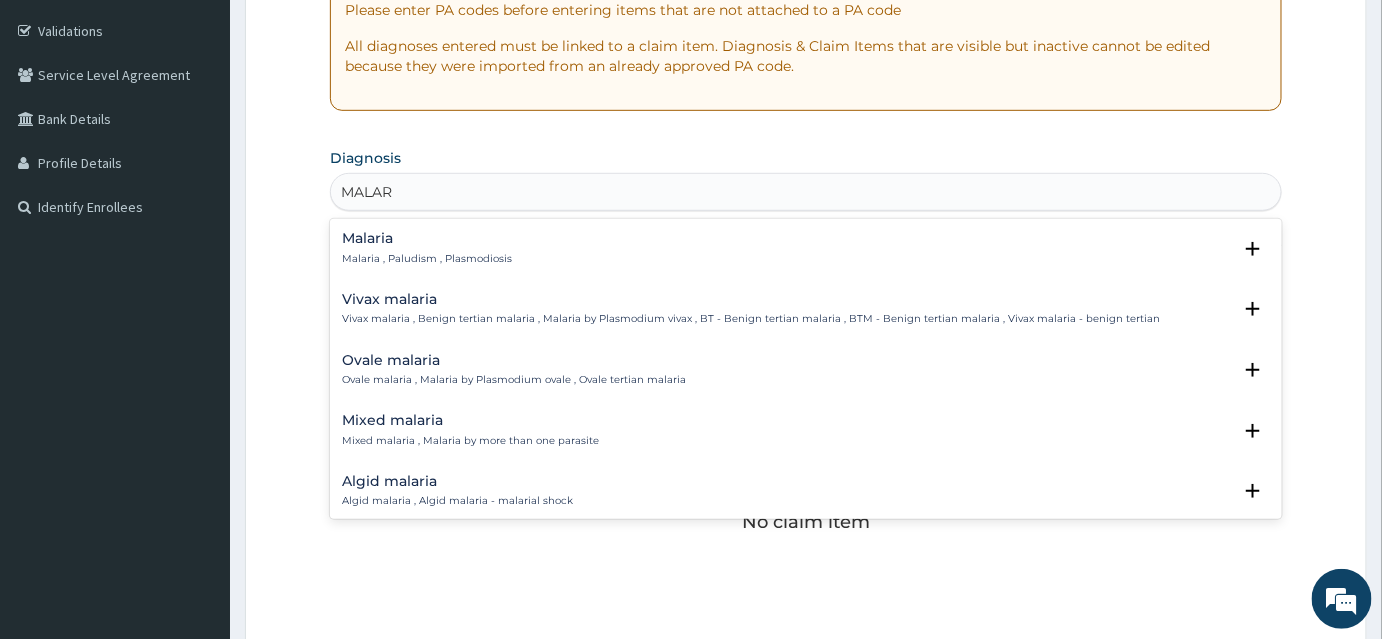 click on "Malaria , Paludism , Plasmodiosis" at bounding box center (427, 259) 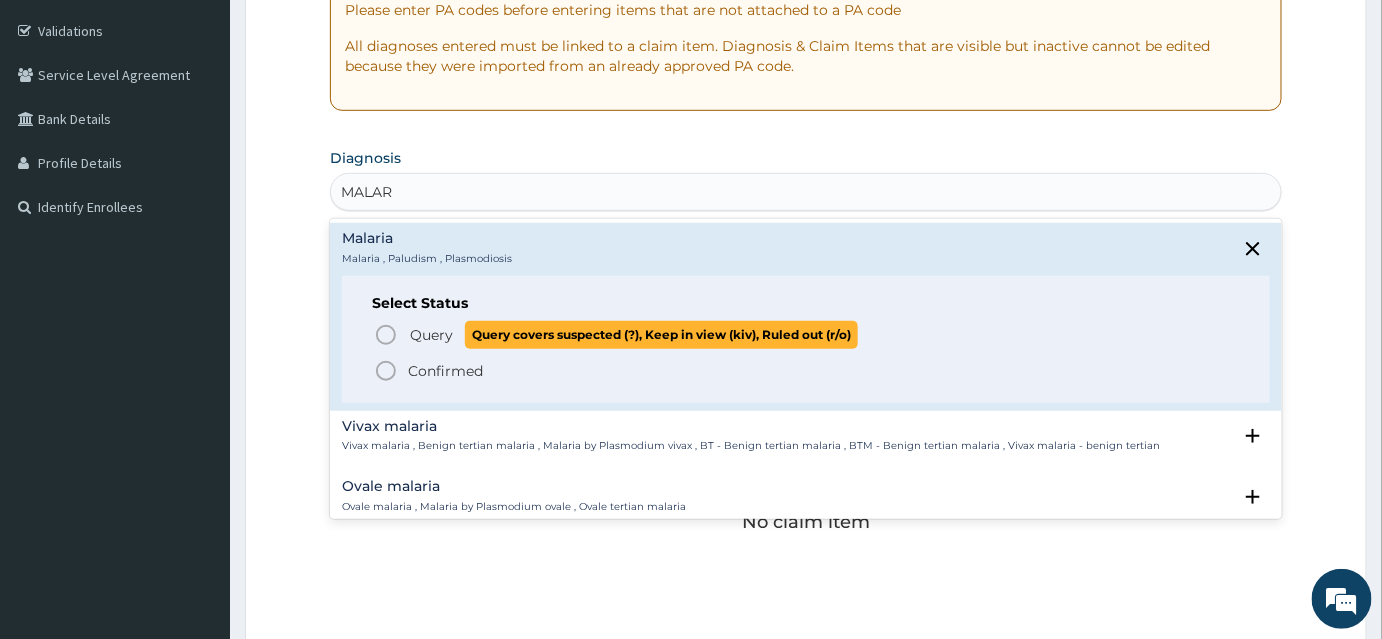 click 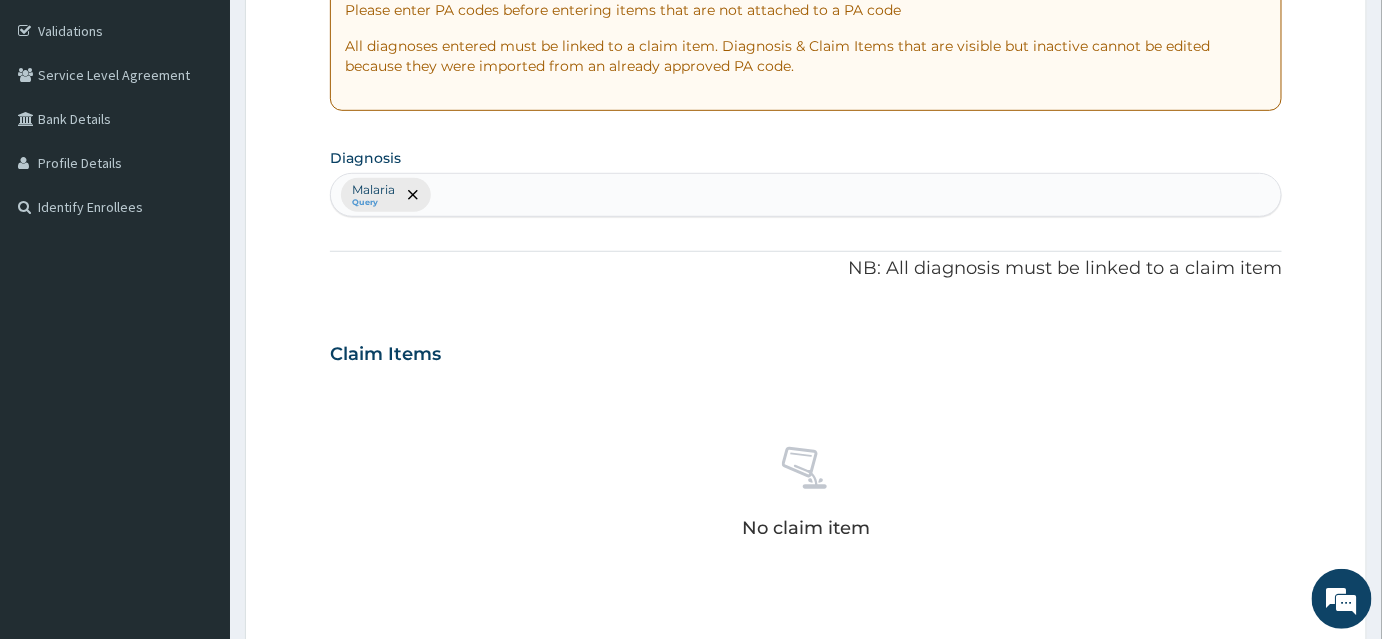 click on "Malaria Query" at bounding box center [806, 195] 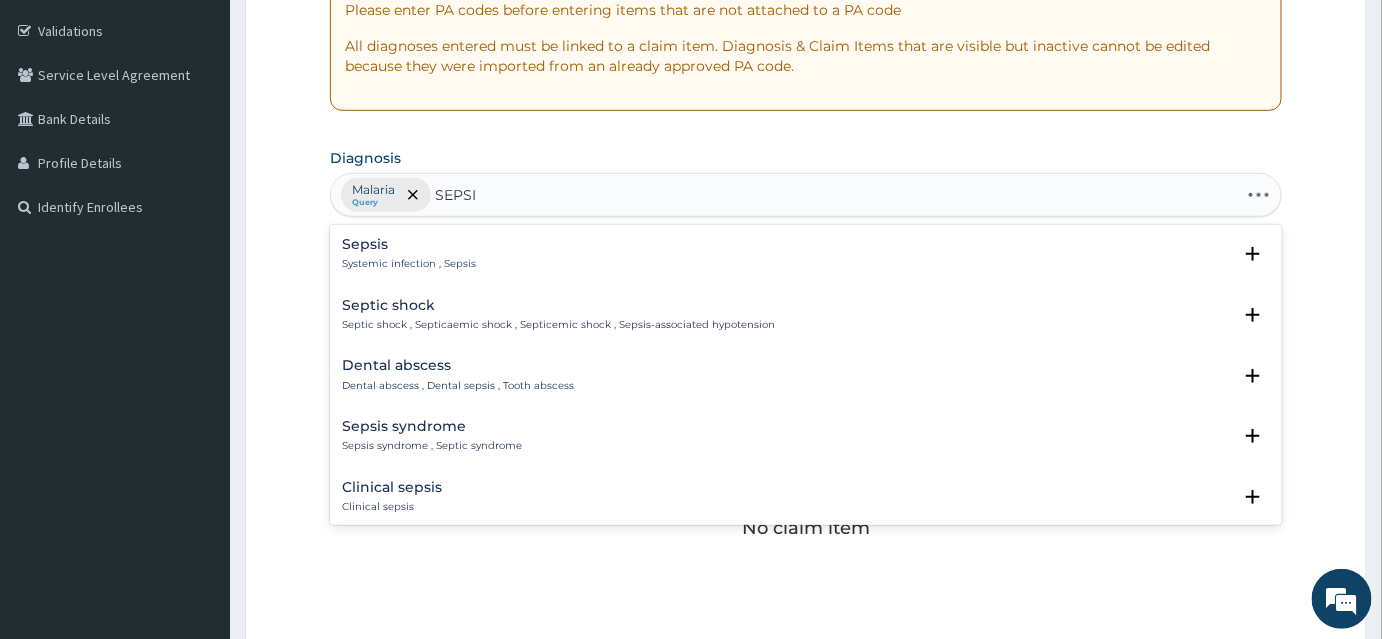 type on "SEPSIS" 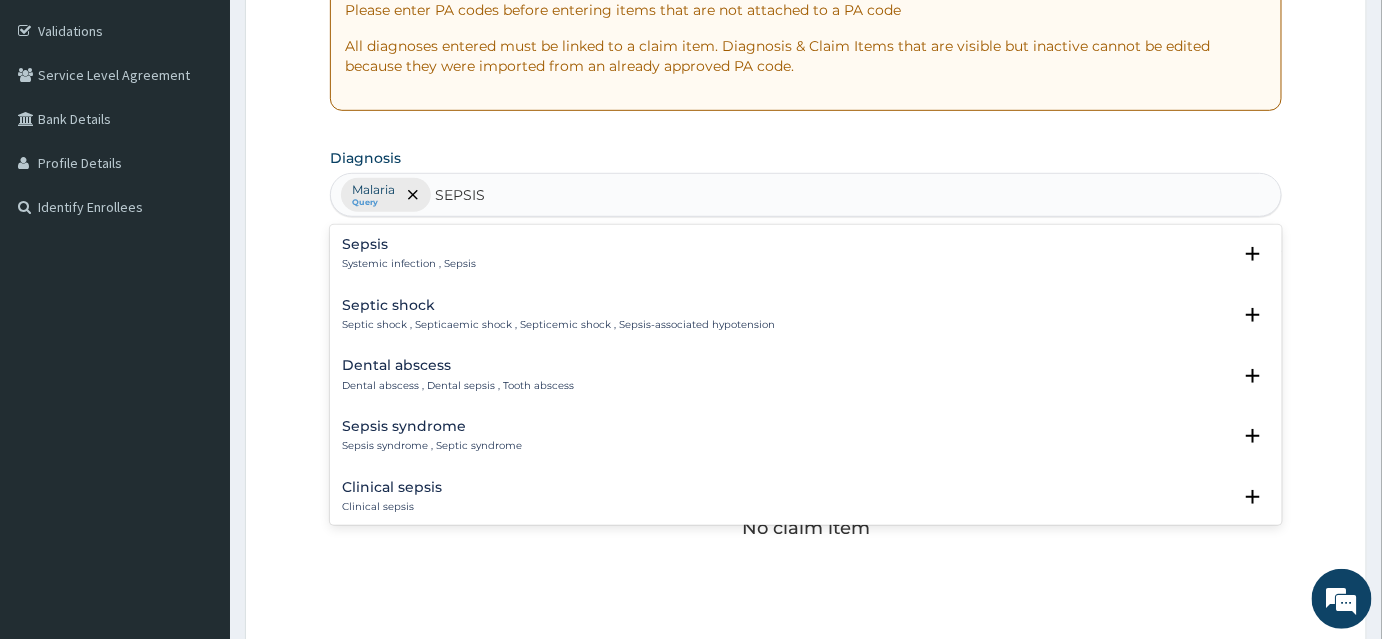 drag, startPoint x: 399, startPoint y: 228, endPoint x: 392, endPoint y: 279, distance: 51.47815 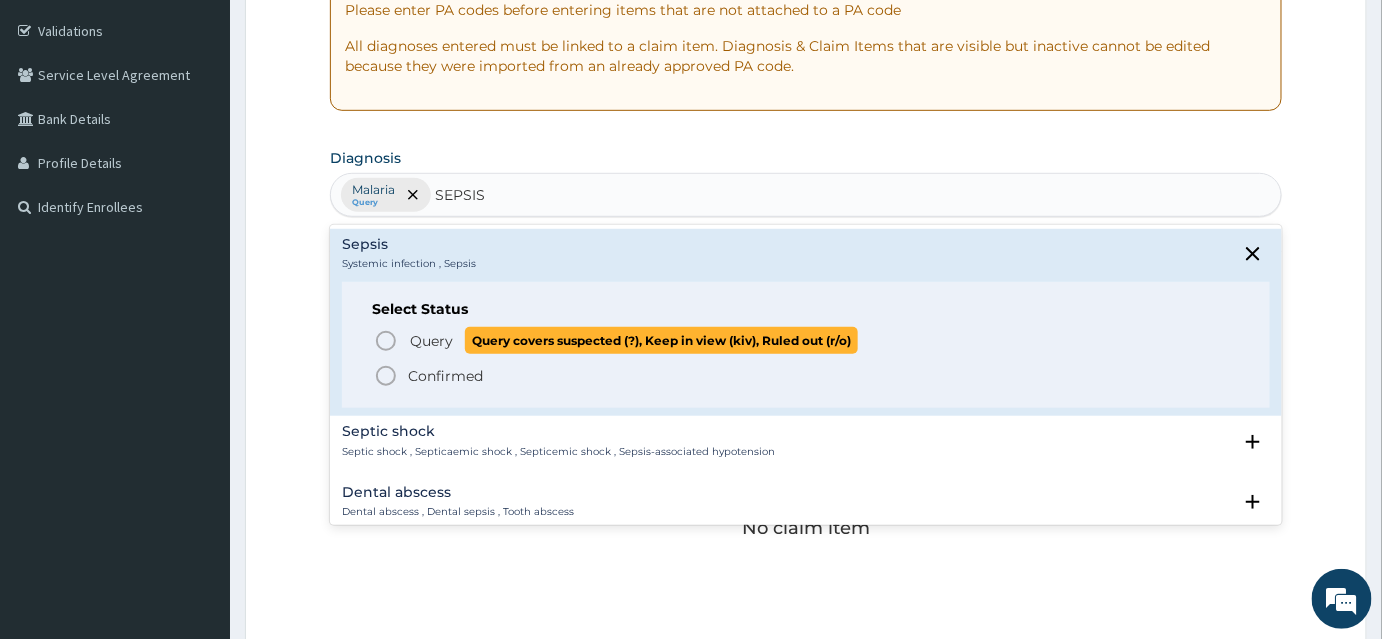 click 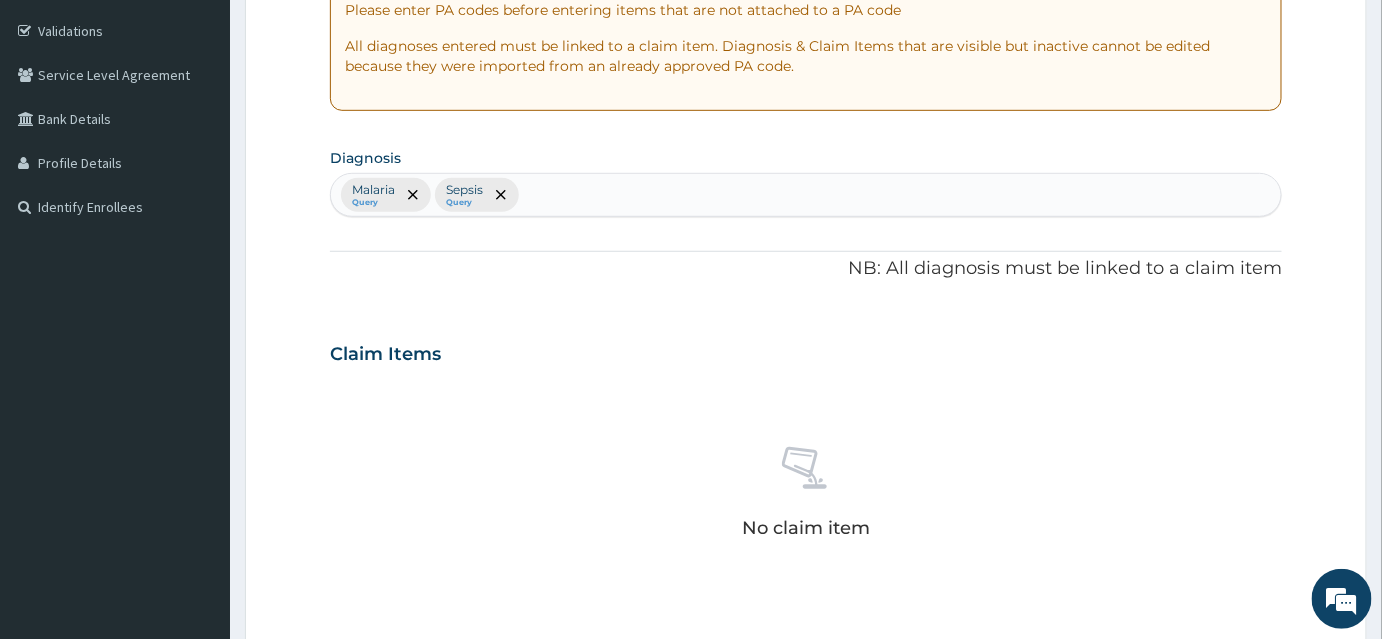 click on "Malaria Query Sepsis Query" at bounding box center [806, 195] 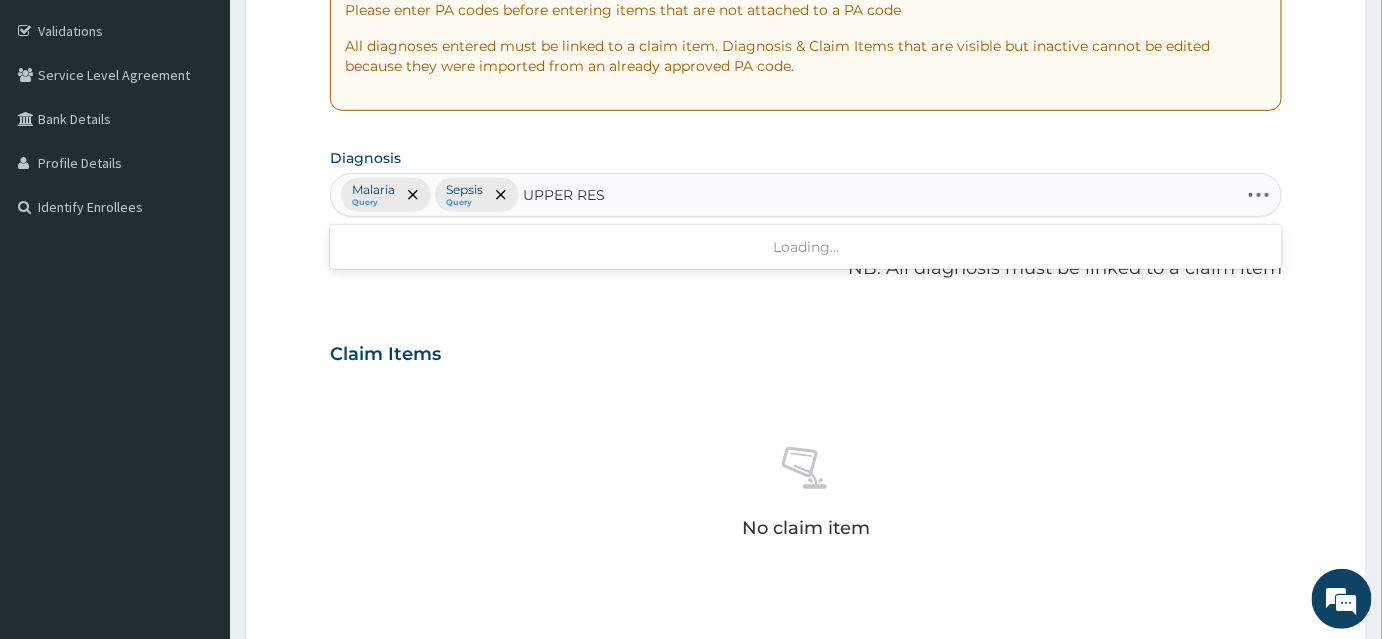 type on "UPPER RESP" 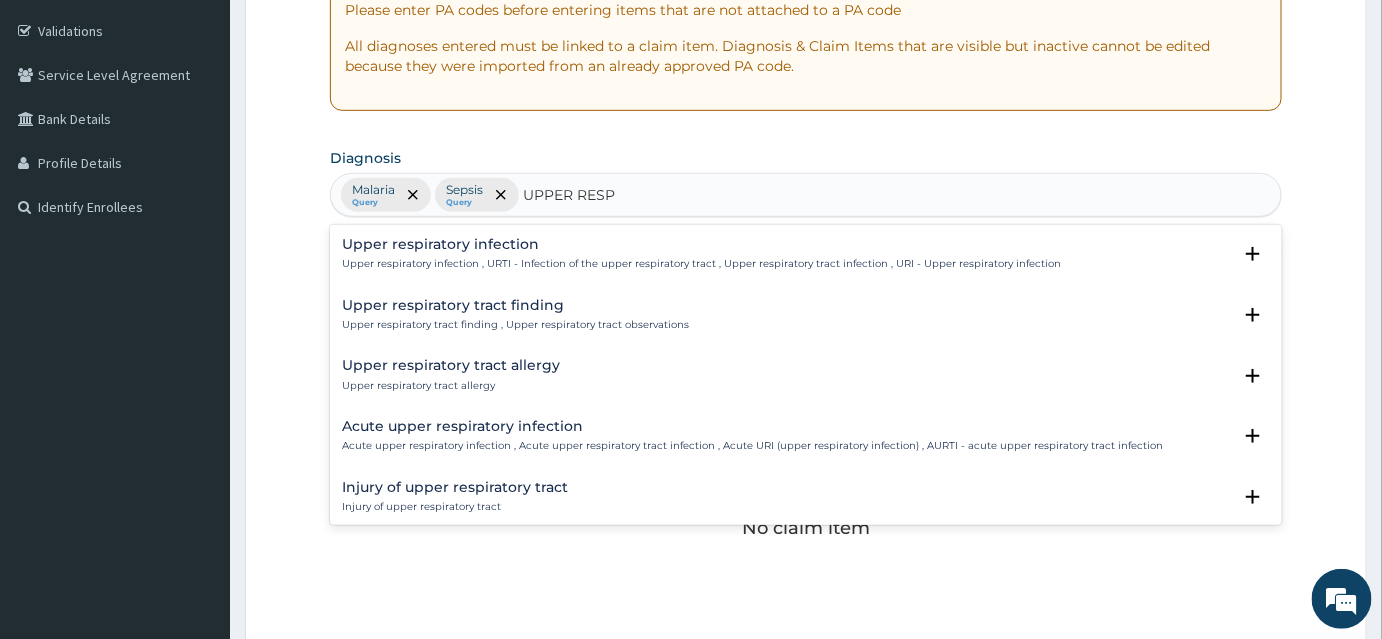 click on "Upper respiratory infection , URTI - Infection of the upper respiratory tract , Upper respiratory tract infection , URI - Upper respiratory infection" at bounding box center (701, 264) 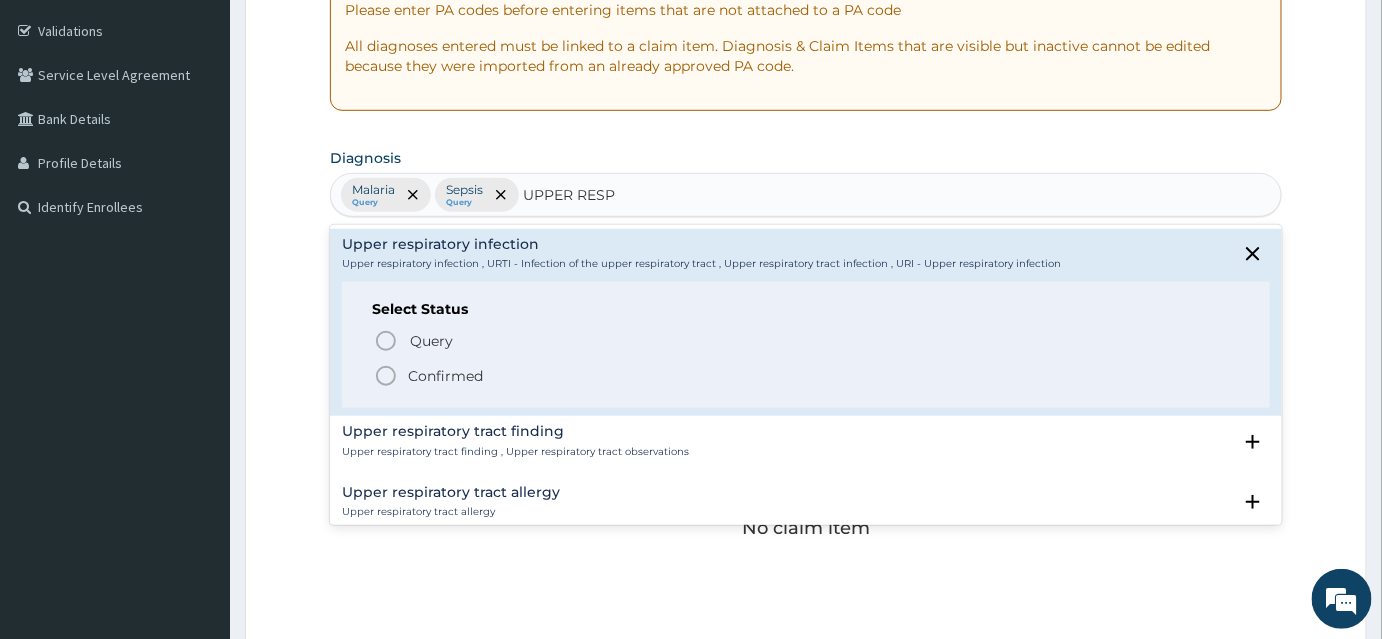 click 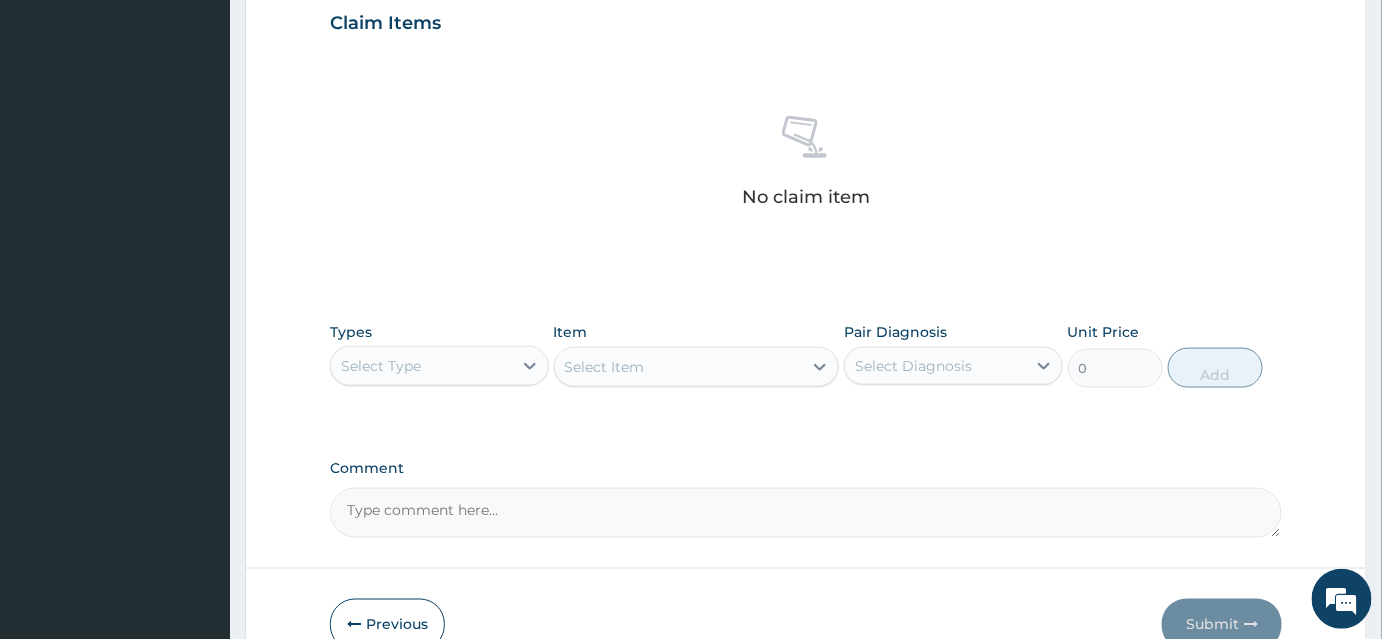 scroll, scrollTop: 727, scrollLeft: 0, axis: vertical 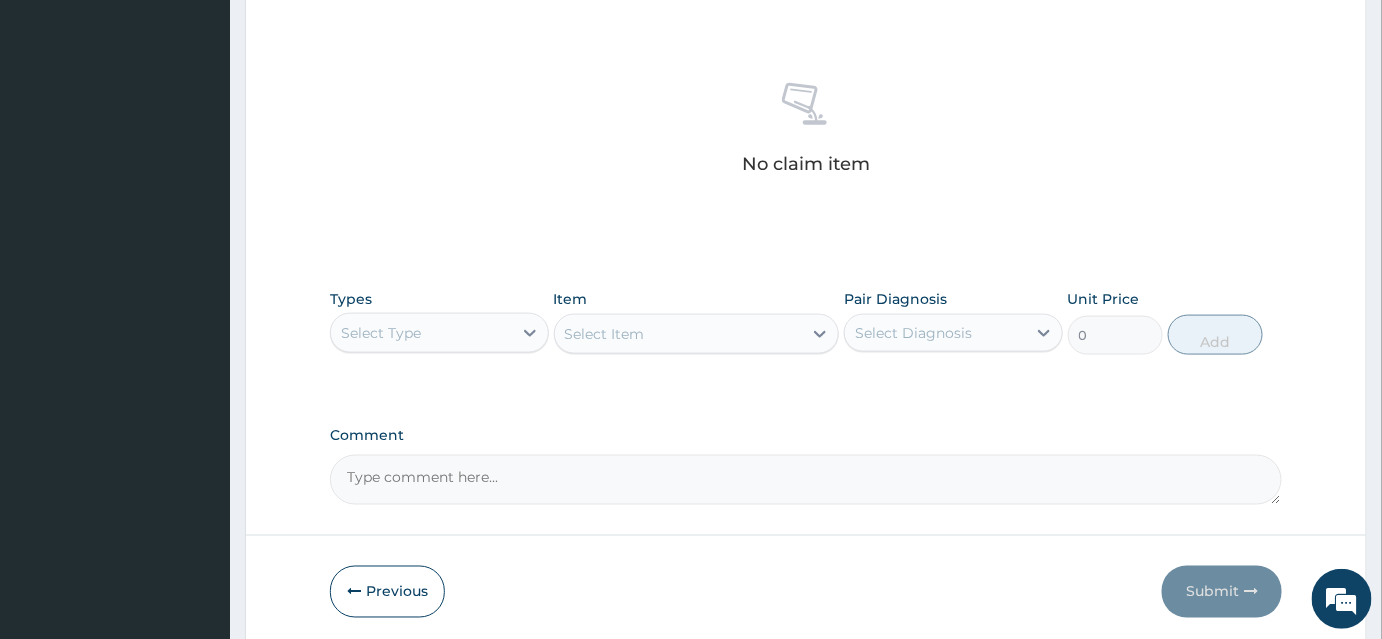 click on "Select Type" at bounding box center [421, 333] 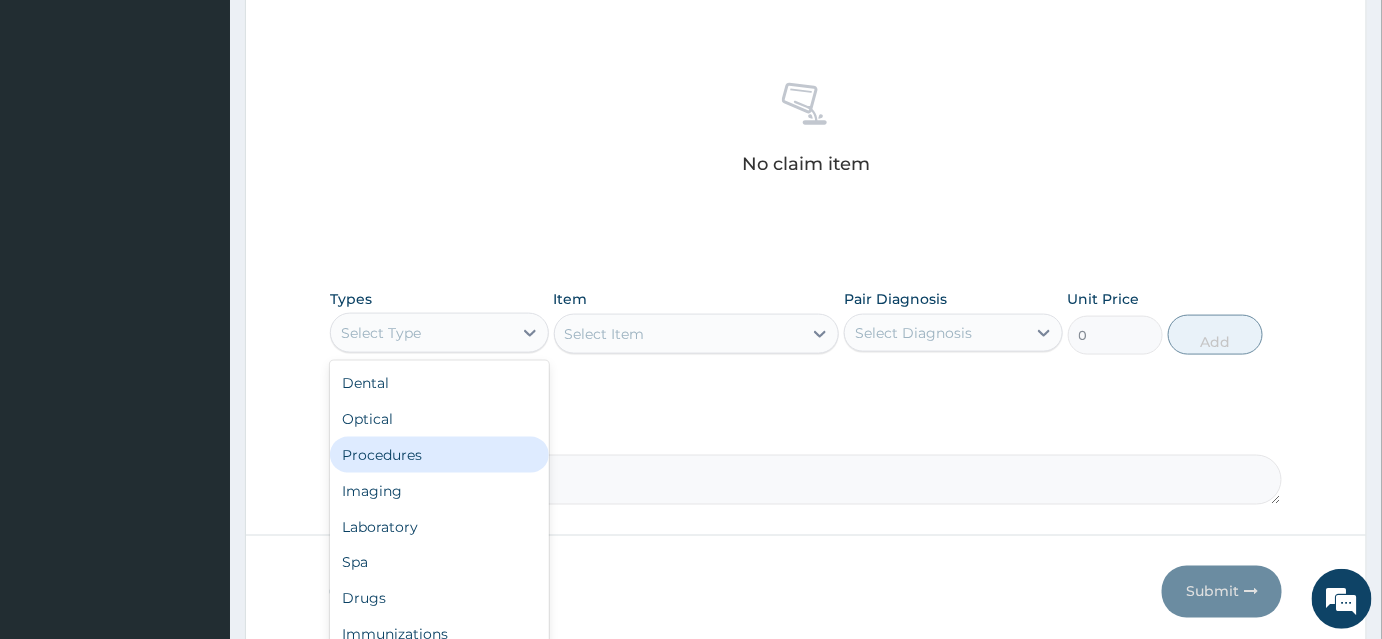 click on "Procedures" at bounding box center (439, 455) 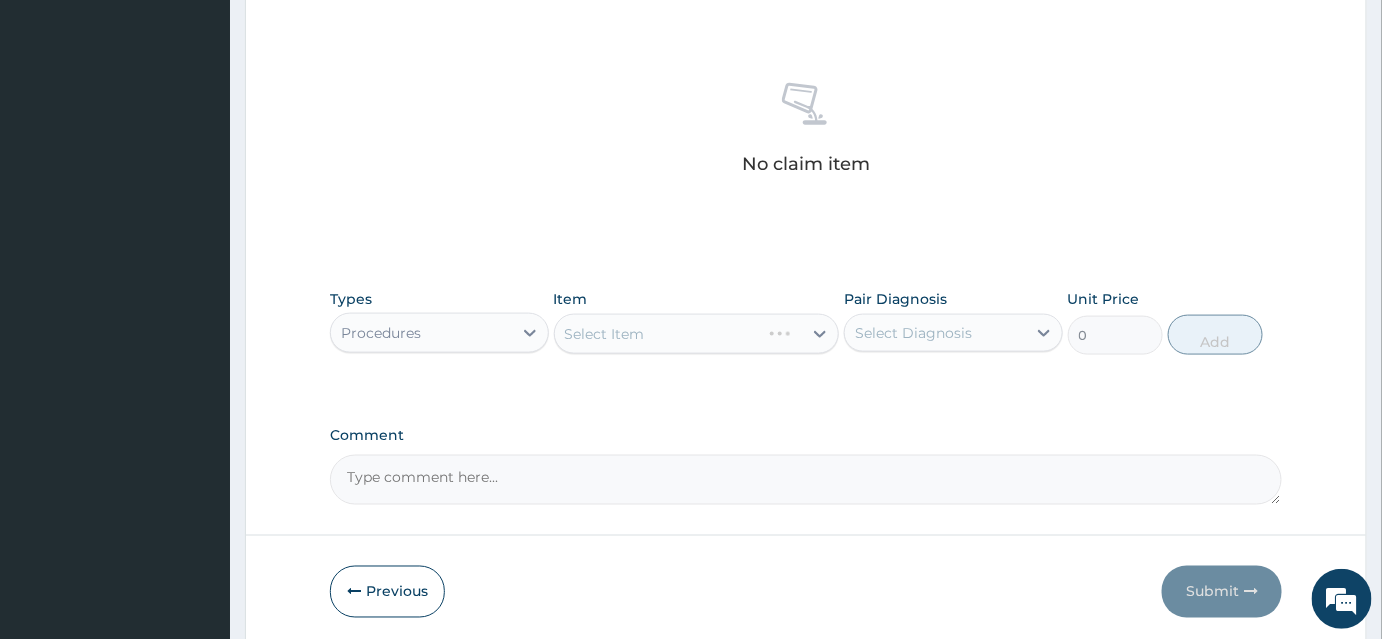 click on "Select Item" at bounding box center [697, 334] 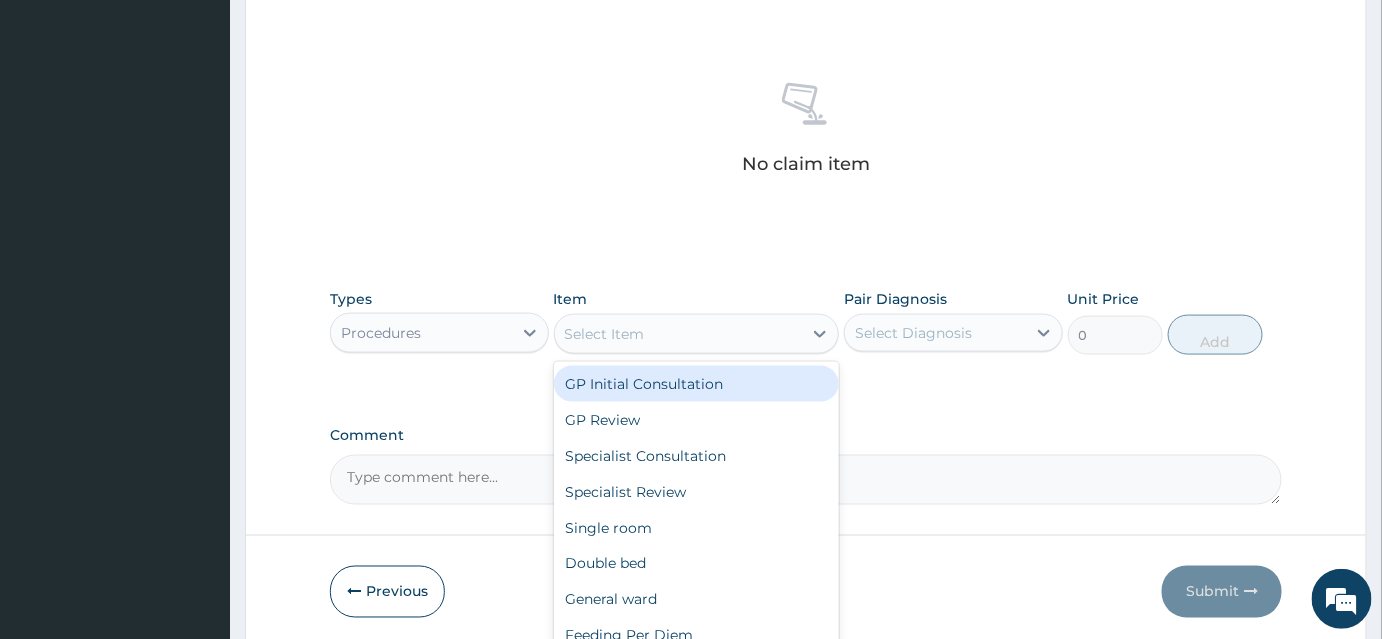 click on "Select Item" at bounding box center (679, 334) 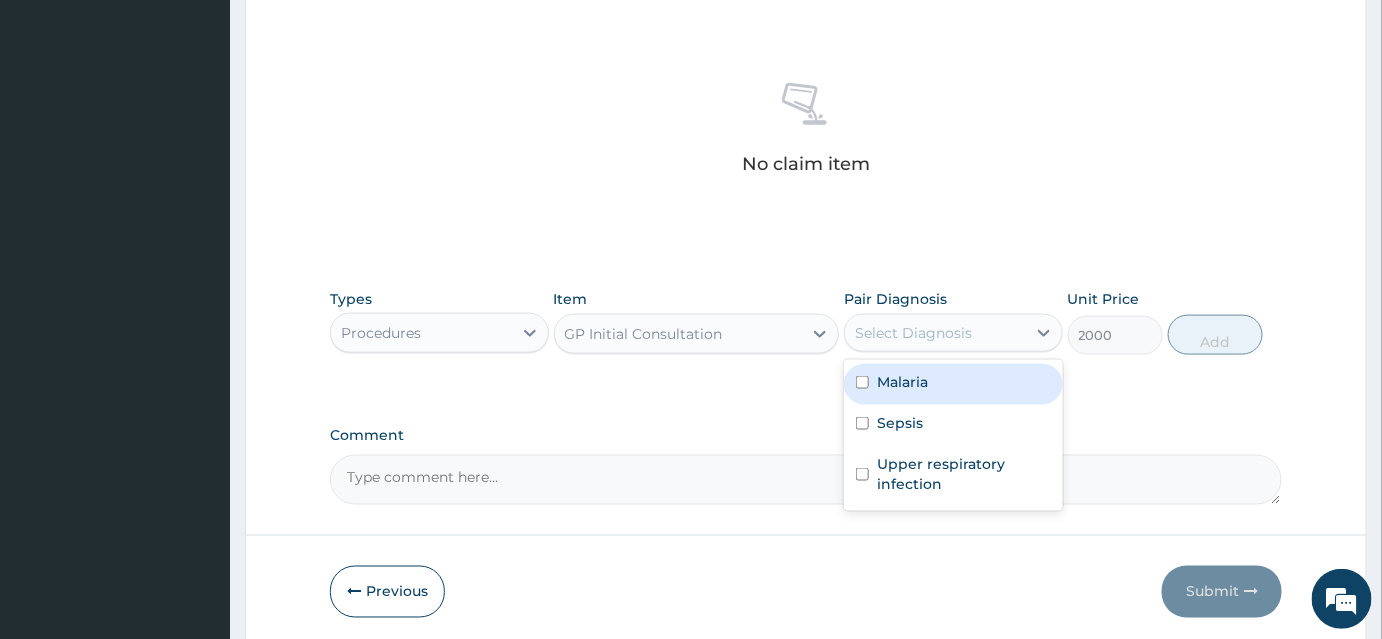 click on "Select Diagnosis" at bounding box center [953, 333] 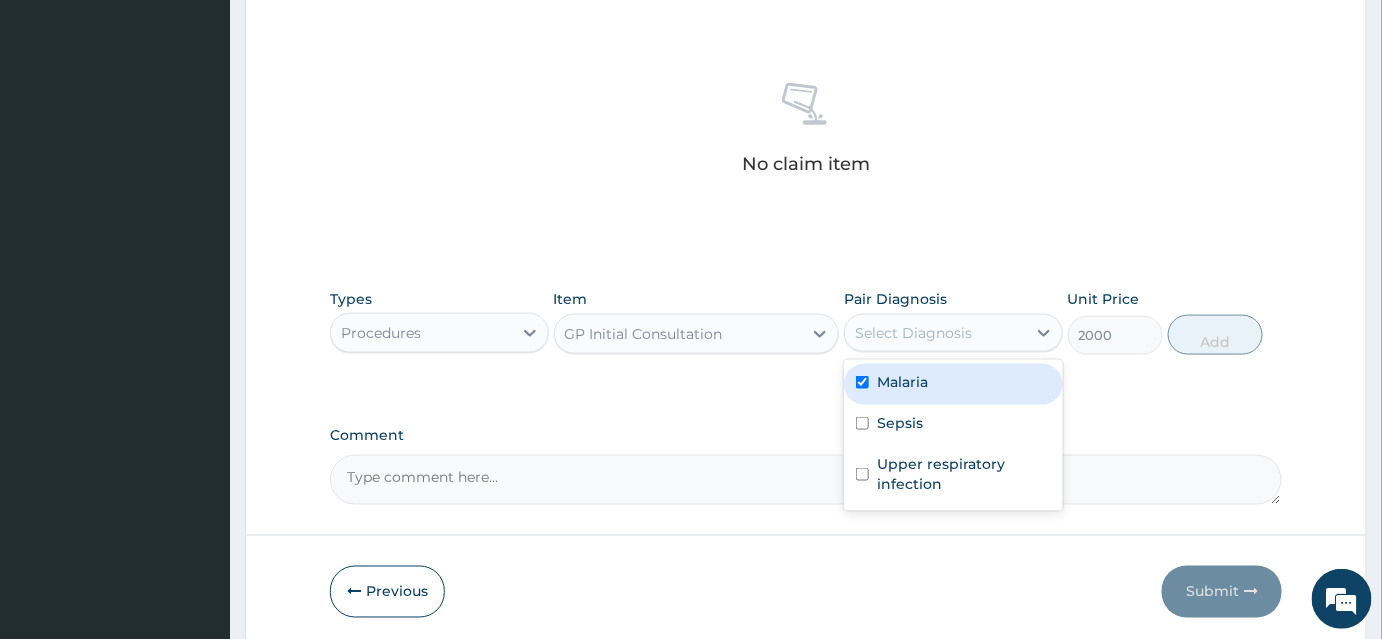 checkbox on "true" 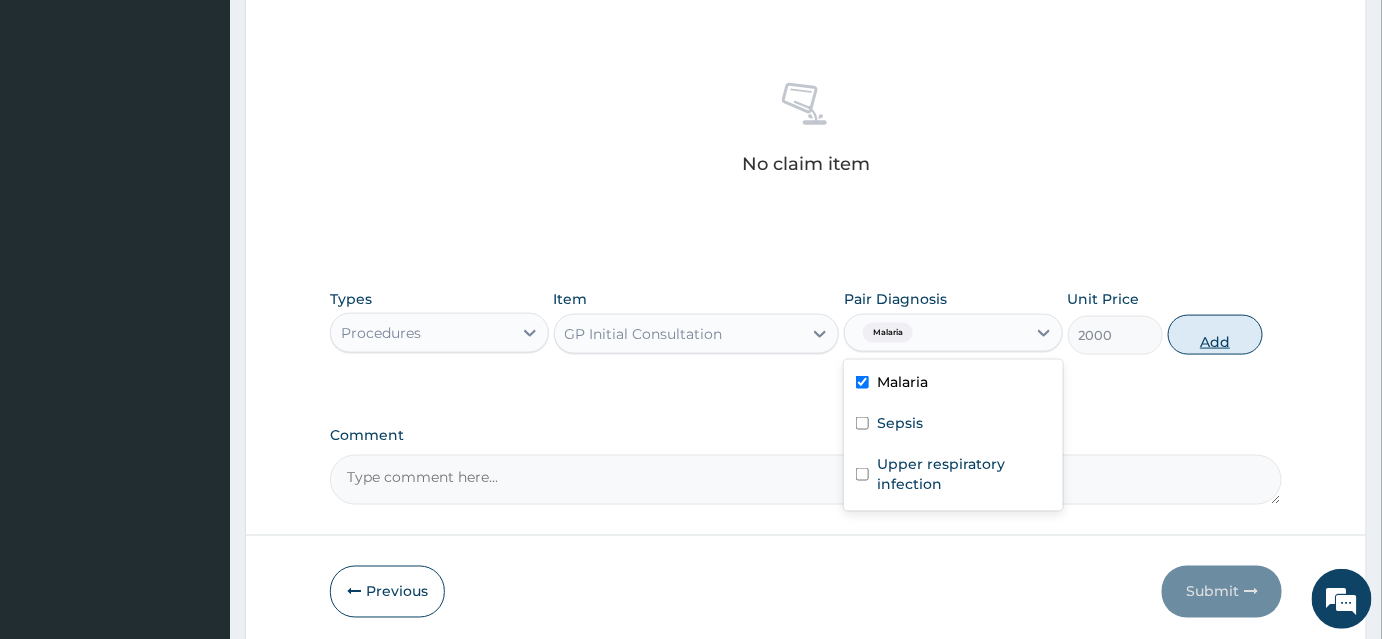 click on "Add" at bounding box center [1215, 335] 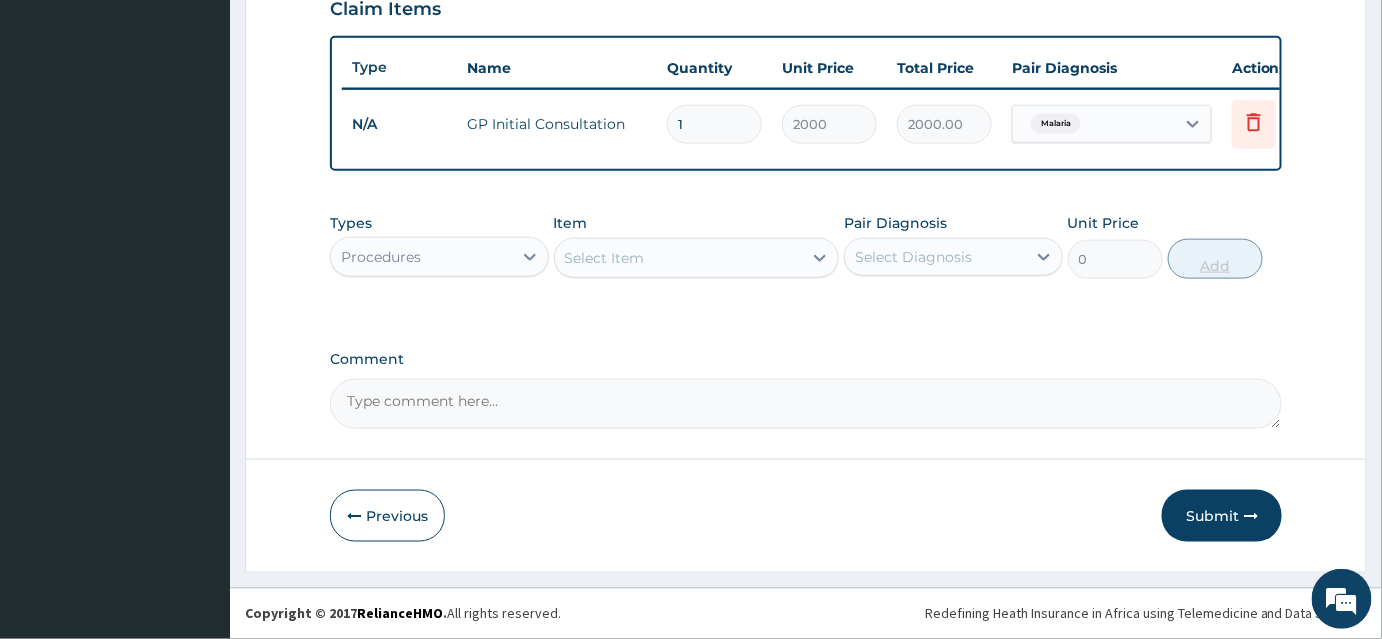 scroll, scrollTop: 717, scrollLeft: 0, axis: vertical 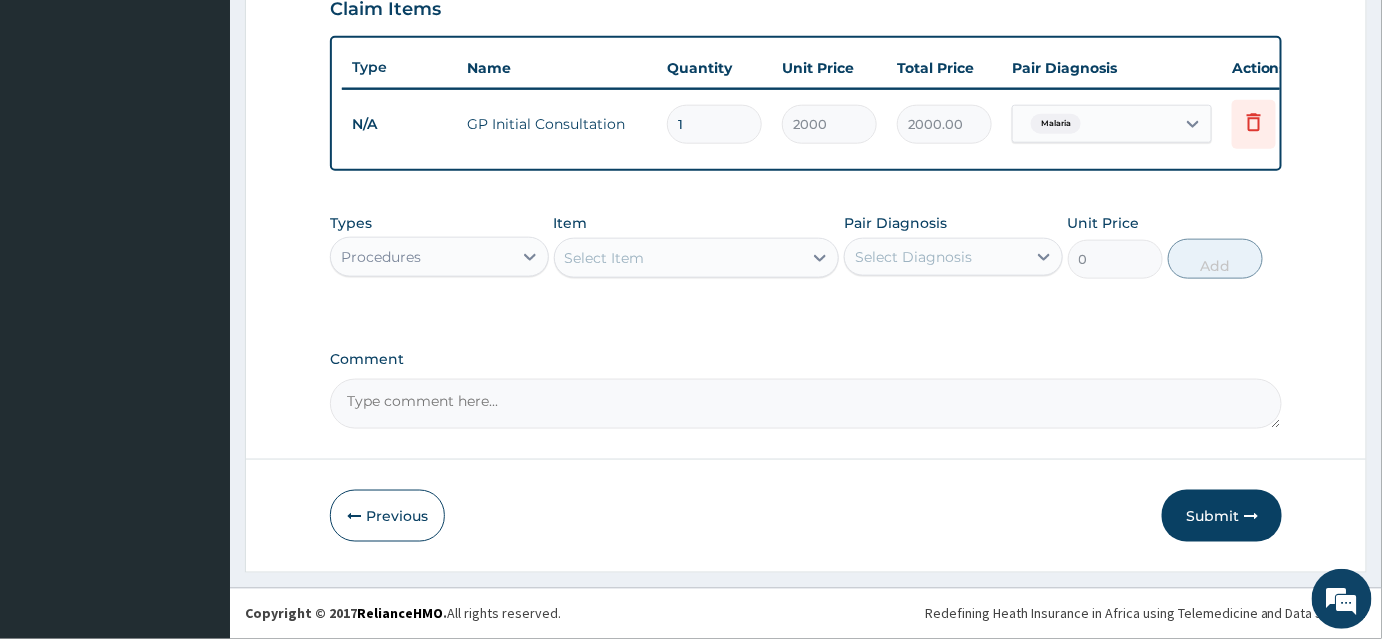 click on "Procedures" at bounding box center [421, 257] 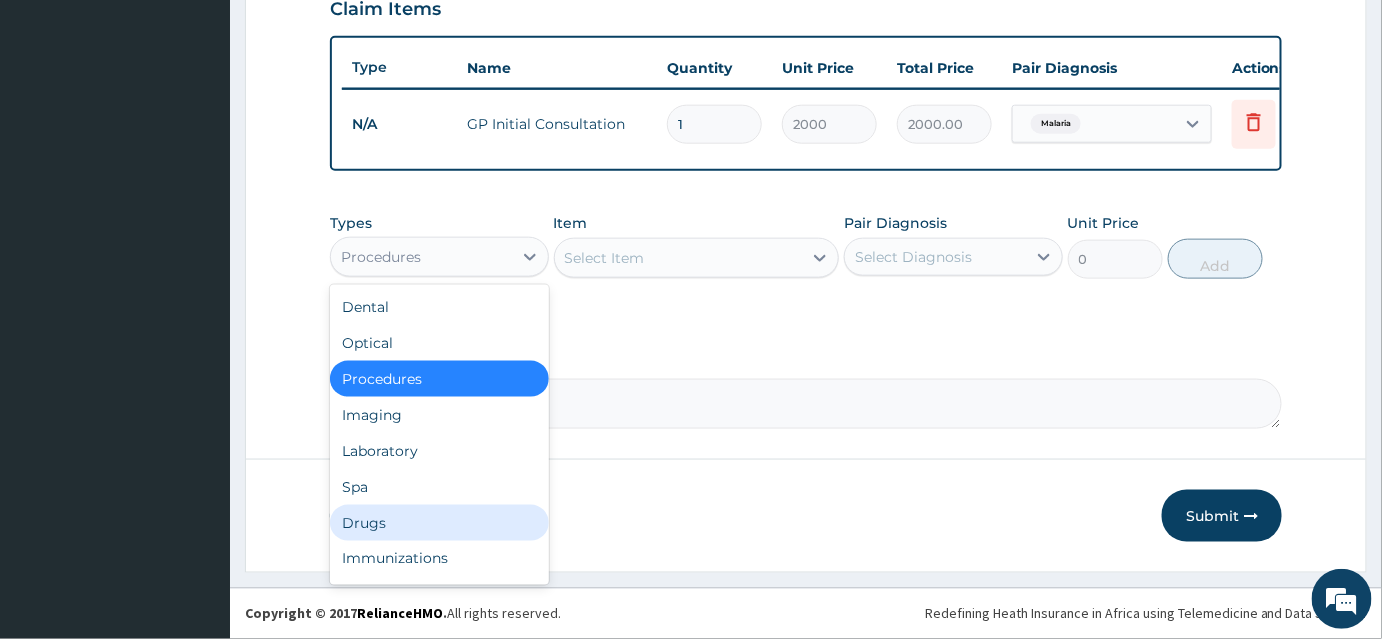 click on "Drugs" at bounding box center [439, 523] 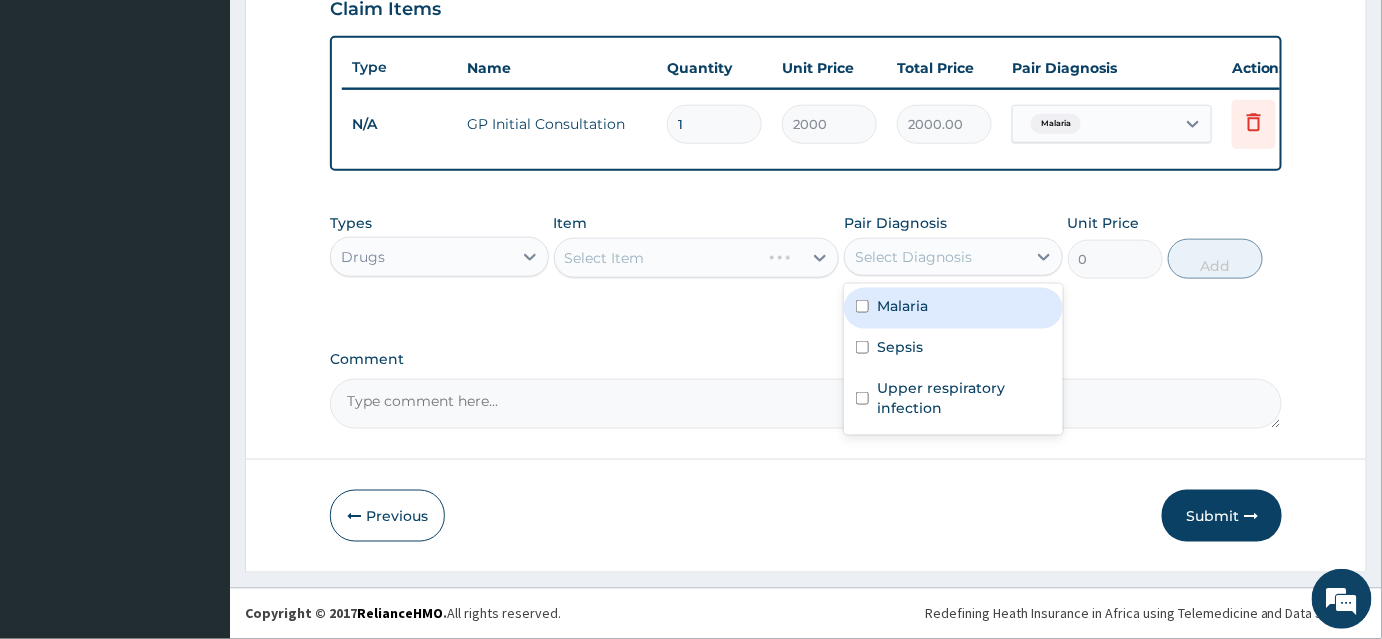 click on "Select Diagnosis" at bounding box center [913, 257] 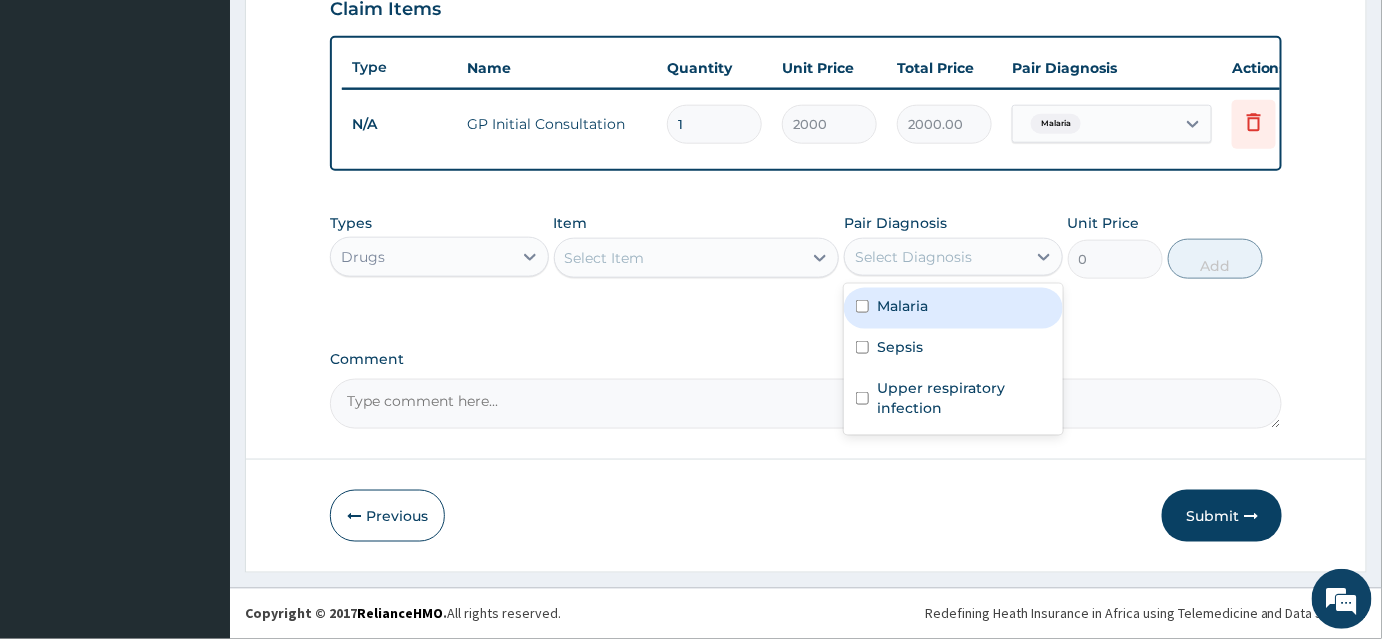 click on "Malaria" at bounding box center (902, 306) 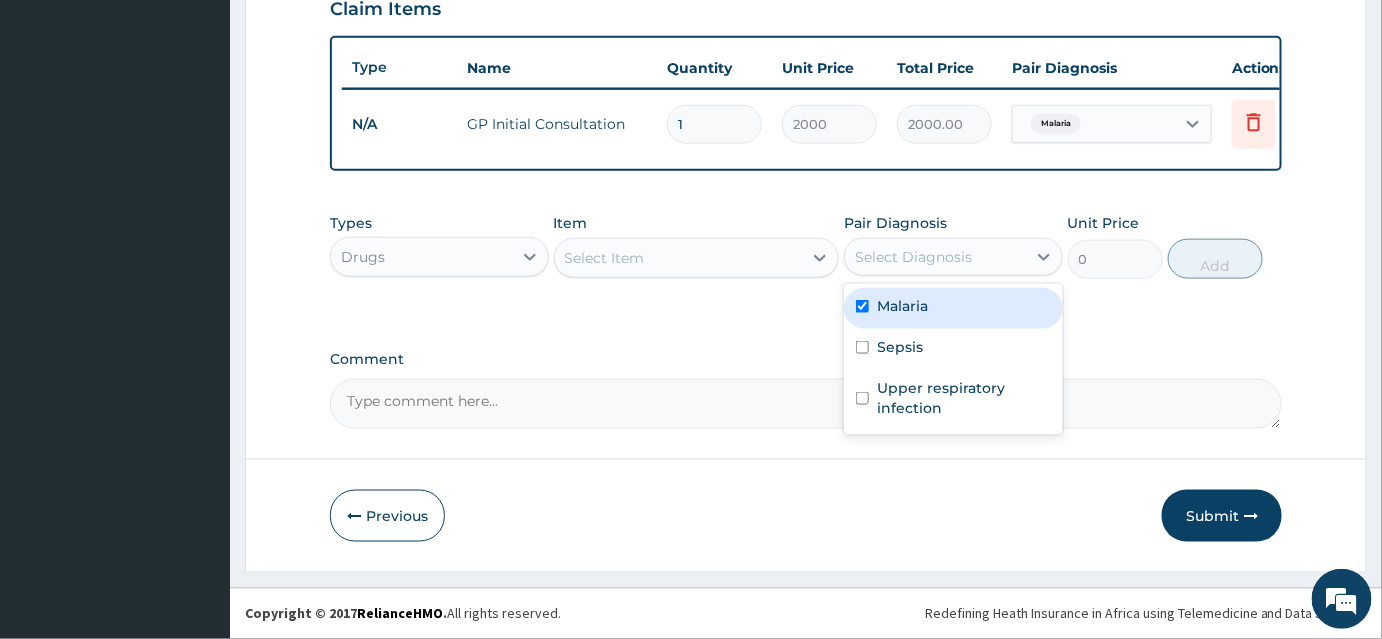 checkbox on "true" 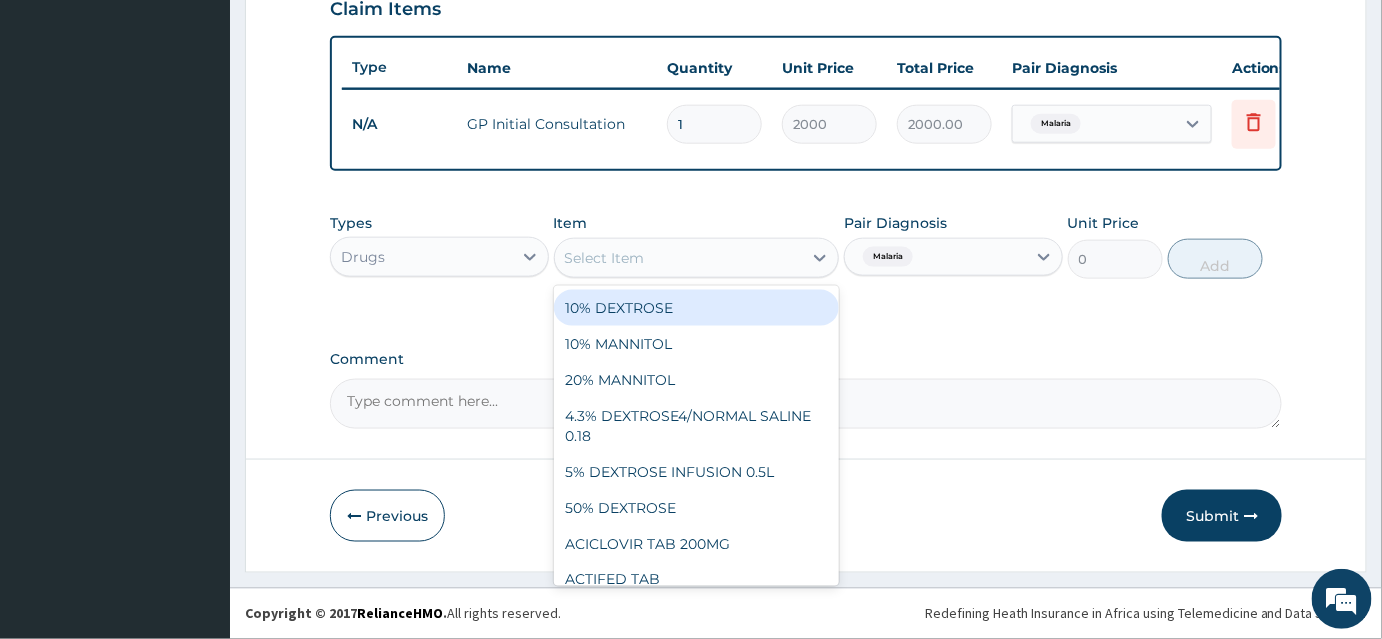 click on "Select Item" at bounding box center [679, 258] 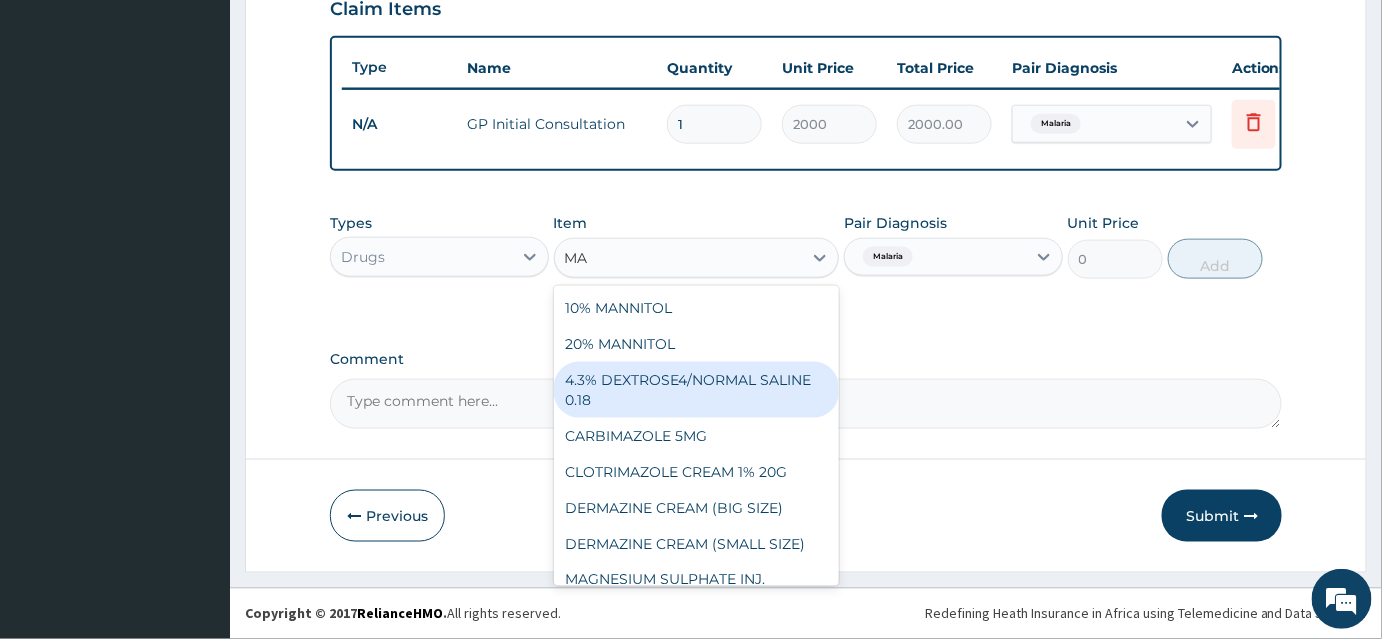 type on "M" 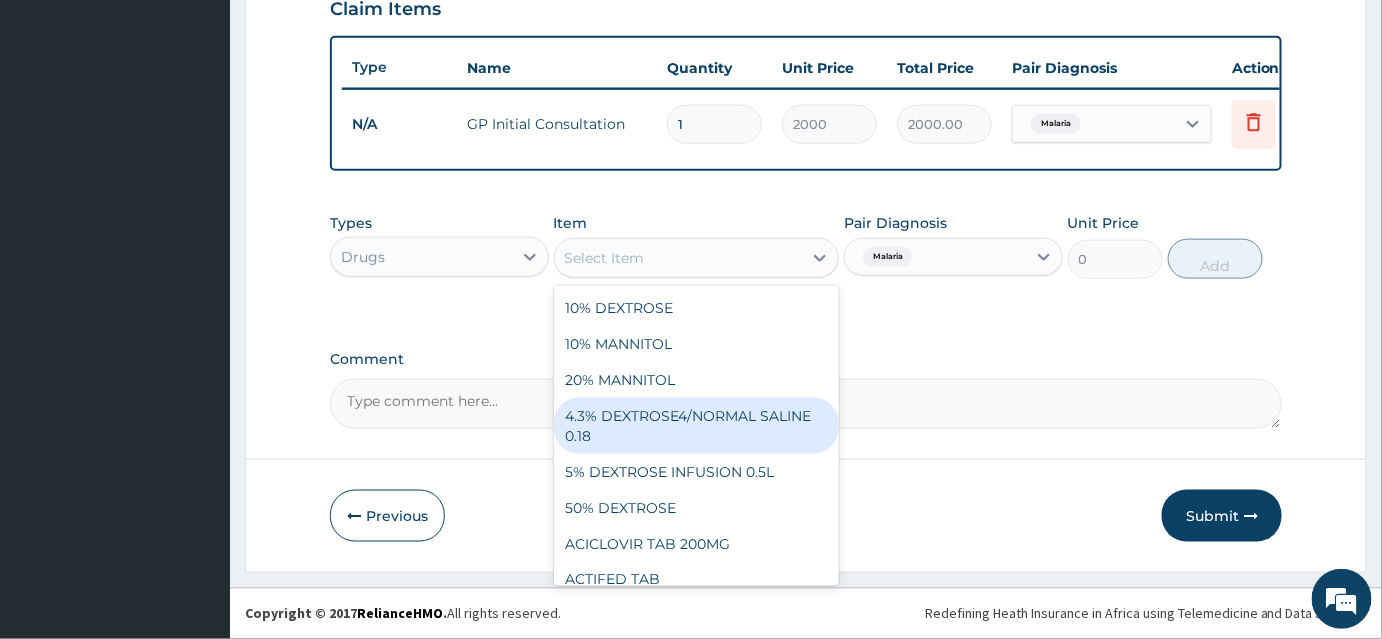 click on "Drugs" at bounding box center [421, 257] 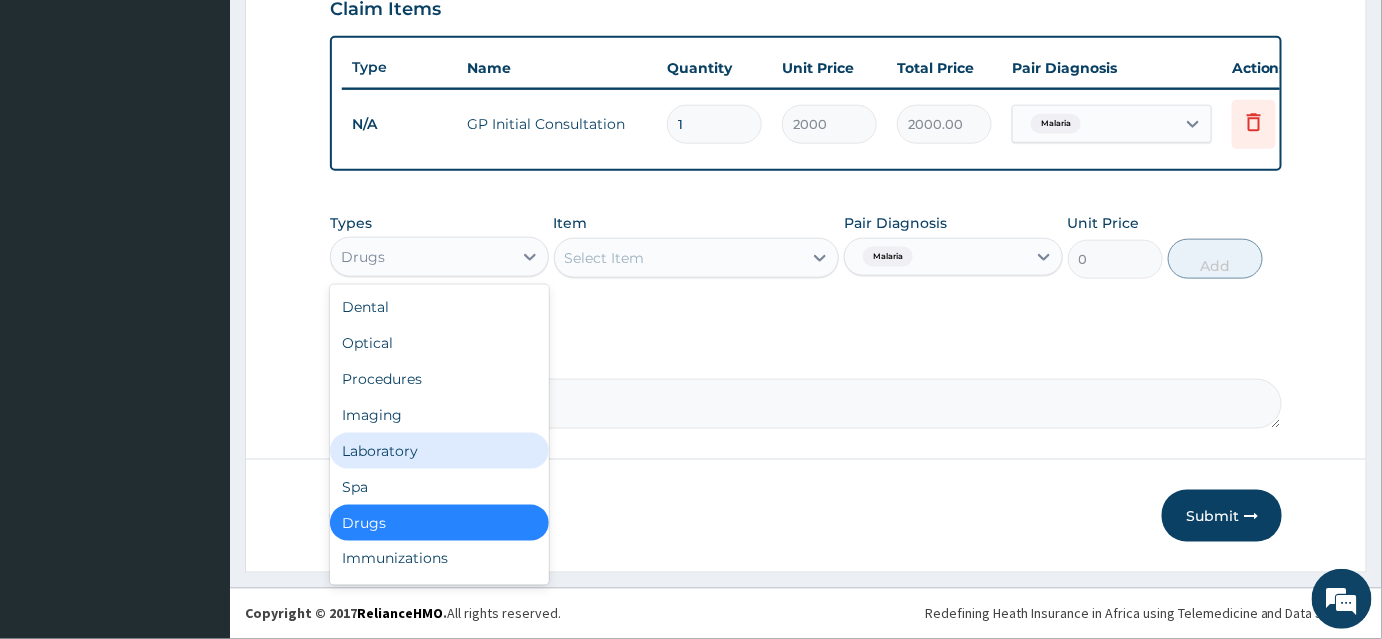 click on "Laboratory" at bounding box center [439, 451] 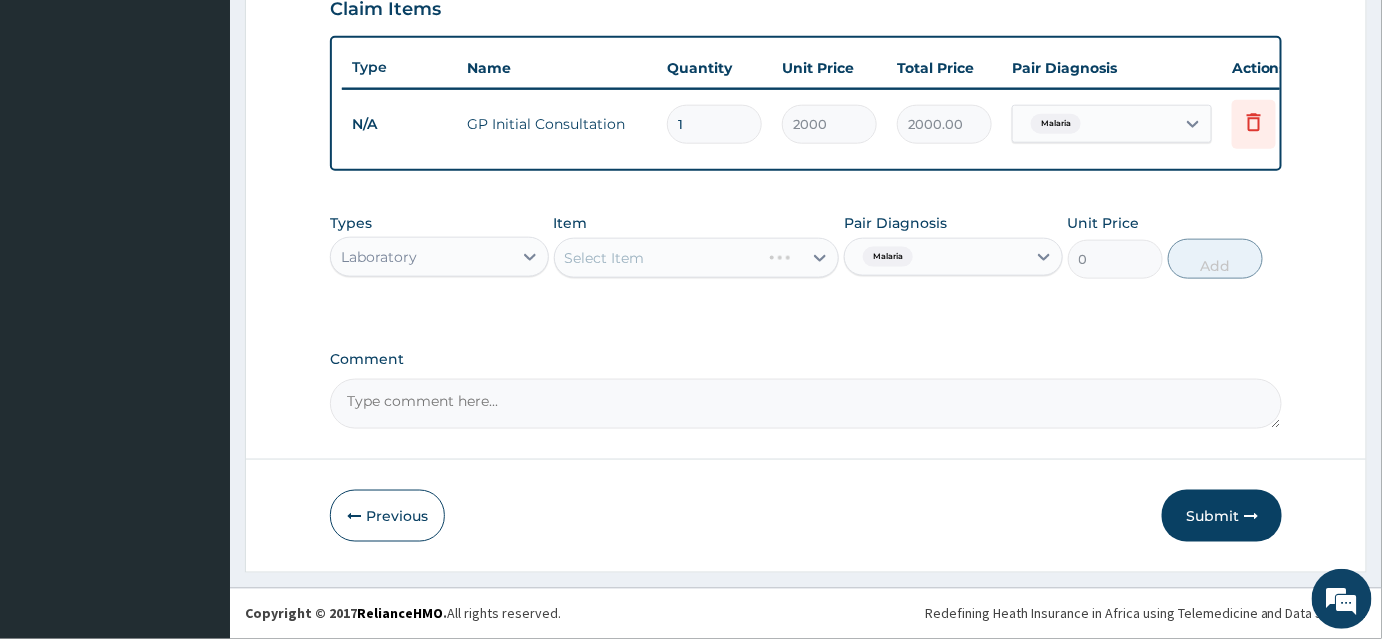 click on "Select Item" at bounding box center [697, 258] 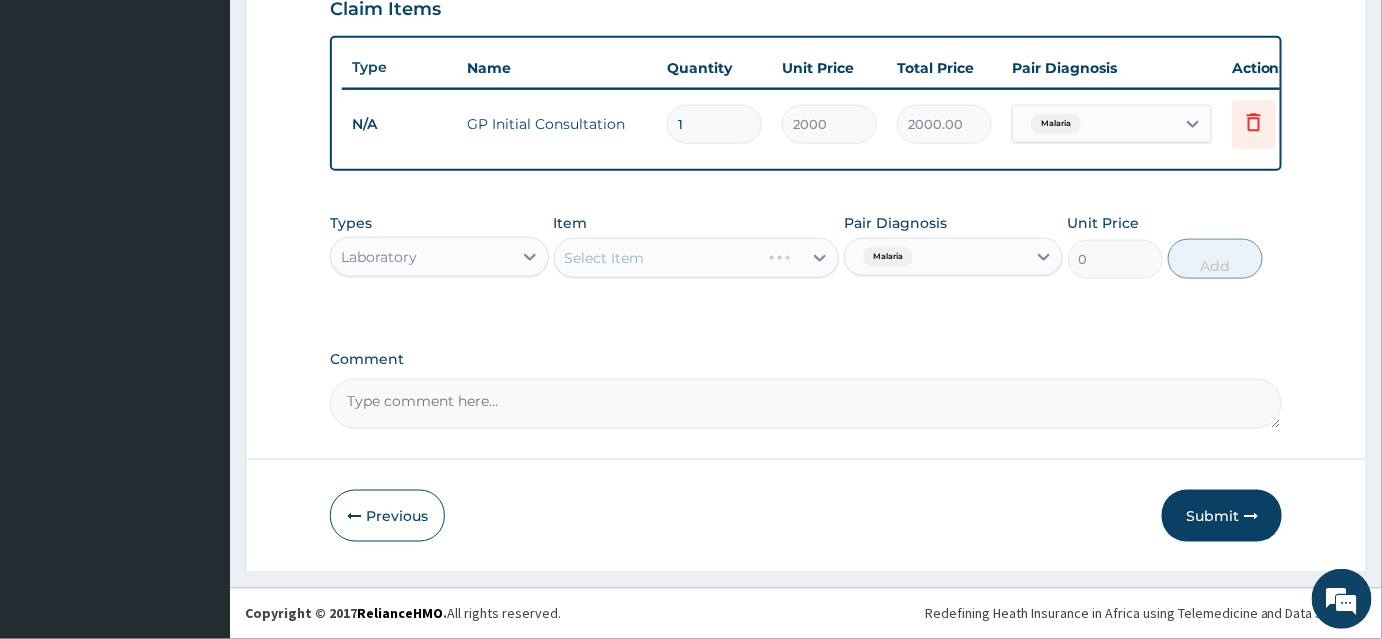 click on "Select Item" at bounding box center [697, 258] 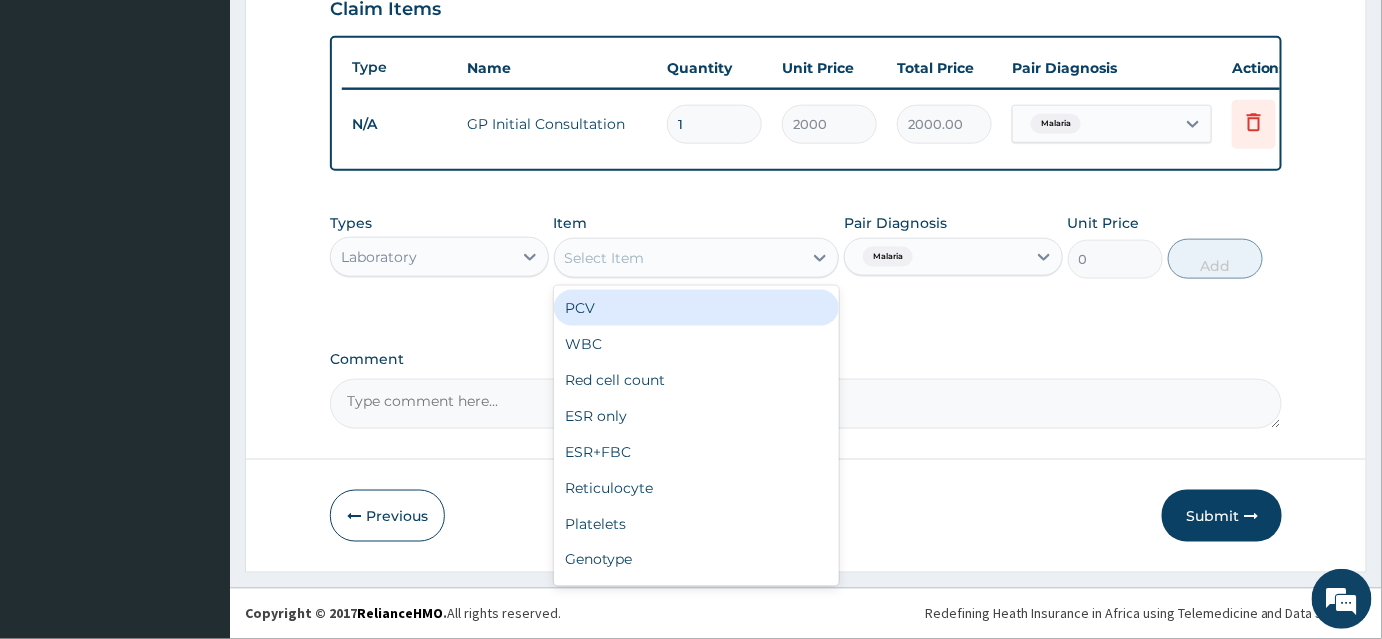 click on "Select Item" at bounding box center (679, 258) 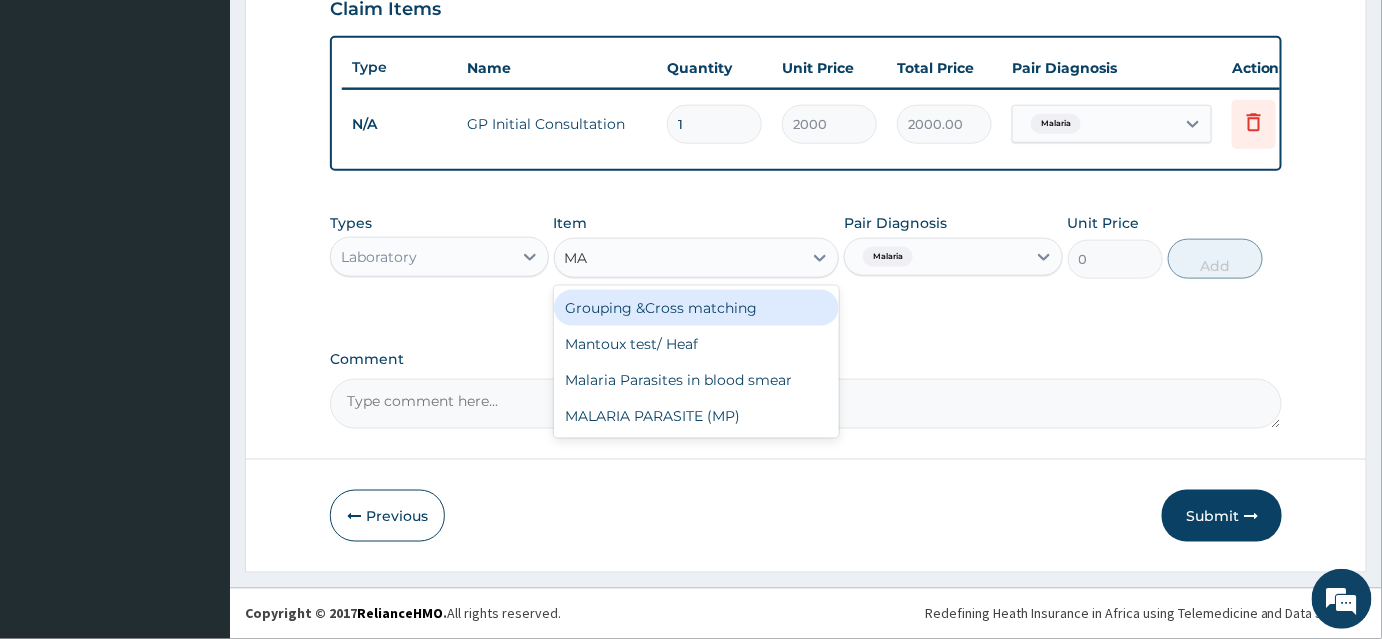 type on "MAL" 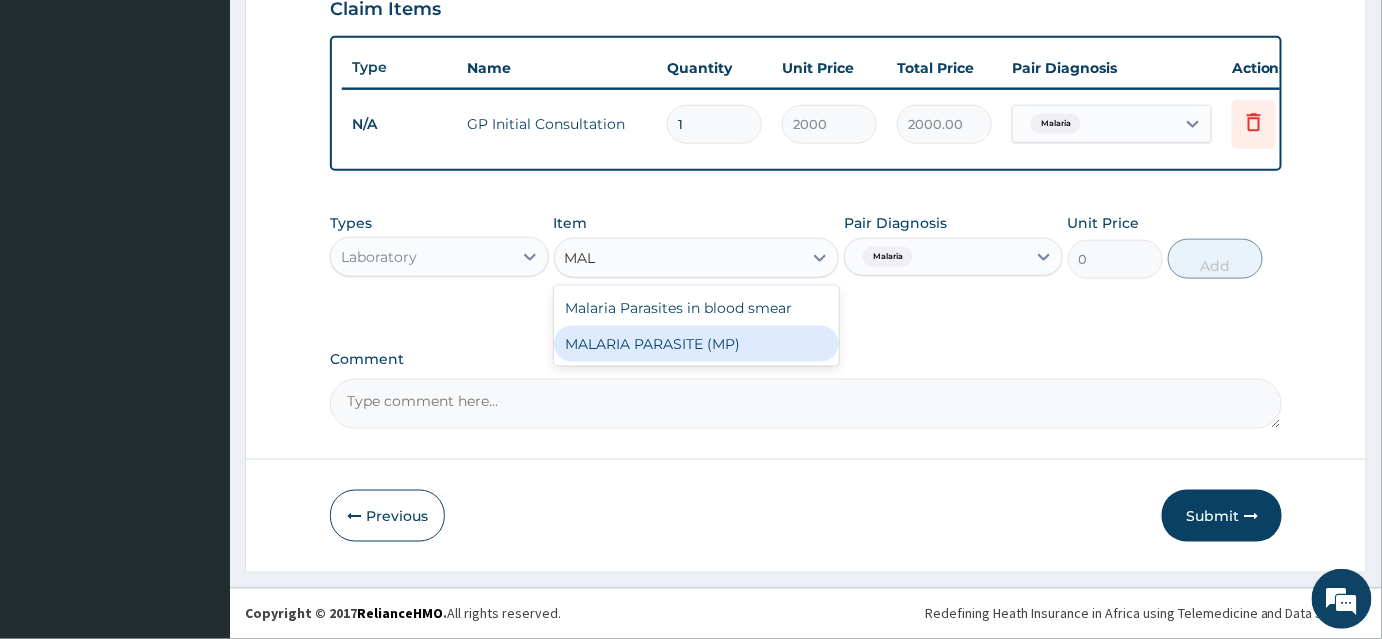 click on "MALARIA PARASITE (MP)" at bounding box center [697, 344] 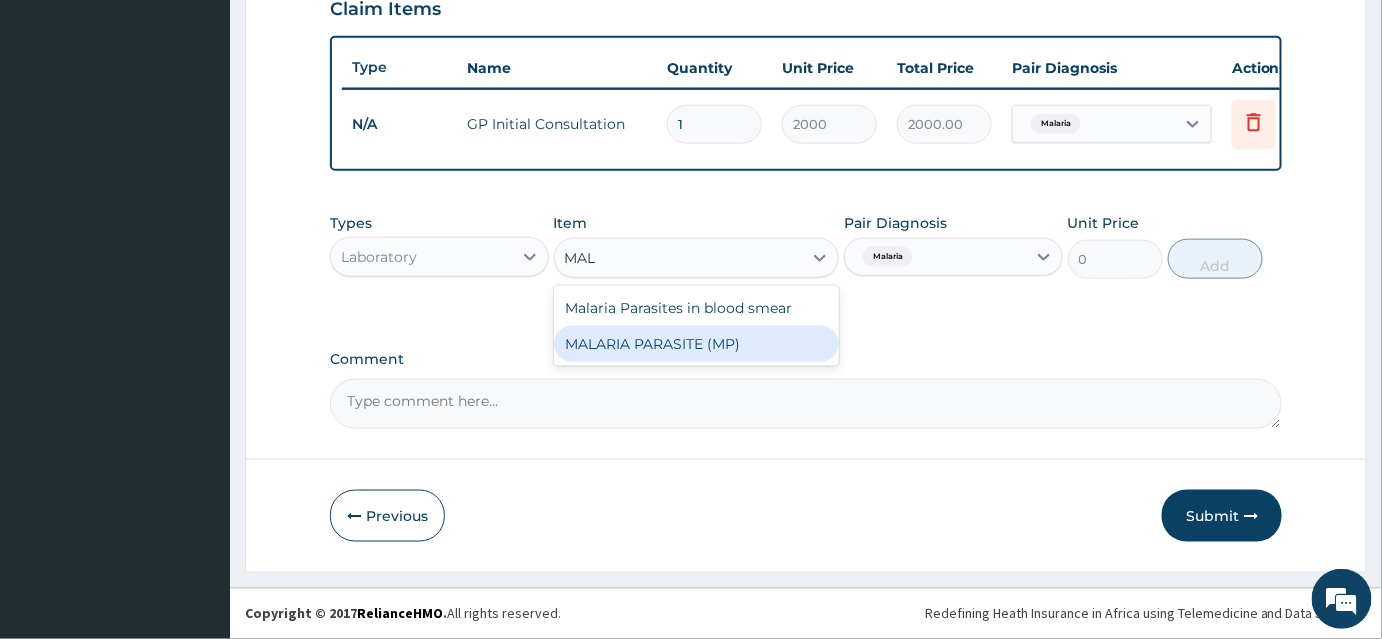 type 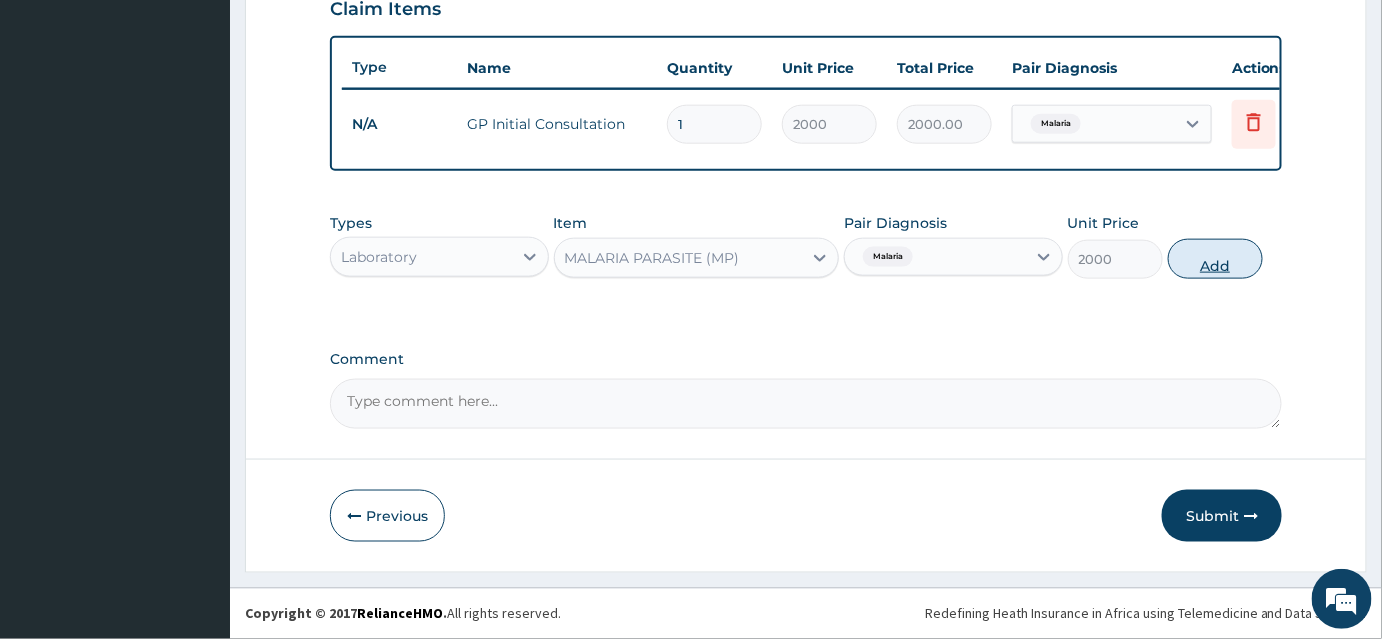 click on "Add" at bounding box center [1215, 259] 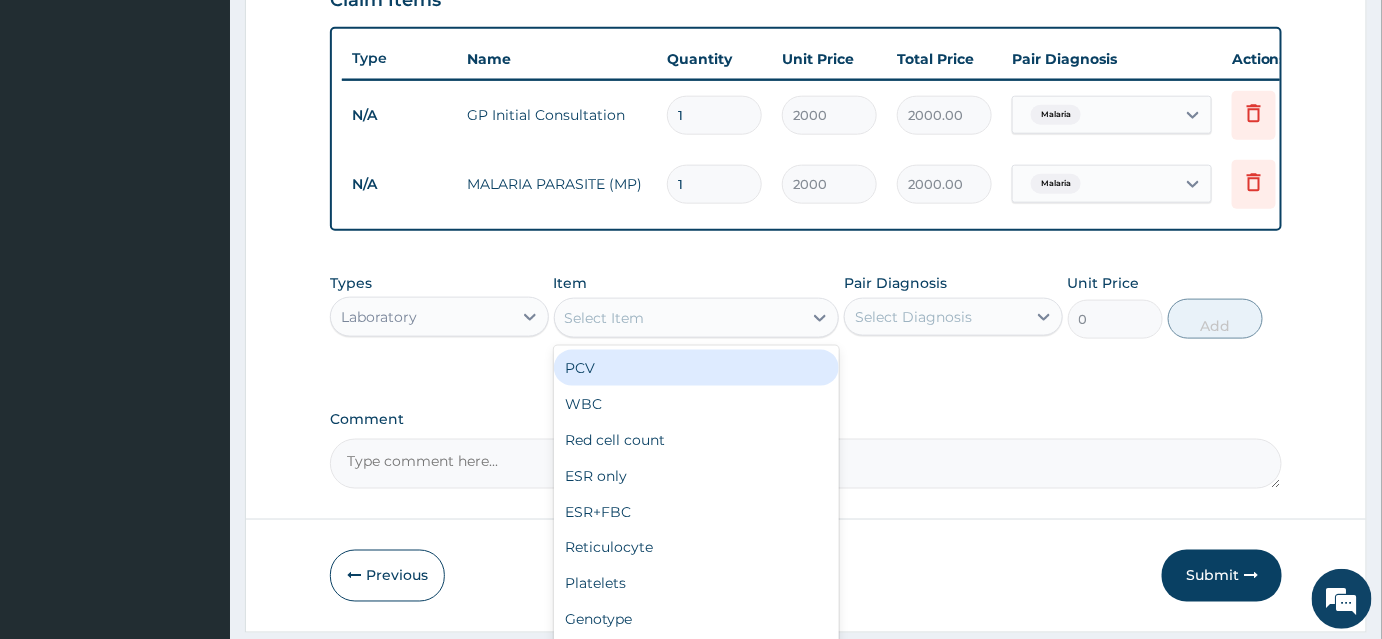 click on "Select Item" at bounding box center (679, 318) 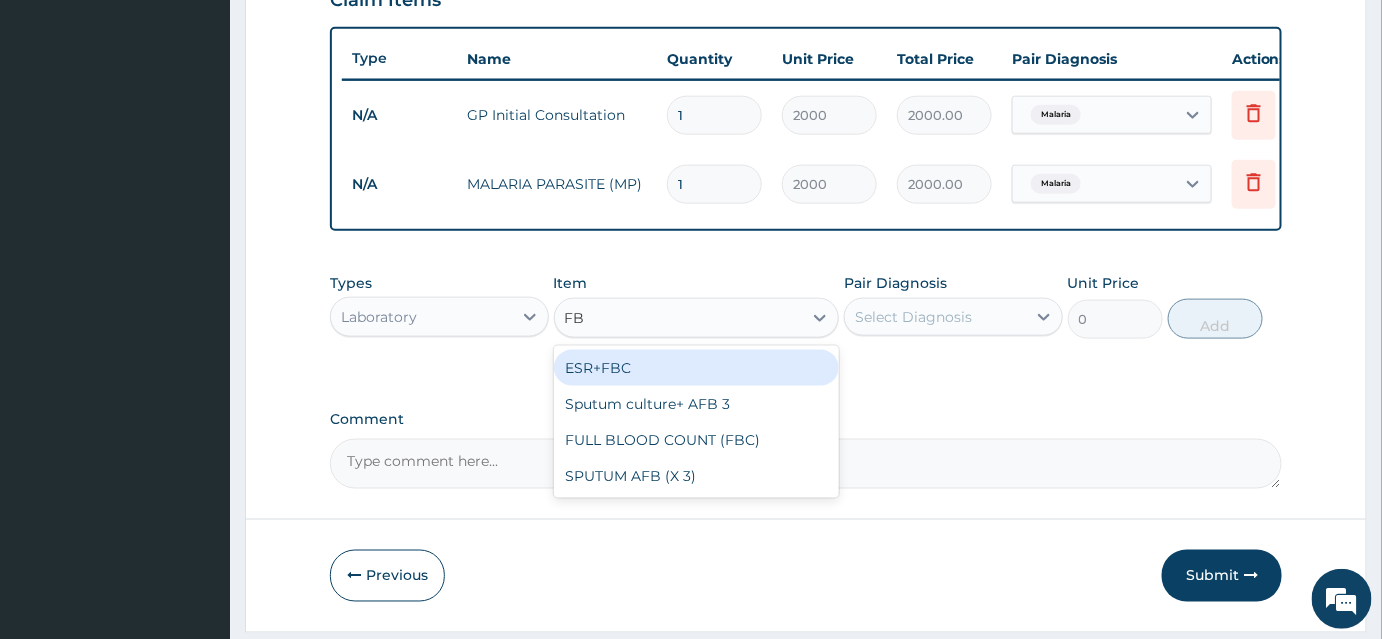 type on "FBC" 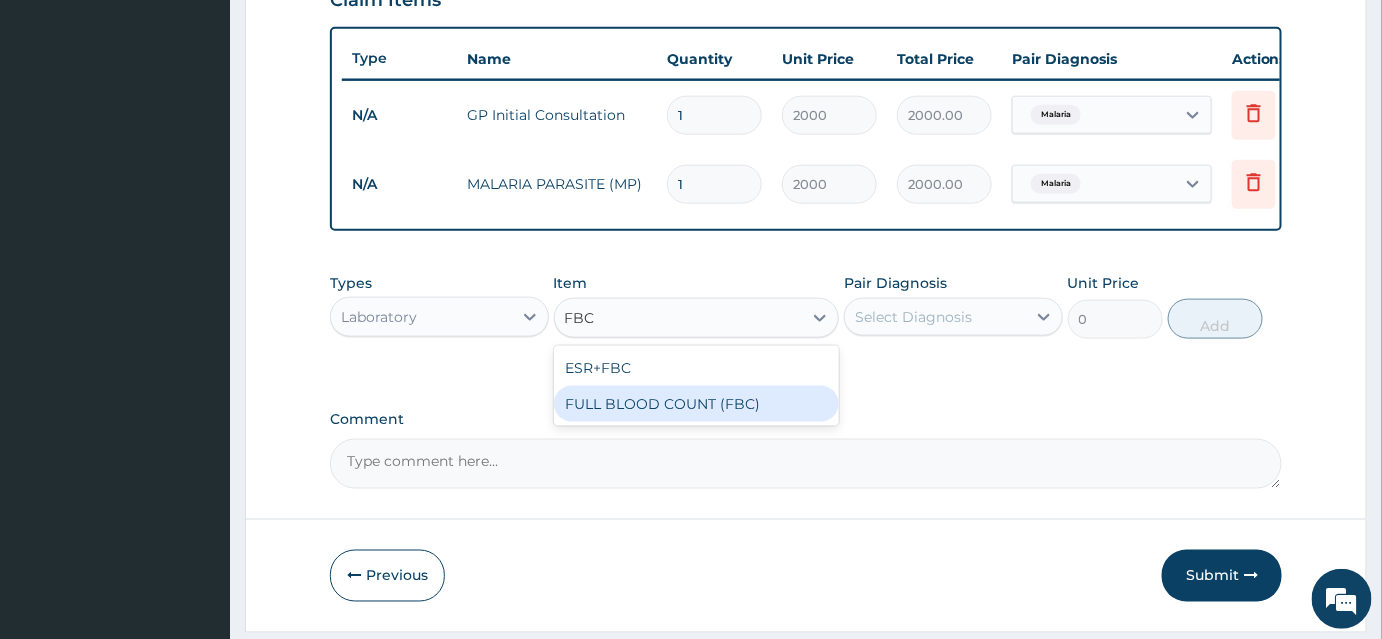 click on "FULL BLOOD COUNT (FBC)" at bounding box center (697, 404) 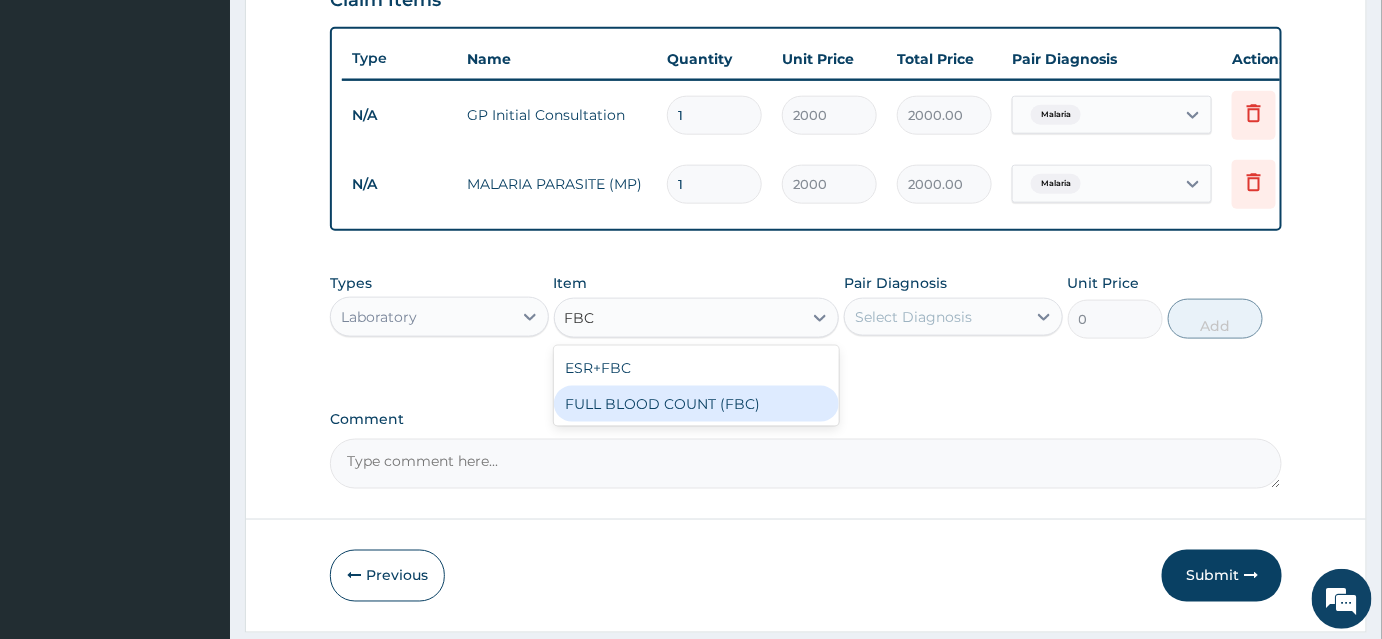 type 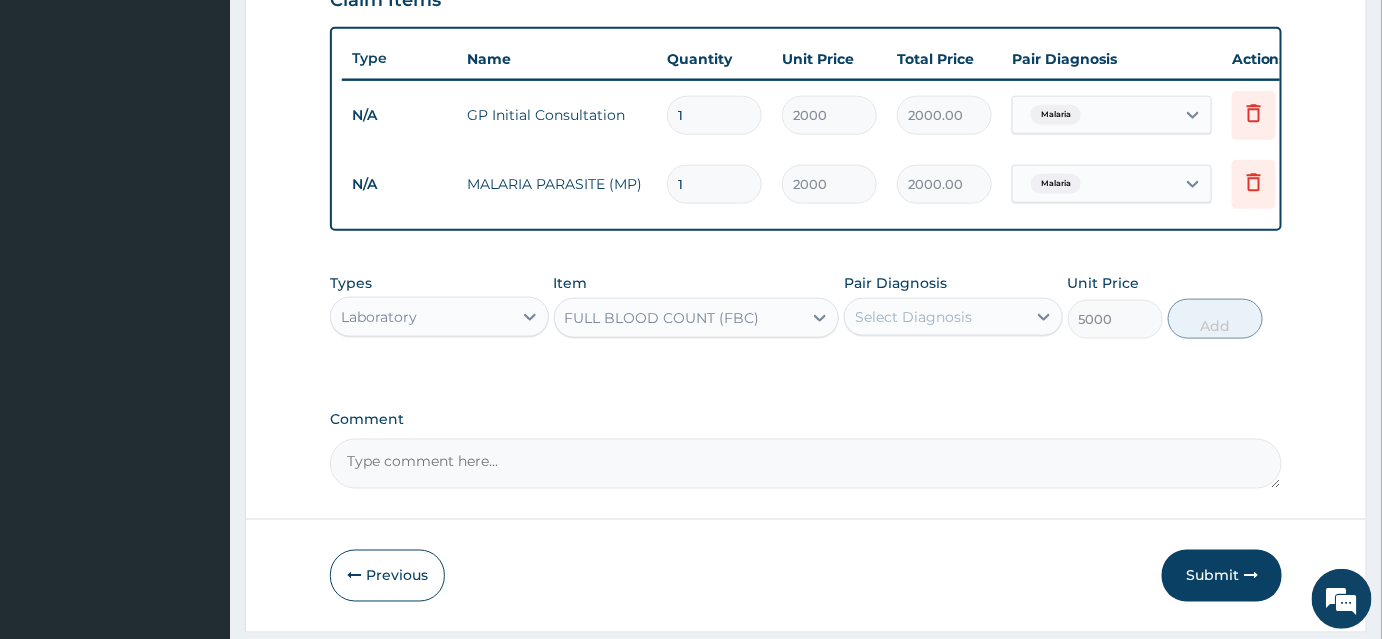 click on "Select Diagnosis" at bounding box center (913, 317) 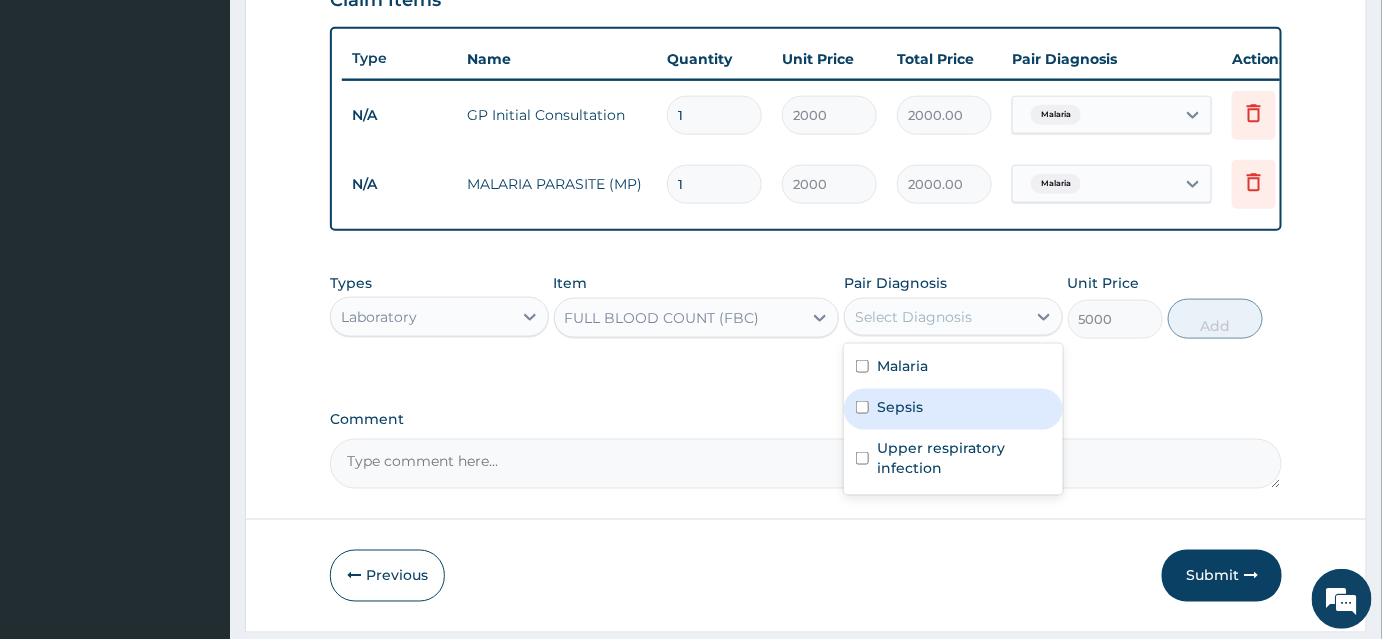 click on "Sepsis" at bounding box center [953, 409] 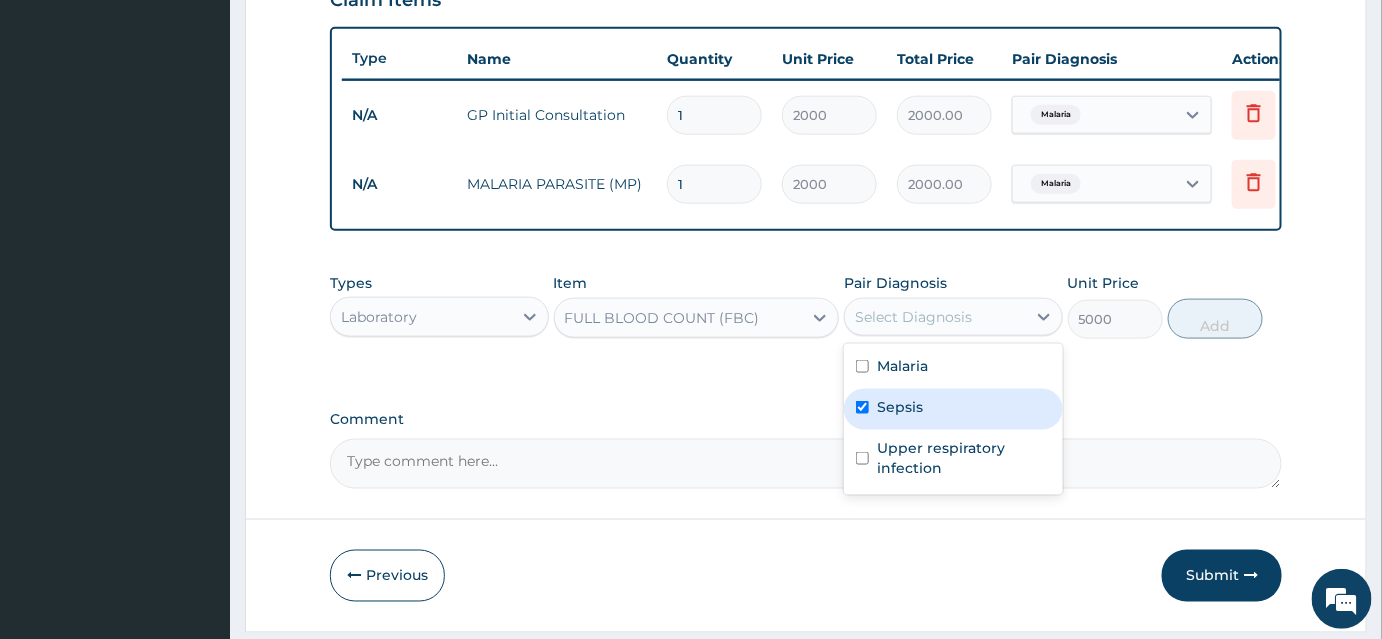 checkbox on "true" 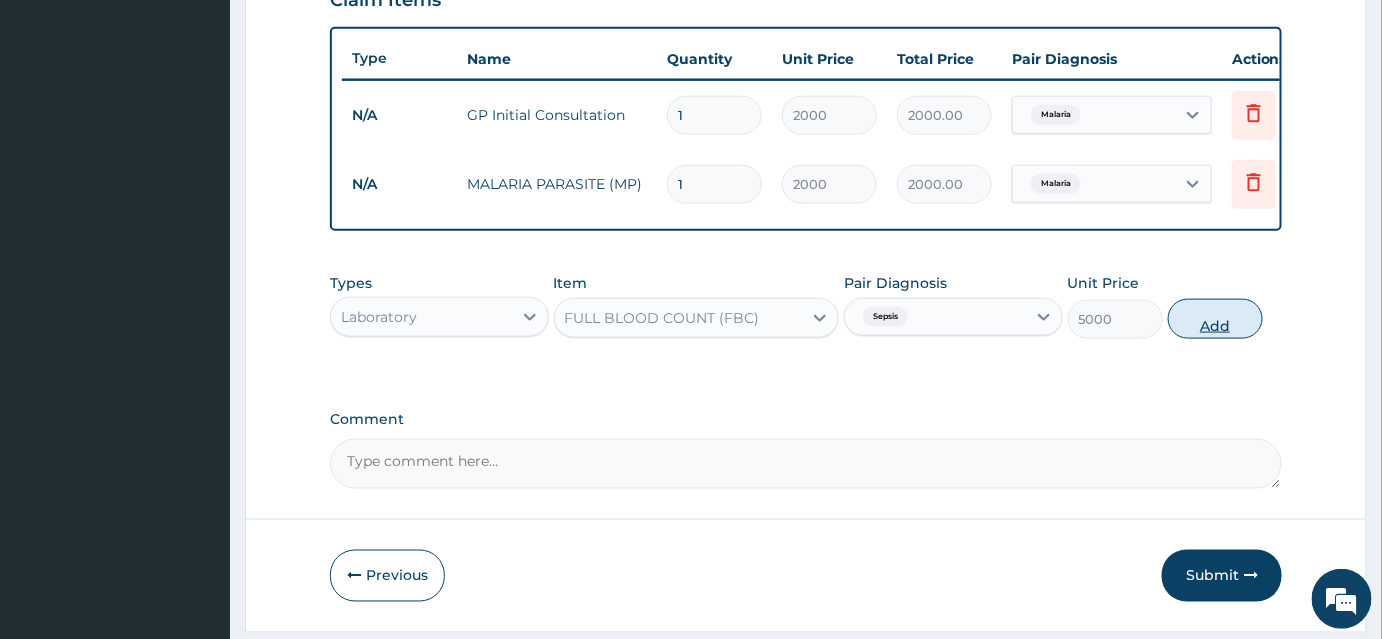 click on "Add" at bounding box center (1215, 319) 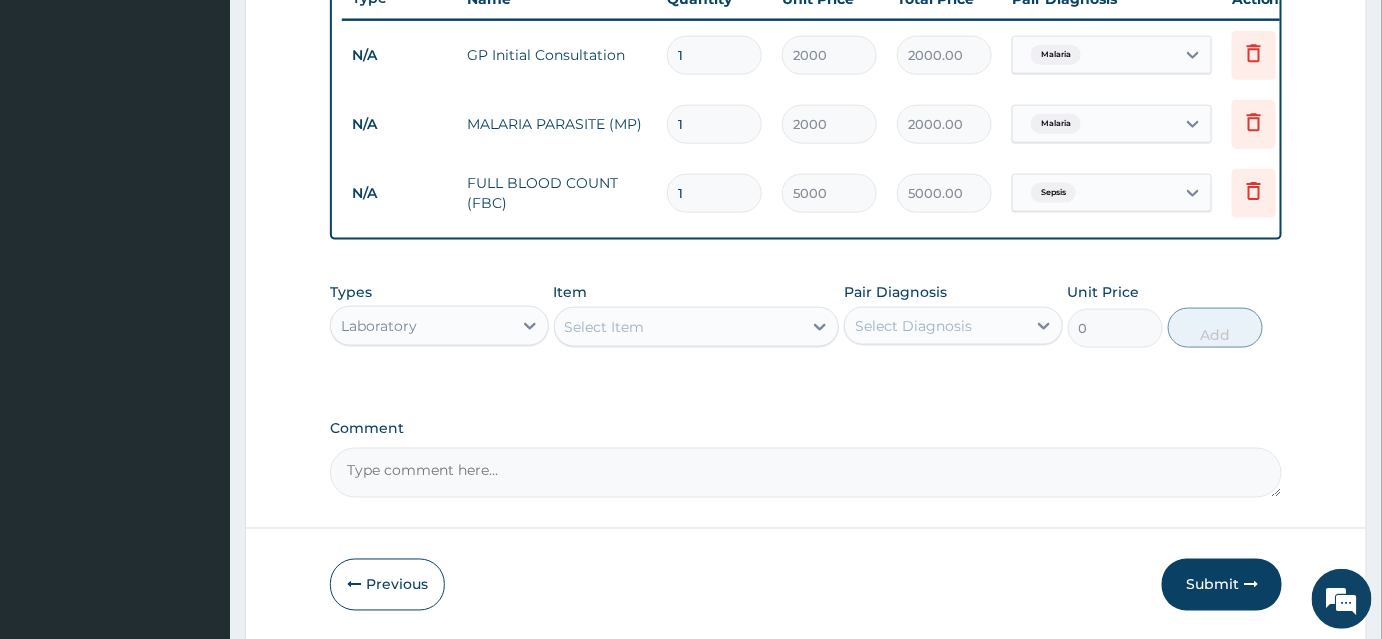 scroll, scrollTop: 808, scrollLeft: 0, axis: vertical 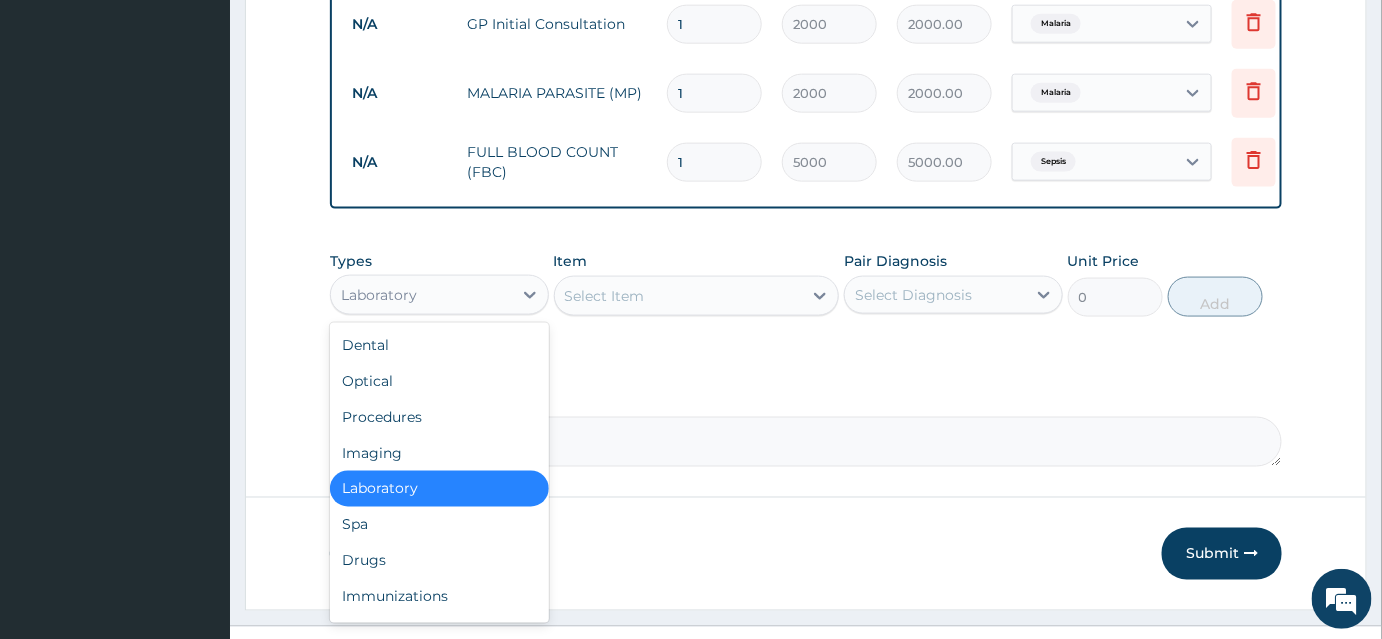 click on "Laboratory" at bounding box center [421, 295] 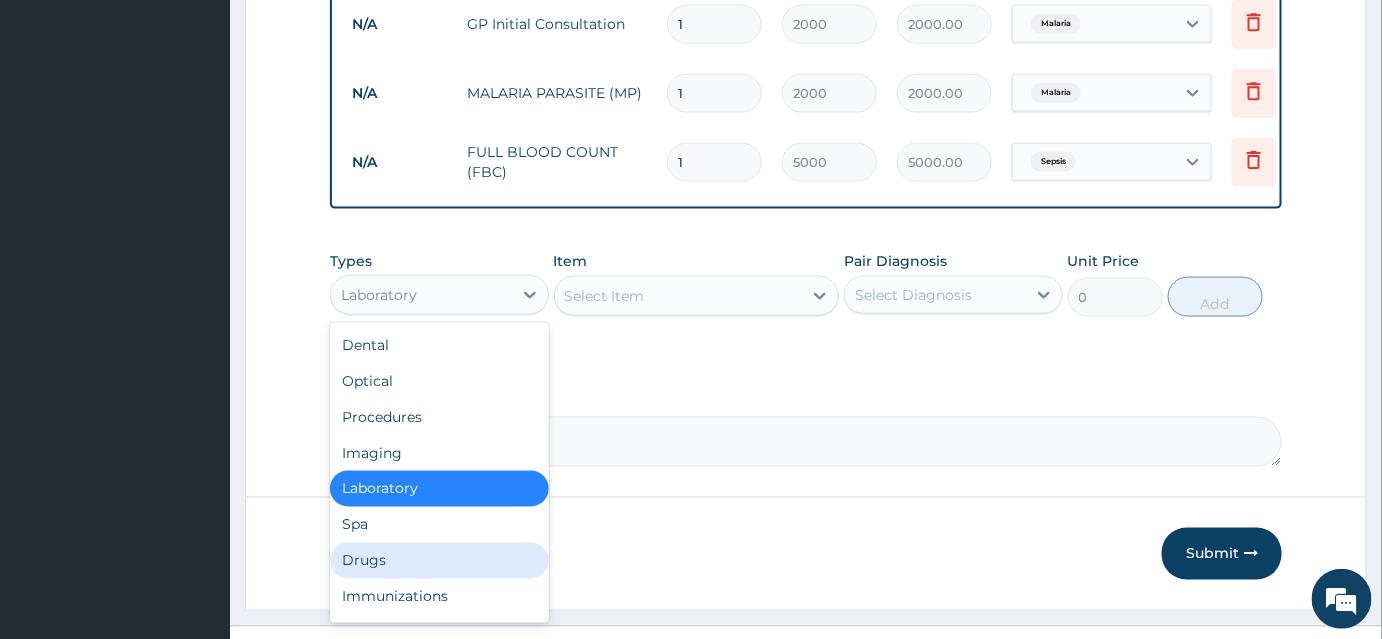 click on "Drugs" at bounding box center [439, 561] 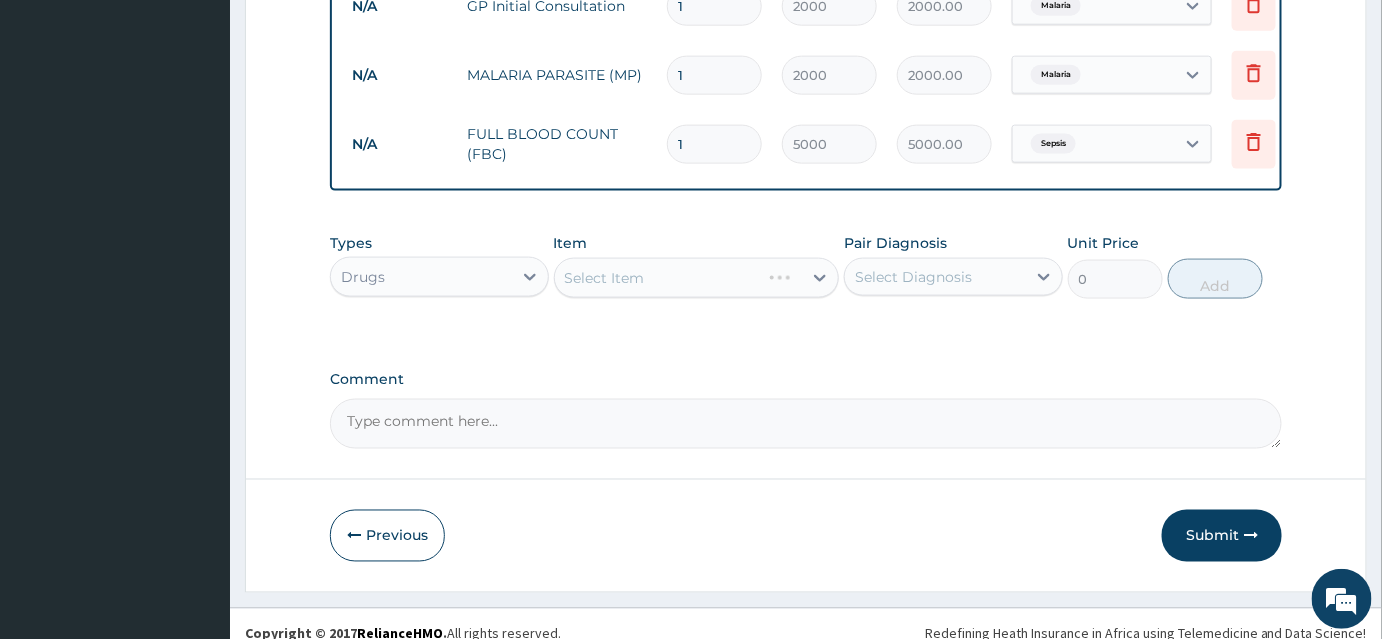 scroll, scrollTop: 856, scrollLeft: 0, axis: vertical 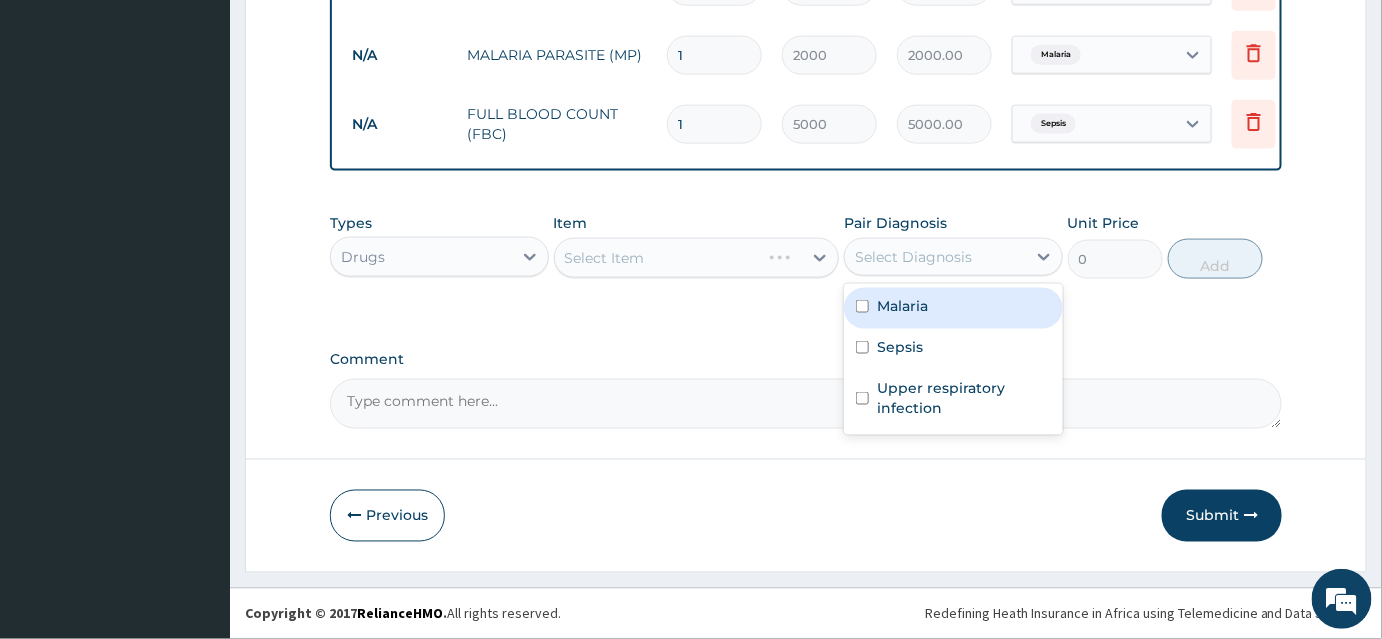 click on "Select Diagnosis" at bounding box center (913, 257) 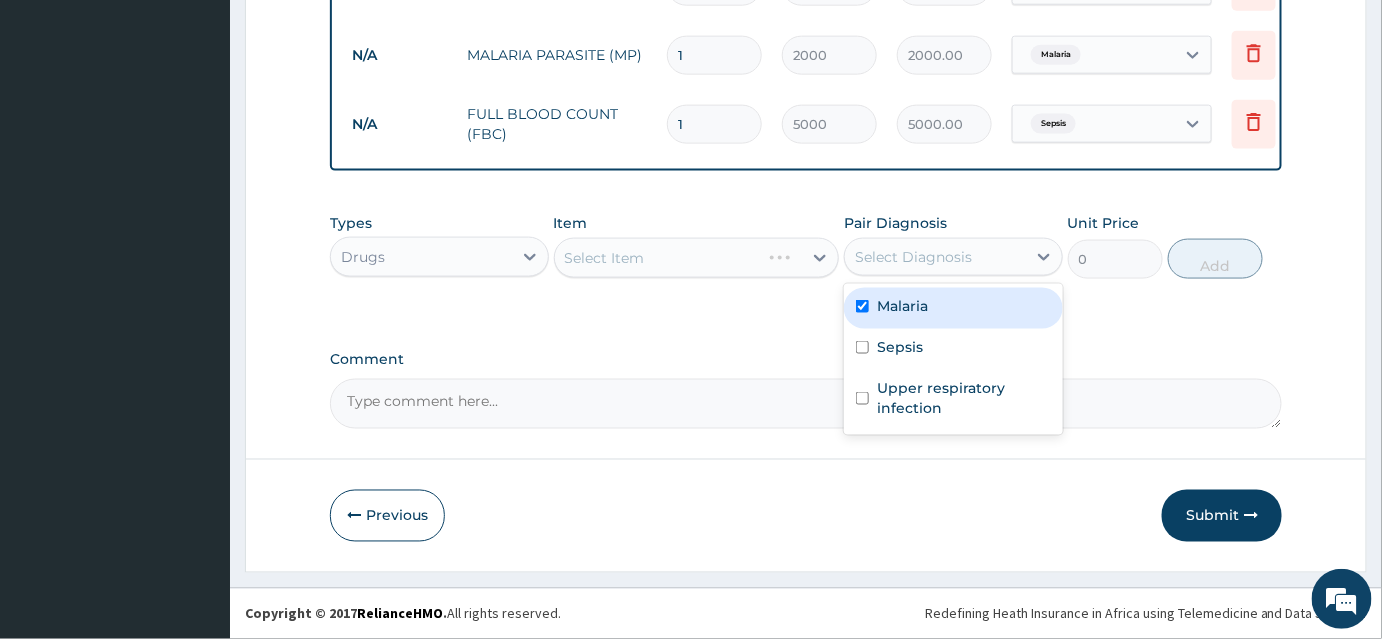 checkbox on "true" 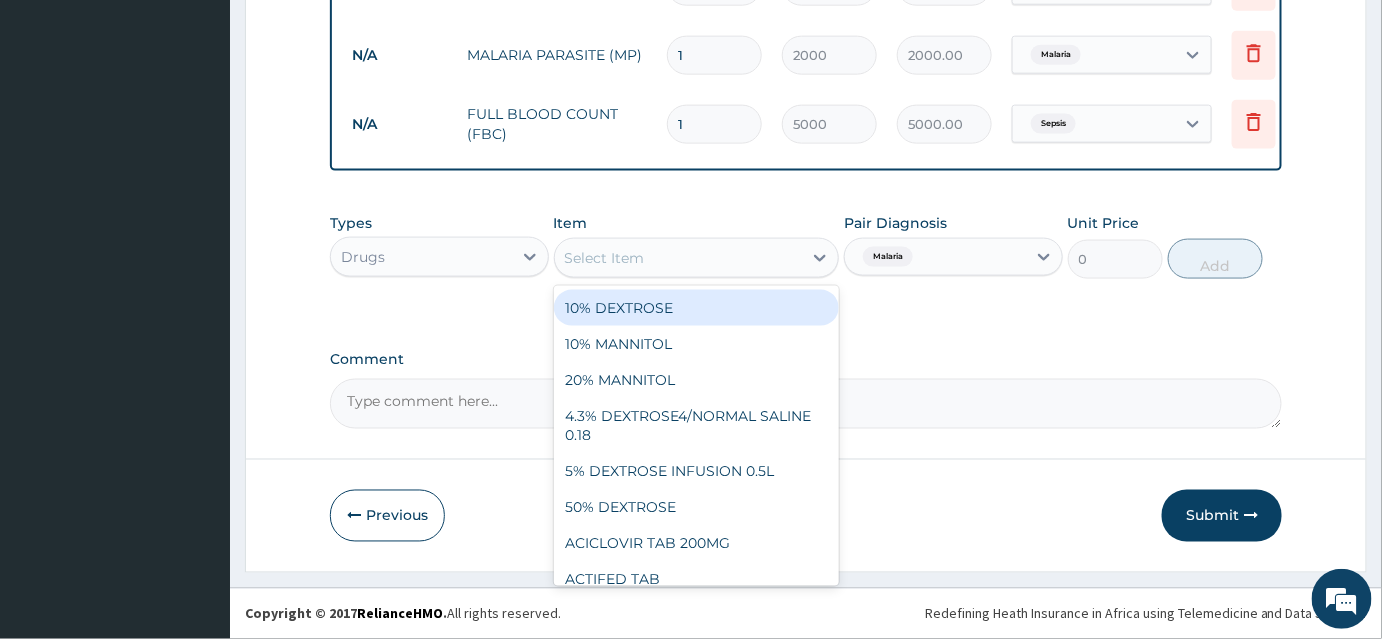 click on "Select Item" at bounding box center (679, 258) 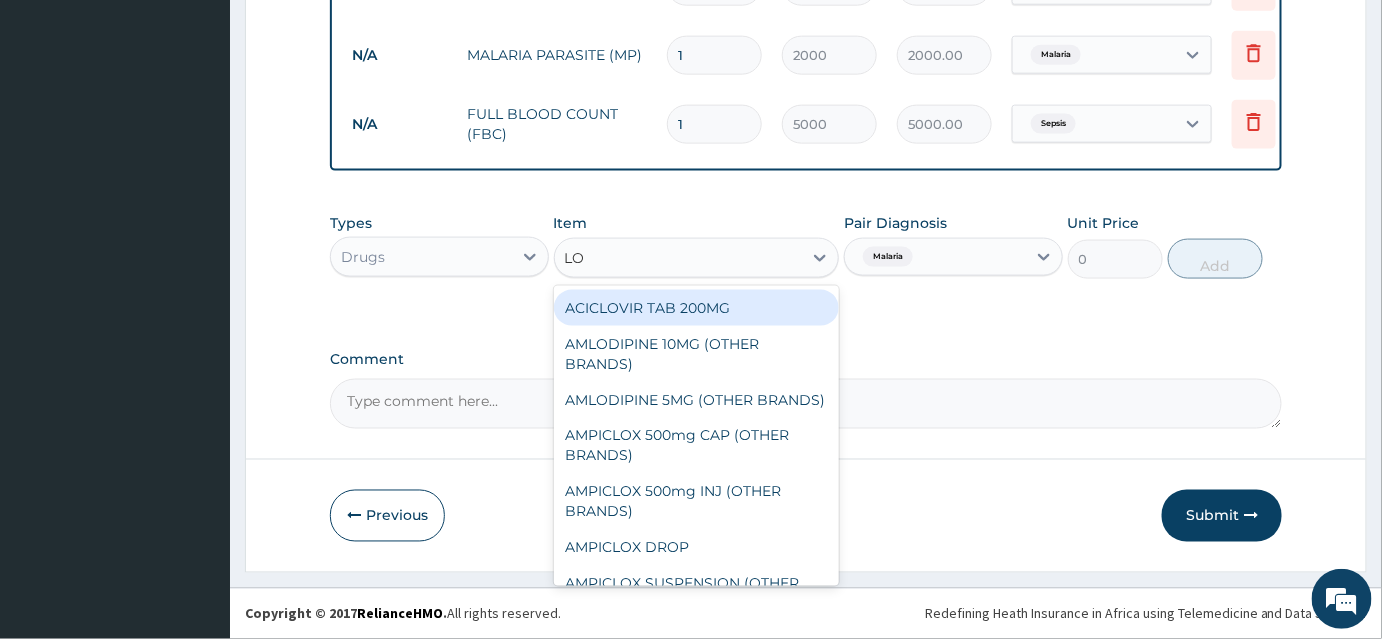 type on "LON" 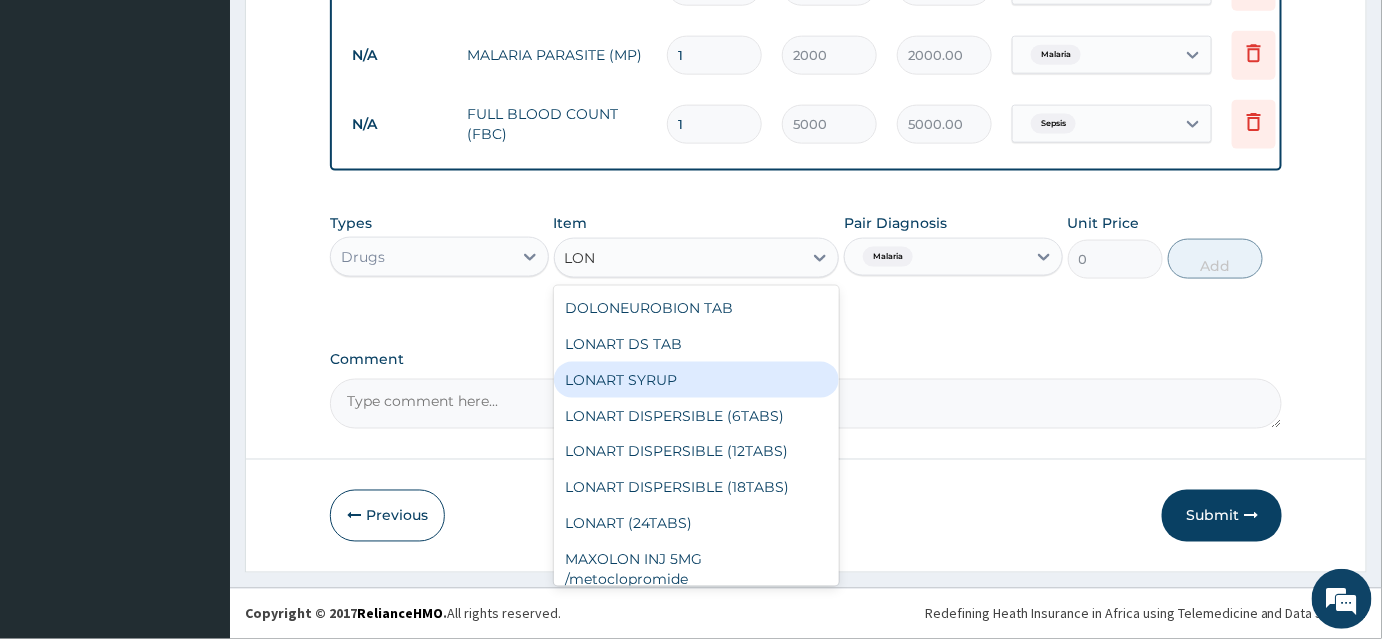 click on "LONART SYRUP" at bounding box center [697, 380] 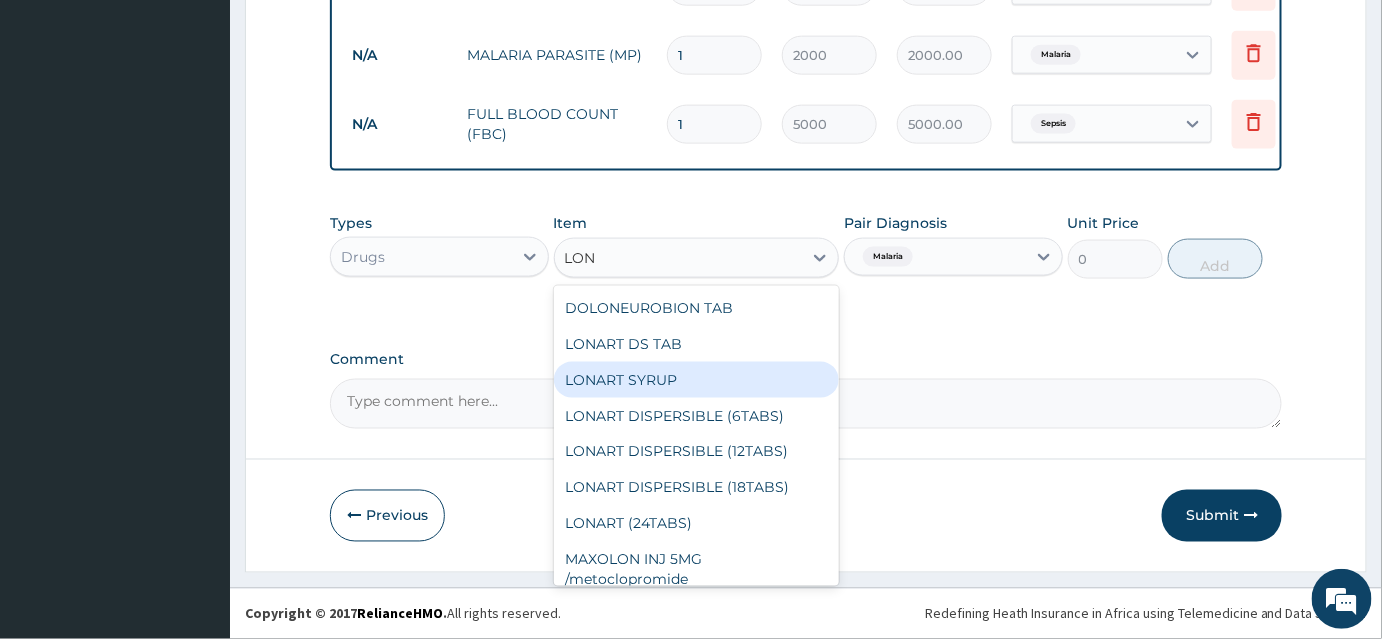 type 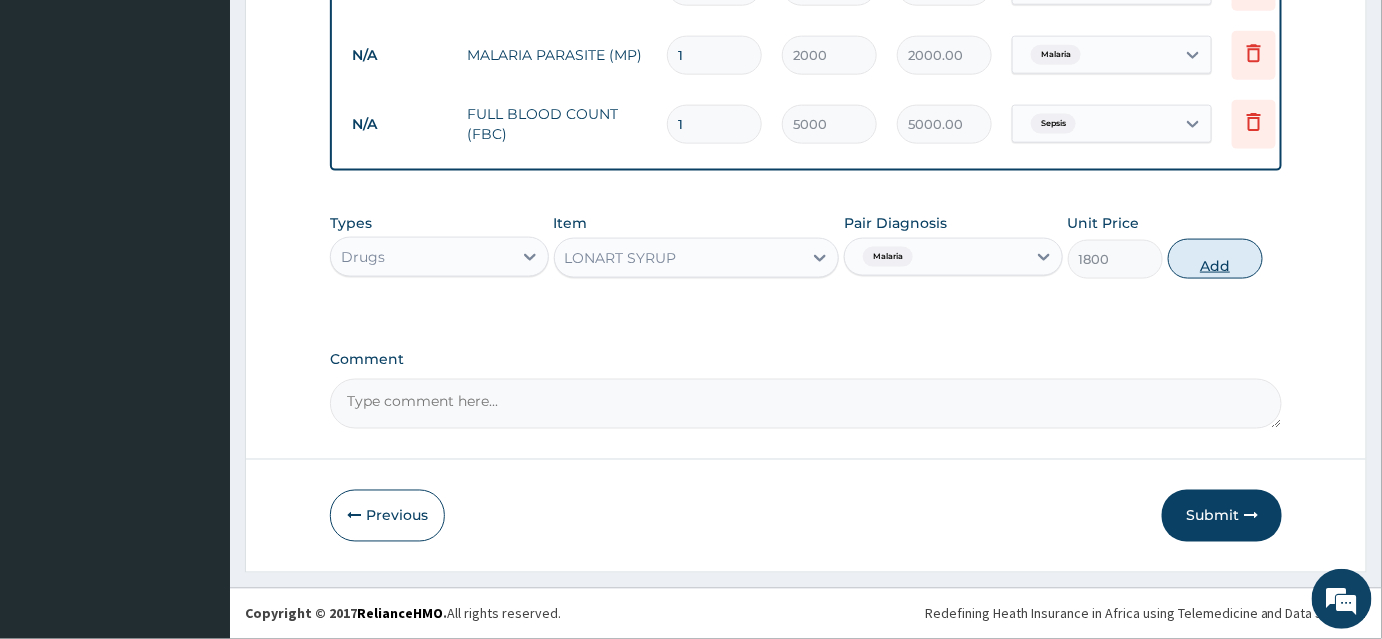 click on "Add" at bounding box center [1215, 259] 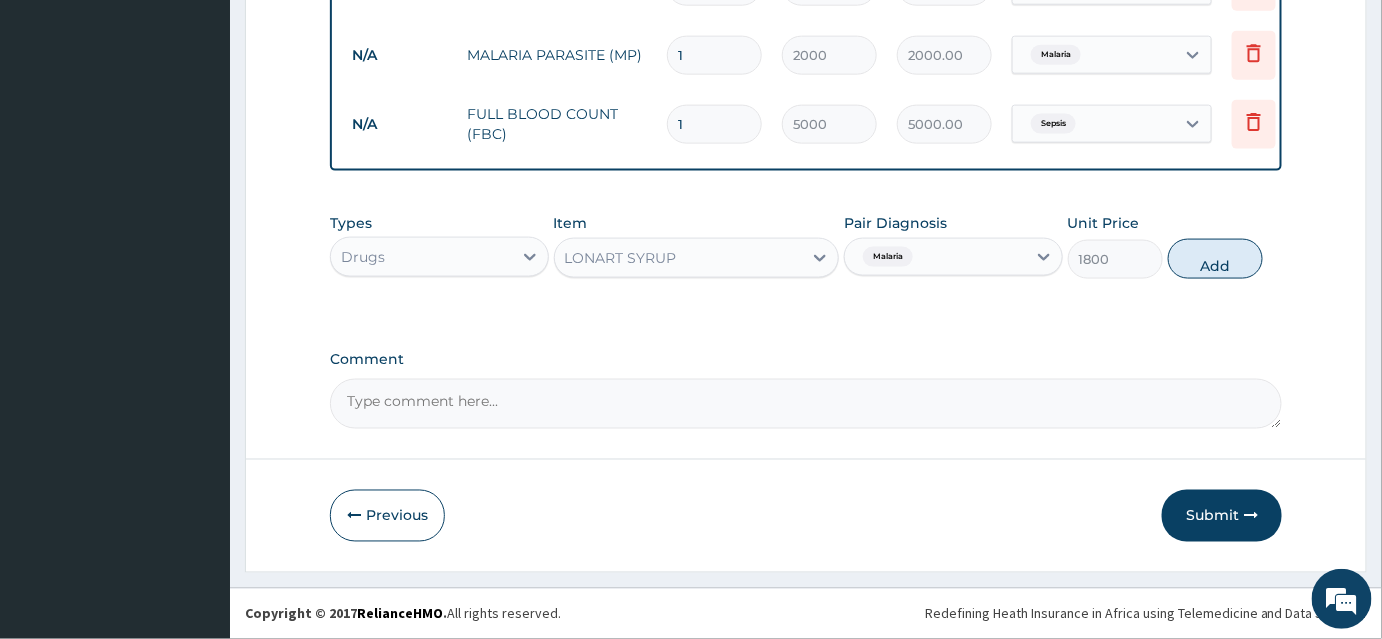 type on "0" 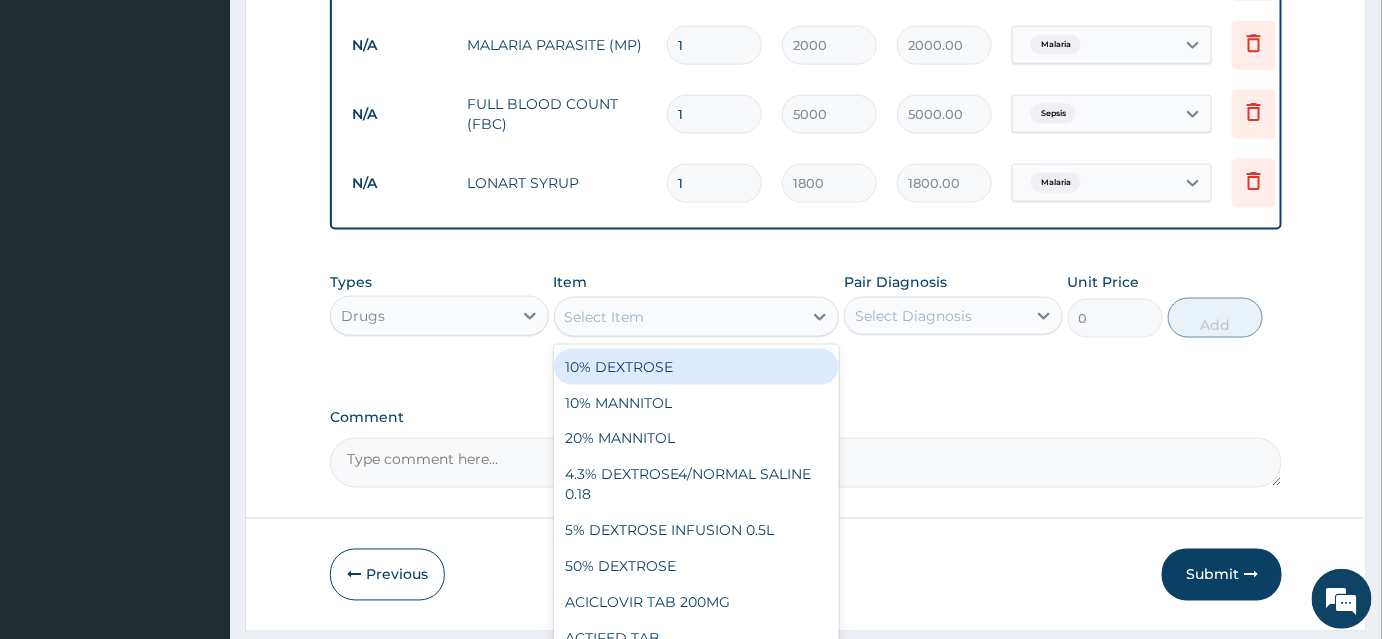 click on "Select Item" at bounding box center [605, 317] 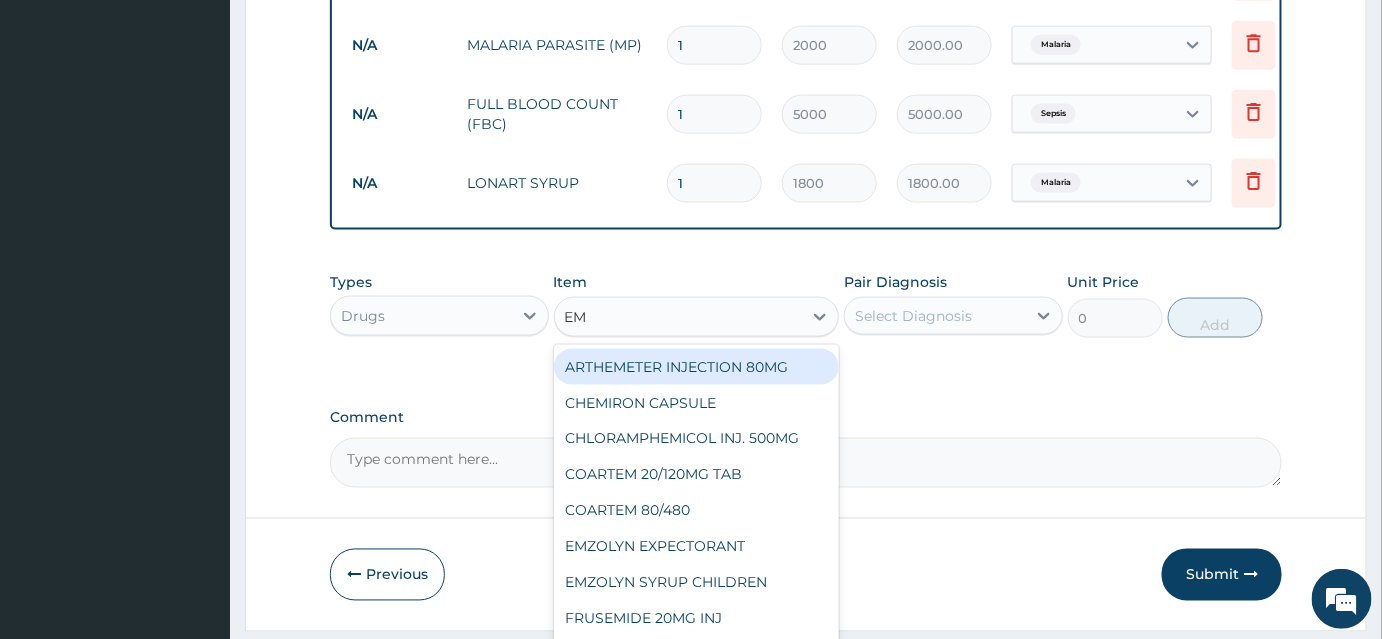 type on "EMZ" 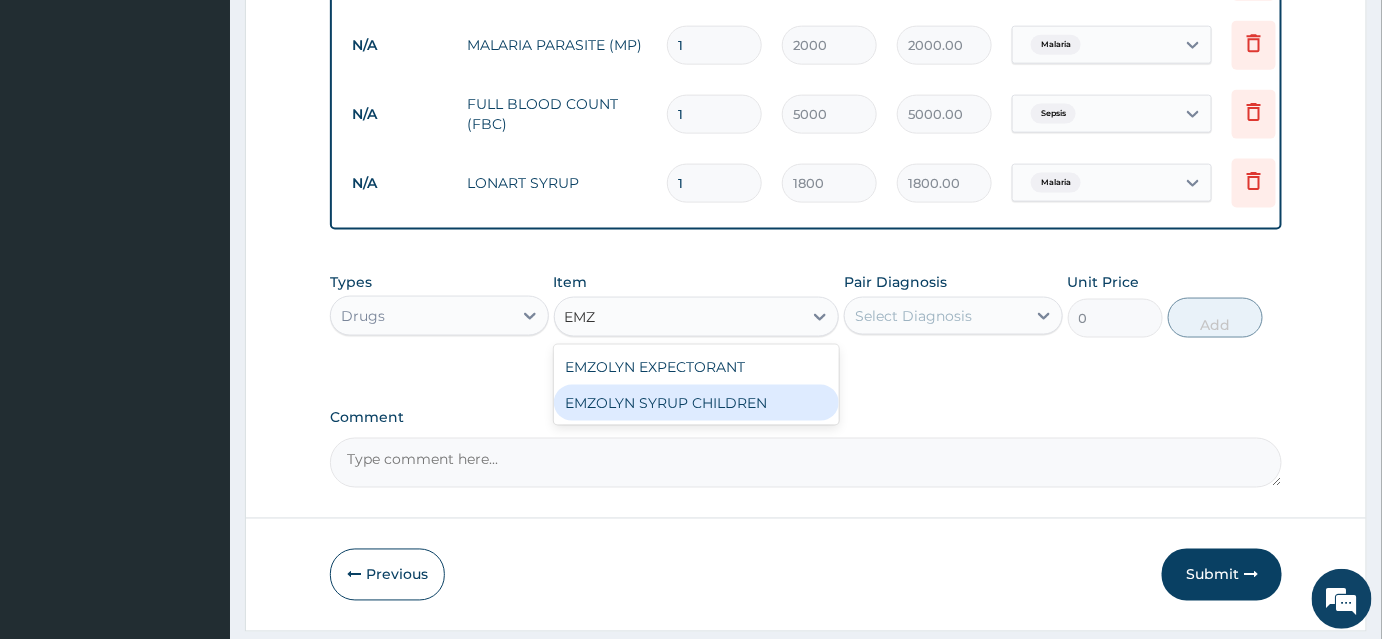 click on "EMZOLYN SYRUP CHILDREN" at bounding box center (697, 403) 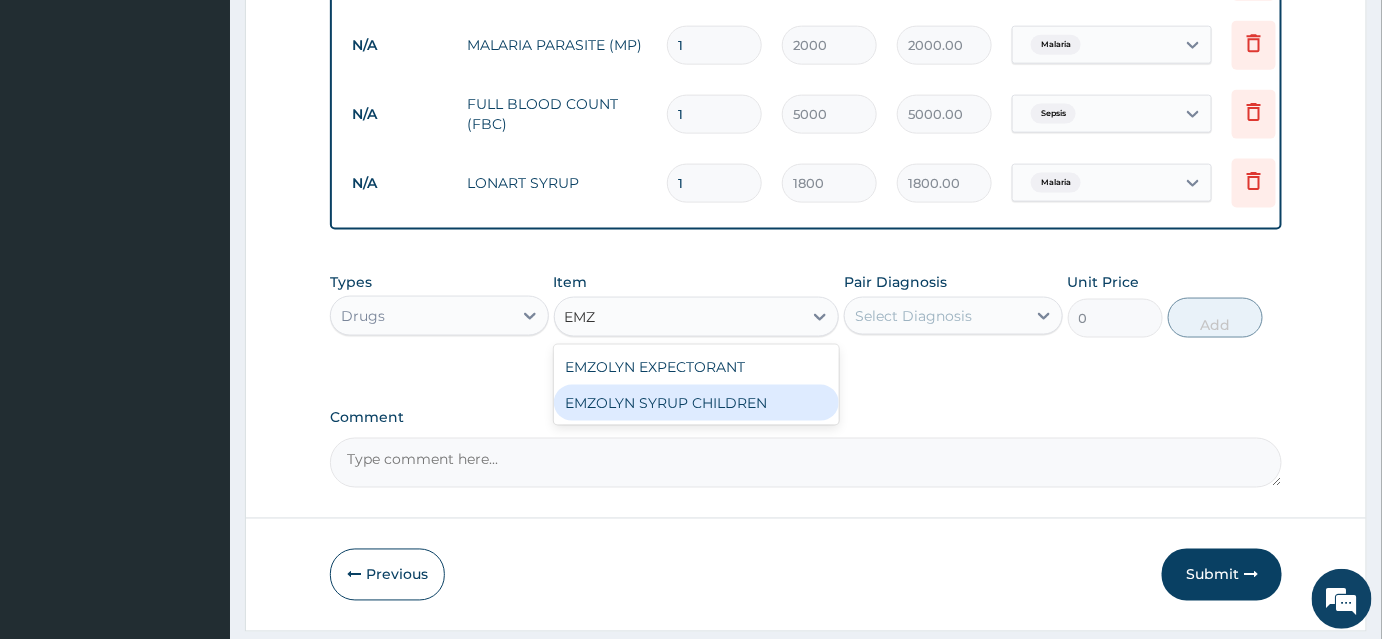 type 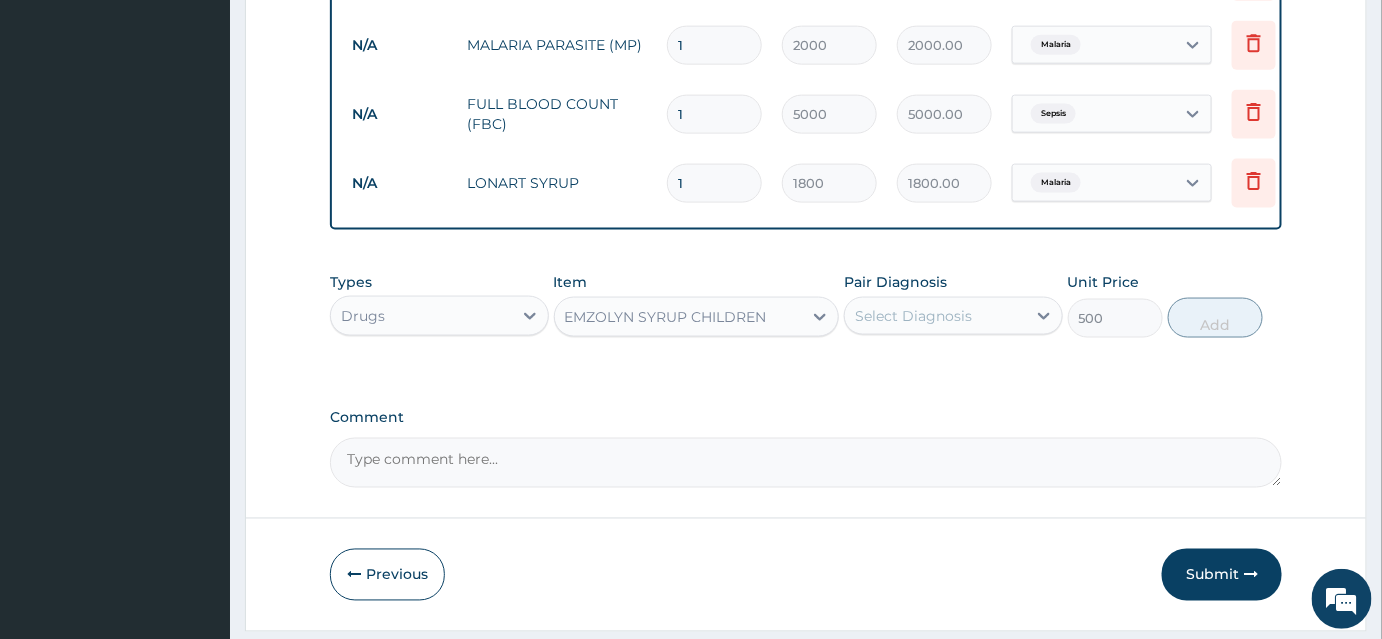 drag, startPoint x: 909, startPoint y: 314, endPoint x: 911, endPoint y: 349, distance: 35.057095 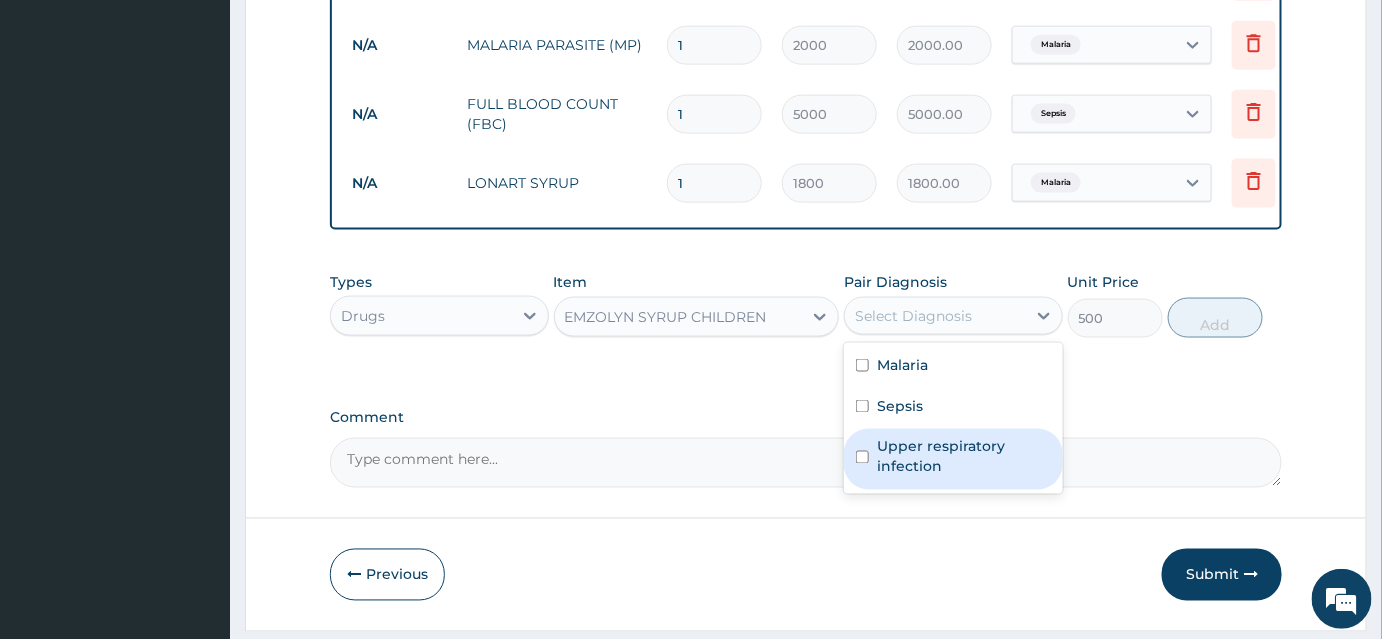 drag, startPoint x: 922, startPoint y: 476, endPoint x: 1037, endPoint y: 395, distance: 140.66272 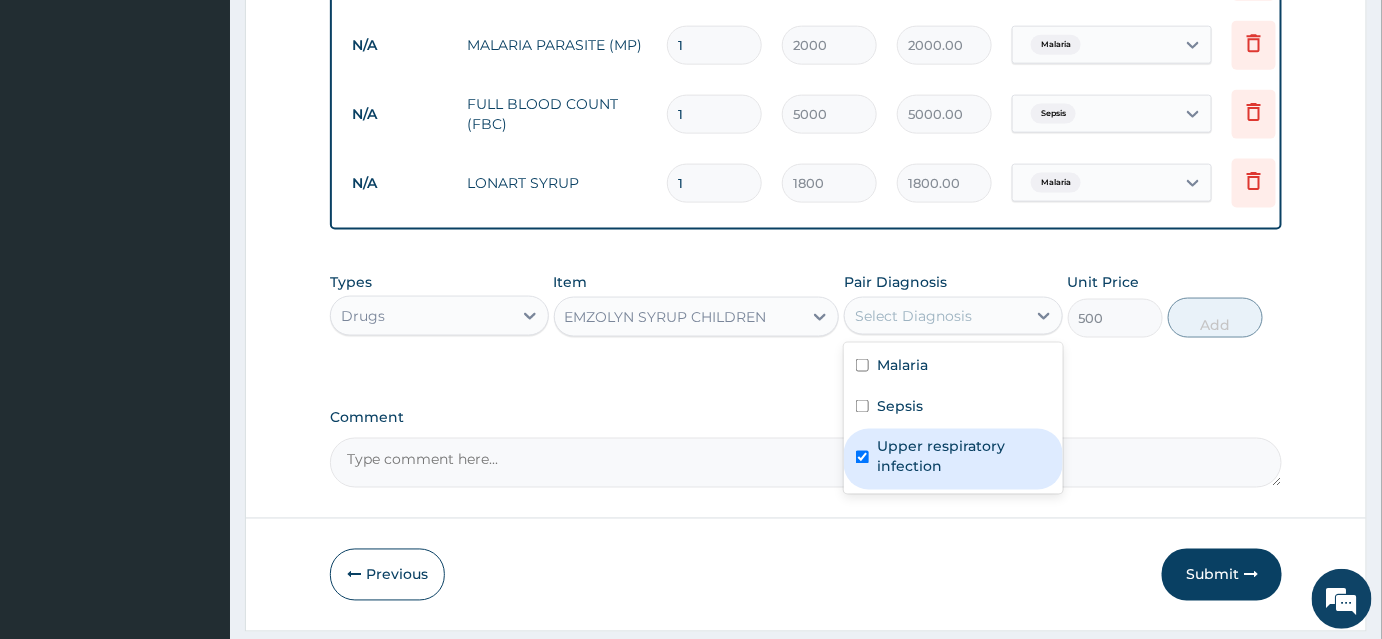 checkbox on "true" 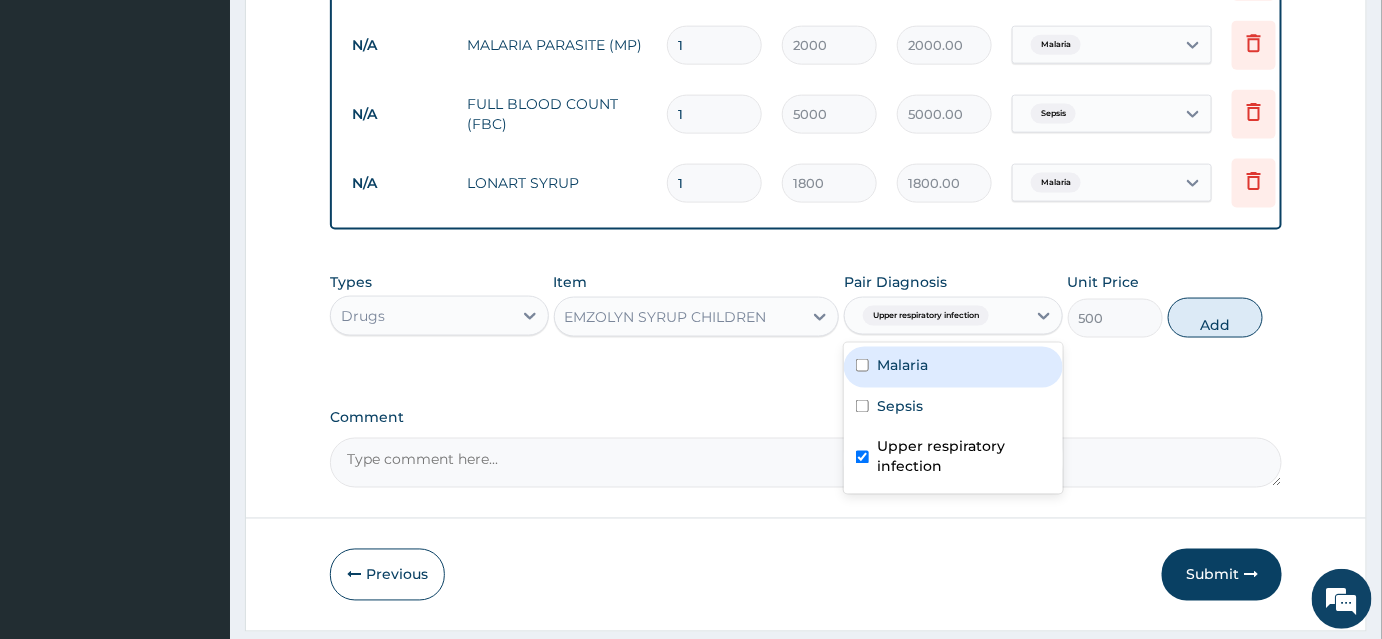 drag, startPoint x: 1181, startPoint y: 321, endPoint x: 972, endPoint y: 379, distance: 216.89859 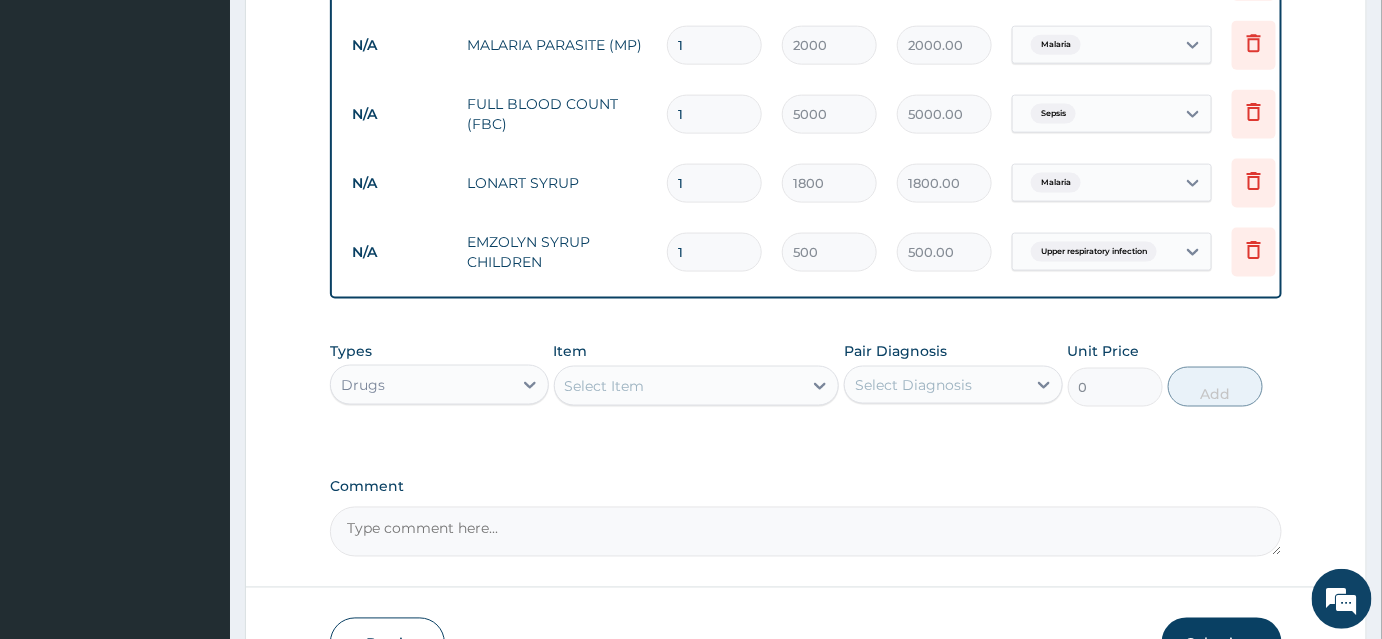 click on "Select Item" at bounding box center (605, 386) 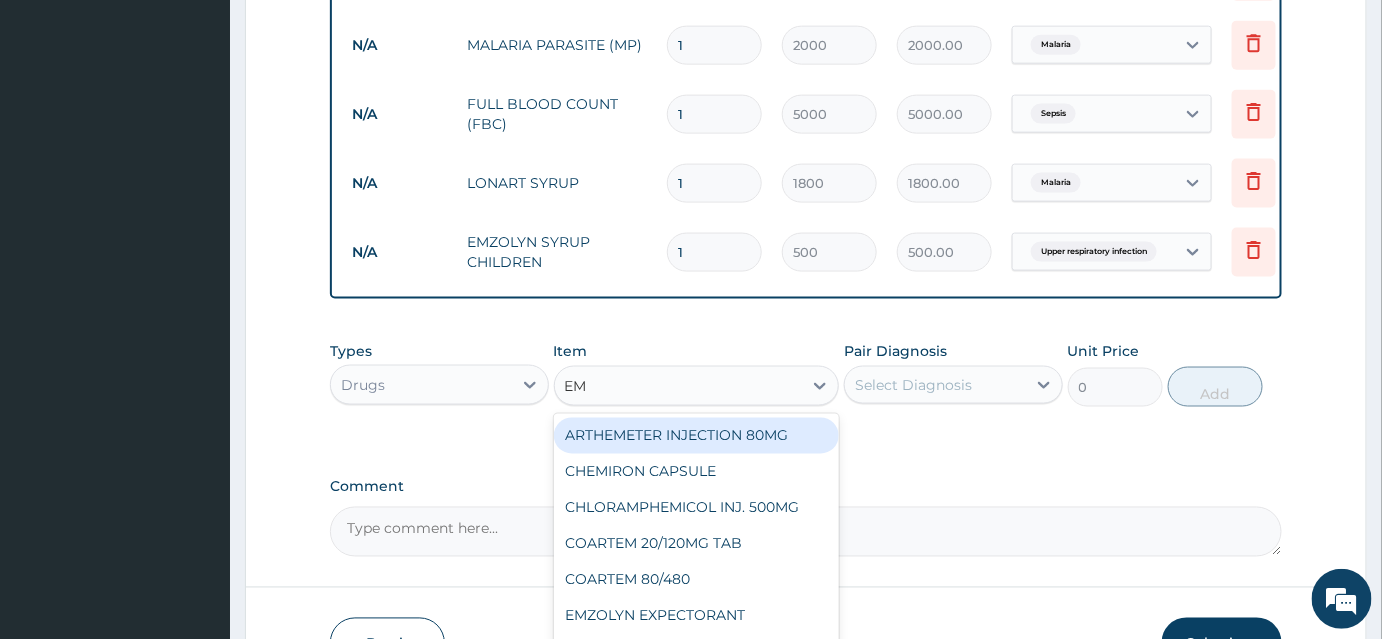 type on "EMZ" 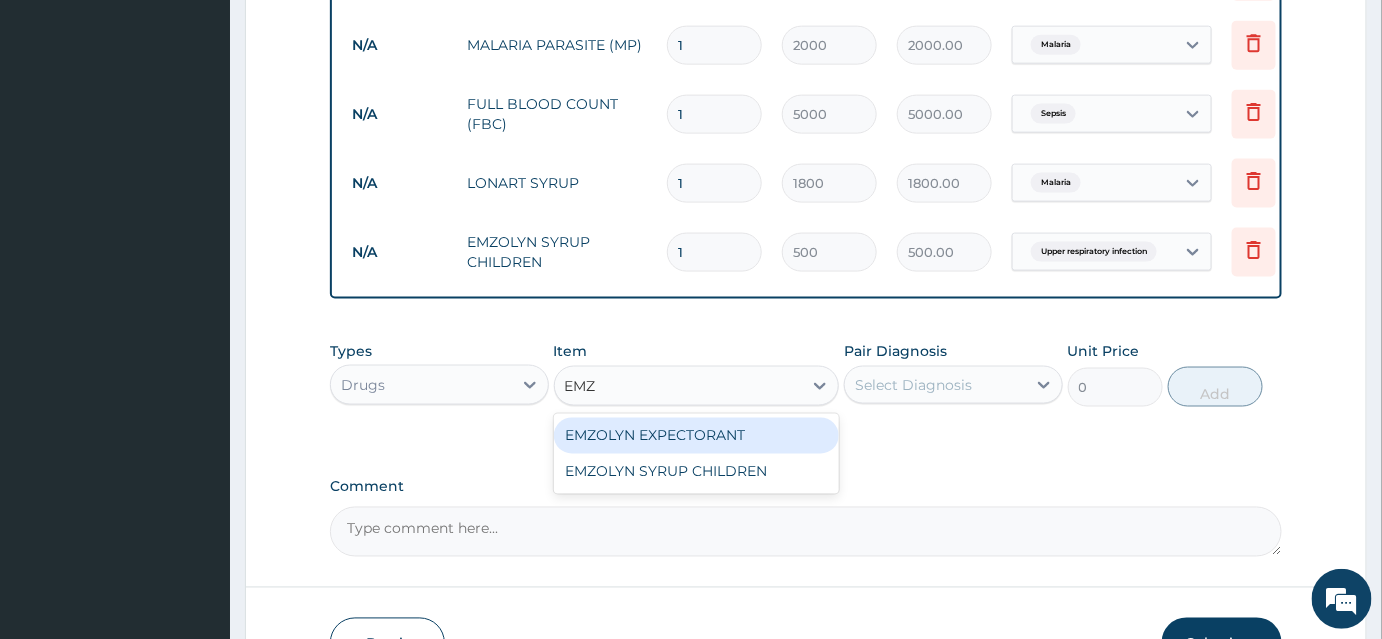 click on "EMZOLYN EXPECTORANT" at bounding box center [697, 436] 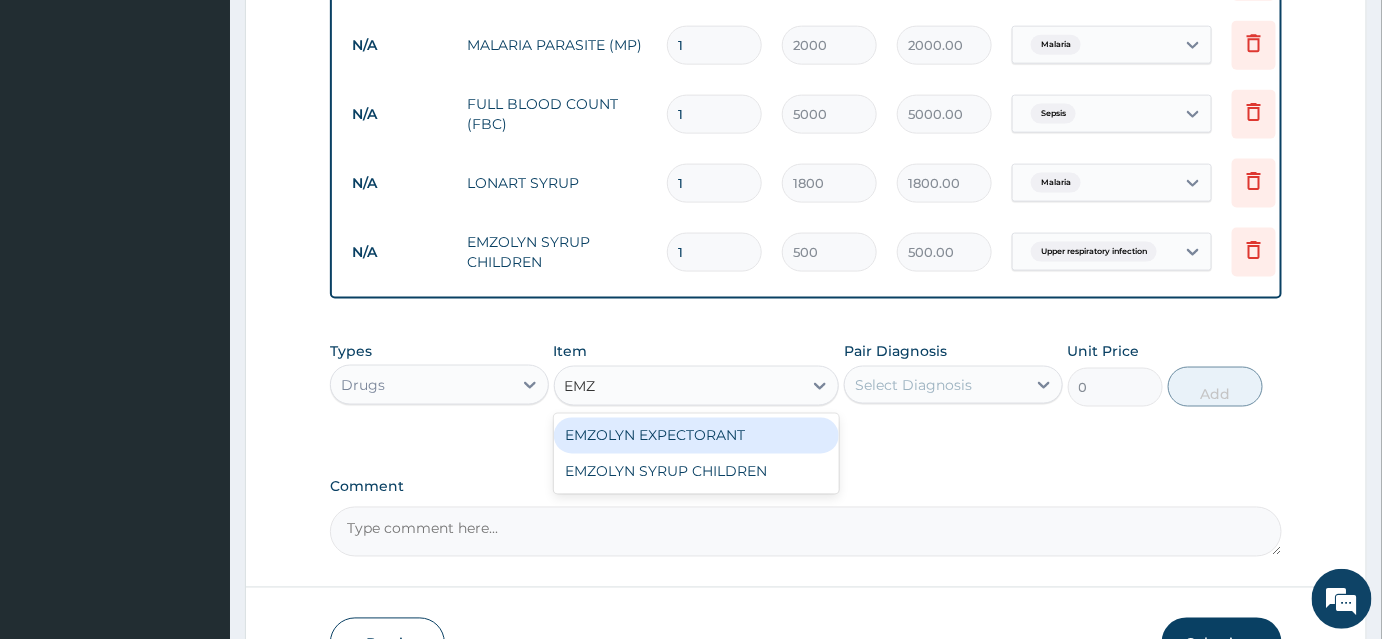 type 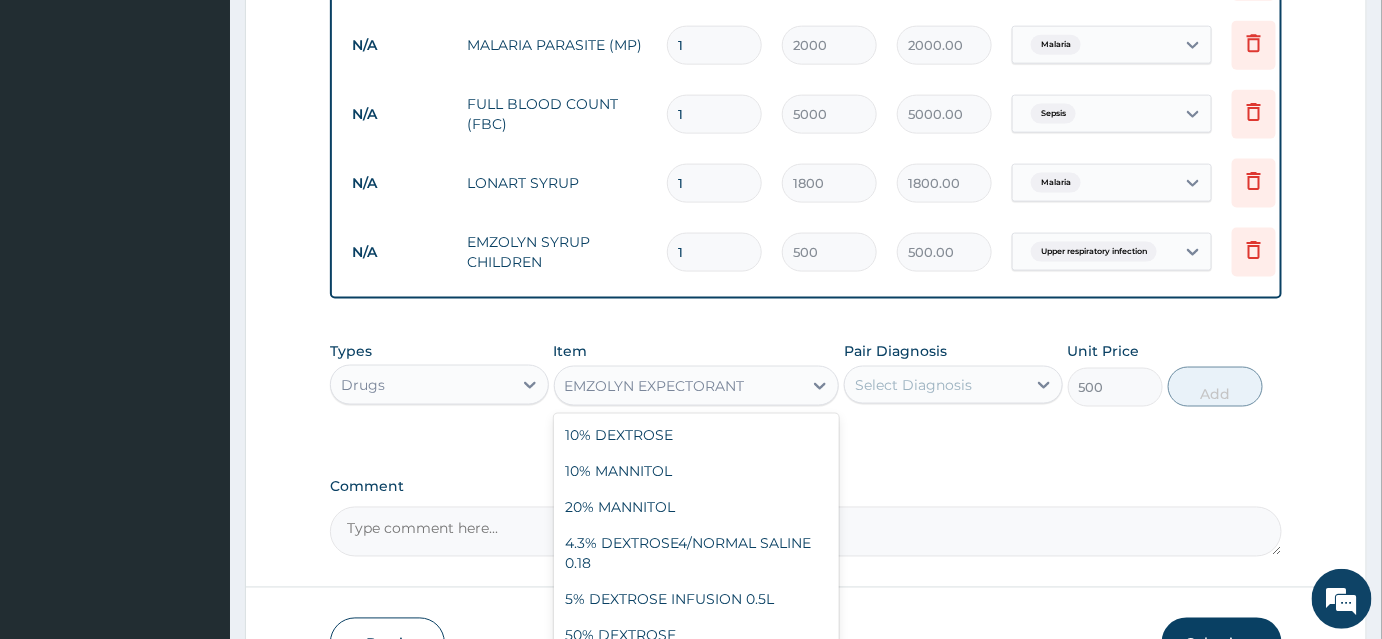 click on "EMZOLYN EXPECTORANT" at bounding box center [679, 386] 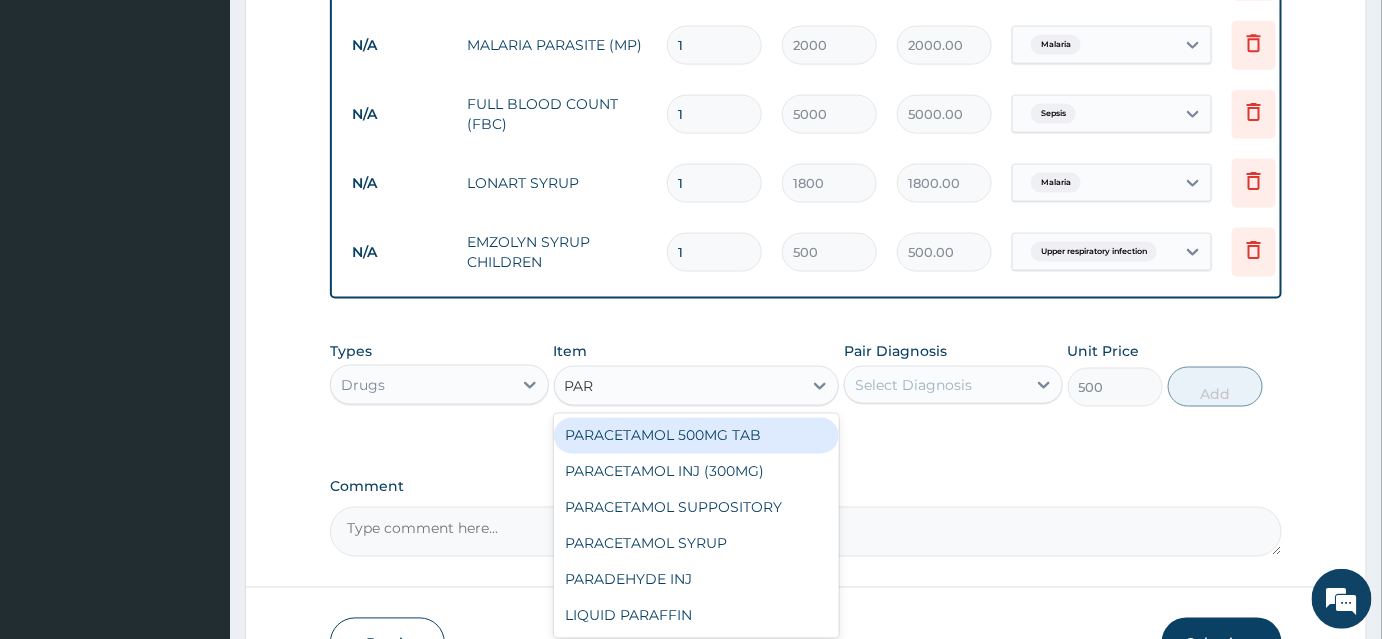 scroll, scrollTop: 0, scrollLeft: 0, axis: both 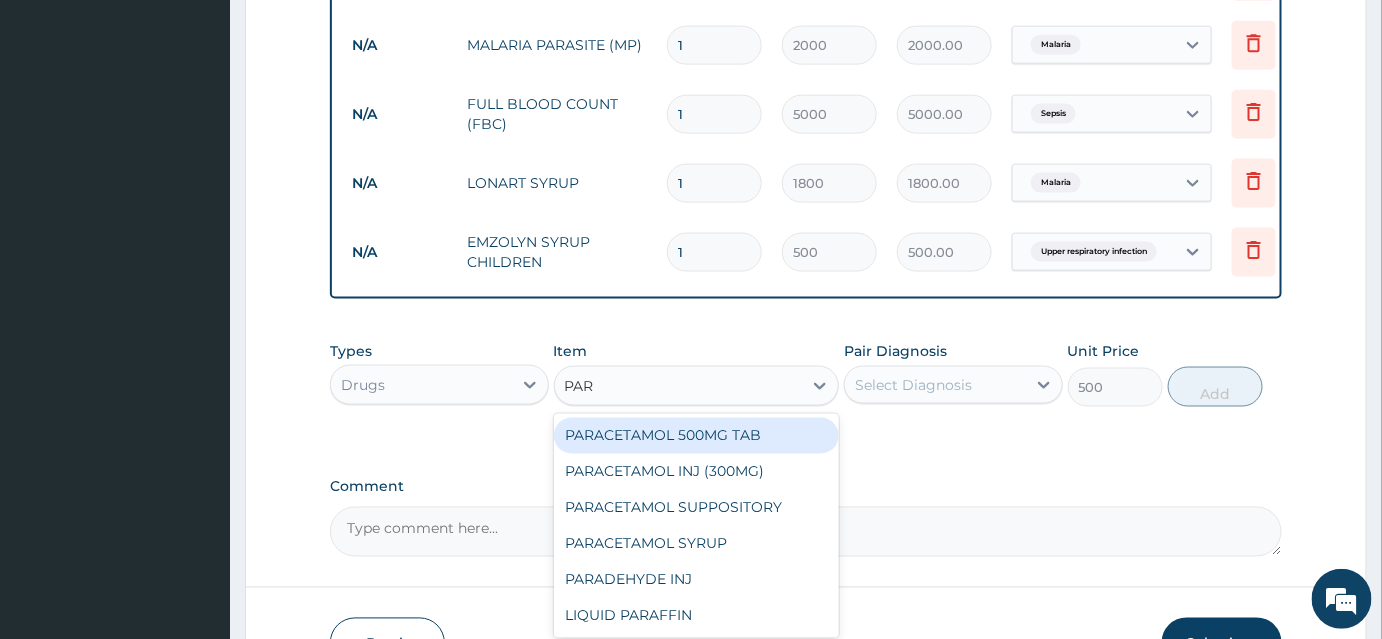 type on "PARA" 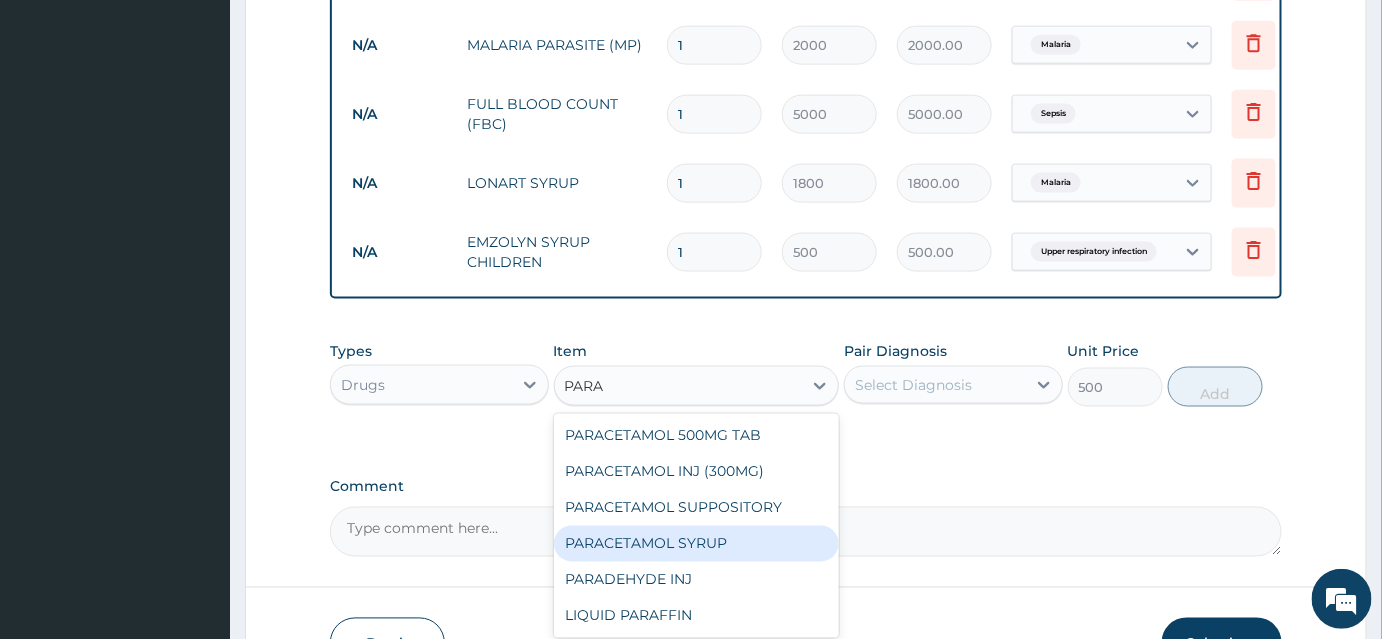 click on "PARACETAMOL SYRUP" at bounding box center [697, 544] 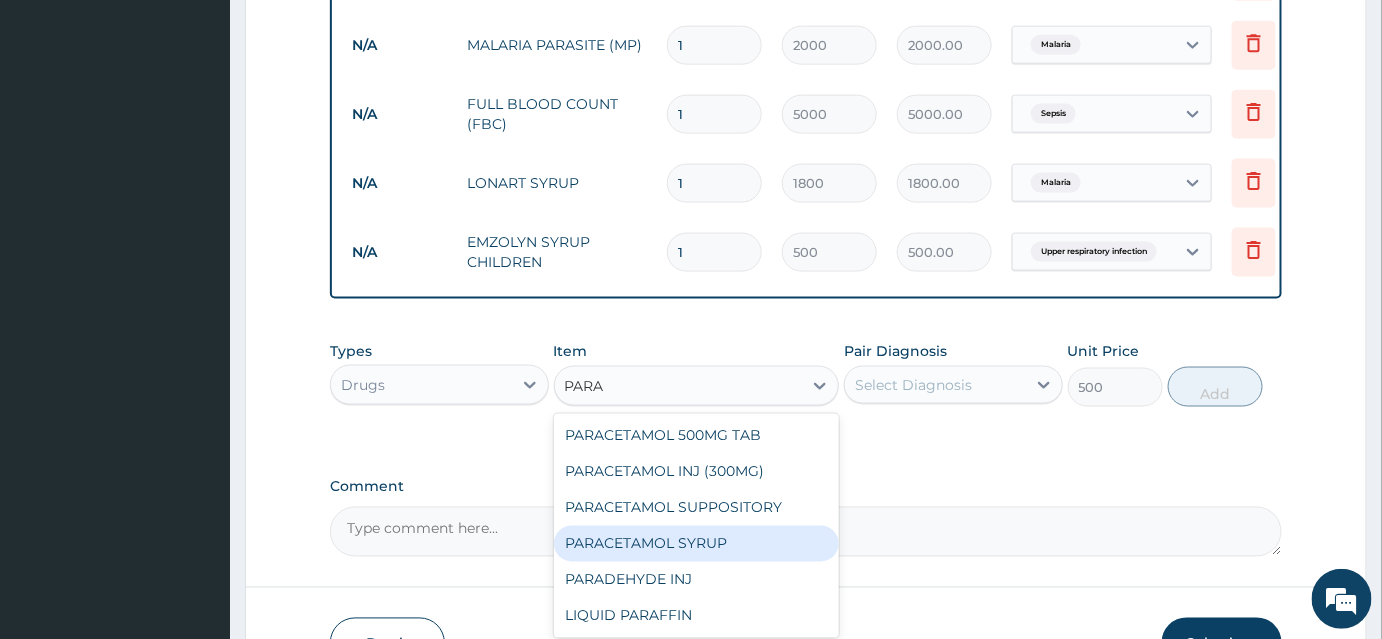 type 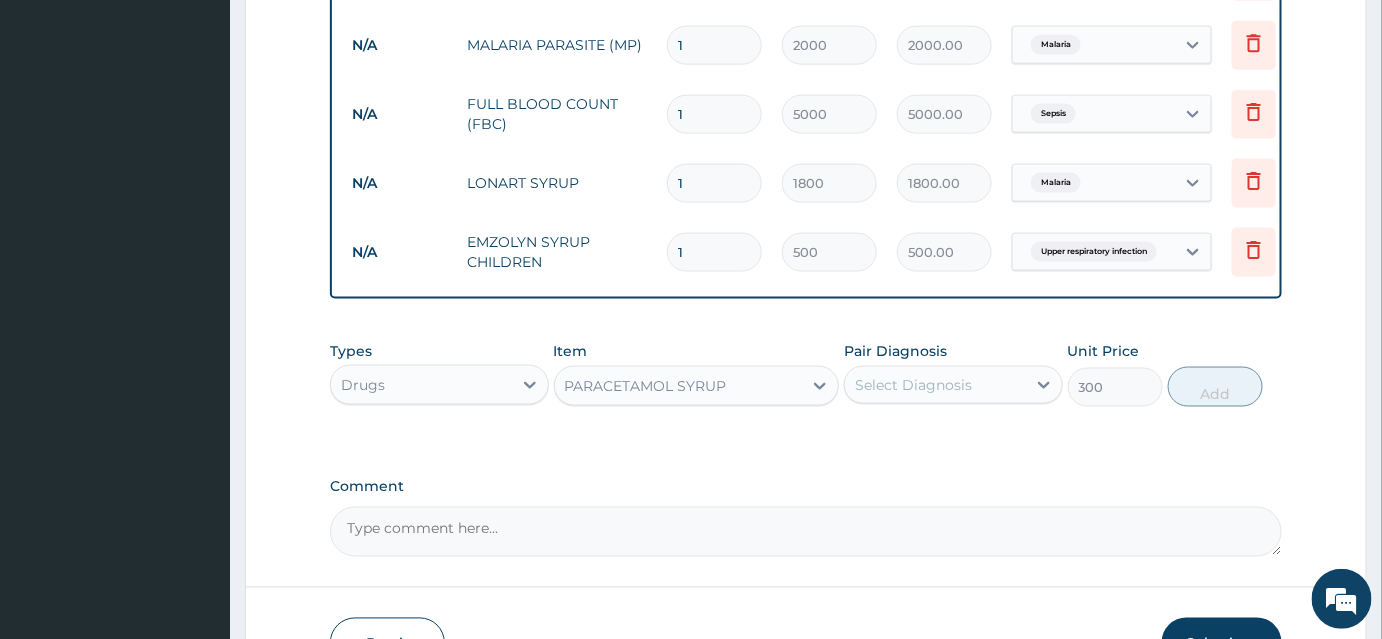 click on "Select Diagnosis" at bounding box center (913, 385) 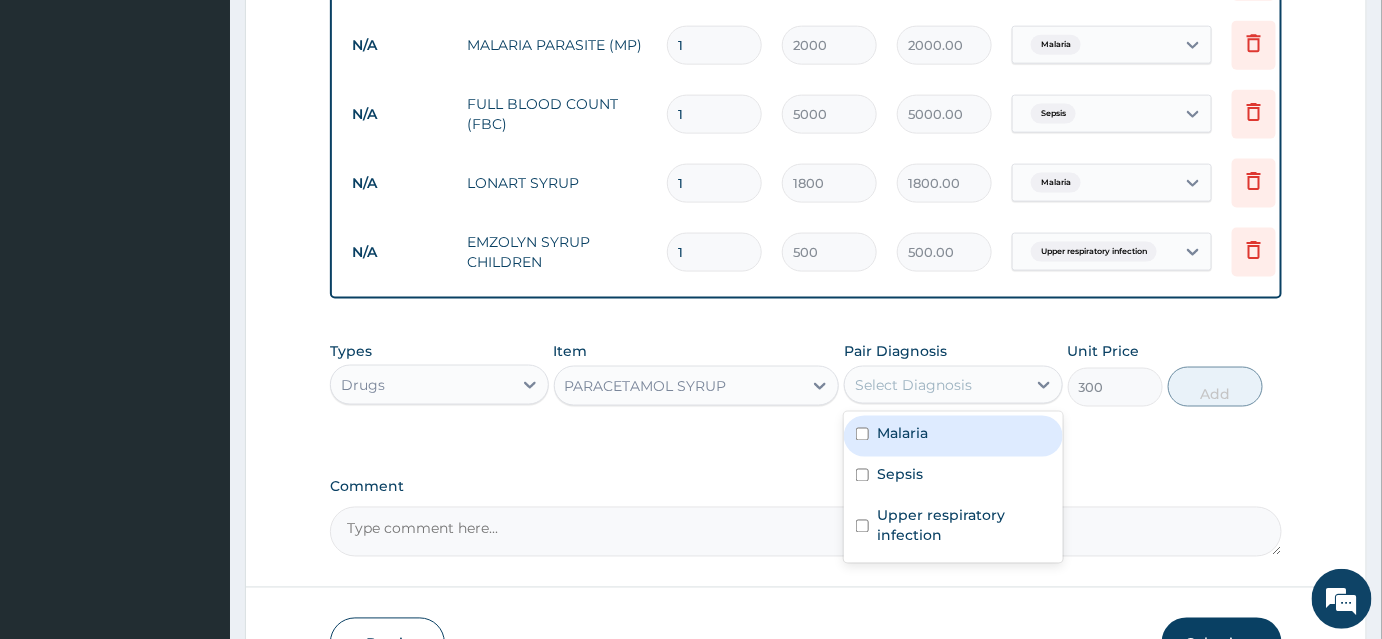 click on "Malaria" at bounding box center (953, 436) 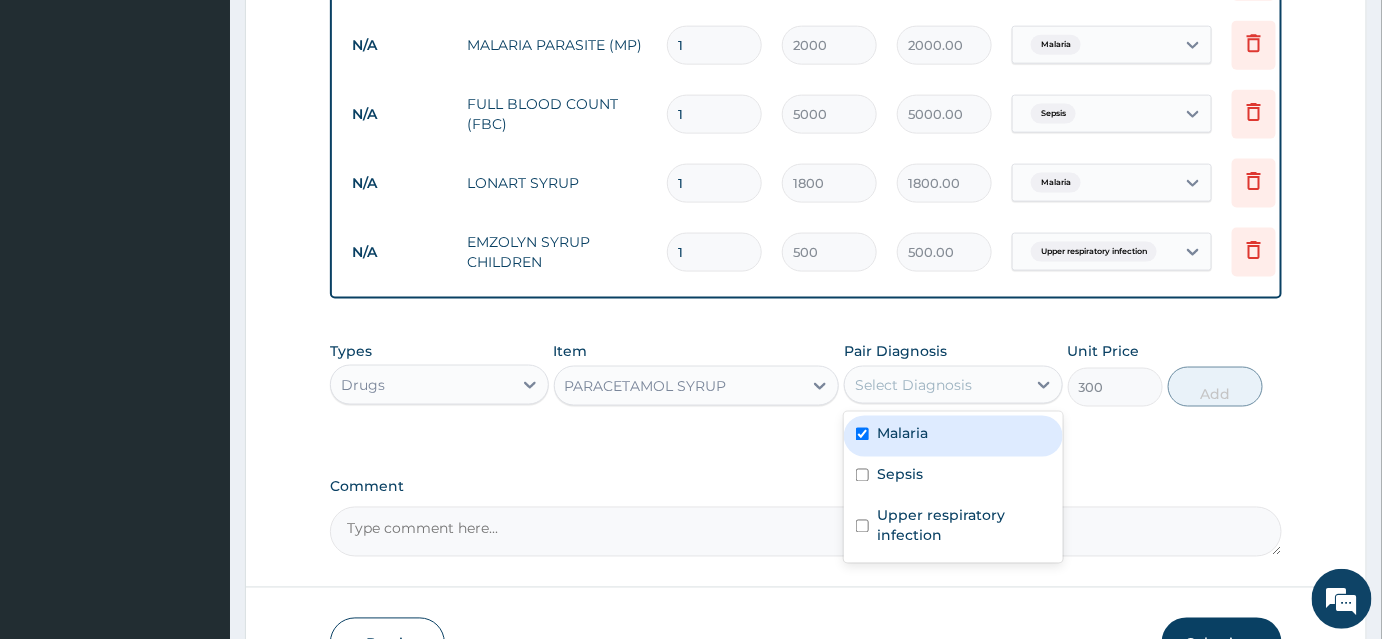 checkbox on "true" 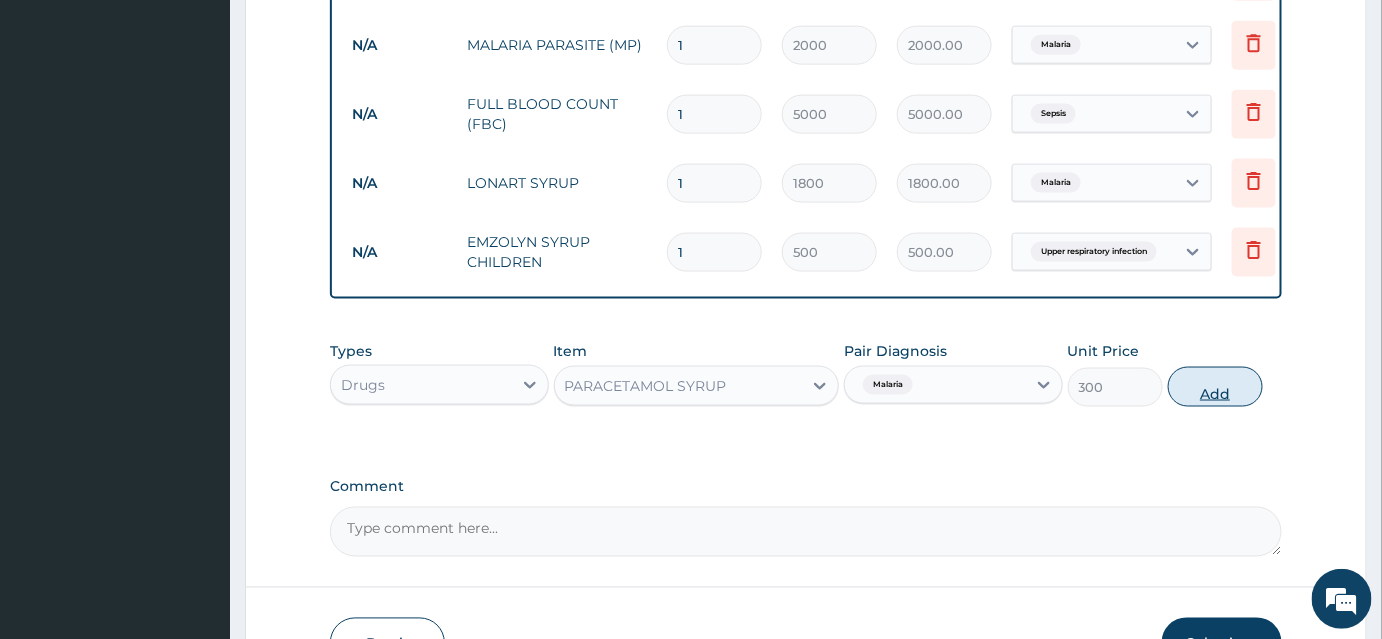 click on "Add" at bounding box center [1215, 387] 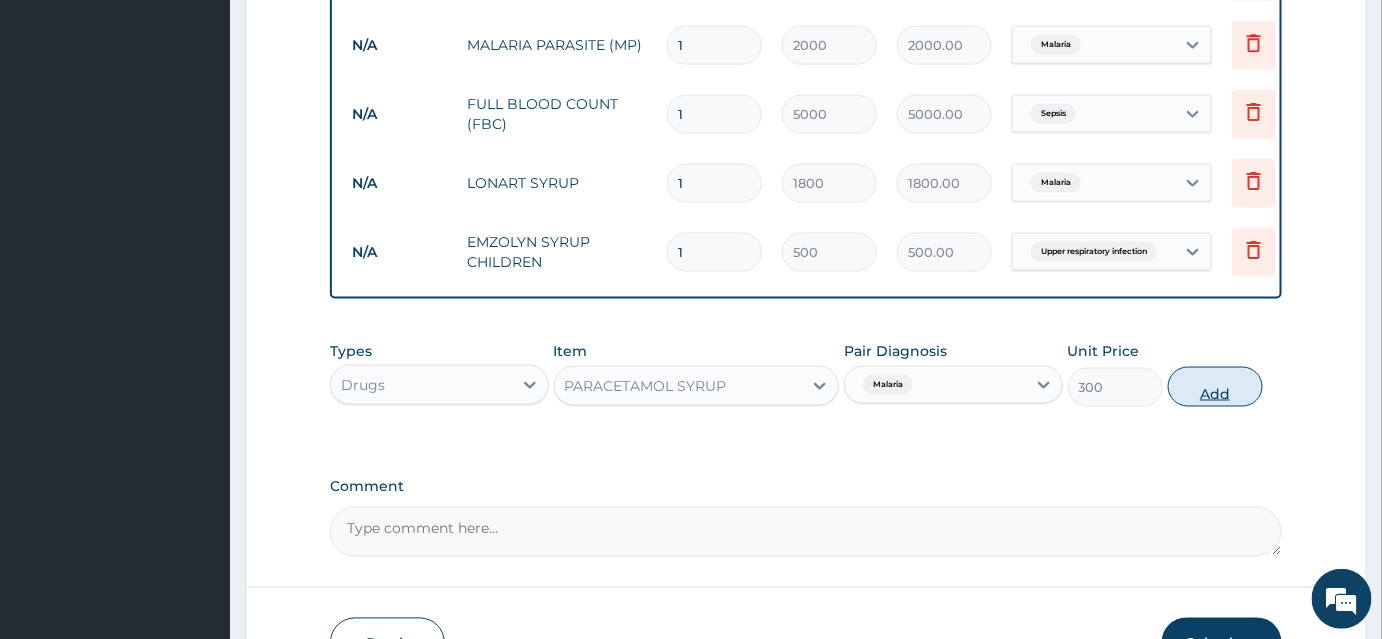 type on "0" 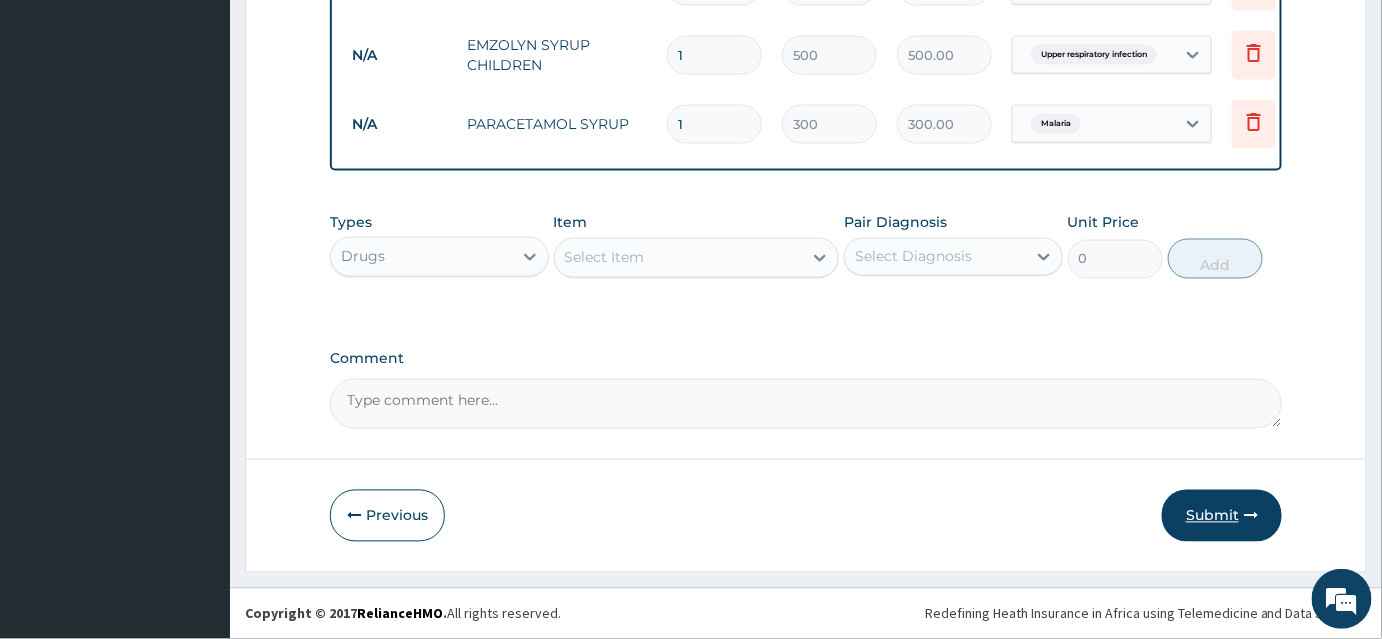 click on "Submit" at bounding box center (1222, 516) 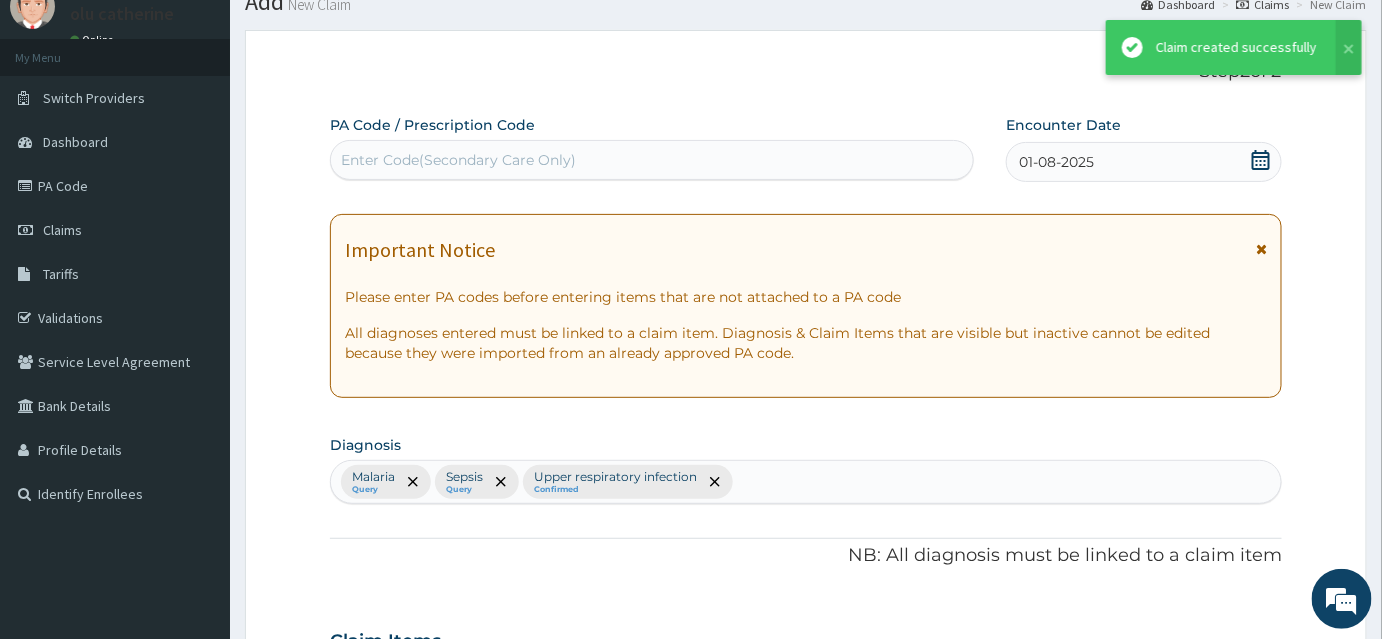 scroll, scrollTop: 1064, scrollLeft: 0, axis: vertical 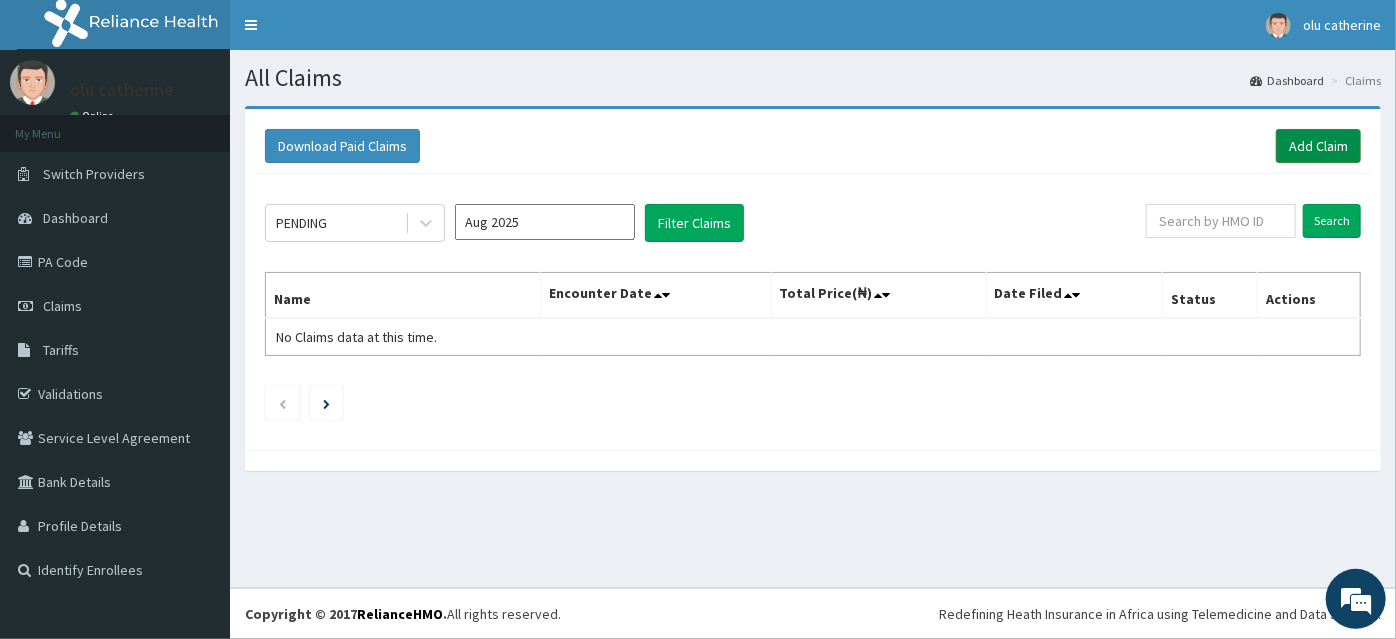 click on "Add Claim" at bounding box center [1318, 146] 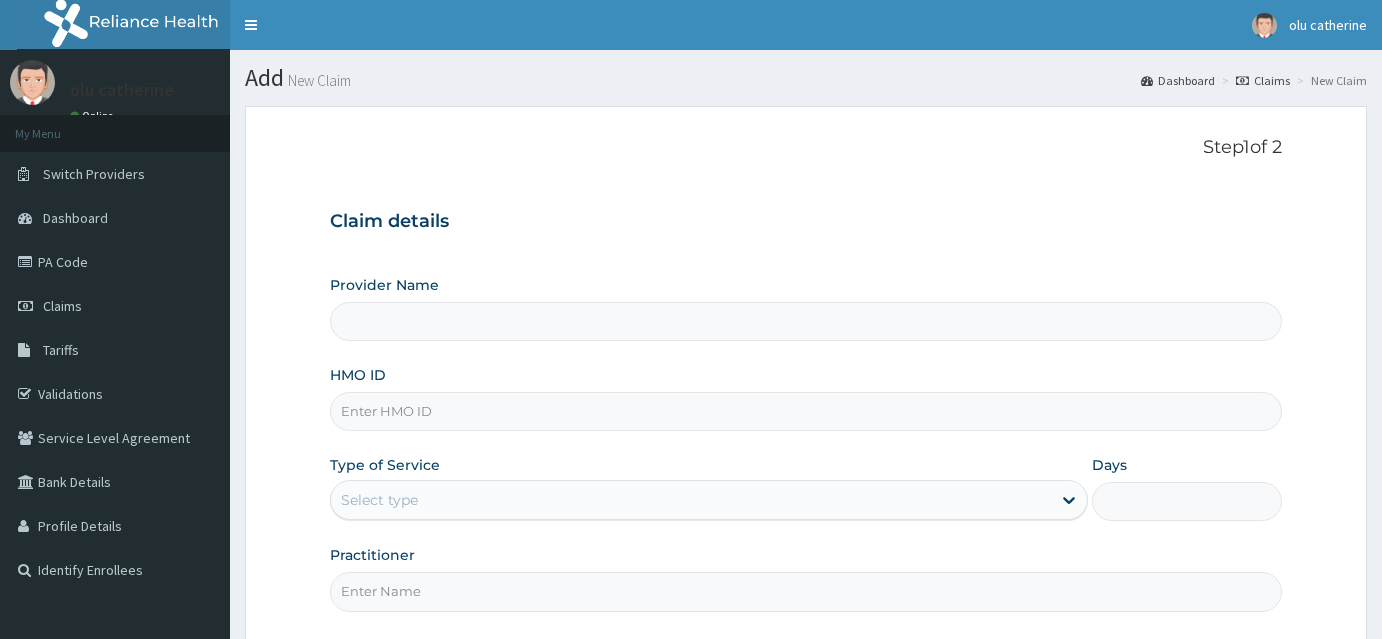 scroll, scrollTop: 0, scrollLeft: 0, axis: both 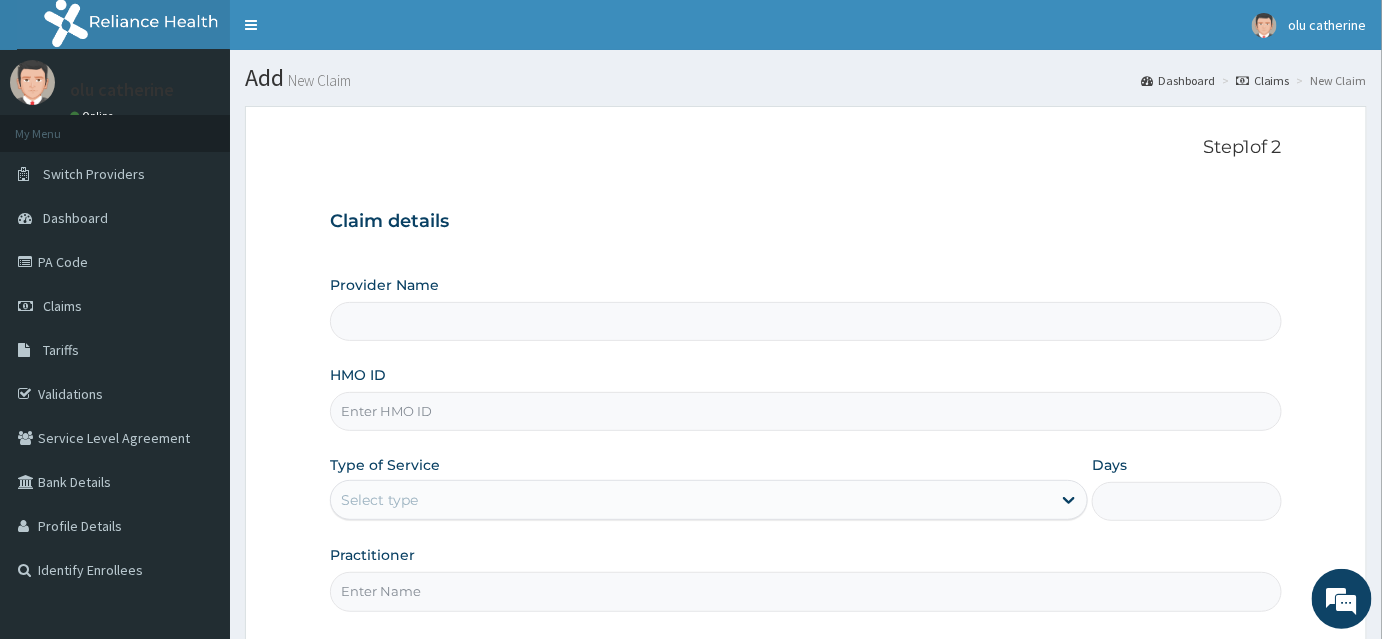 click on "HMO ID" at bounding box center [806, 411] 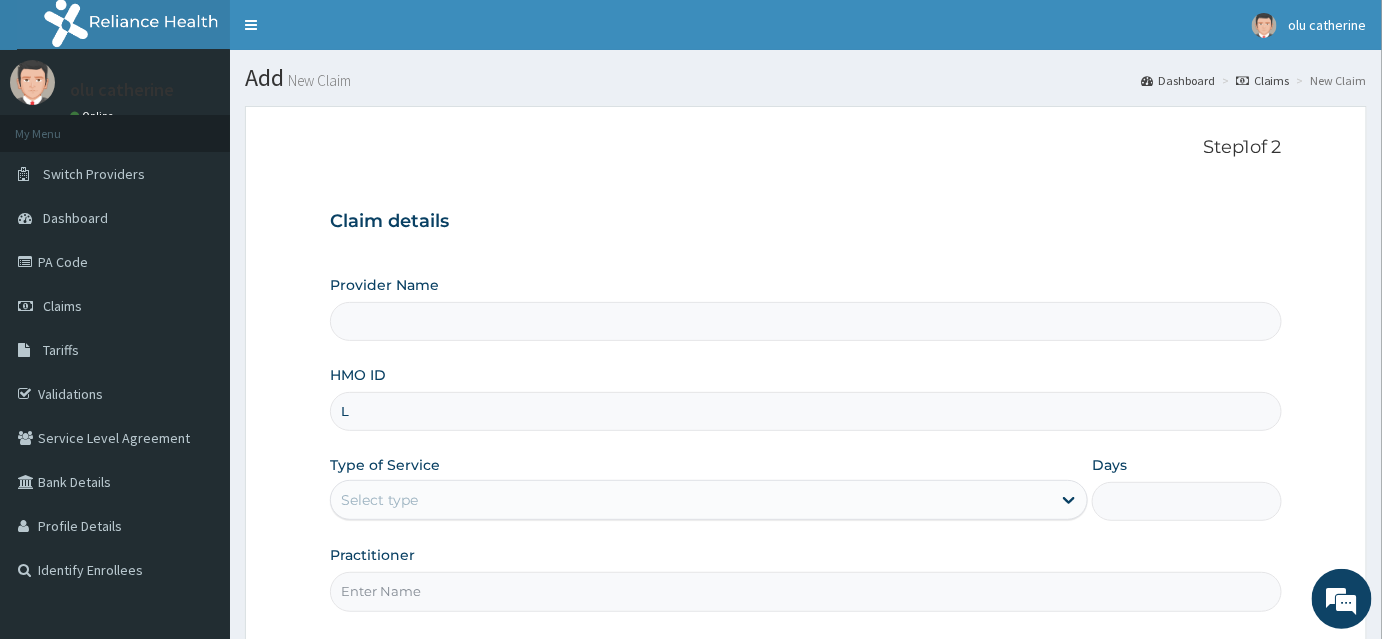 type on "INLAND SPECIALIST HOSPITAL- KETU" 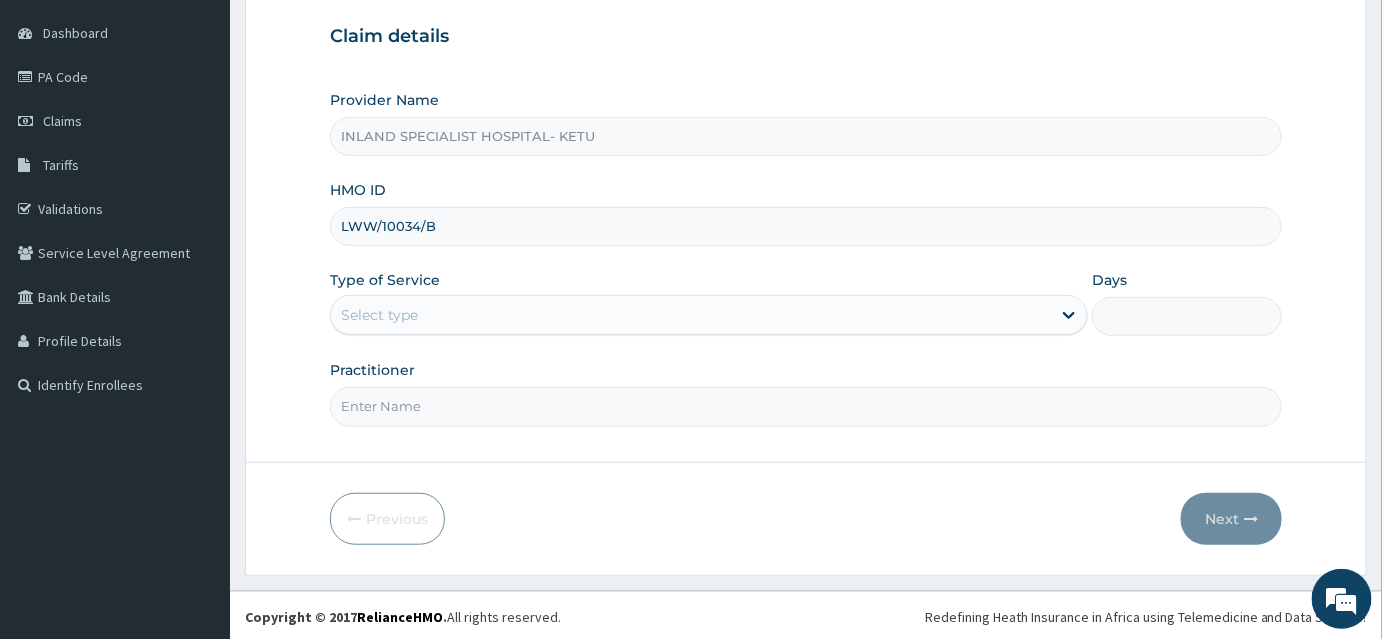 scroll, scrollTop: 186, scrollLeft: 0, axis: vertical 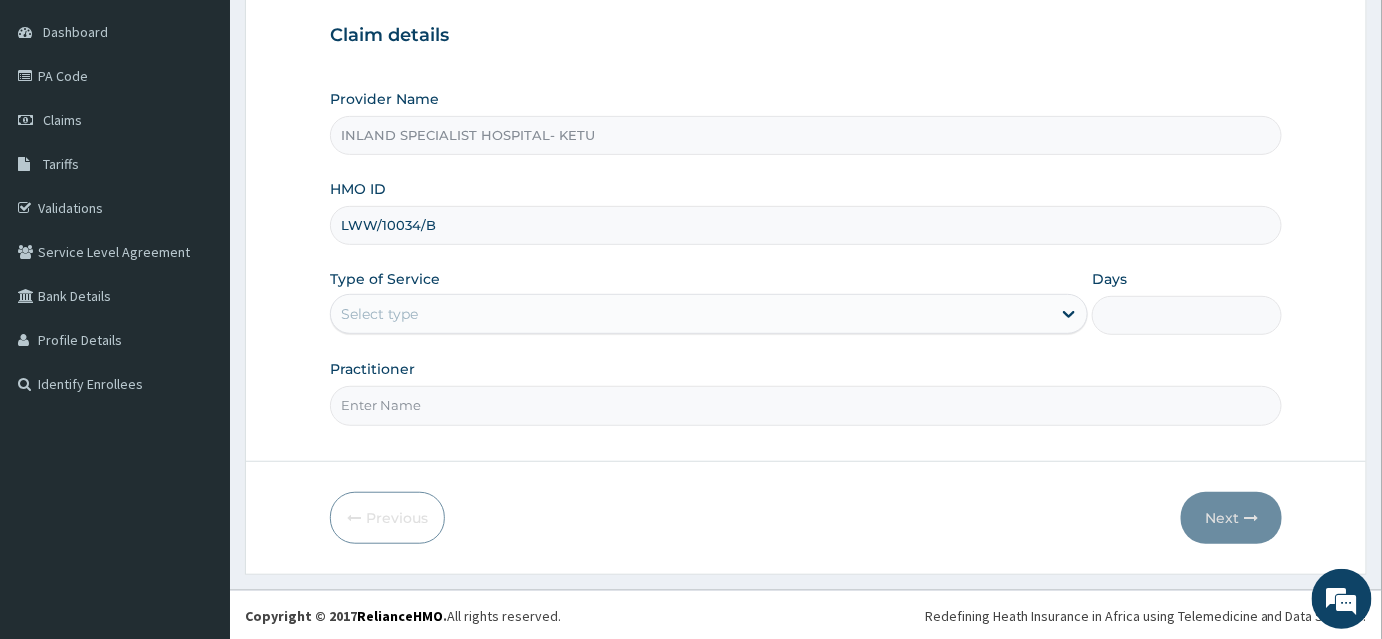 type on "LWW/10034/B" 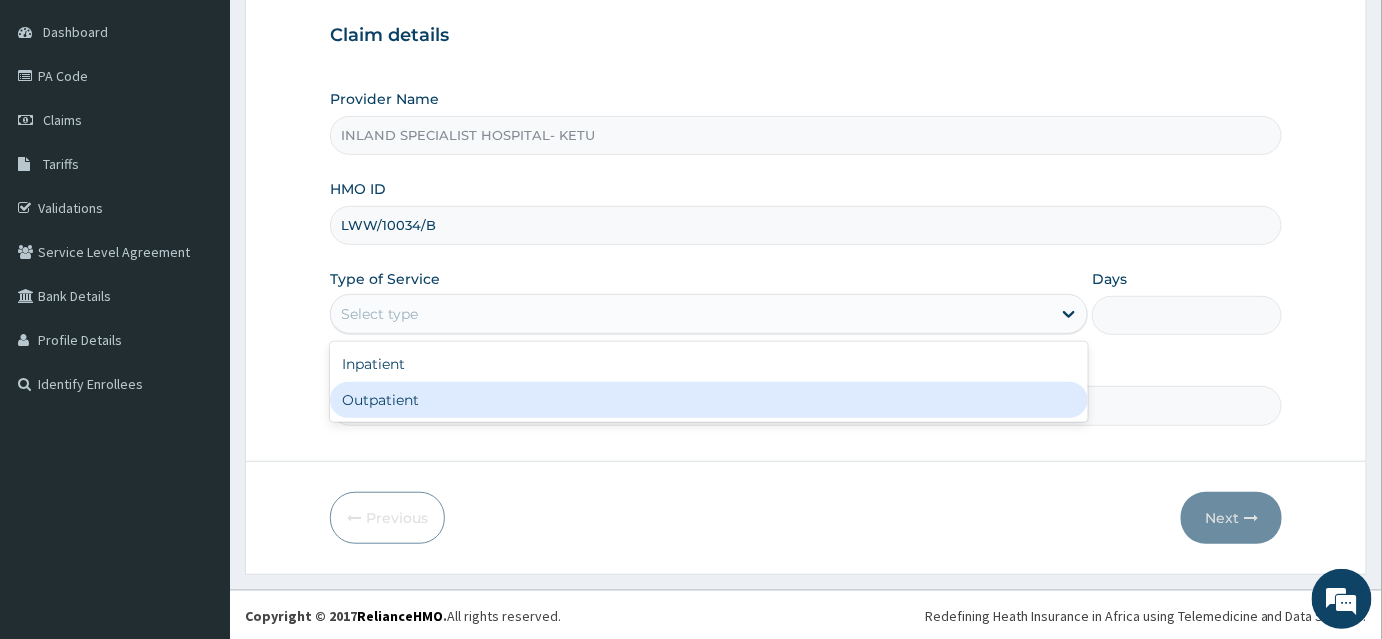 click on "Outpatient" at bounding box center (709, 400) 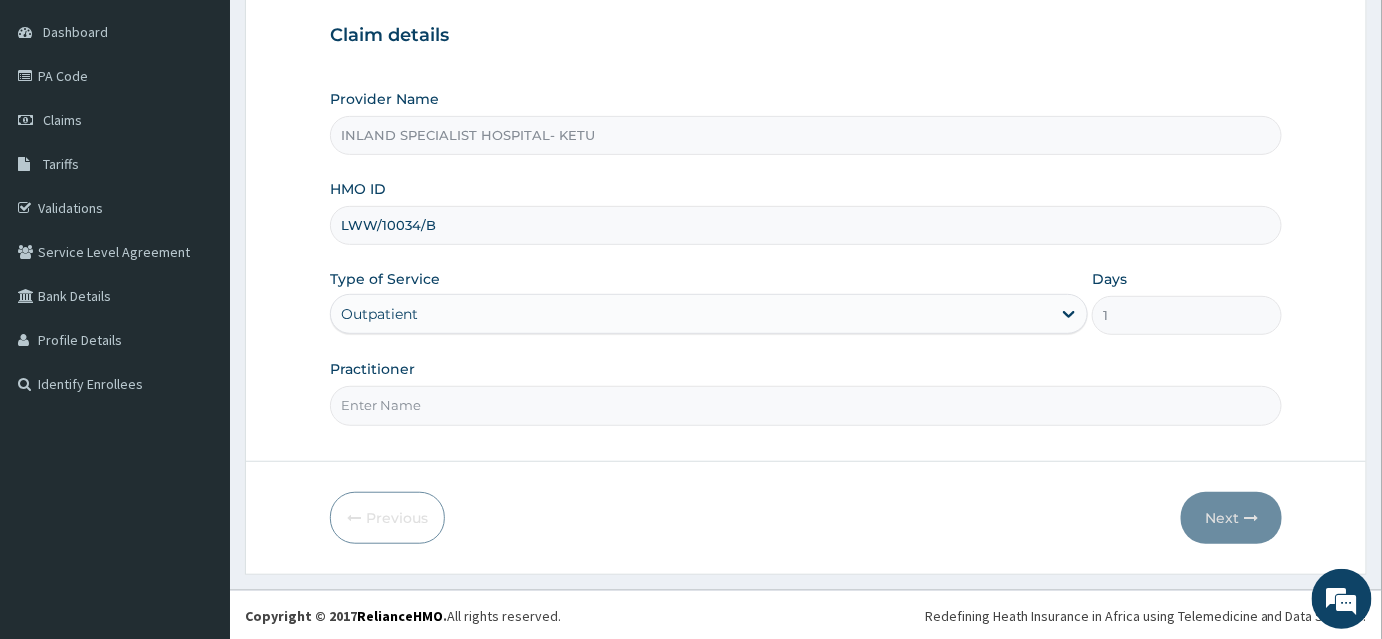 click on "Practitioner" at bounding box center (806, 405) 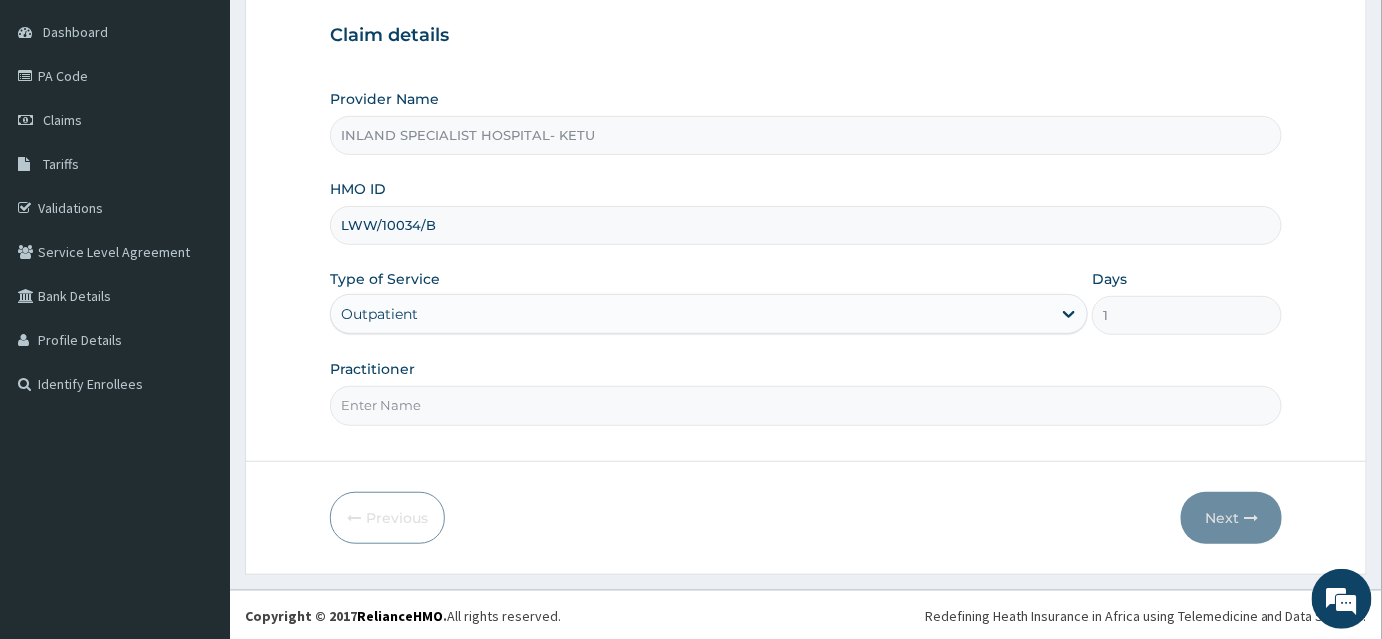 scroll, scrollTop: 0, scrollLeft: 0, axis: both 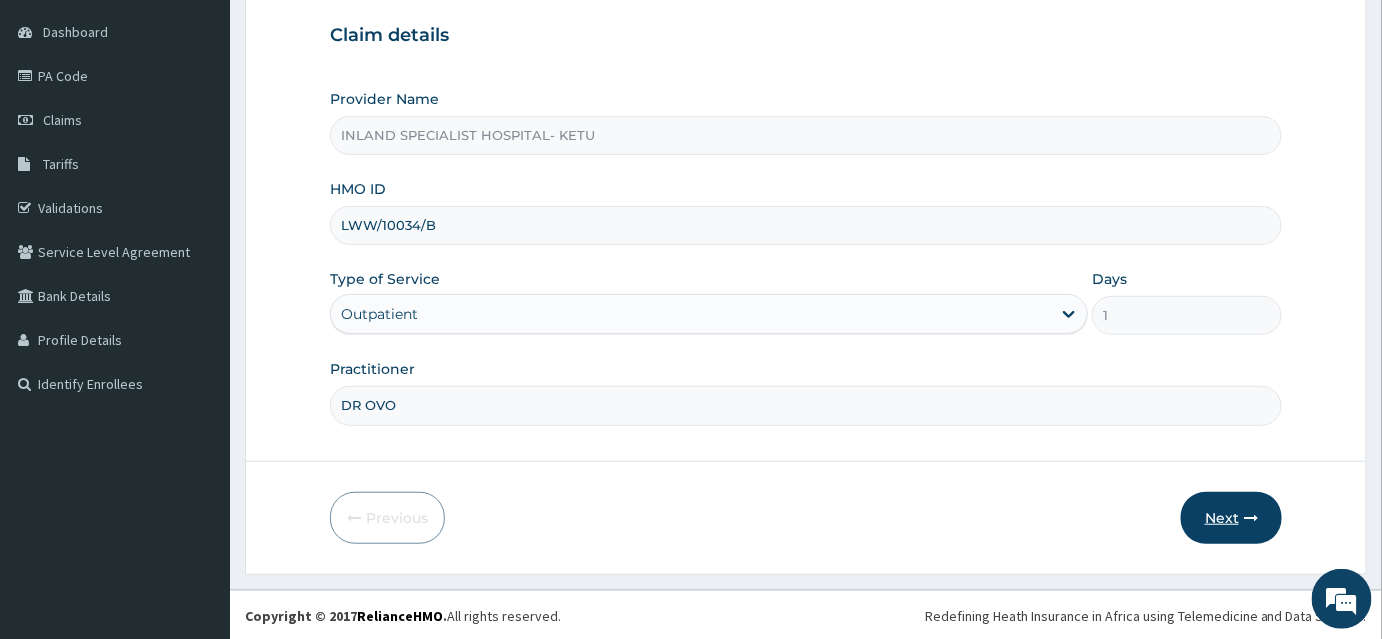 type on "DR OVO" 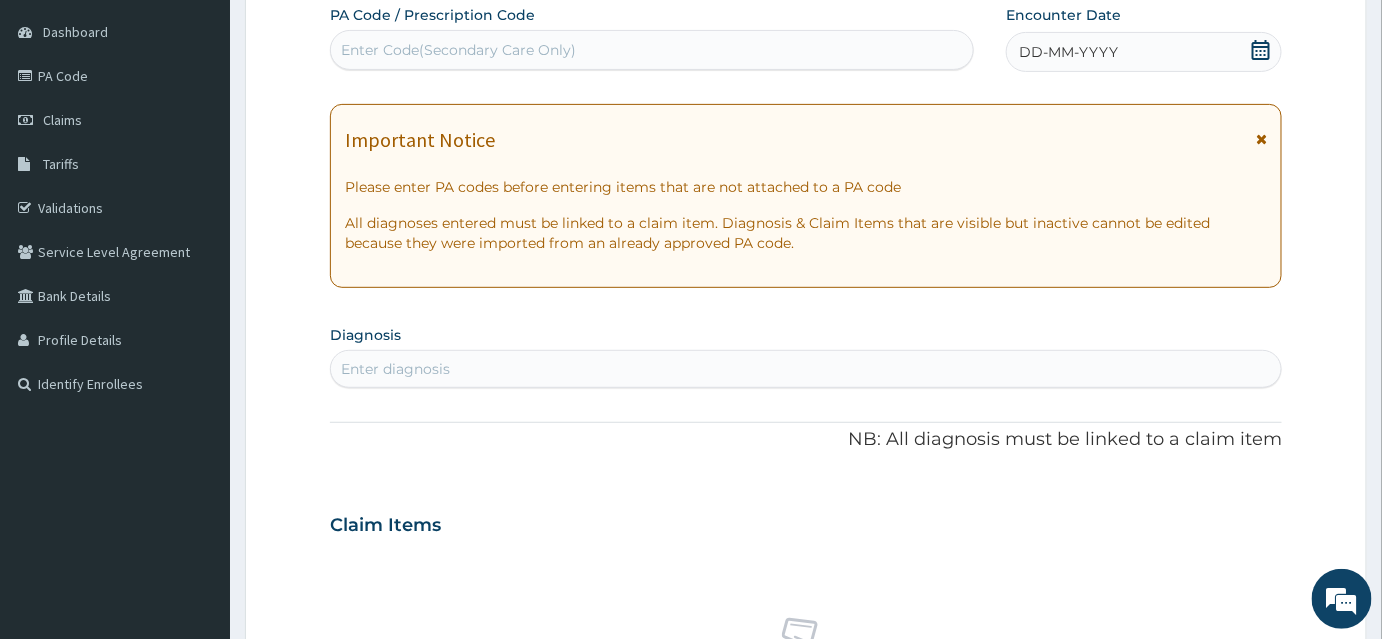 click 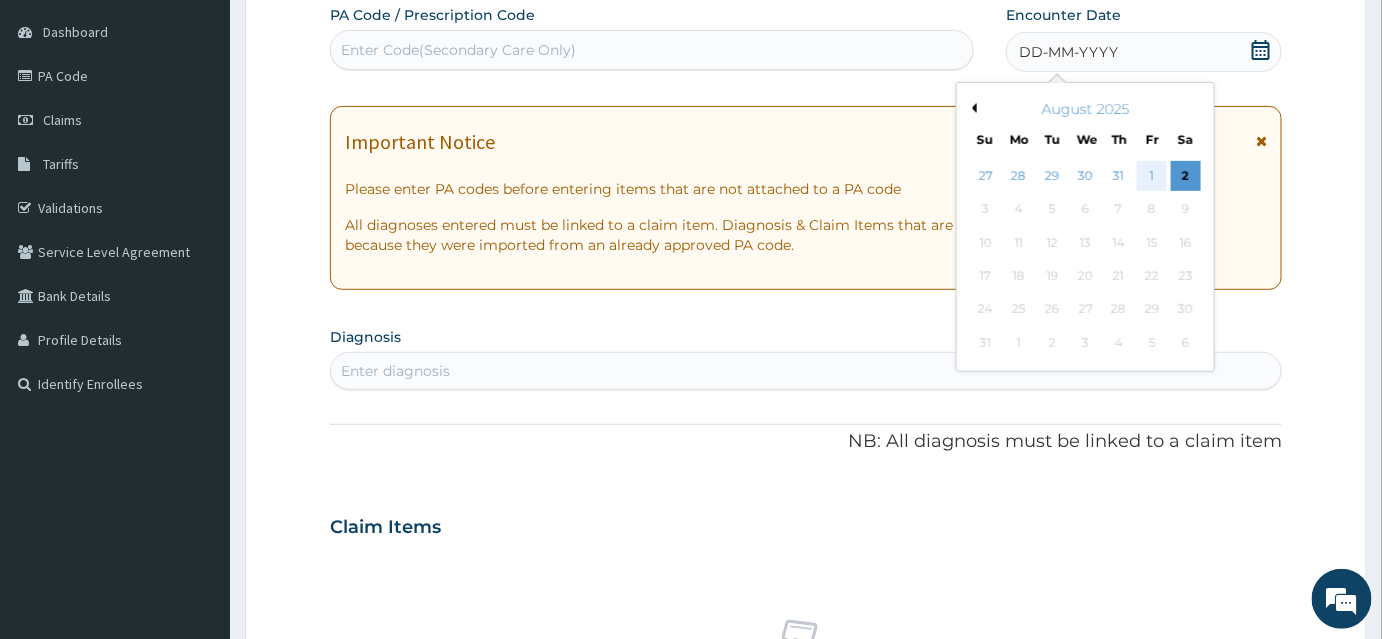 click on "1" at bounding box center (1152, 176) 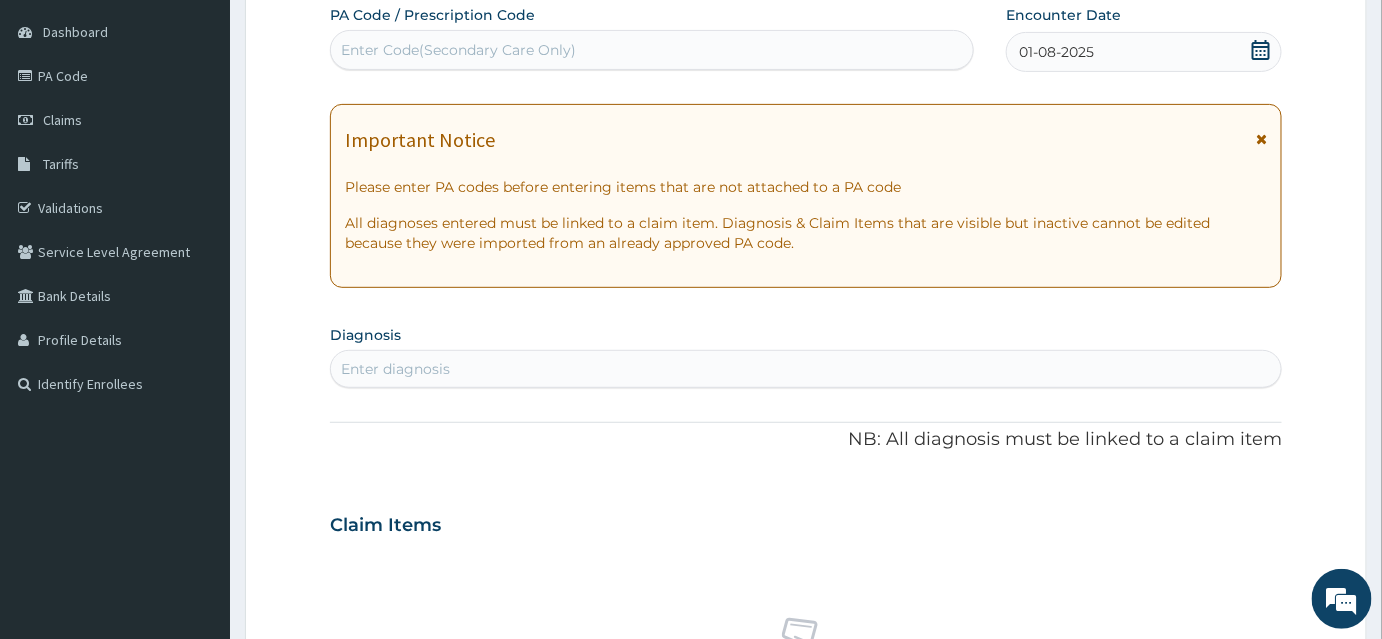 scroll, scrollTop: 368, scrollLeft: 0, axis: vertical 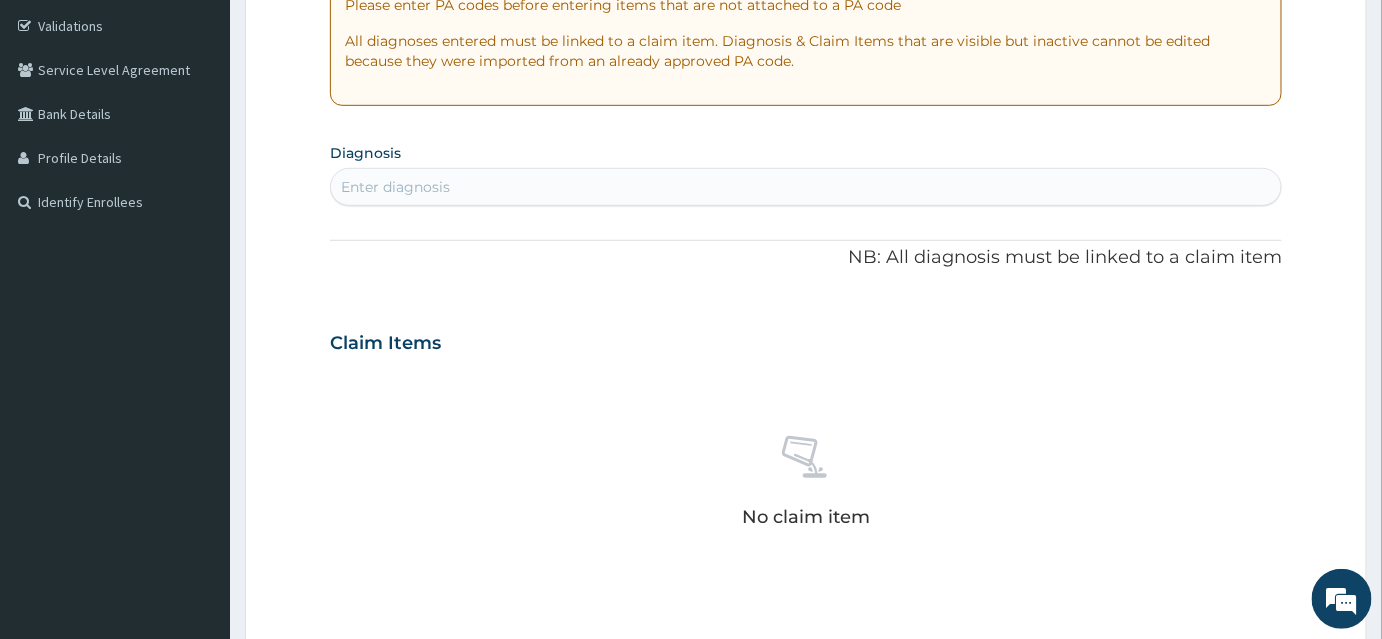 click on "Enter diagnosis" at bounding box center (806, 187) 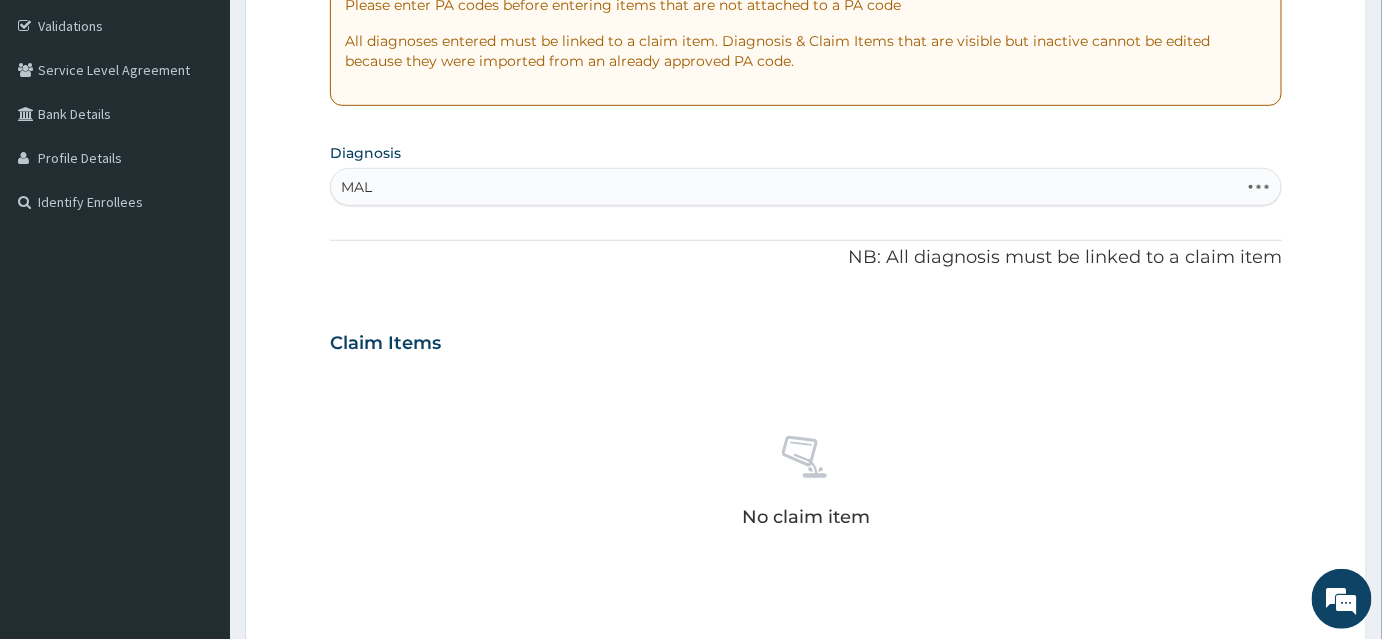 type on "MALA" 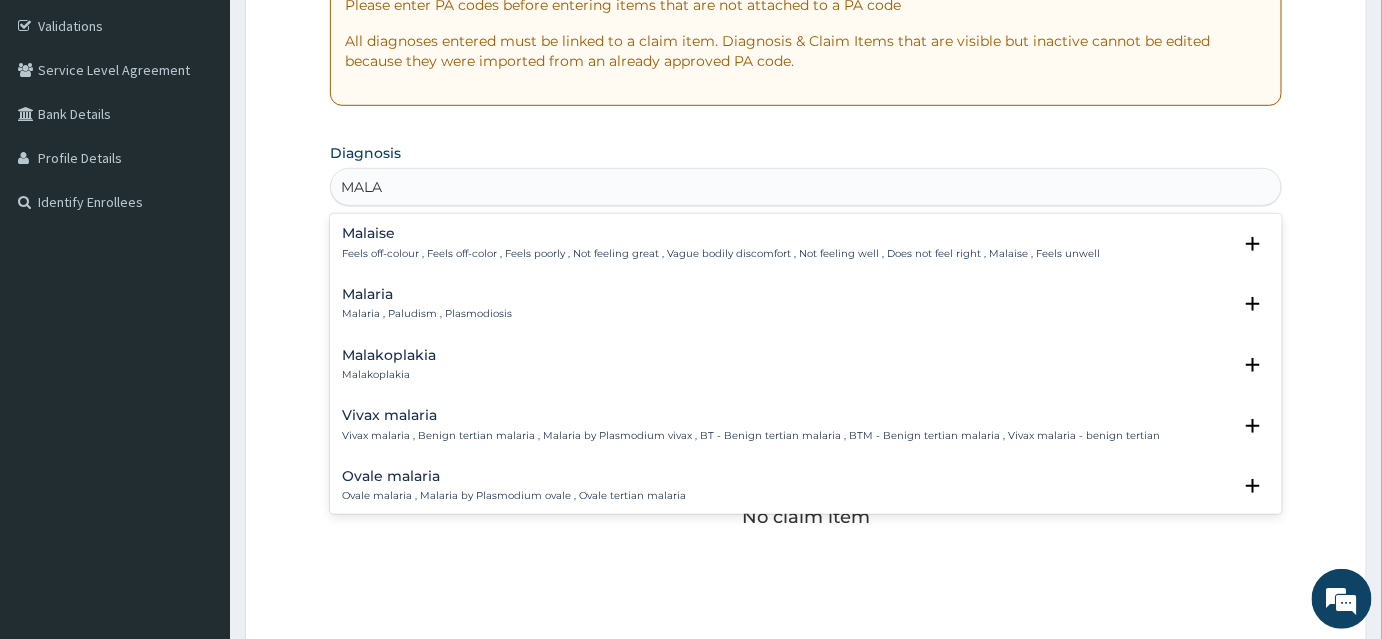 click on "Malaria , Paludism , Plasmodiosis" at bounding box center (427, 314) 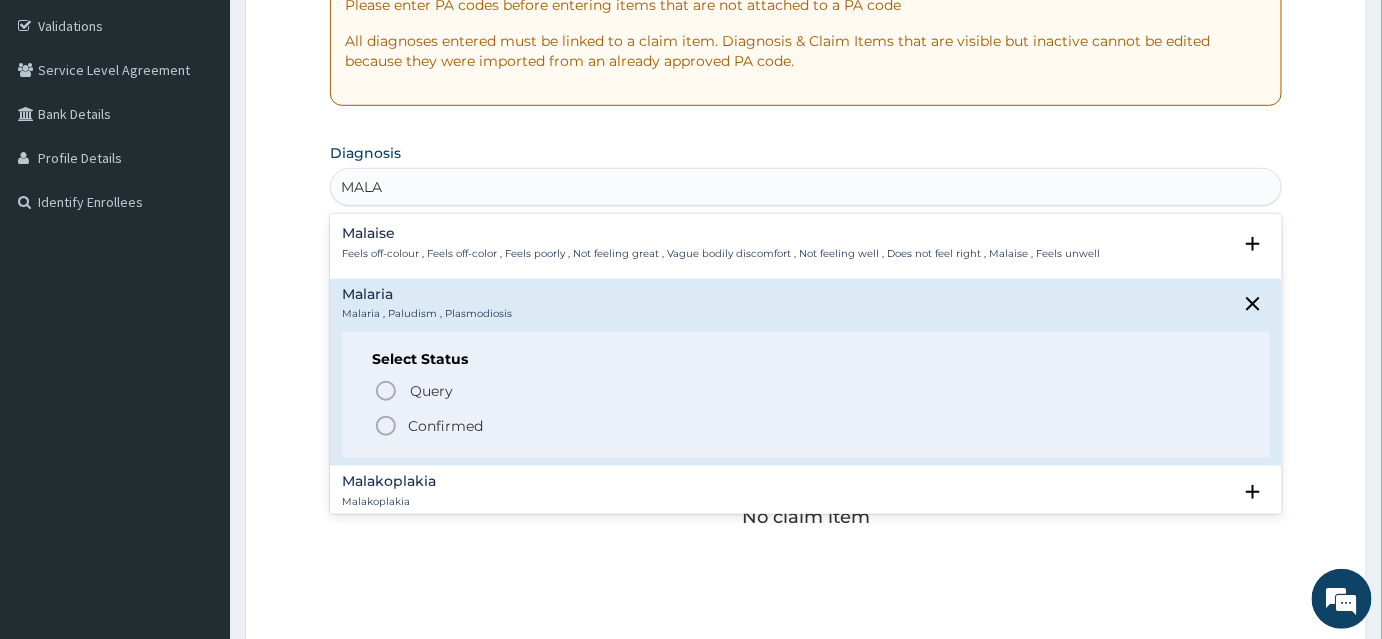 click 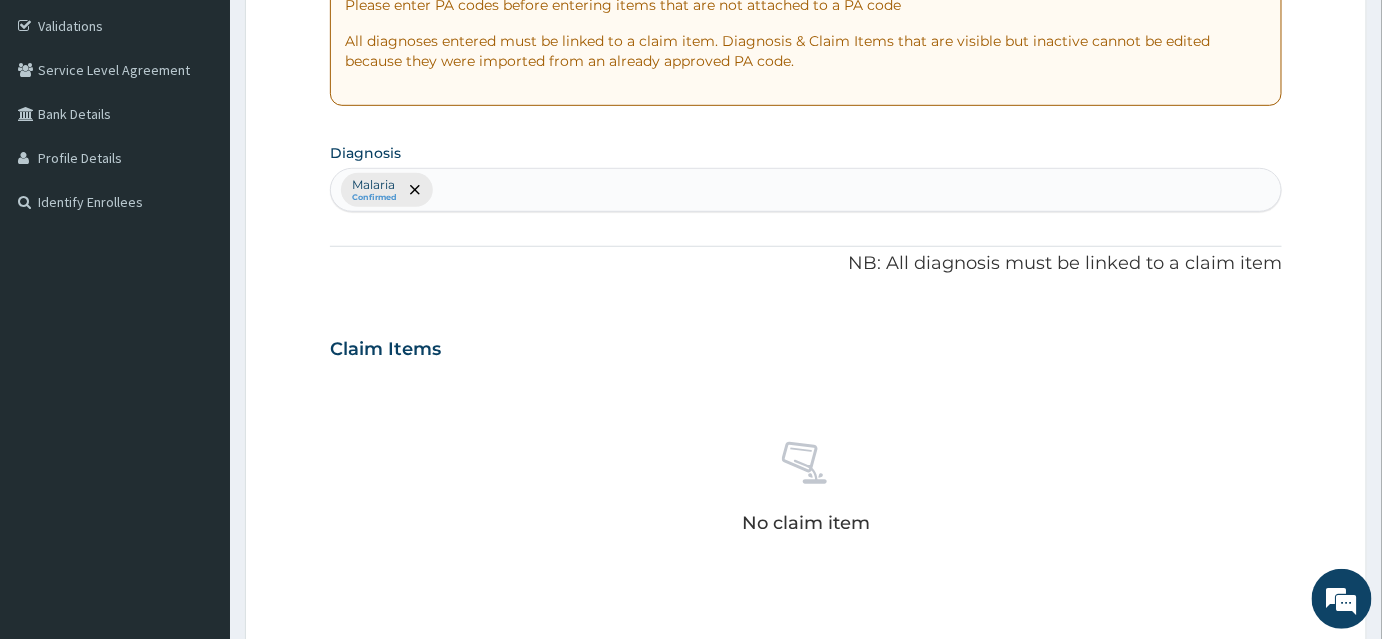 click on "Malaria Confirmed" at bounding box center (806, 190) 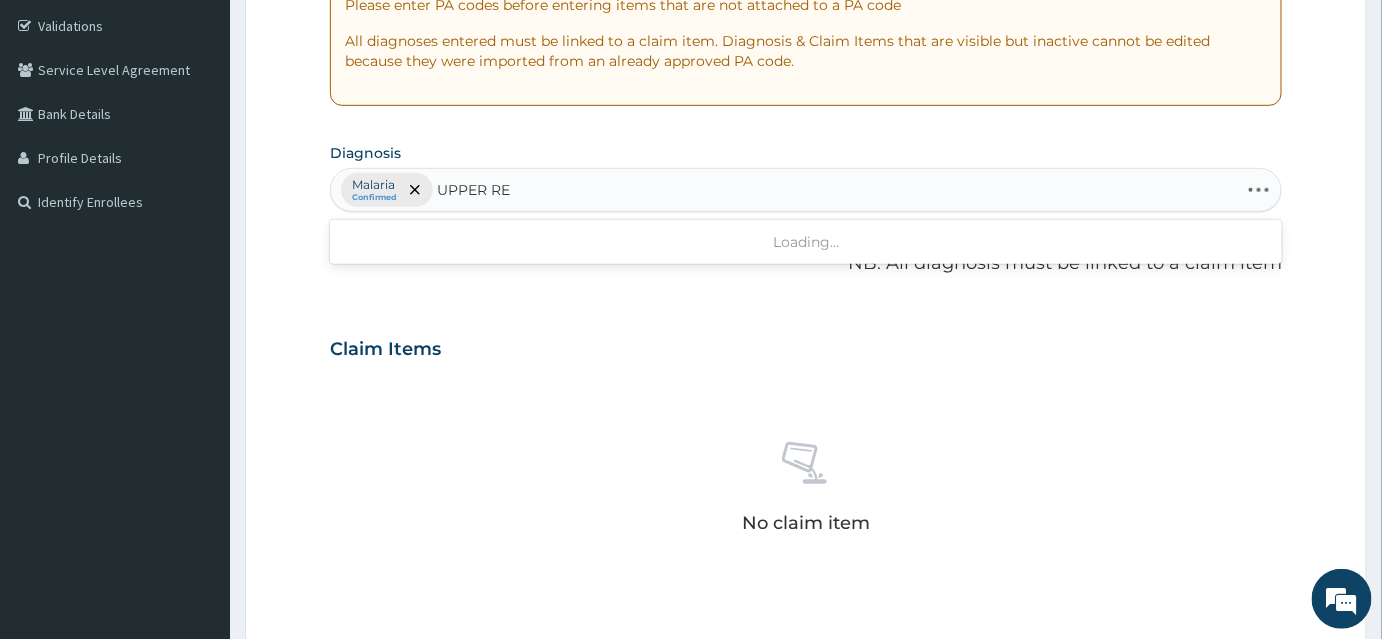 type on "UPPER RES" 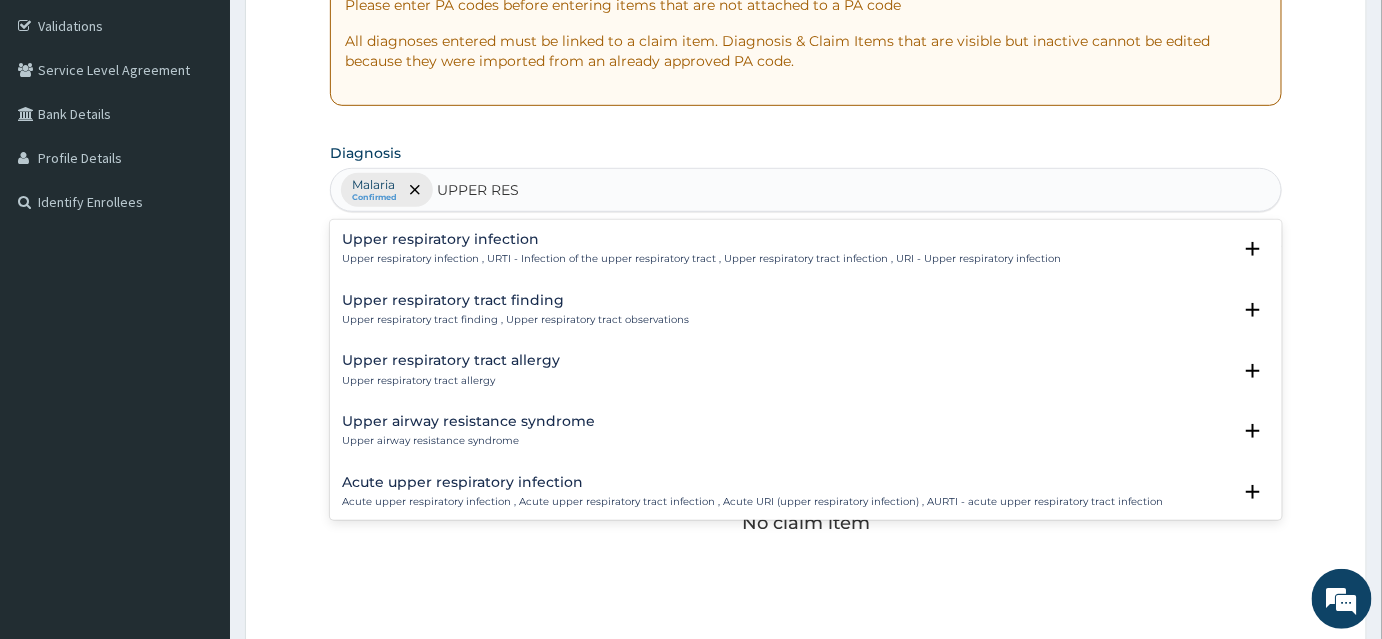 click on "Upper respiratory infection" at bounding box center [701, 239] 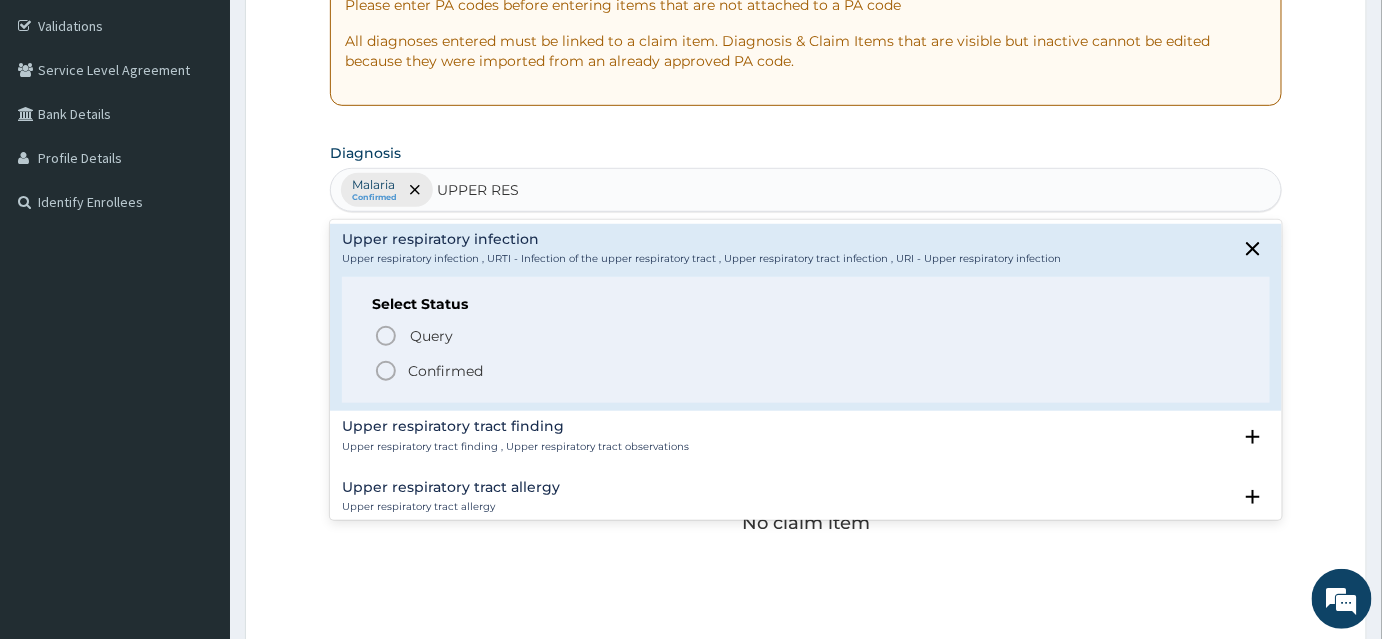 click 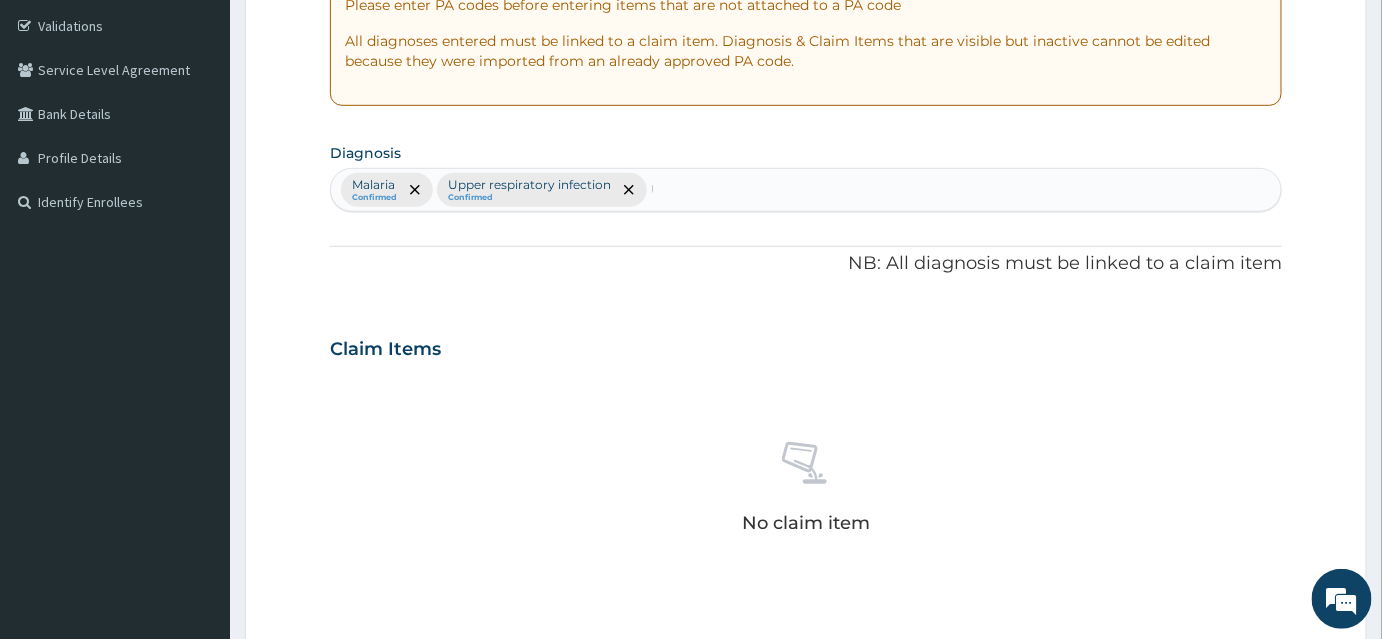 type 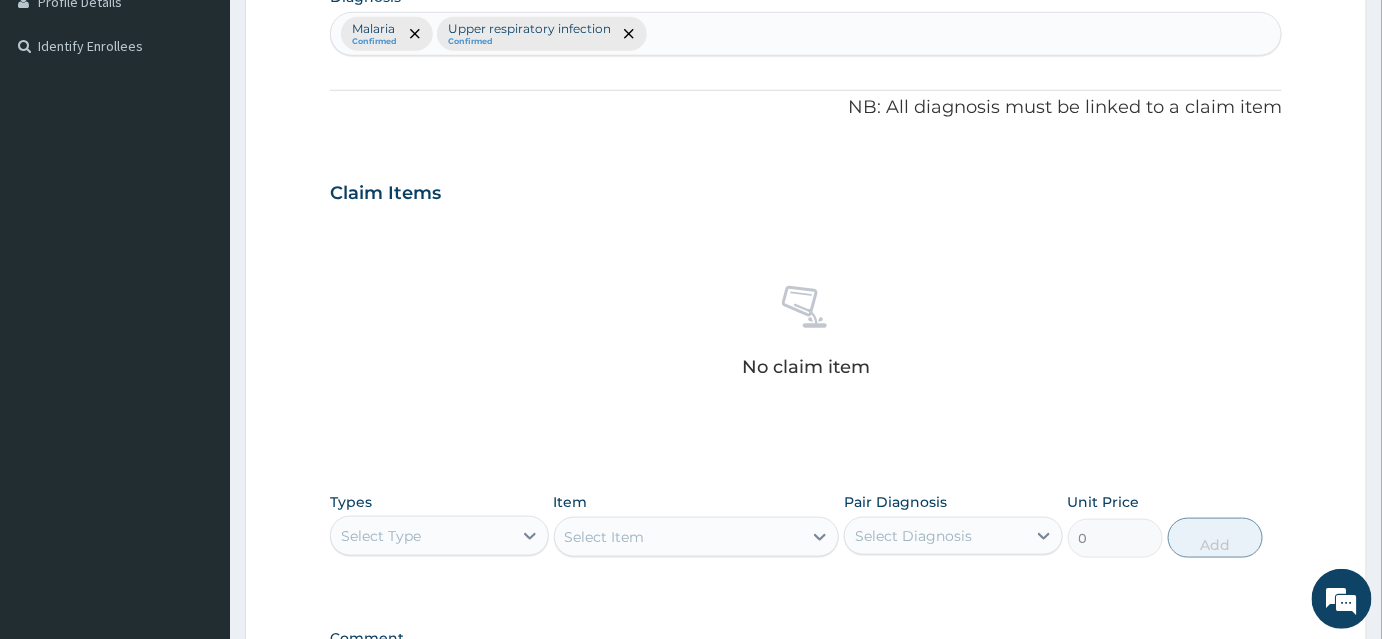 scroll, scrollTop: 732, scrollLeft: 0, axis: vertical 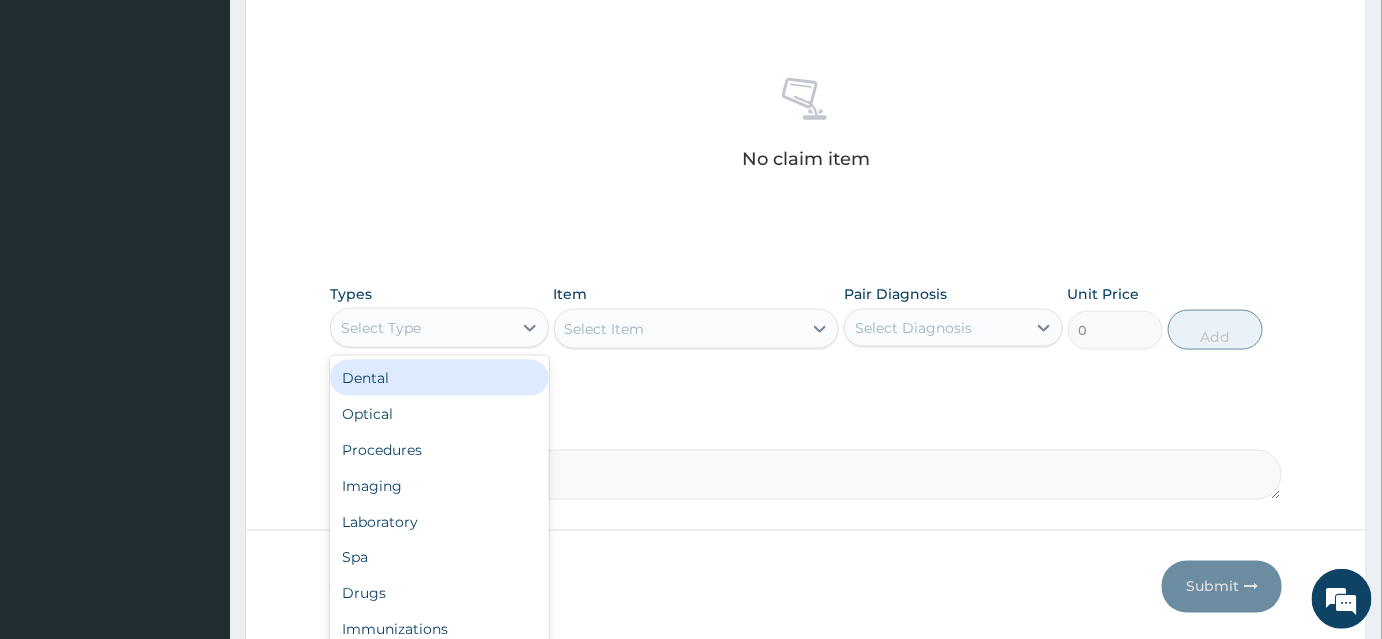 click on "Select Type" at bounding box center [421, 328] 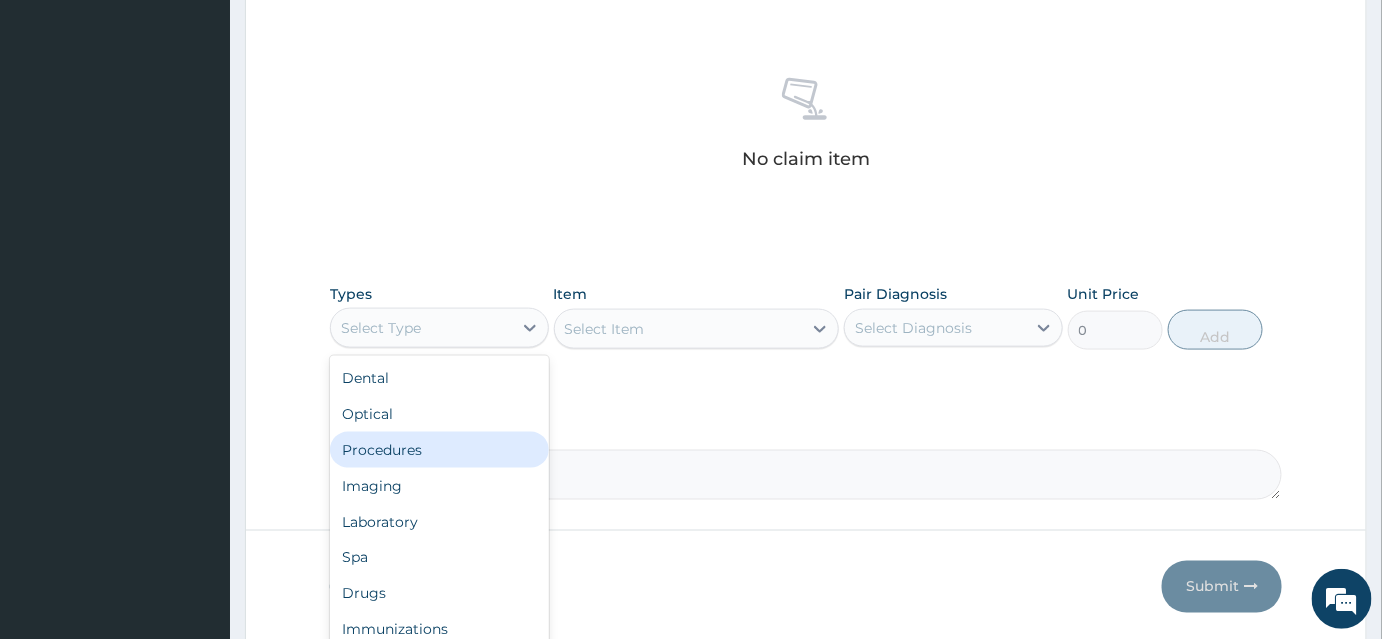 click on "Procedures" at bounding box center (439, 450) 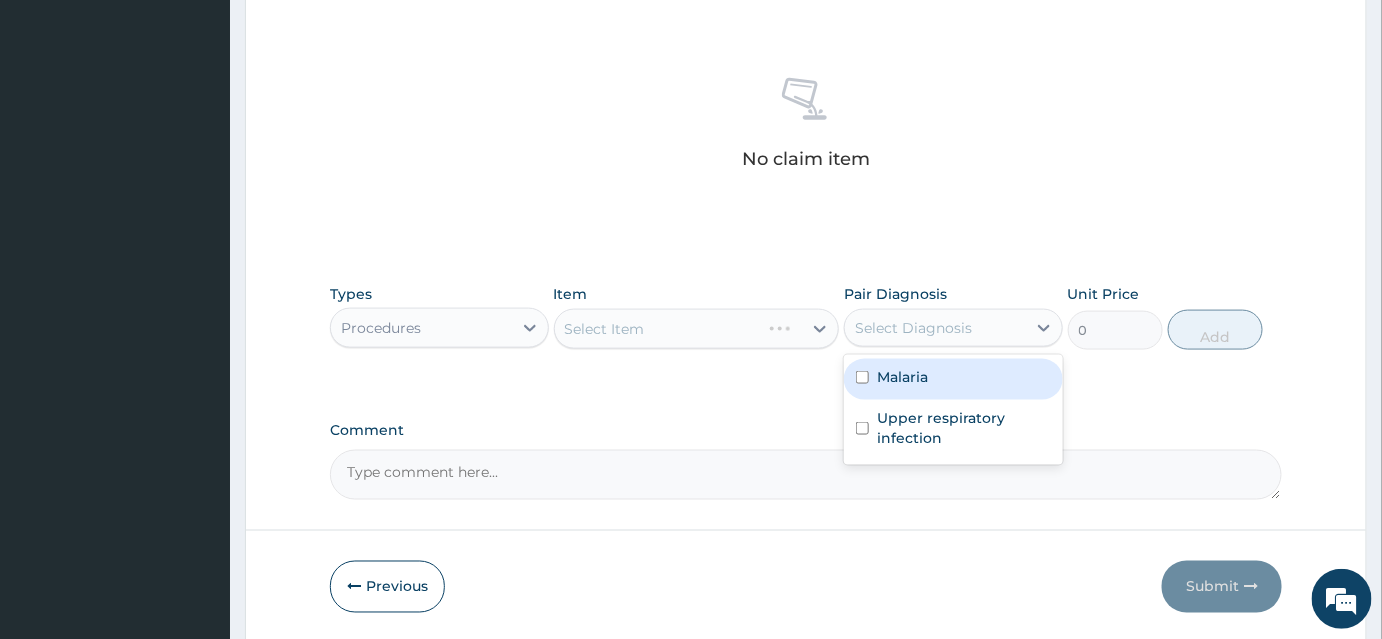 click on "Select Diagnosis" at bounding box center [913, 328] 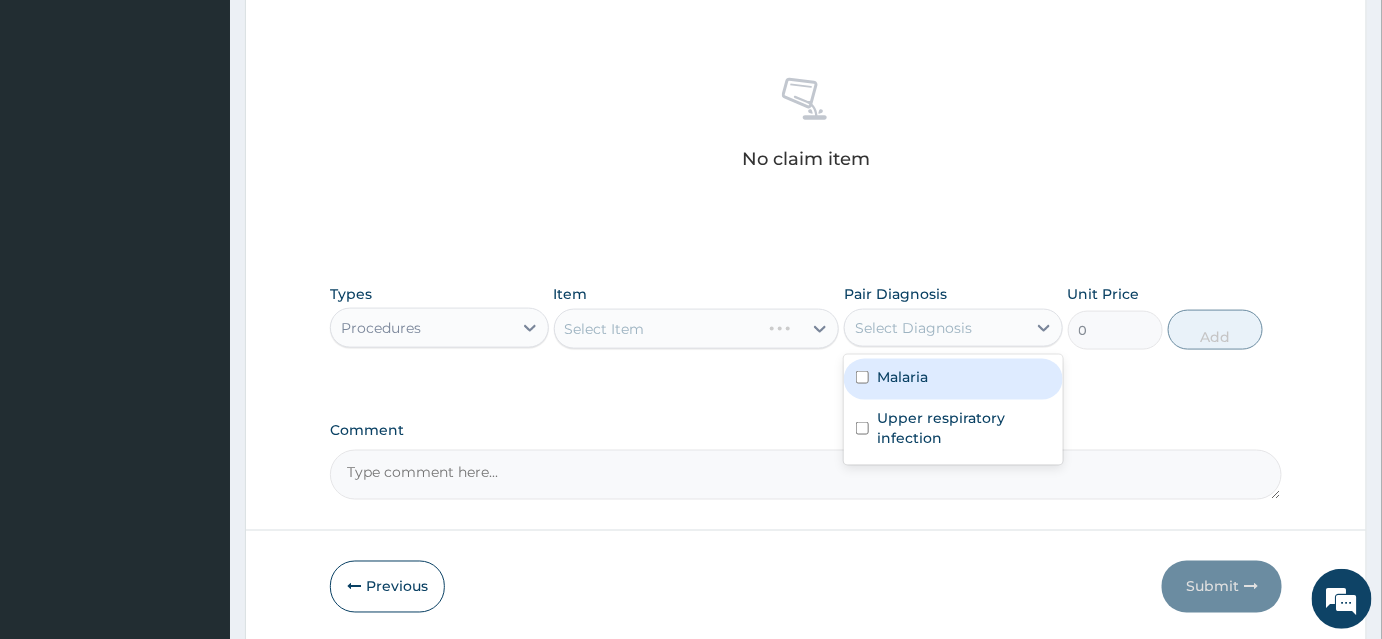 click on "Malaria" at bounding box center [902, 377] 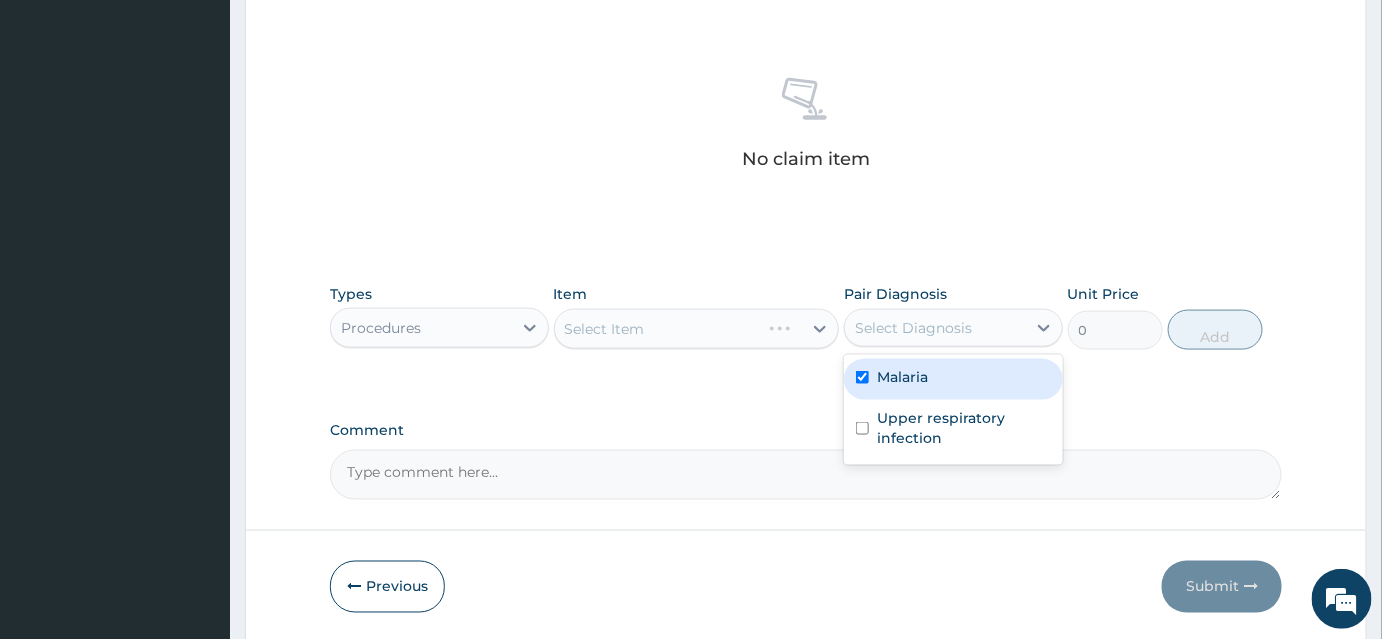 checkbox on "true" 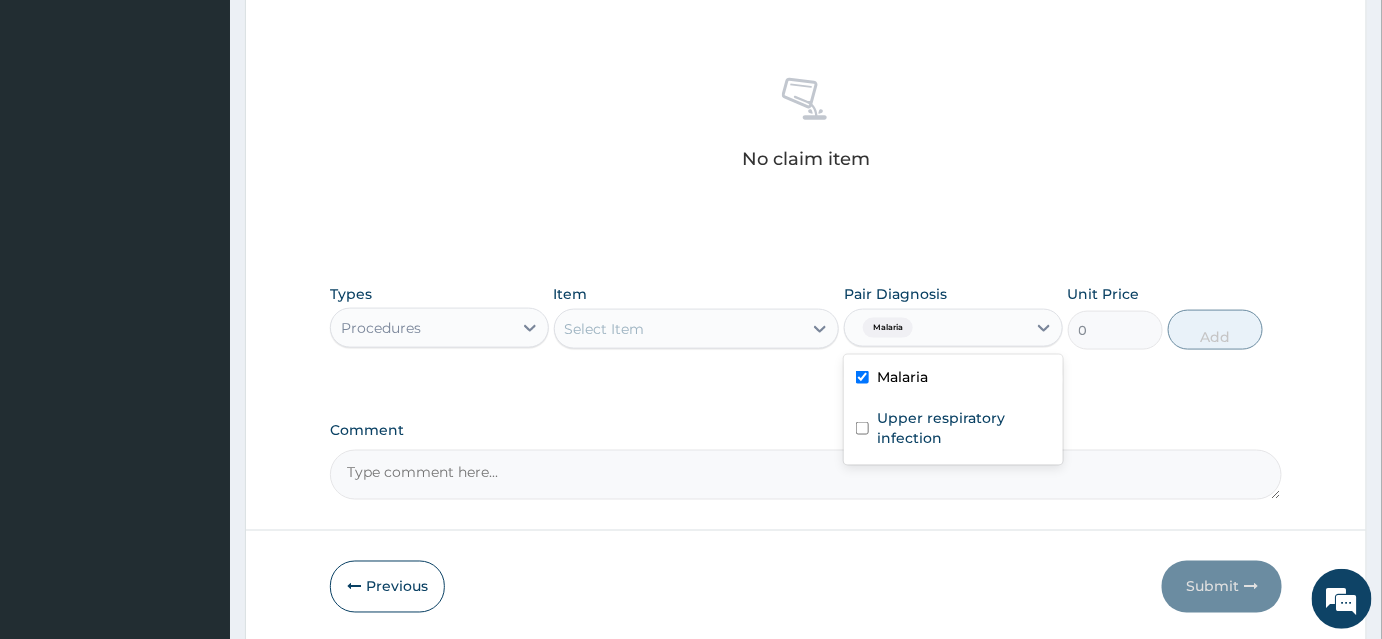 click on "Select Item" at bounding box center [679, 329] 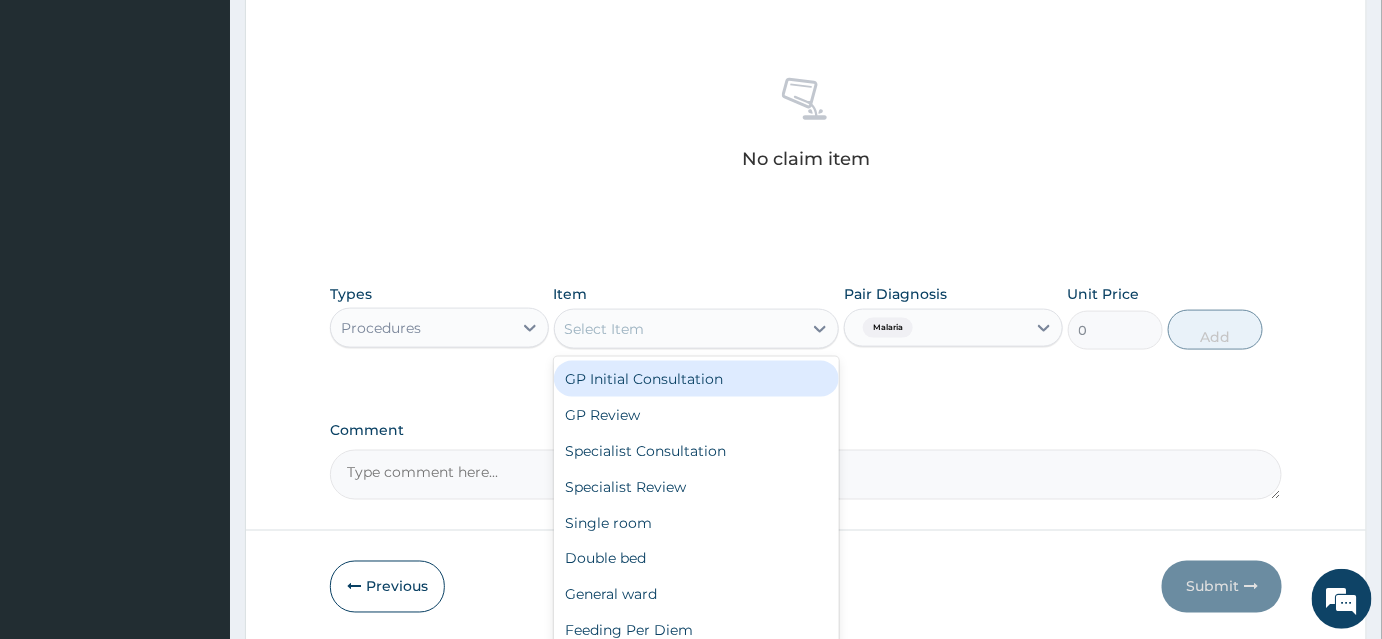 click on "GP Initial Consultation" at bounding box center (697, 379) 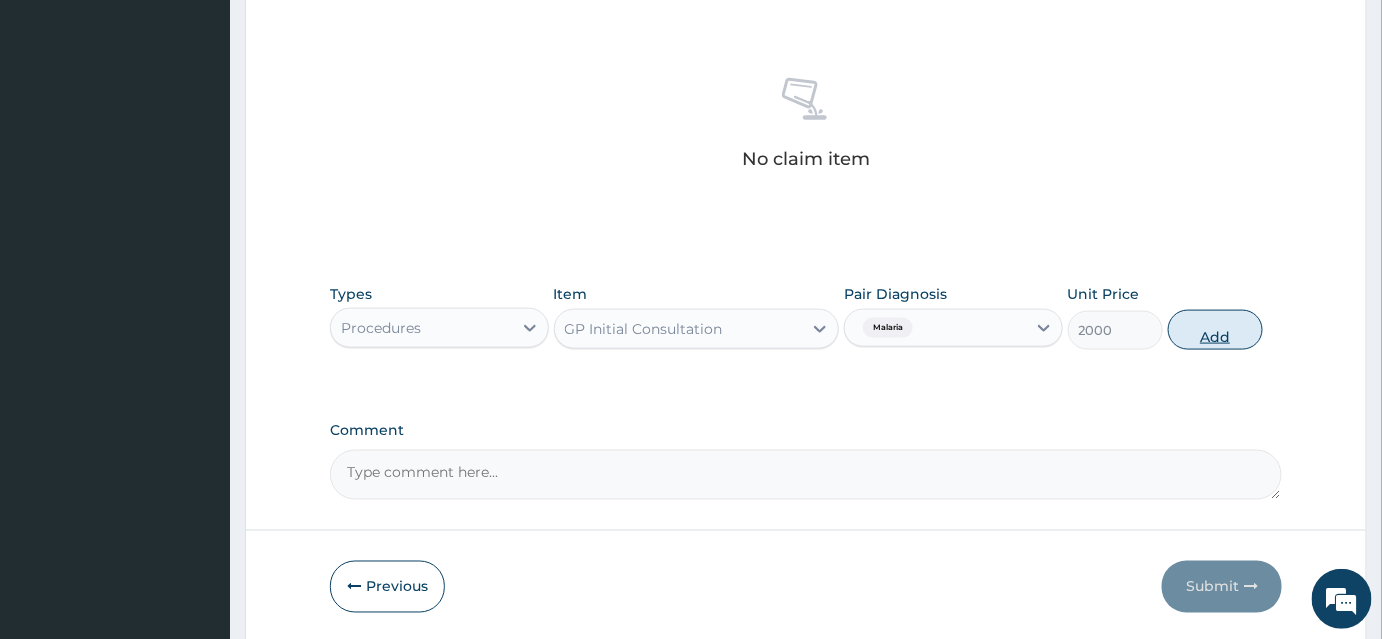 click on "Add" at bounding box center [1215, 330] 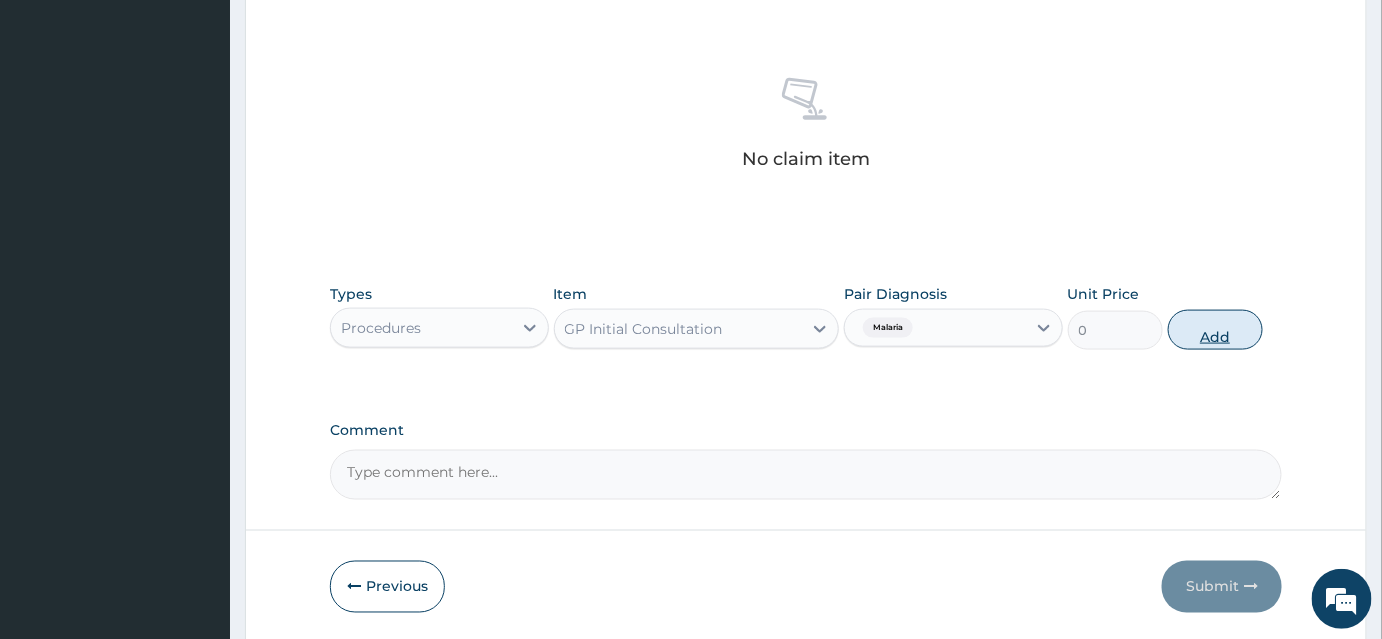 scroll, scrollTop: 717, scrollLeft: 0, axis: vertical 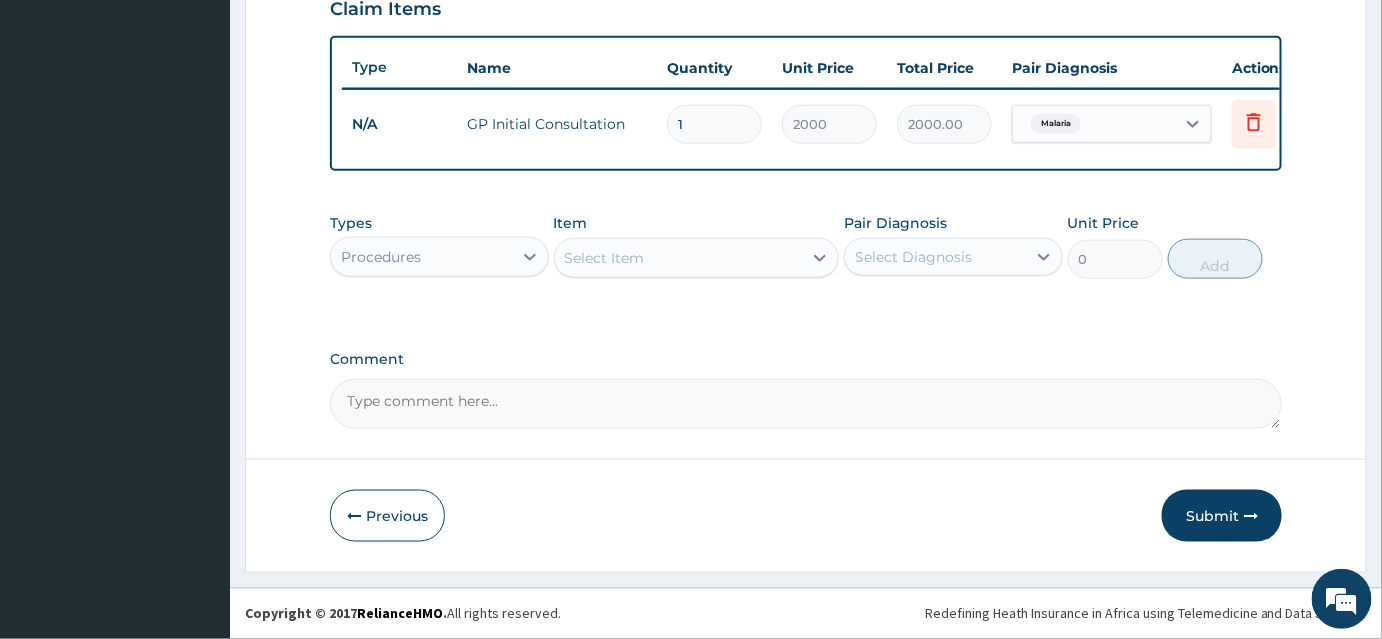 click on "Procedures" at bounding box center [421, 257] 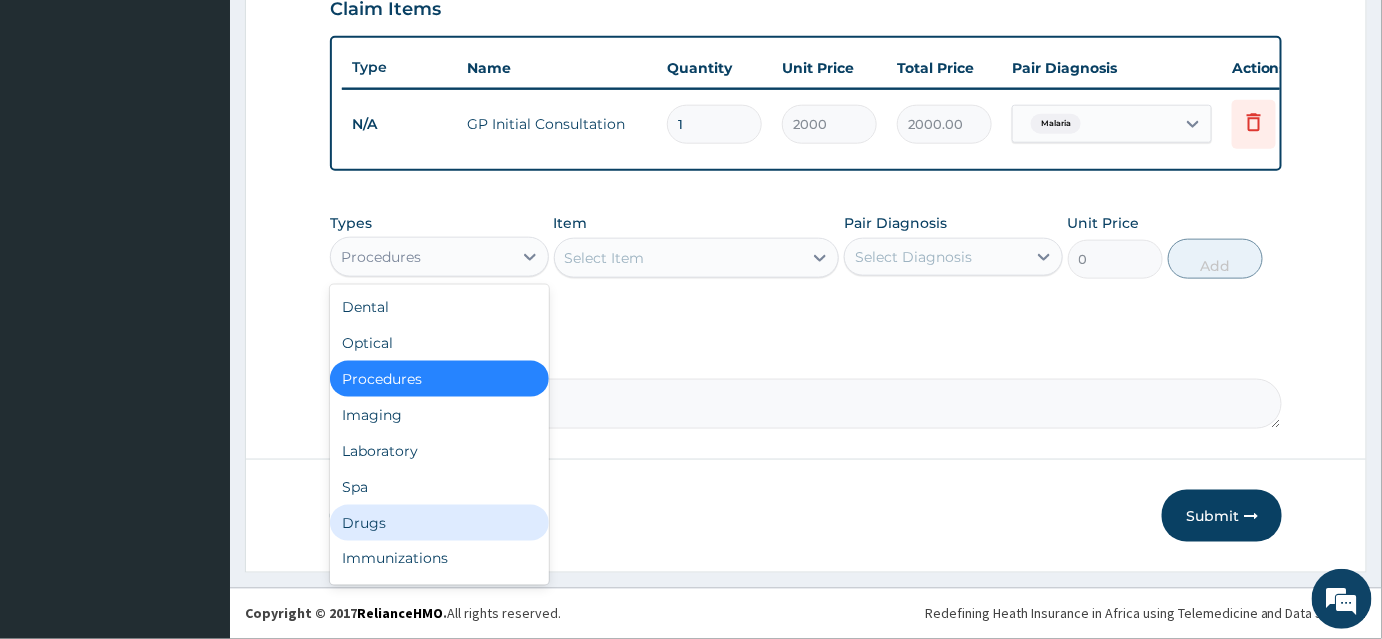 click on "Drugs" at bounding box center (439, 523) 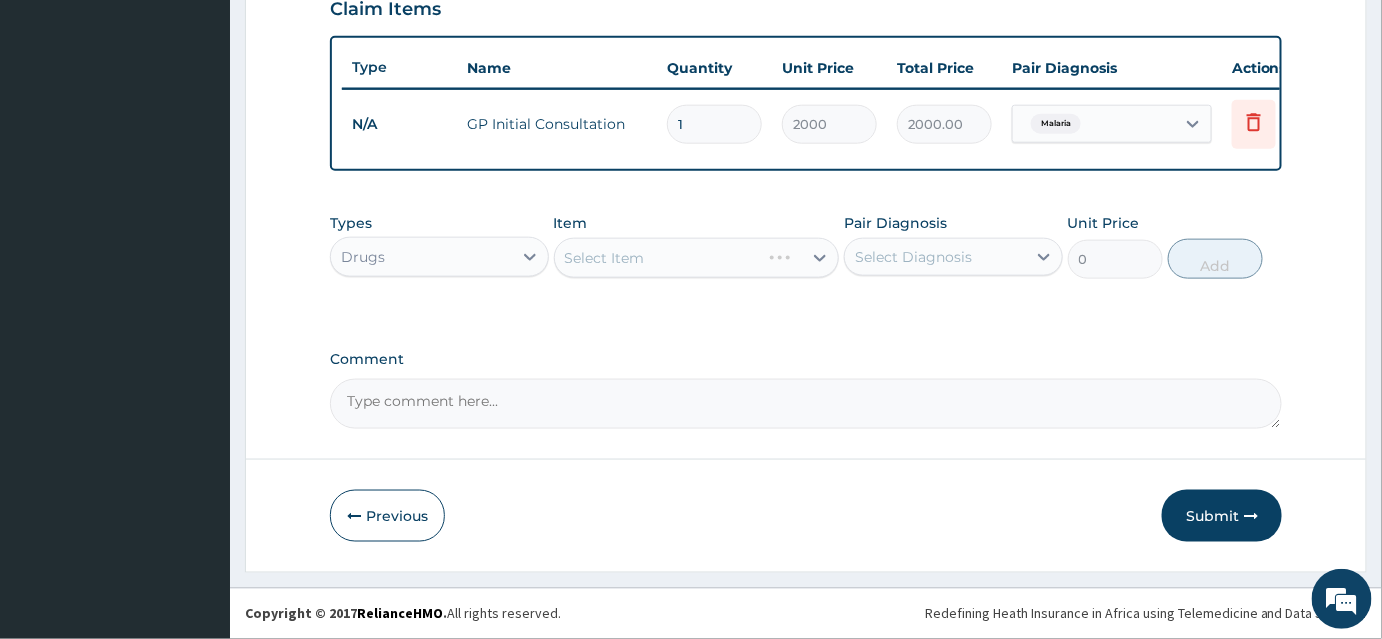 click on "Select Diagnosis" at bounding box center (935, 257) 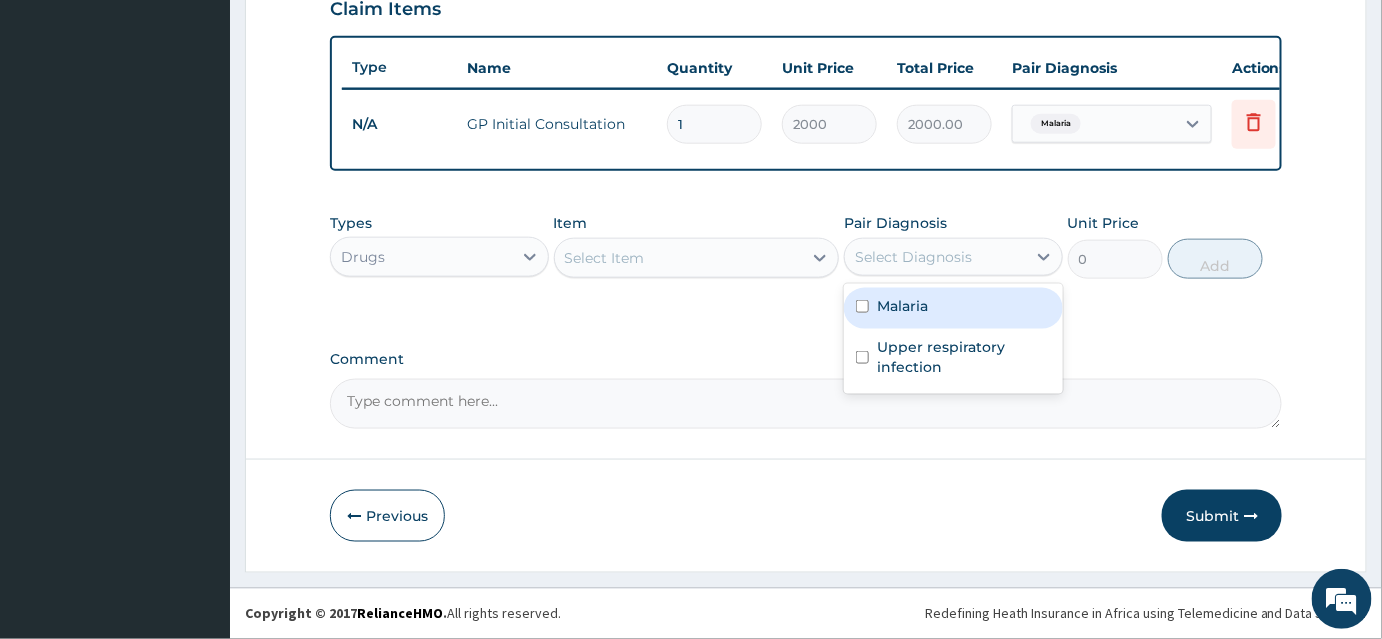 click on "Malaria" at bounding box center [953, 308] 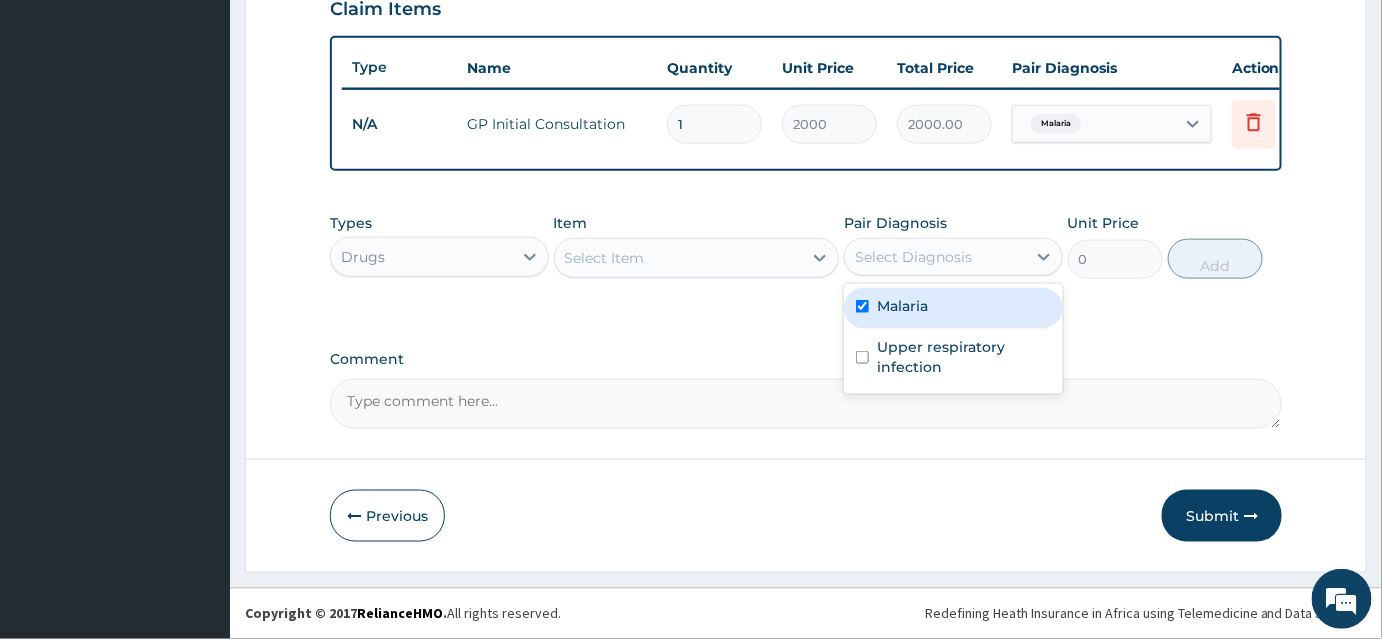 checkbox on "true" 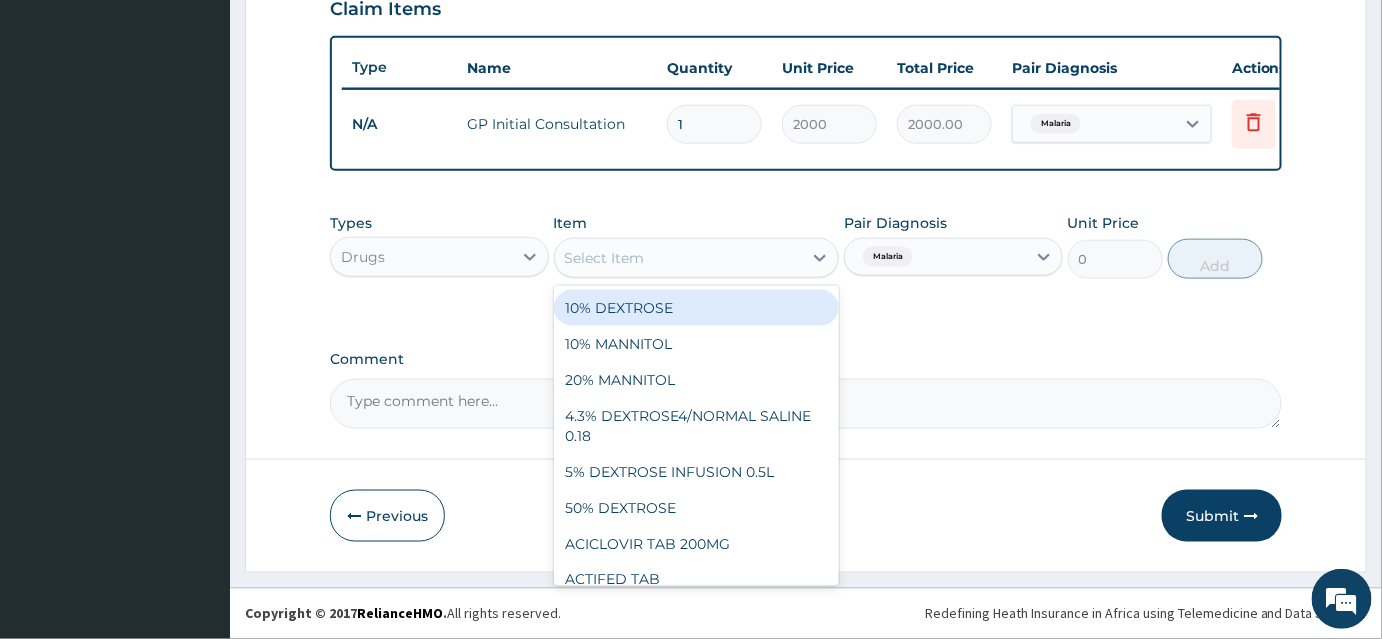 click on "Select Item" at bounding box center (679, 258) 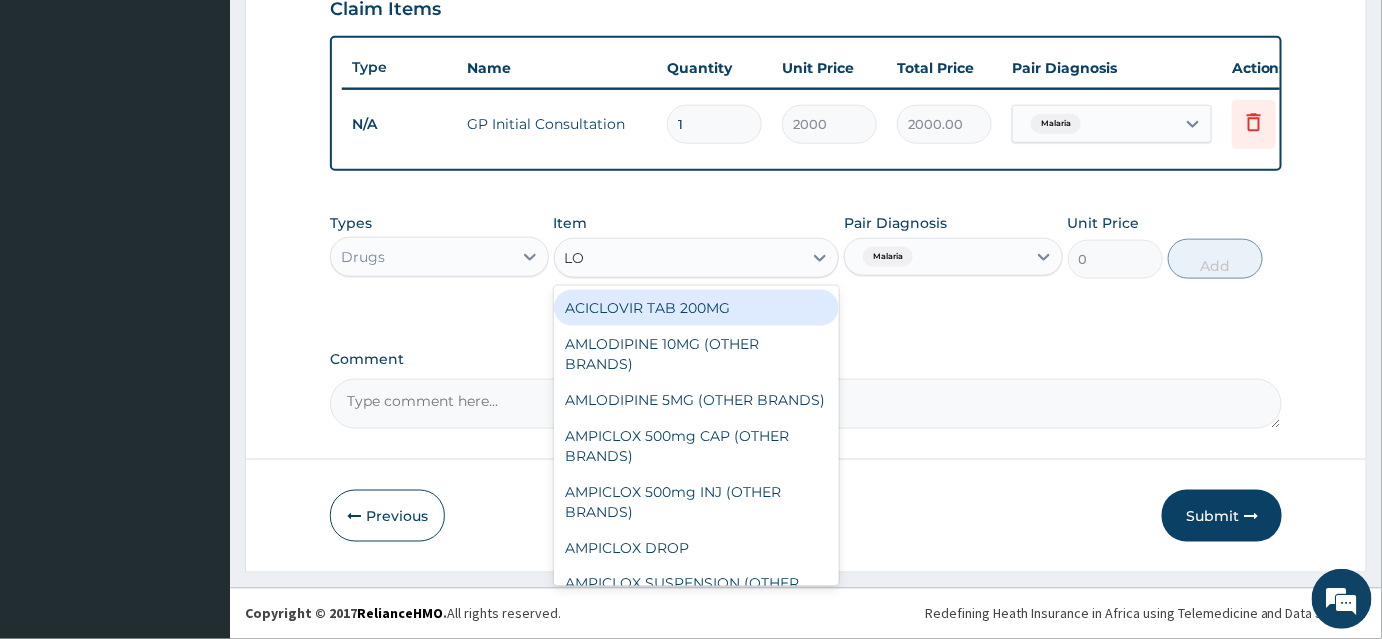 type on "LON" 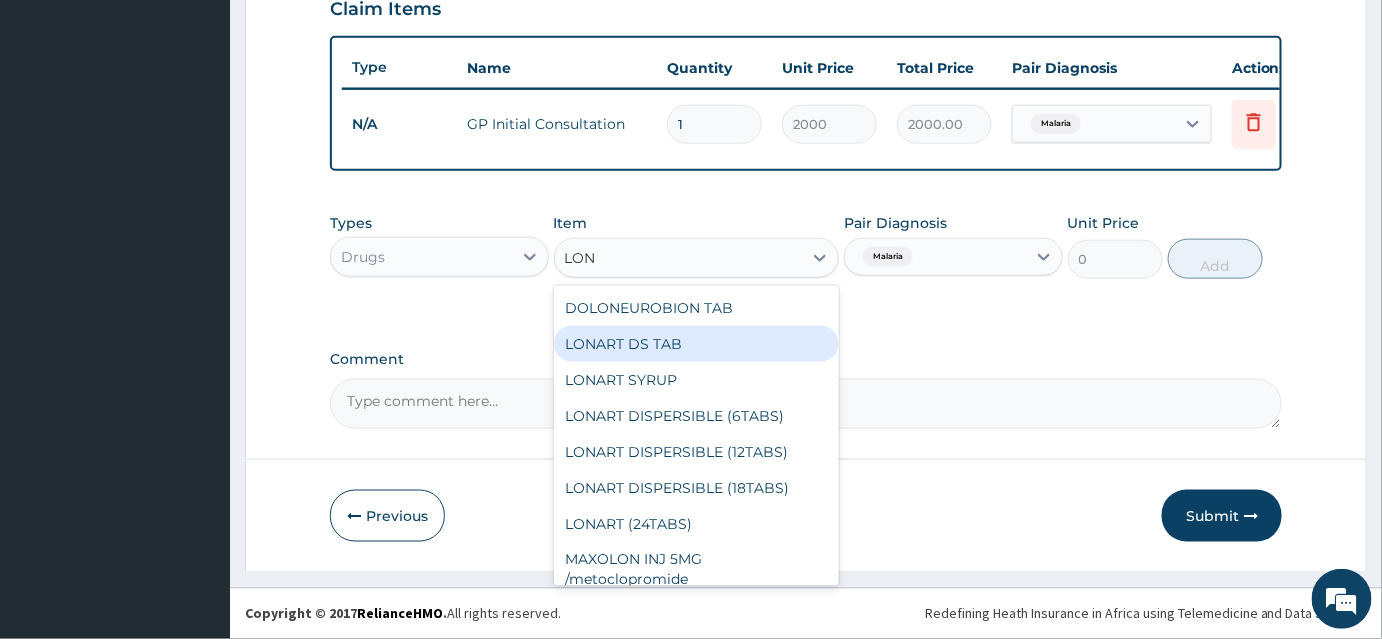 click on "LONART DS TAB" at bounding box center (697, 344) 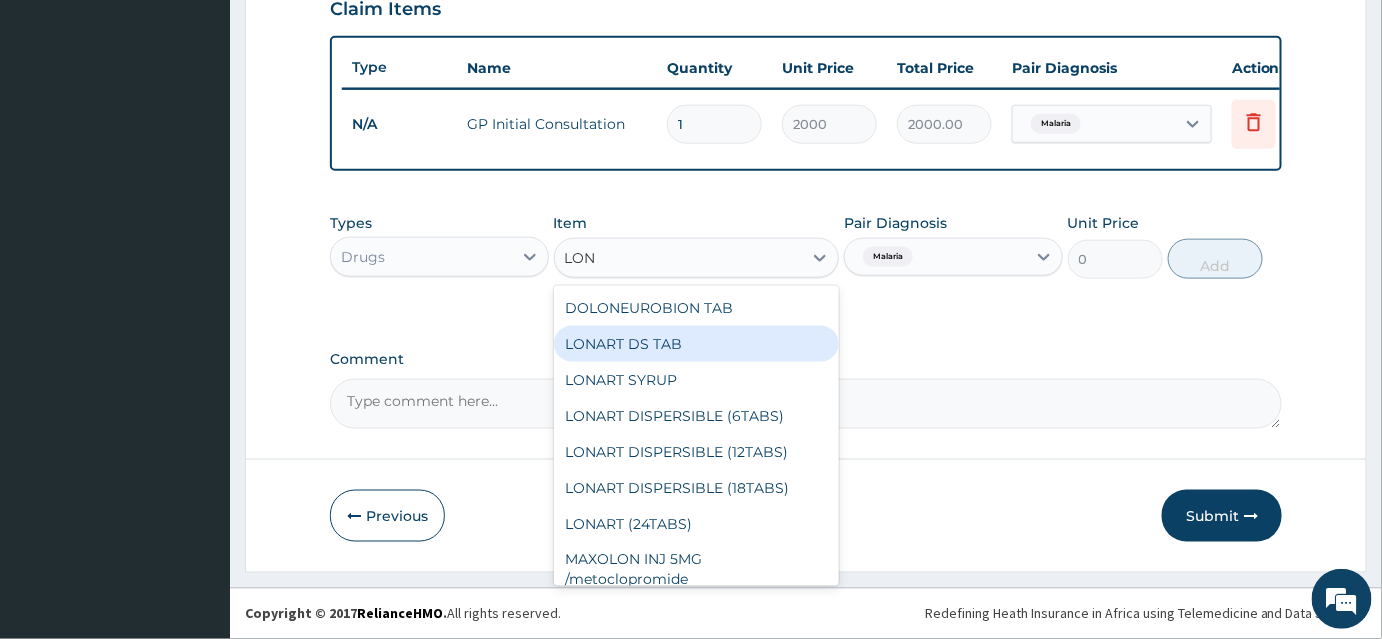 type 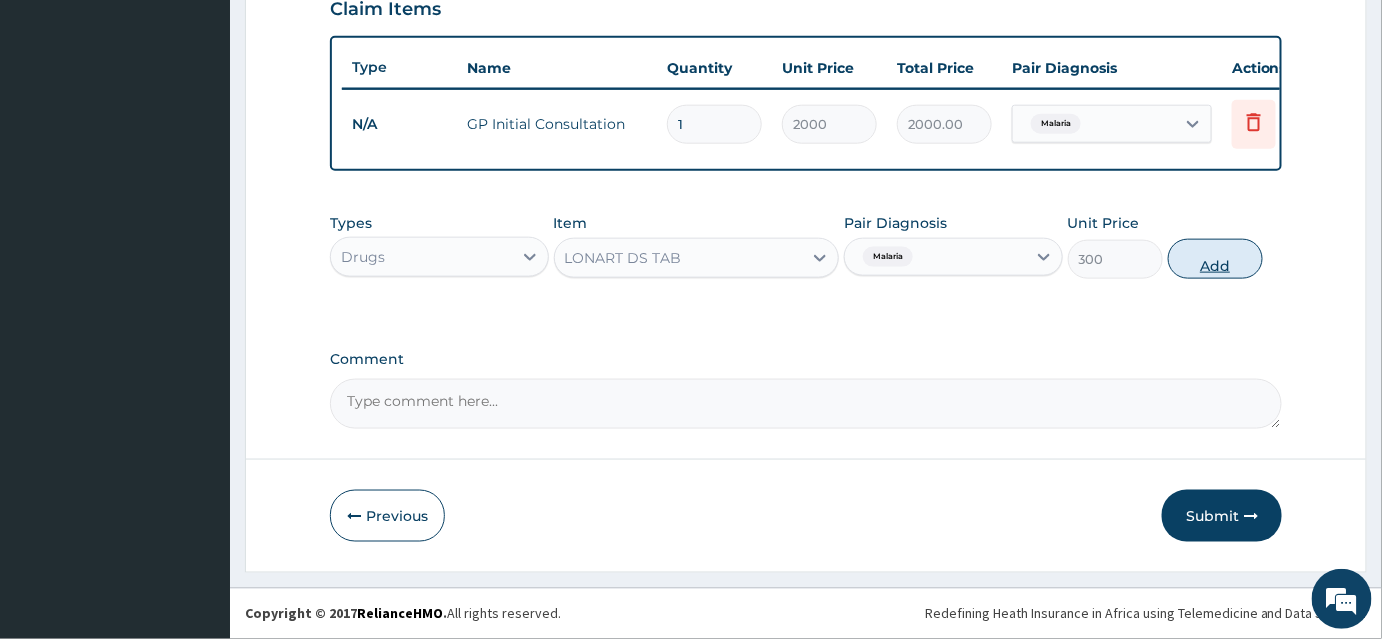 click on "Add" at bounding box center [1215, 259] 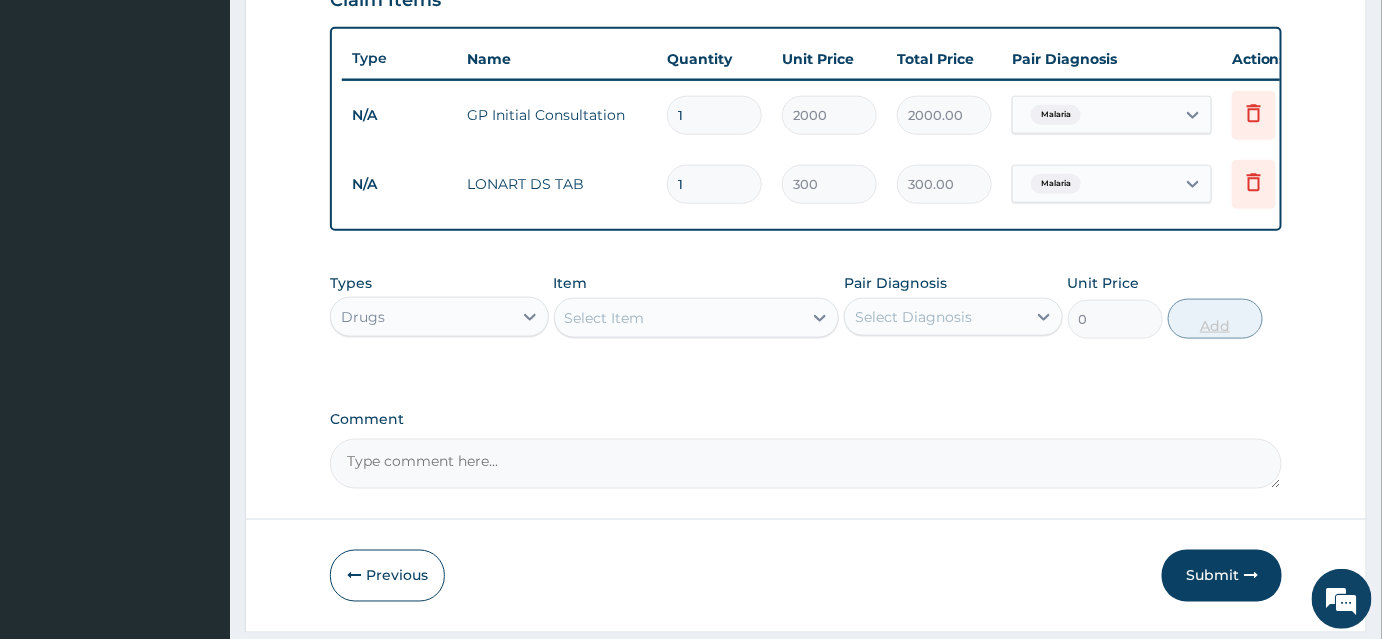 type 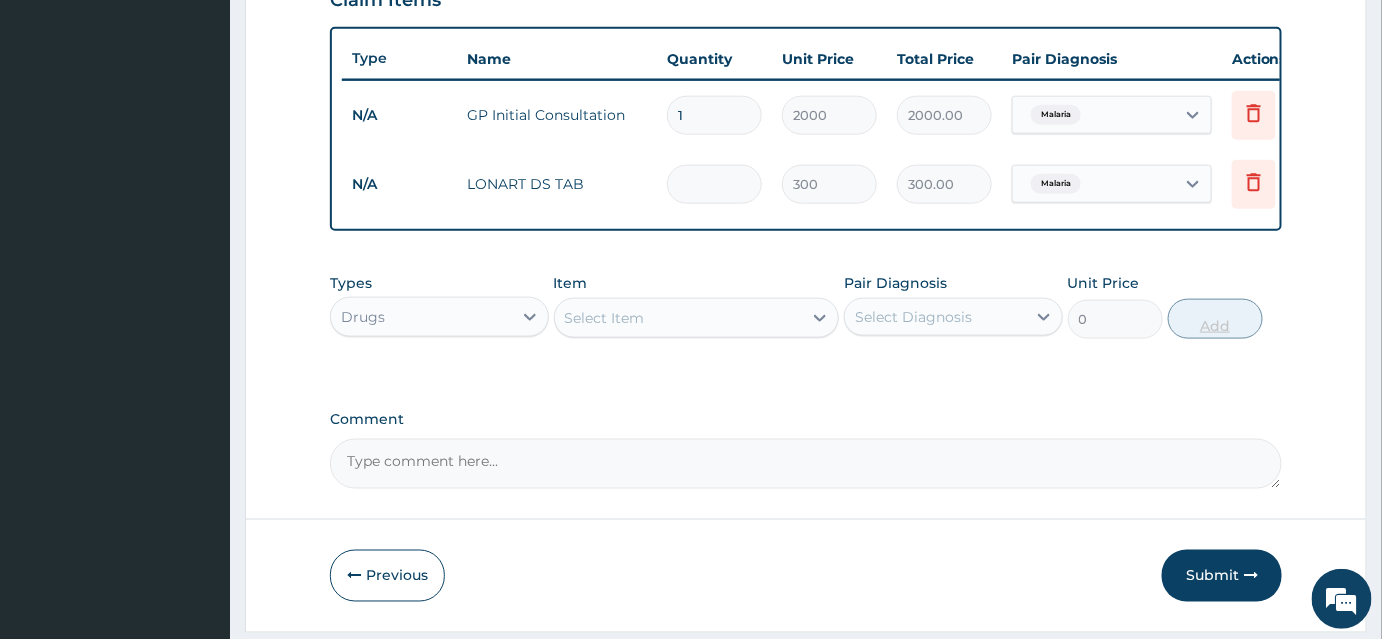 type on "0.00" 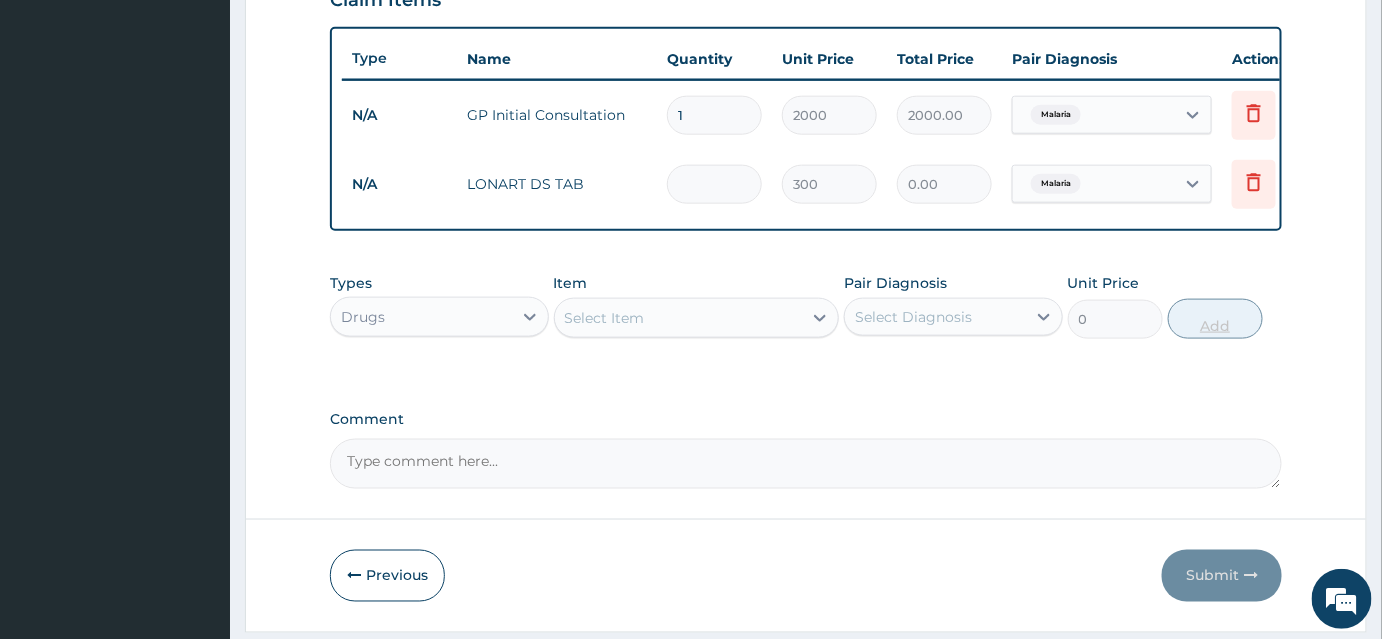 type on "6" 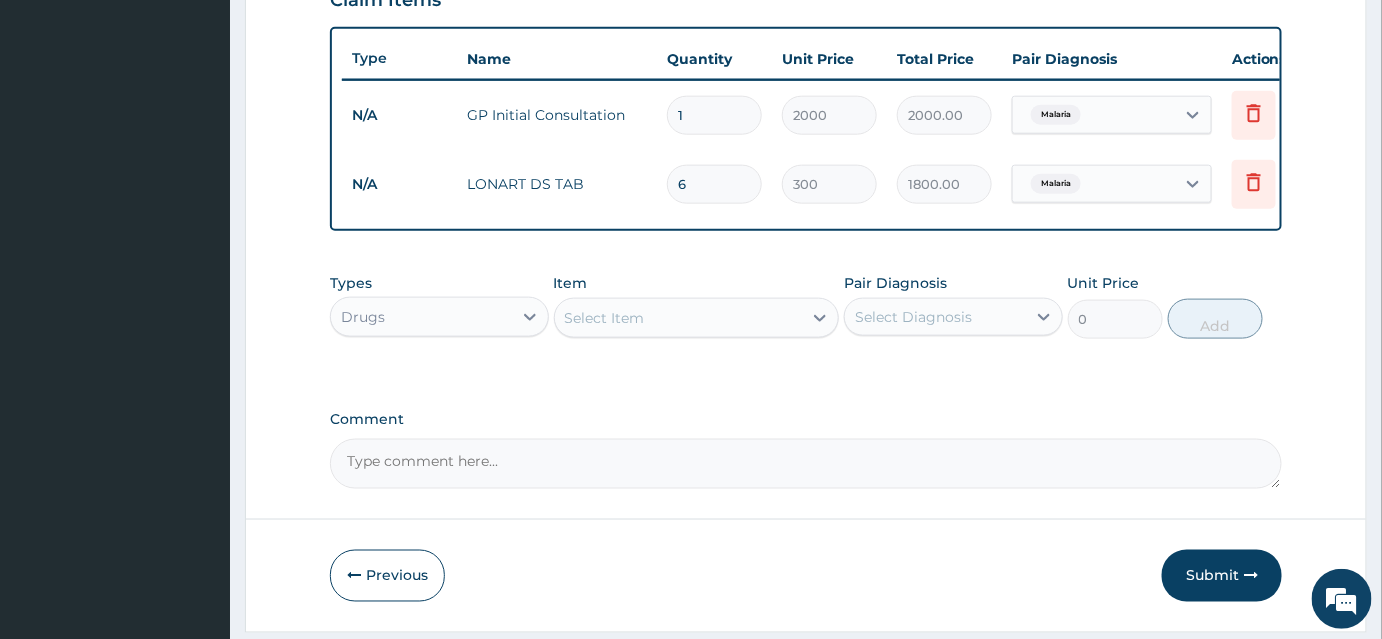 type on "6" 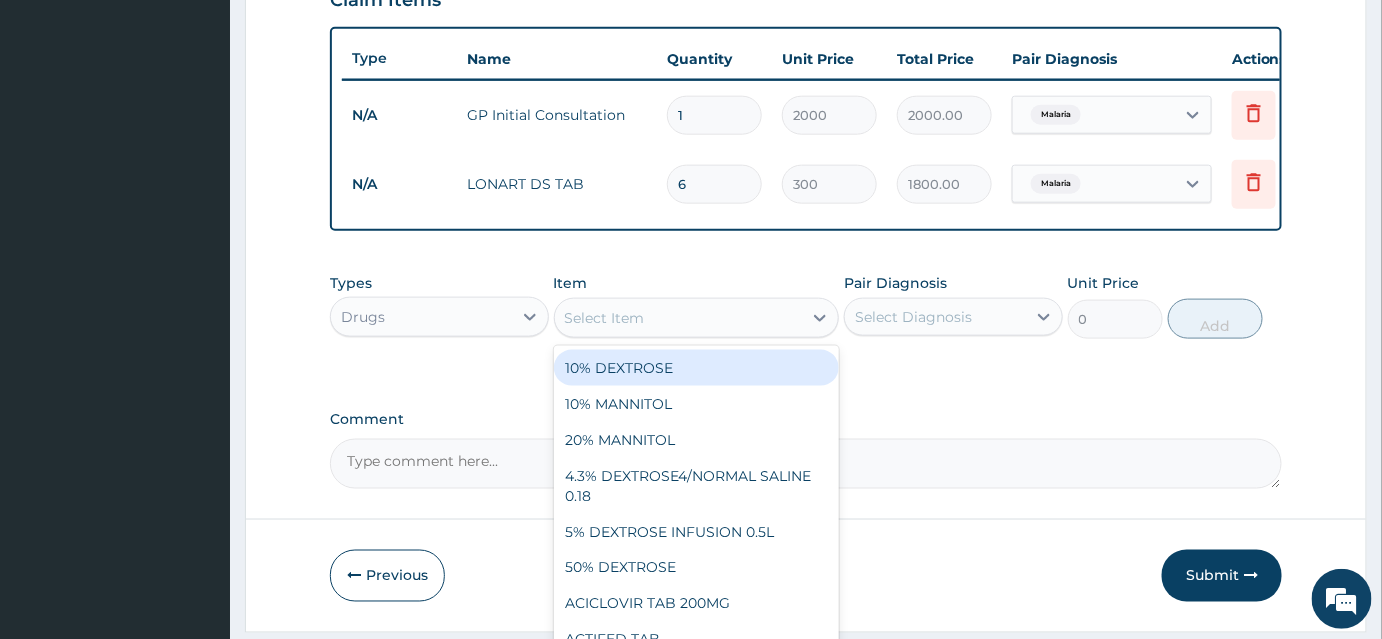 click on "Select Item" at bounding box center [679, 318] 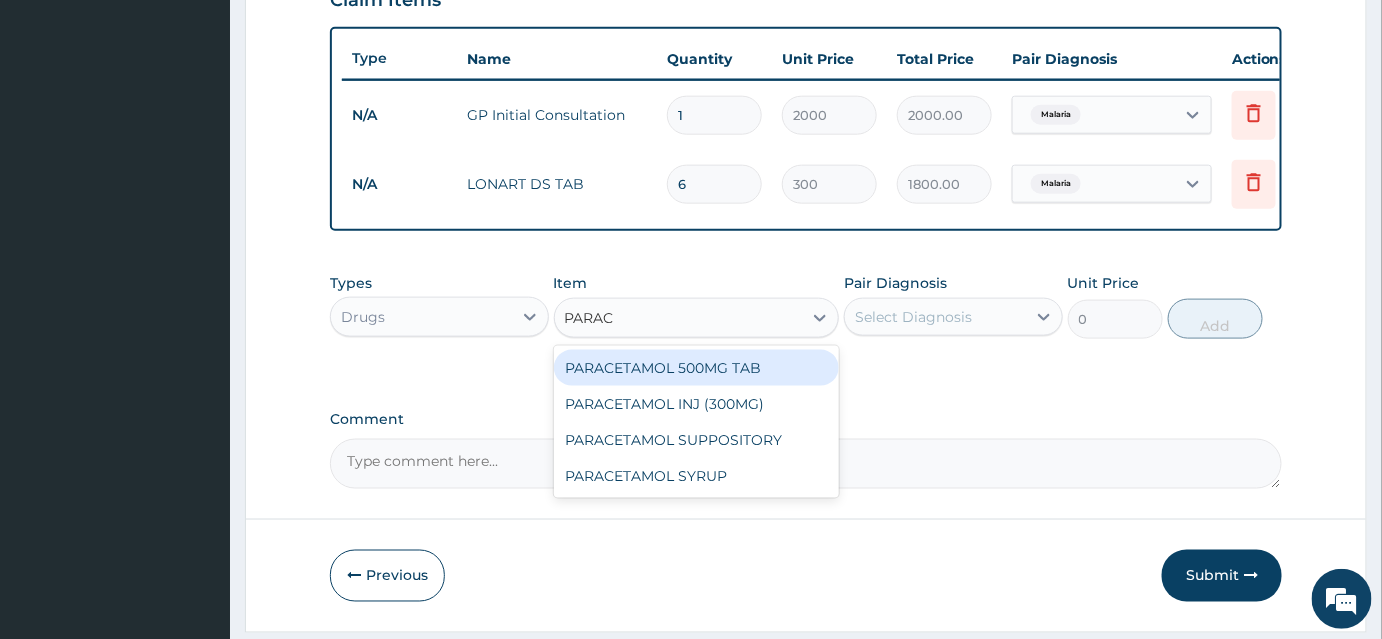 type on "PARACE" 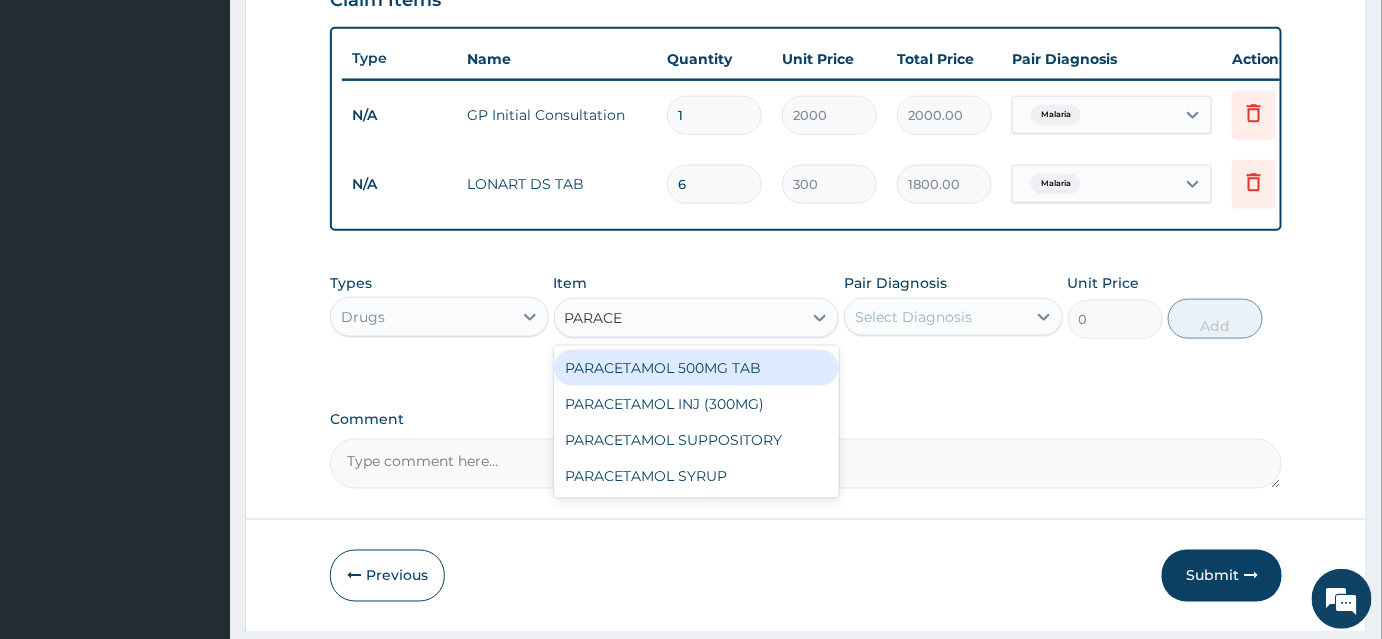 click on "PARACETAMOL 500MG TAB" at bounding box center (697, 368) 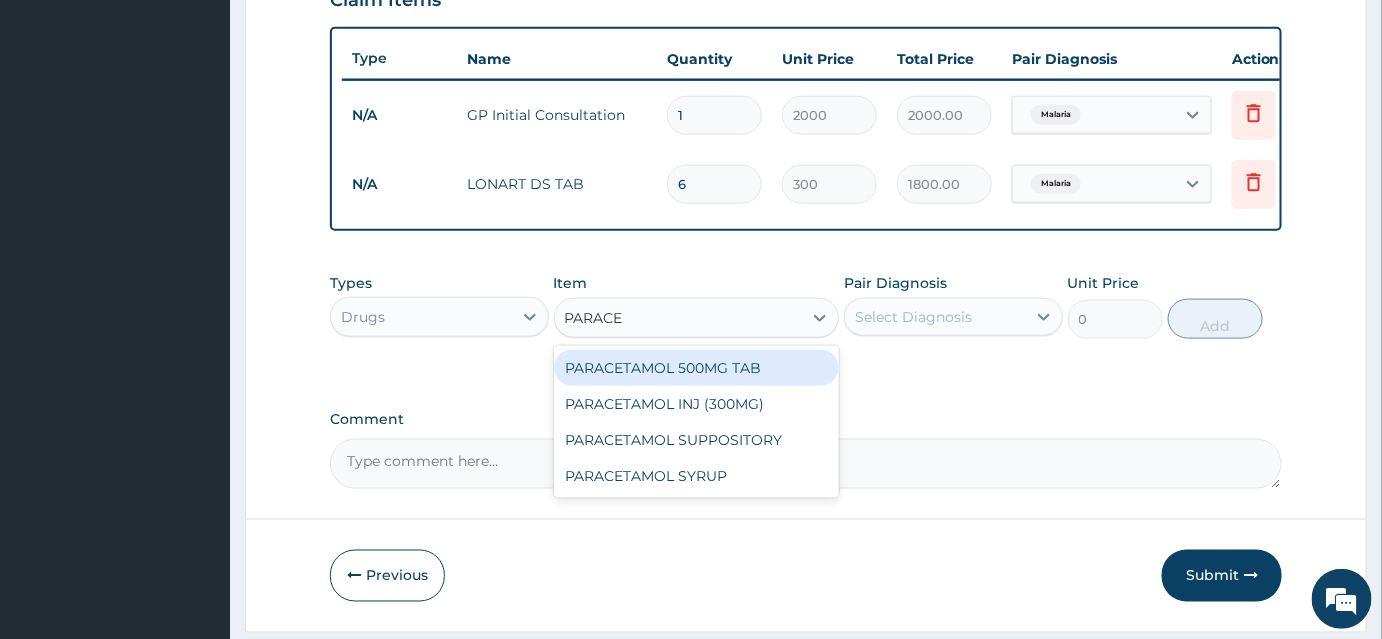 type 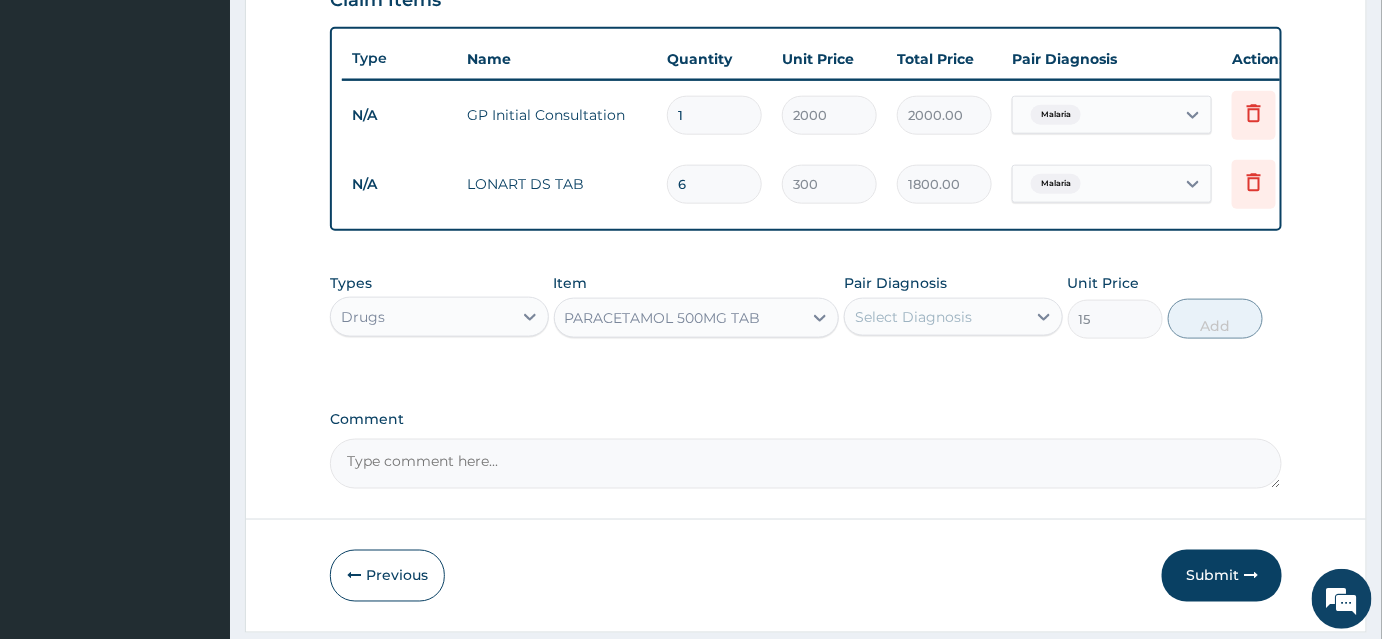 click on "Select Diagnosis" at bounding box center [913, 317] 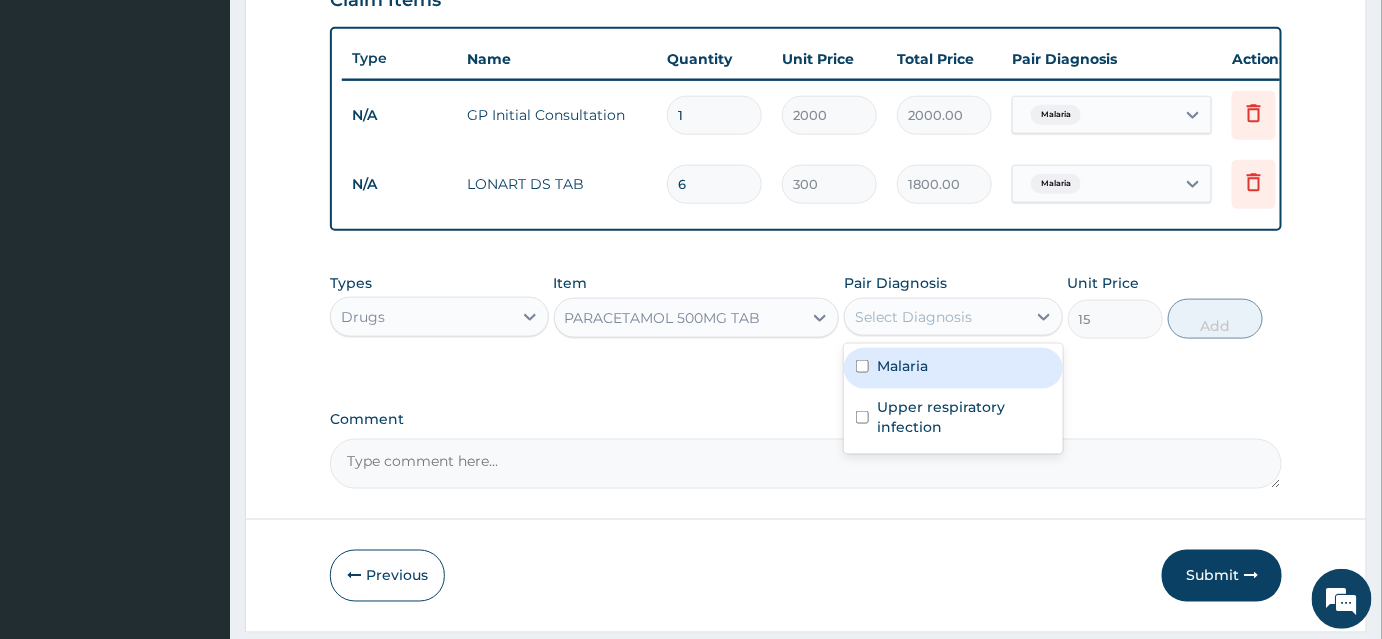 drag, startPoint x: 917, startPoint y: 370, endPoint x: 932, endPoint y: 369, distance: 15.033297 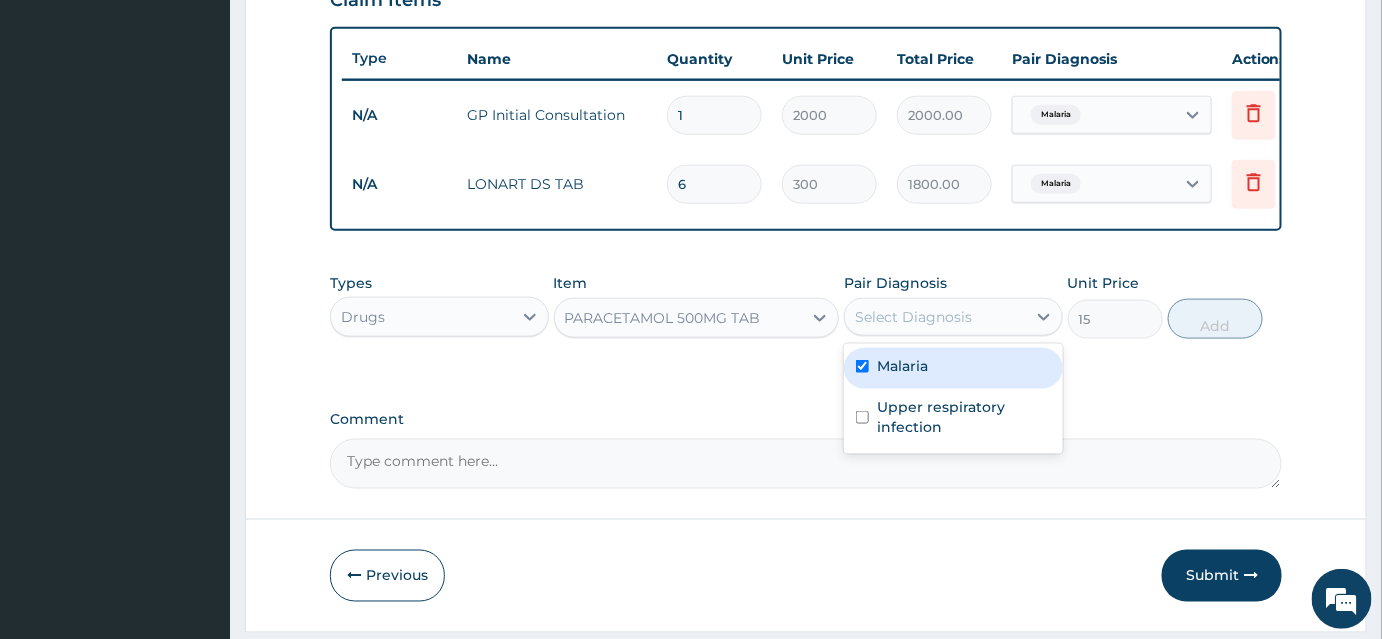 checkbox on "true" 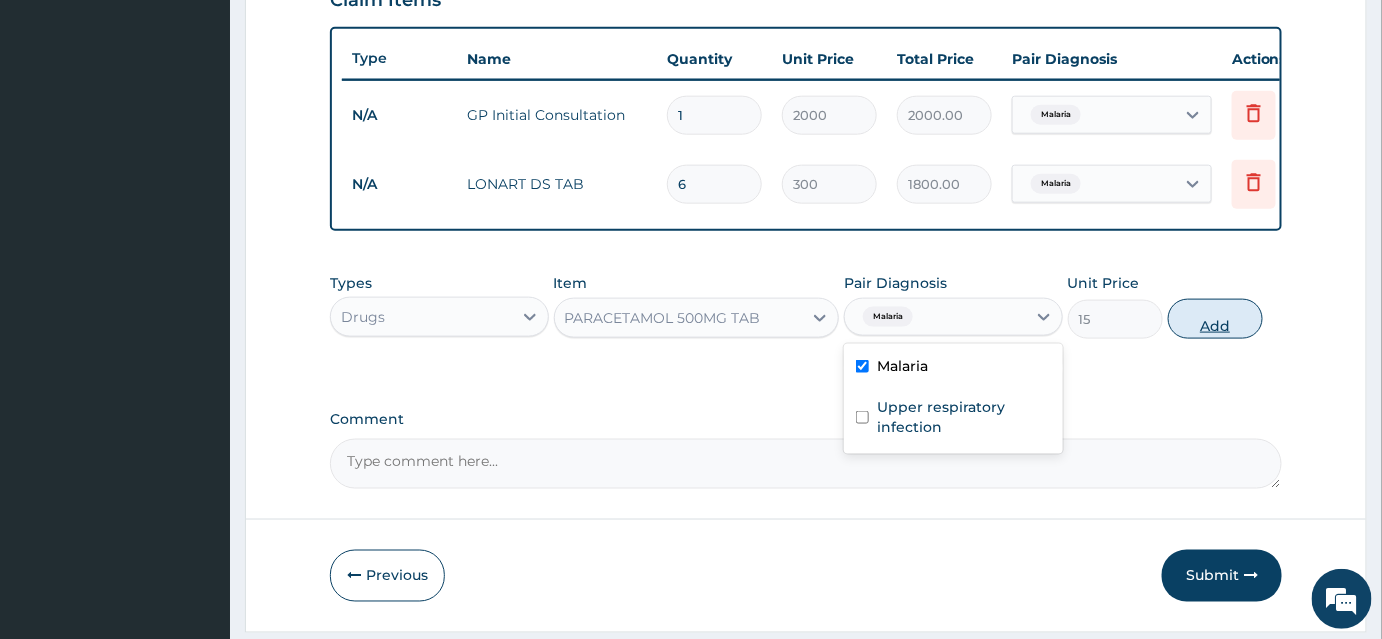 click on "Add" at bounding box center [1215, 319] 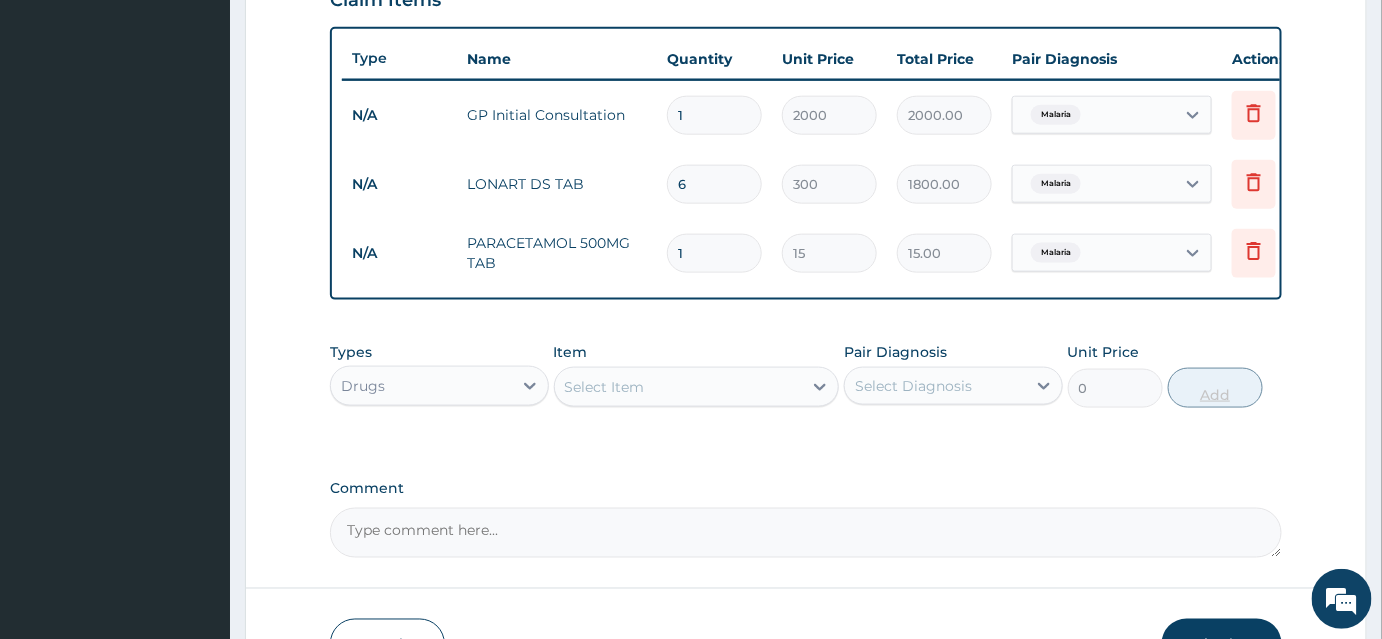 type on "18" 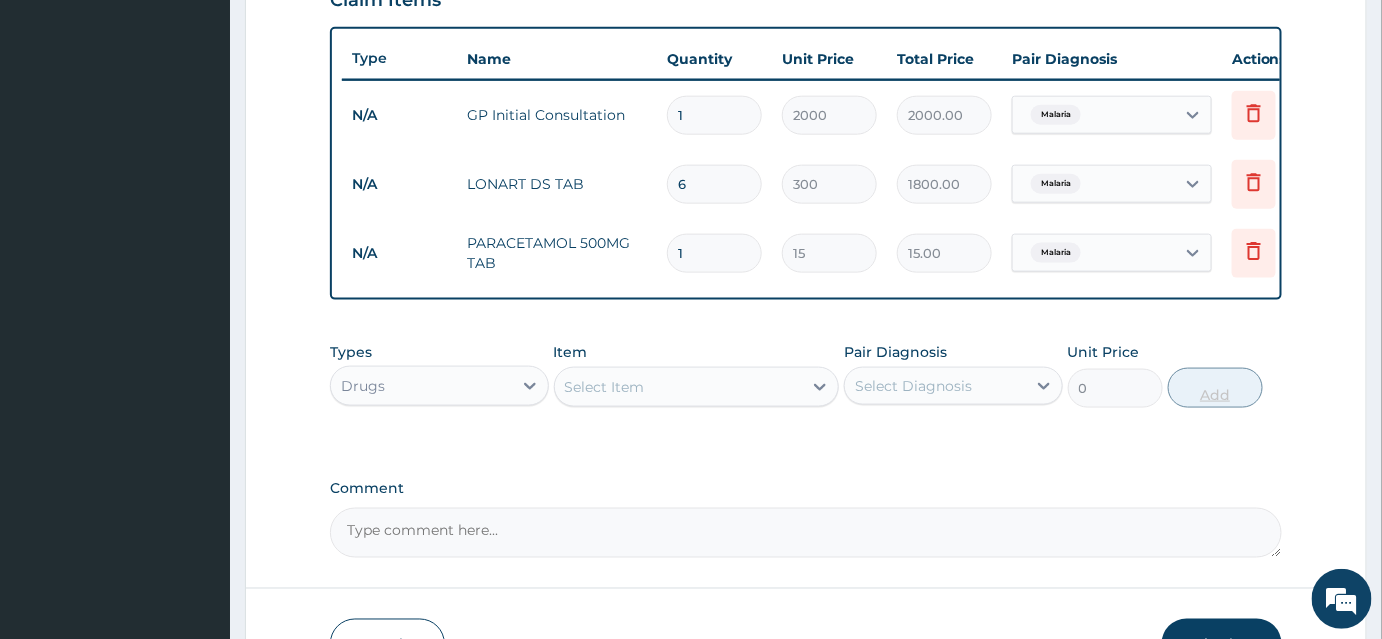 type on "270.00" 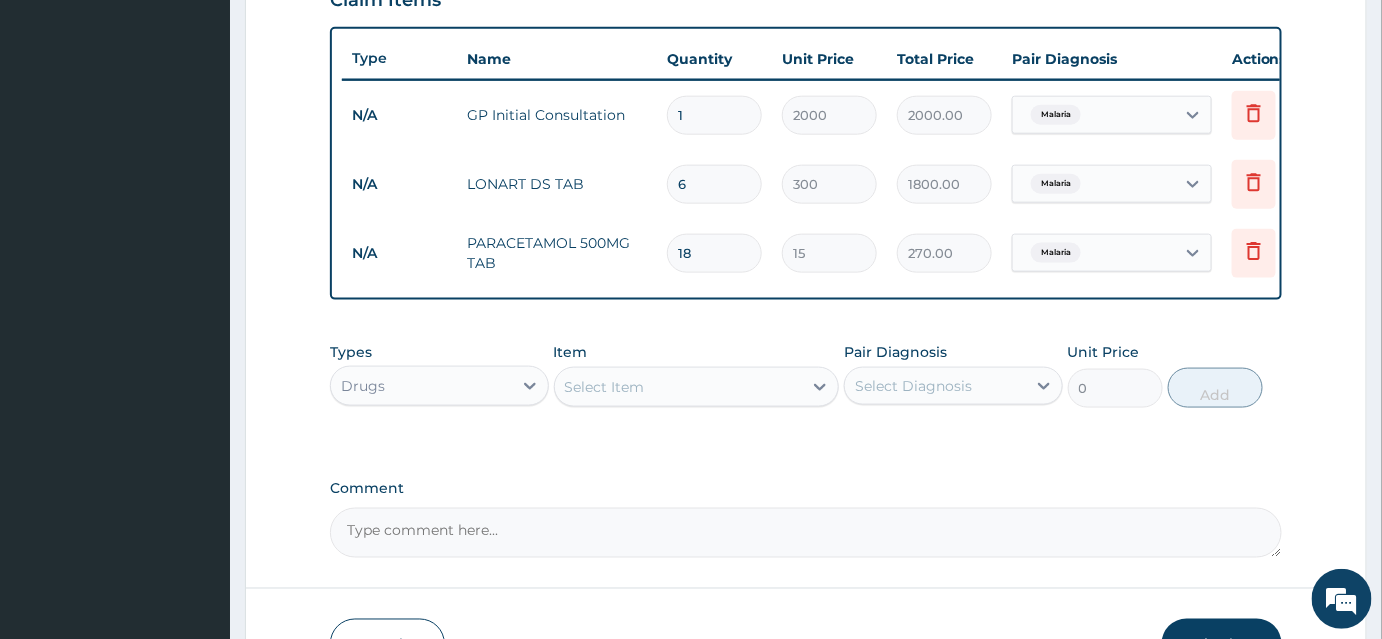 type on "18" 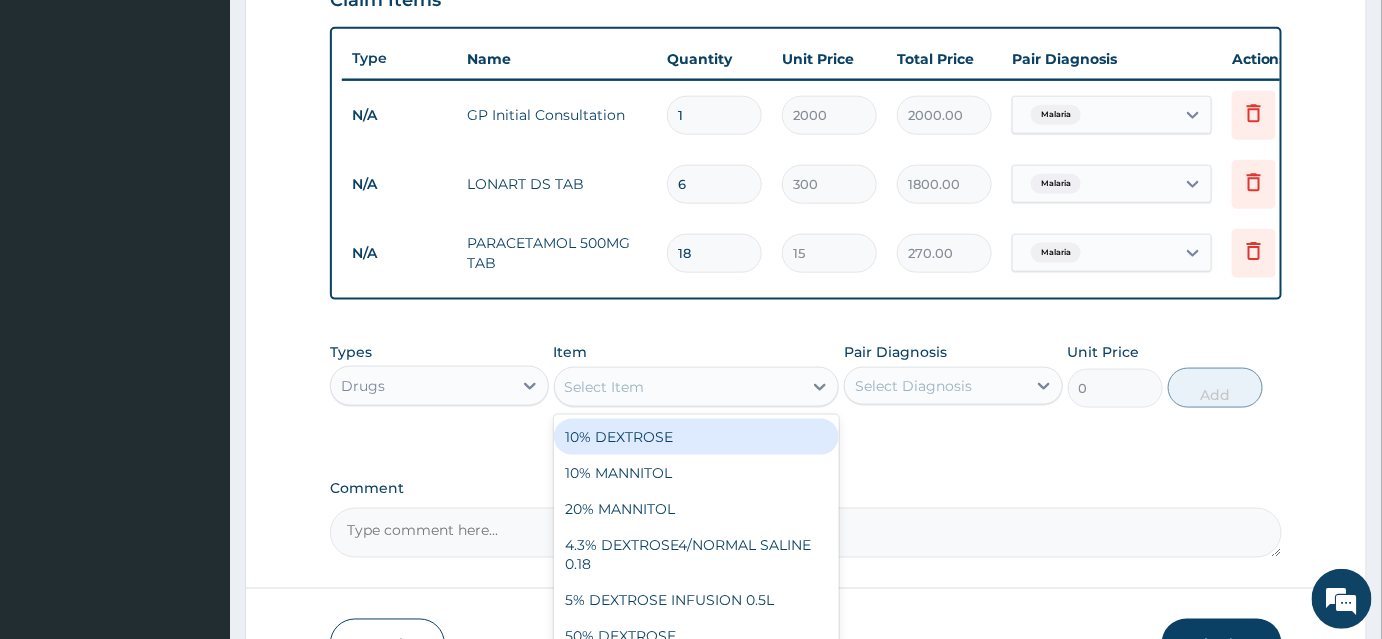 click on "Select Item" at bounding box center [679, 387] 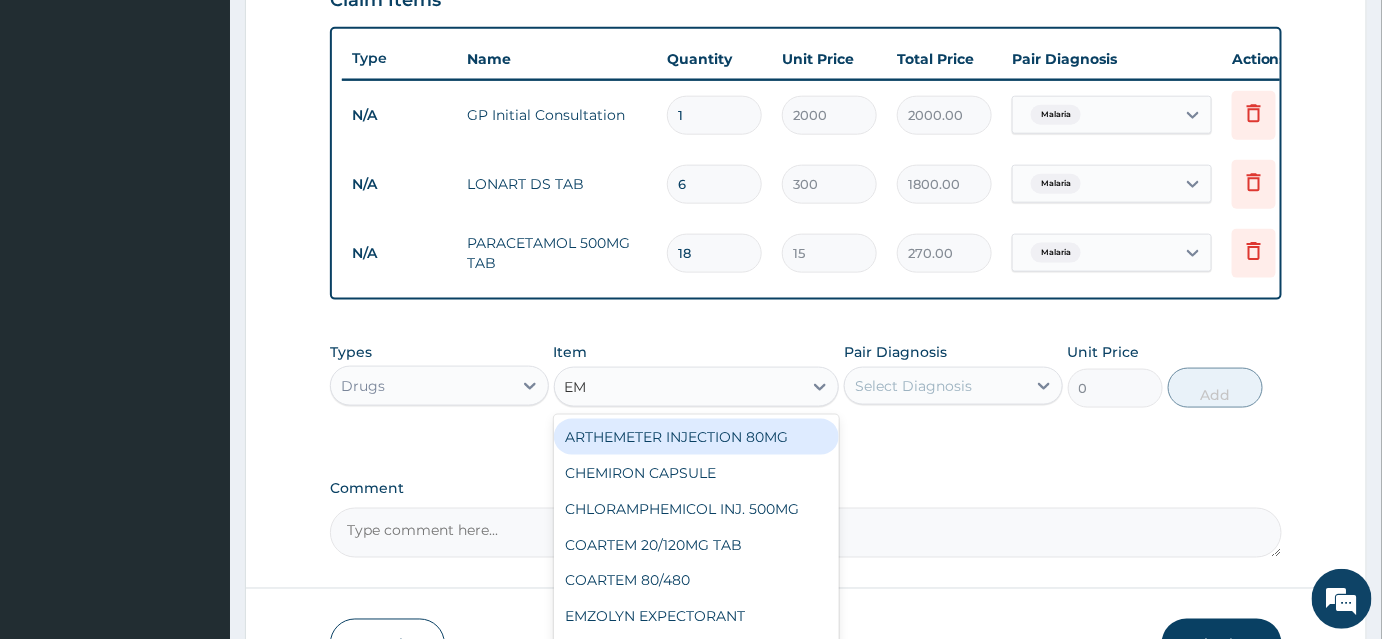 type on "EMZ" 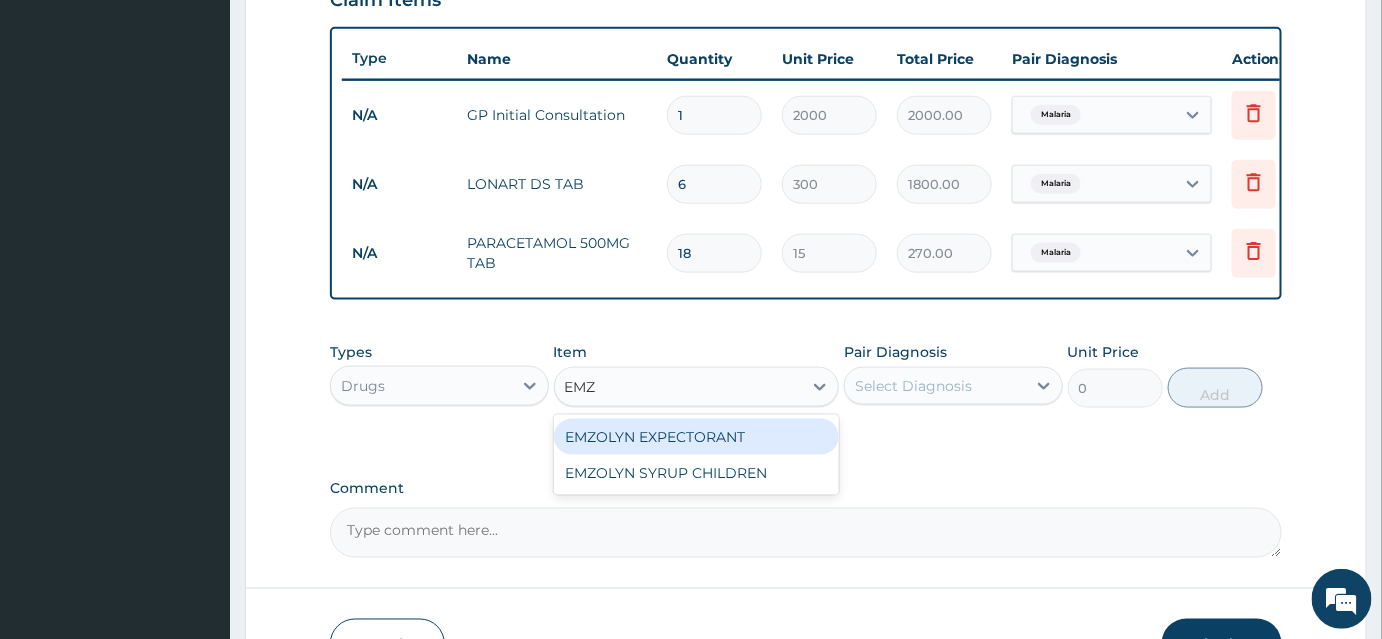 click on "EMZOLYN EXPECTORANT" at bounding box center [697, 437] 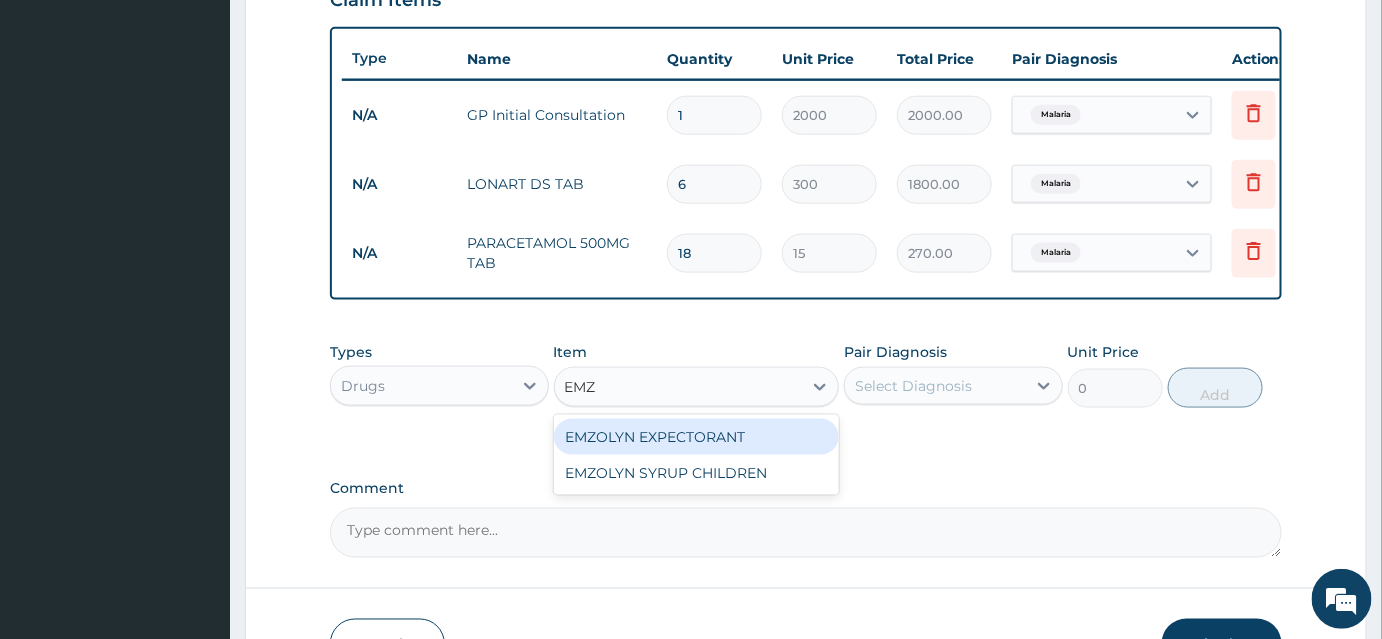 type 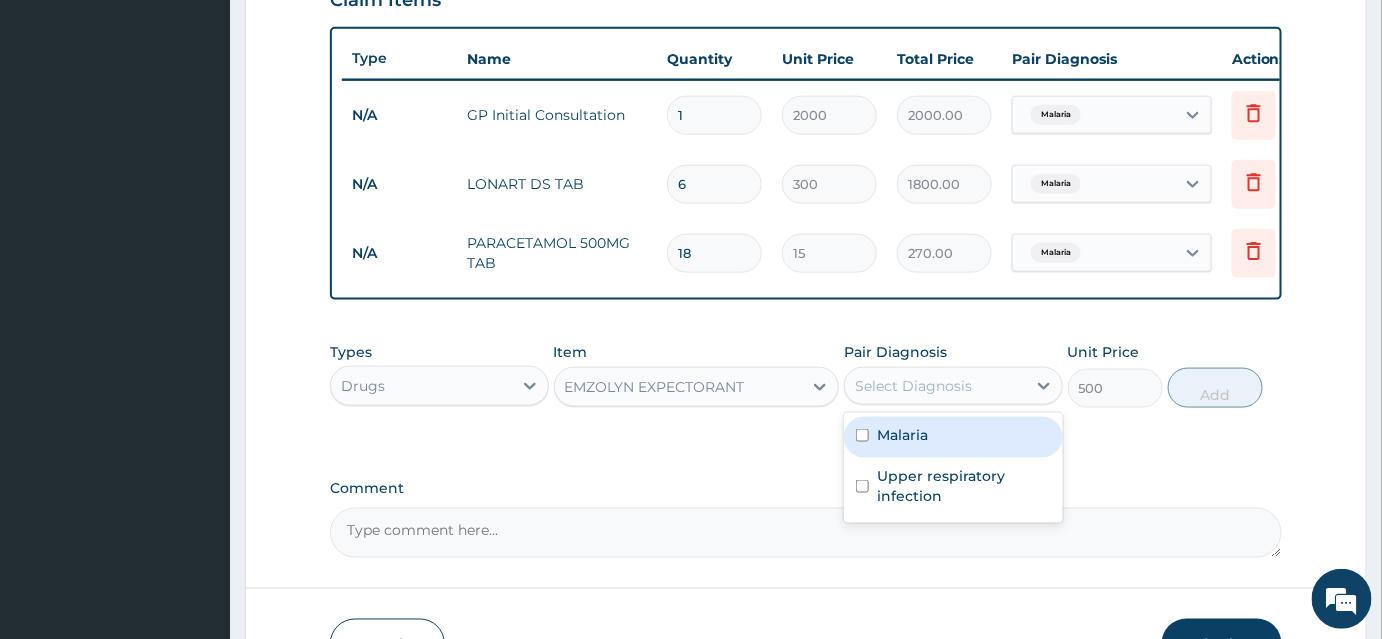 click on "Select Diagnosis" at bounding box center [935, 386] 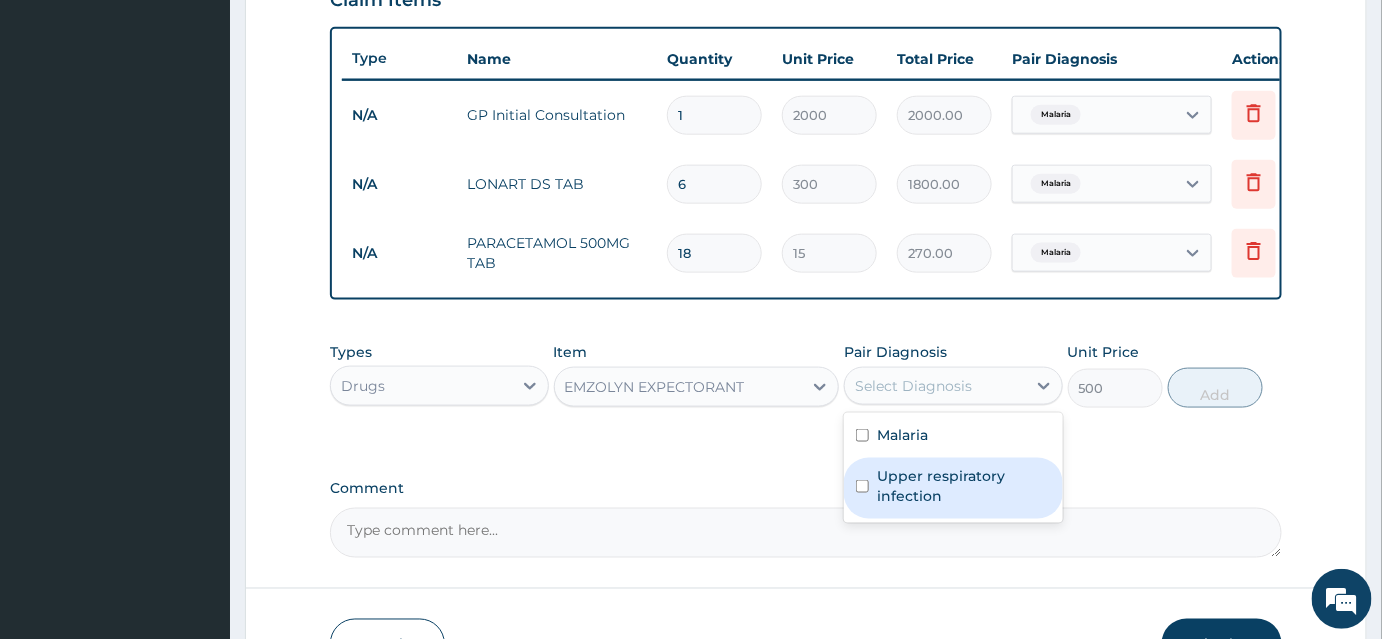 click on "Upper respiratory infection" at bounding box center (964, 486) 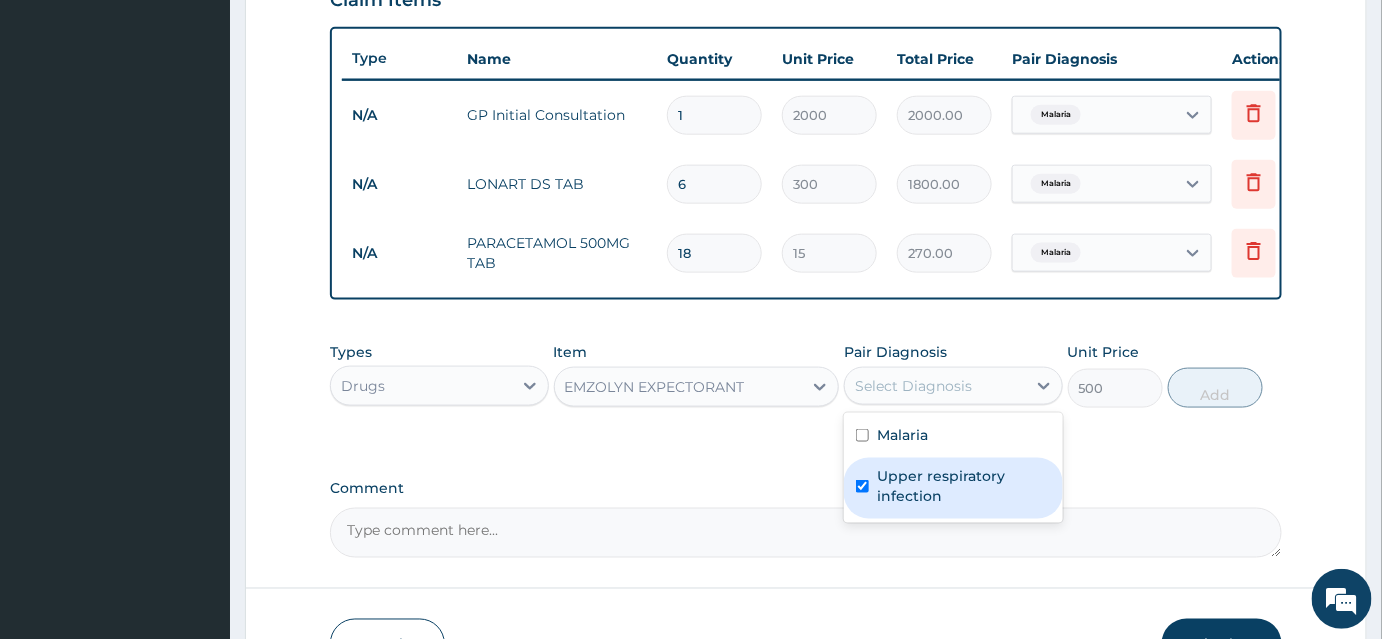 checkbox on "true" 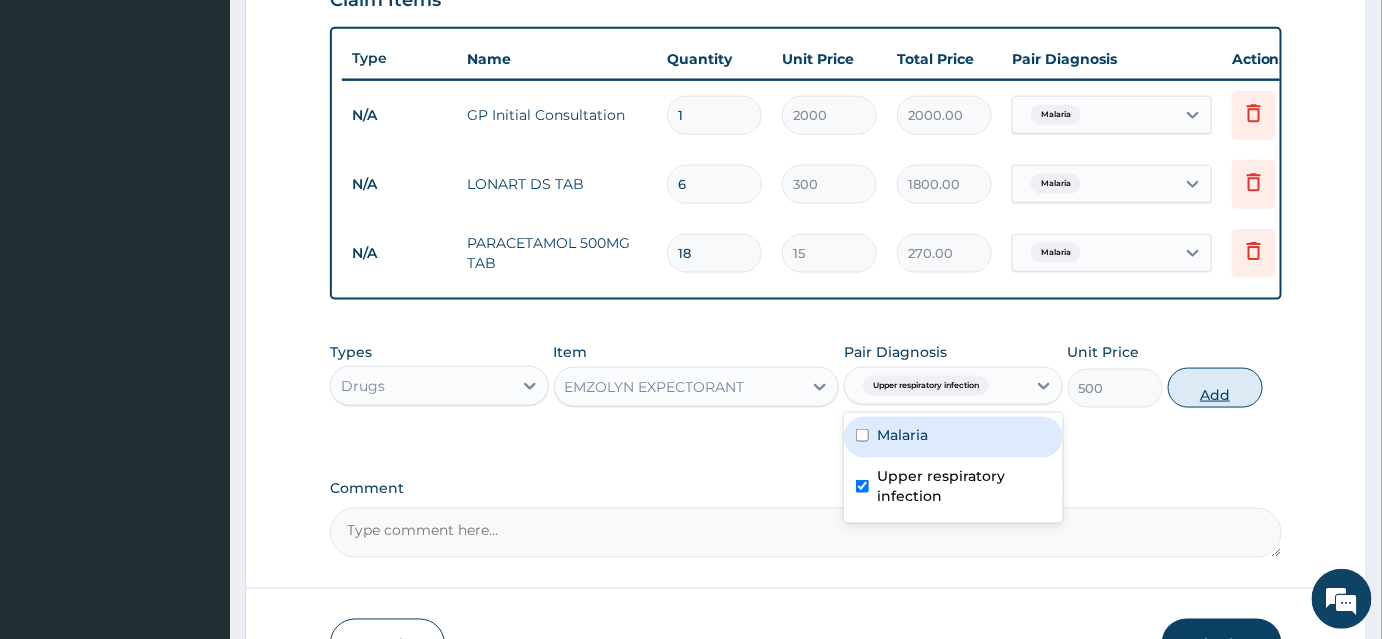 click on "Add" at bounding box center [1215, 388] 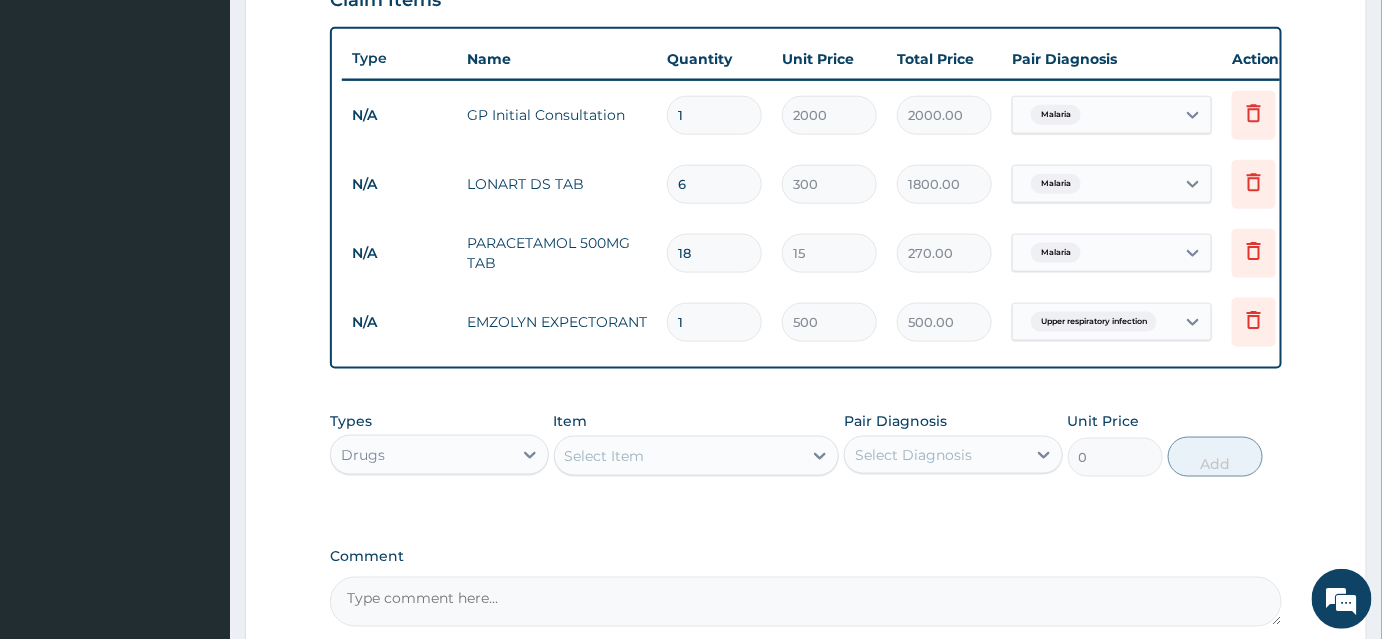 click on "Malaria" at bounding box center [1056, 115] 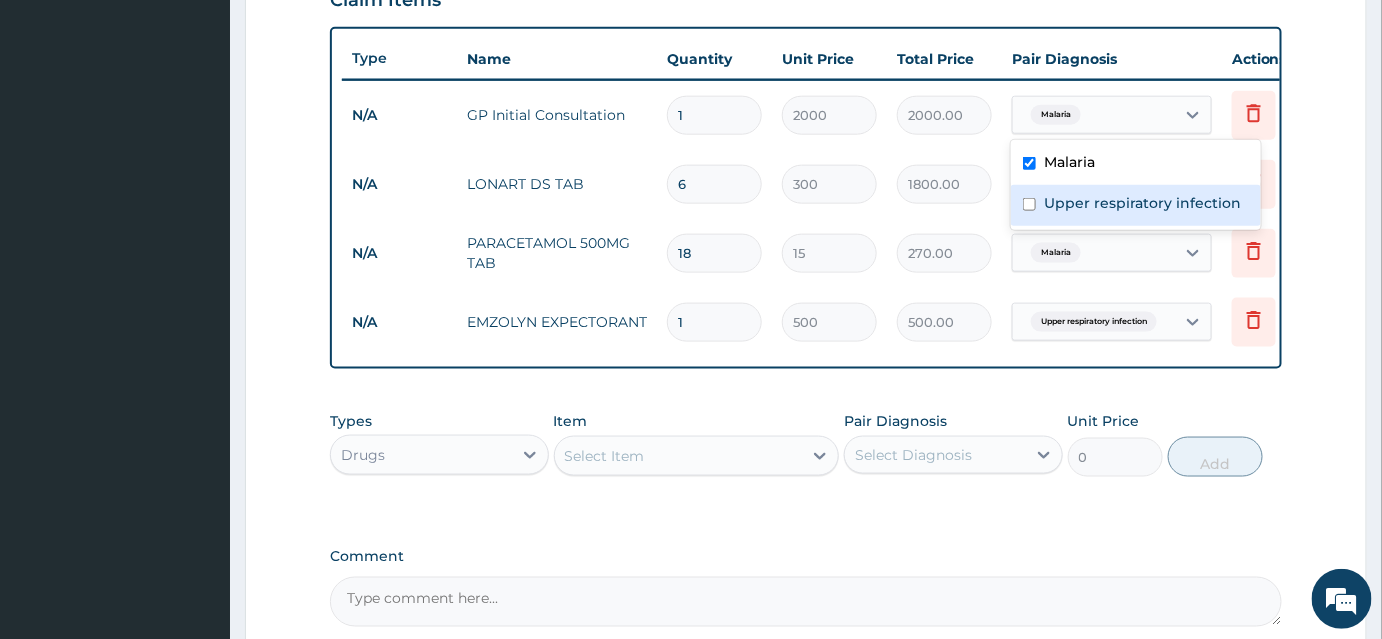 click on "Upper respiratory infection" at bounding box center [1136, 205] 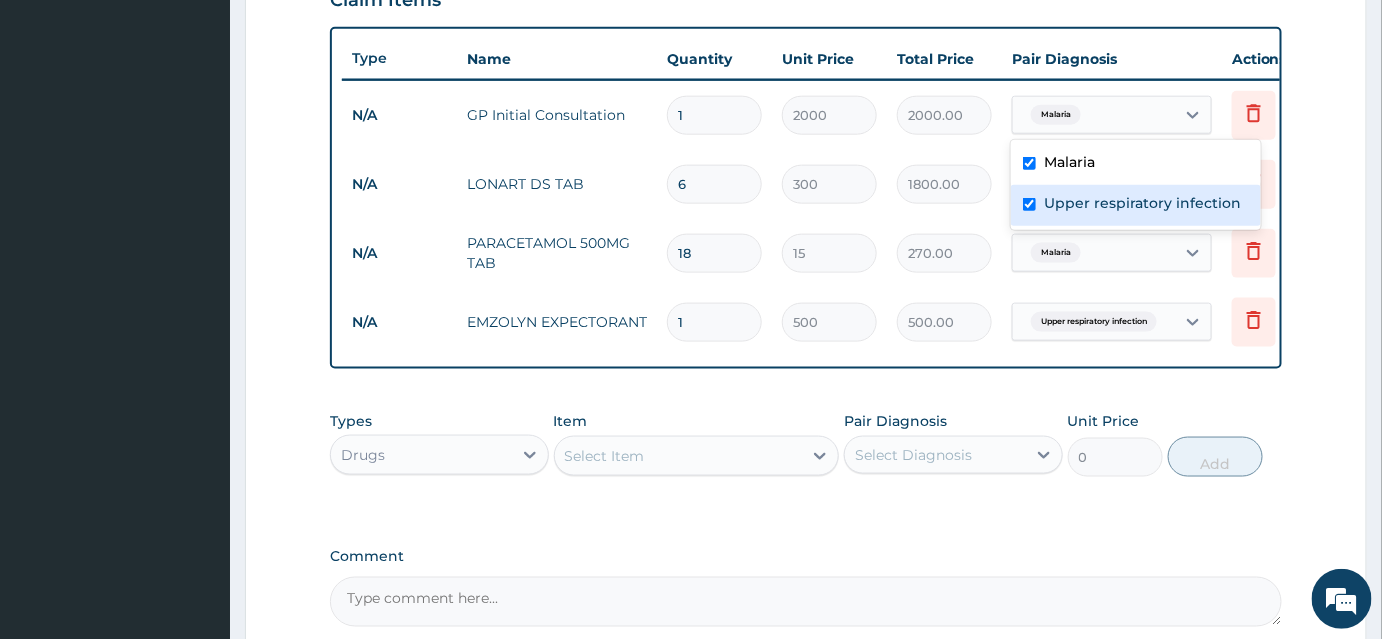 checkbox on "true" 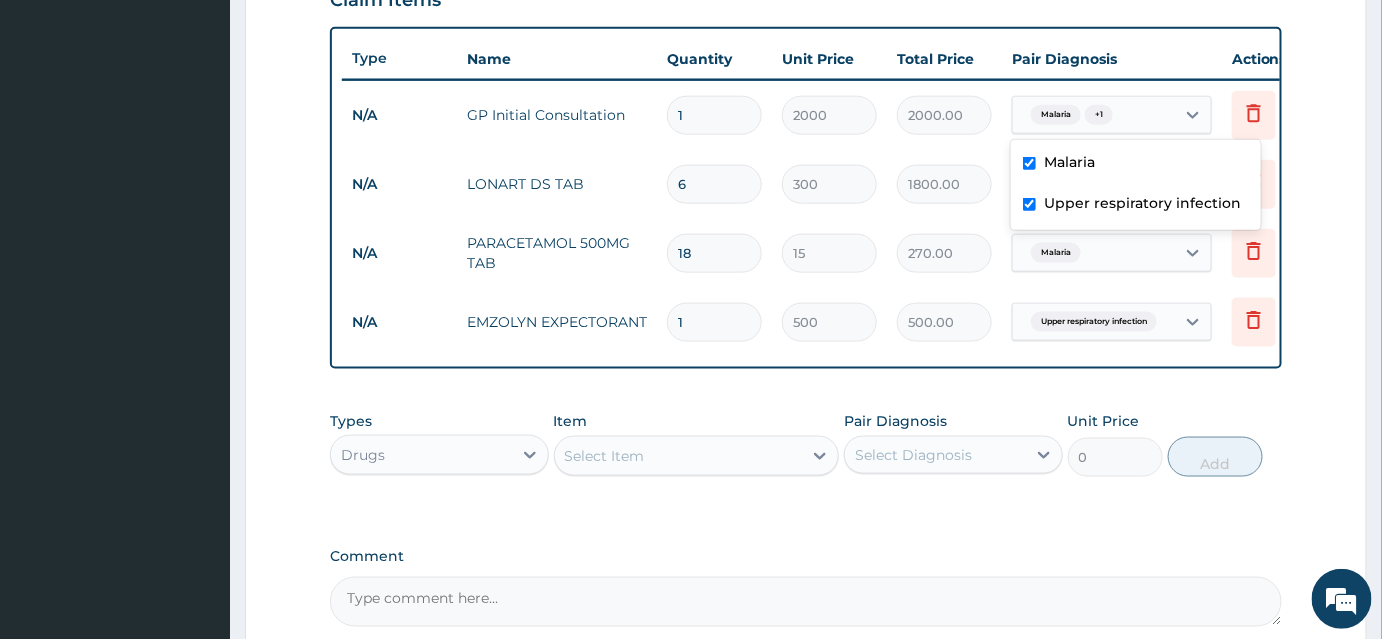click at bounding box center (1029, 163) 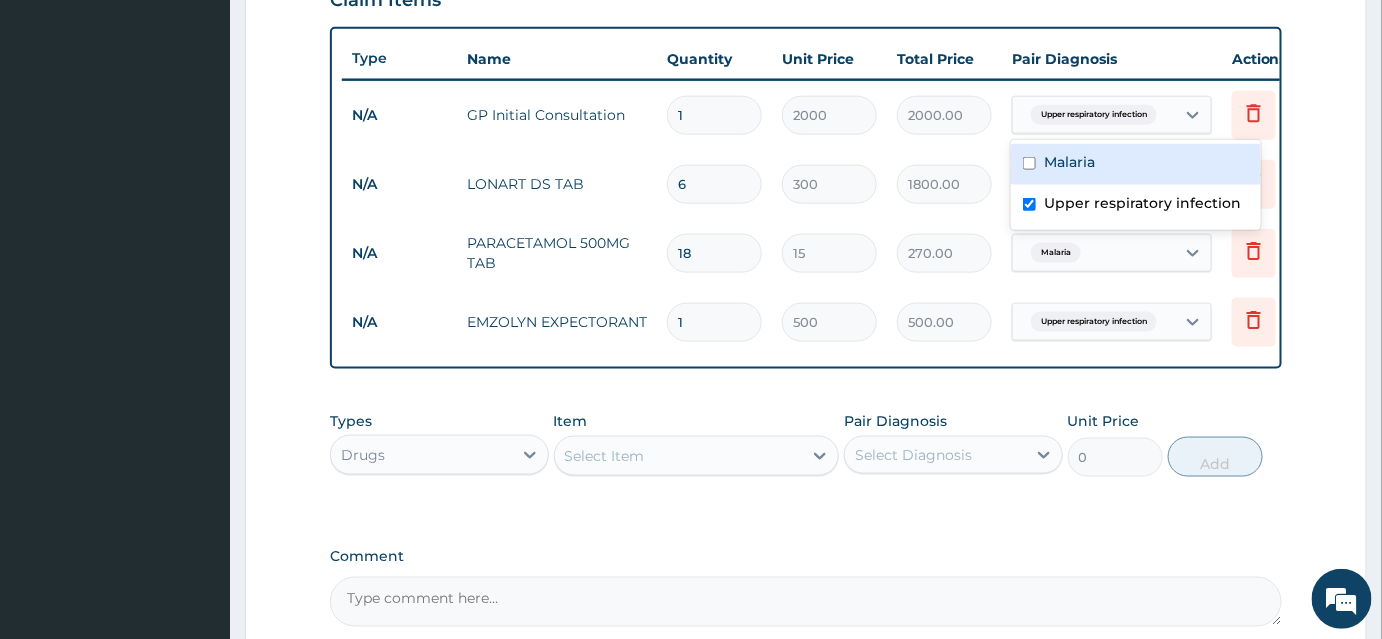click on "Malaria" at bounding box center [1136, 164] 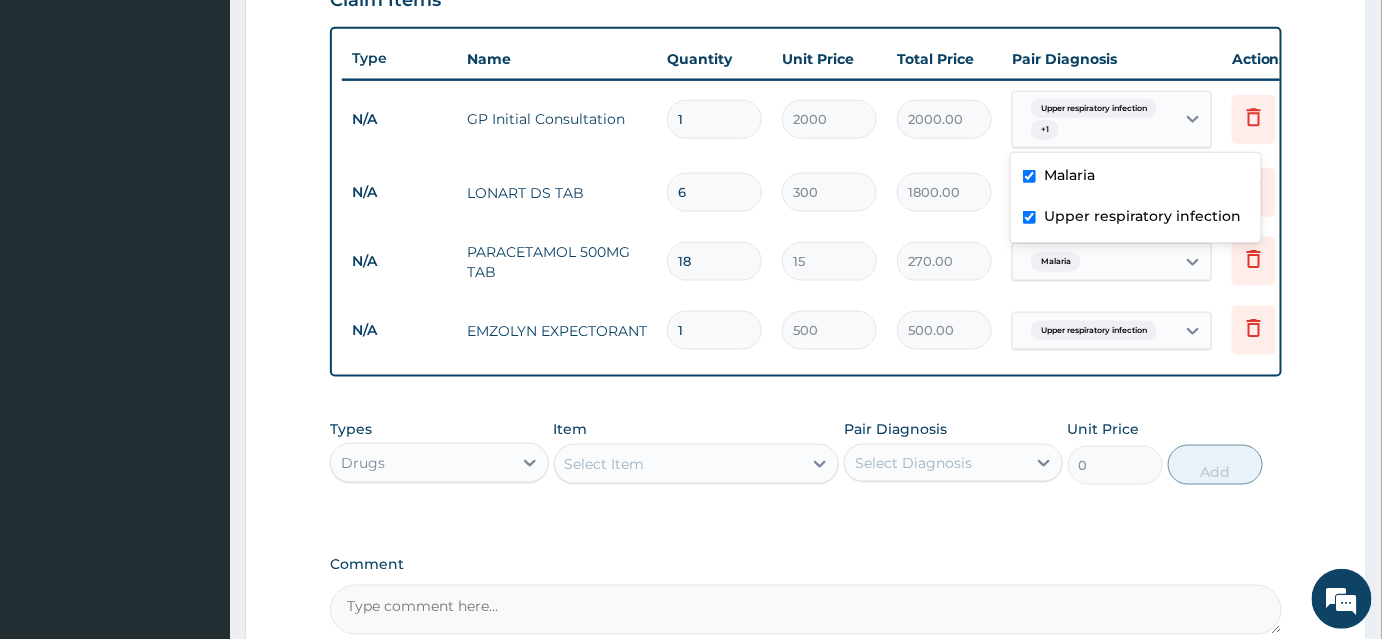 click on "Malaria" at bounding box center (1069, 175) 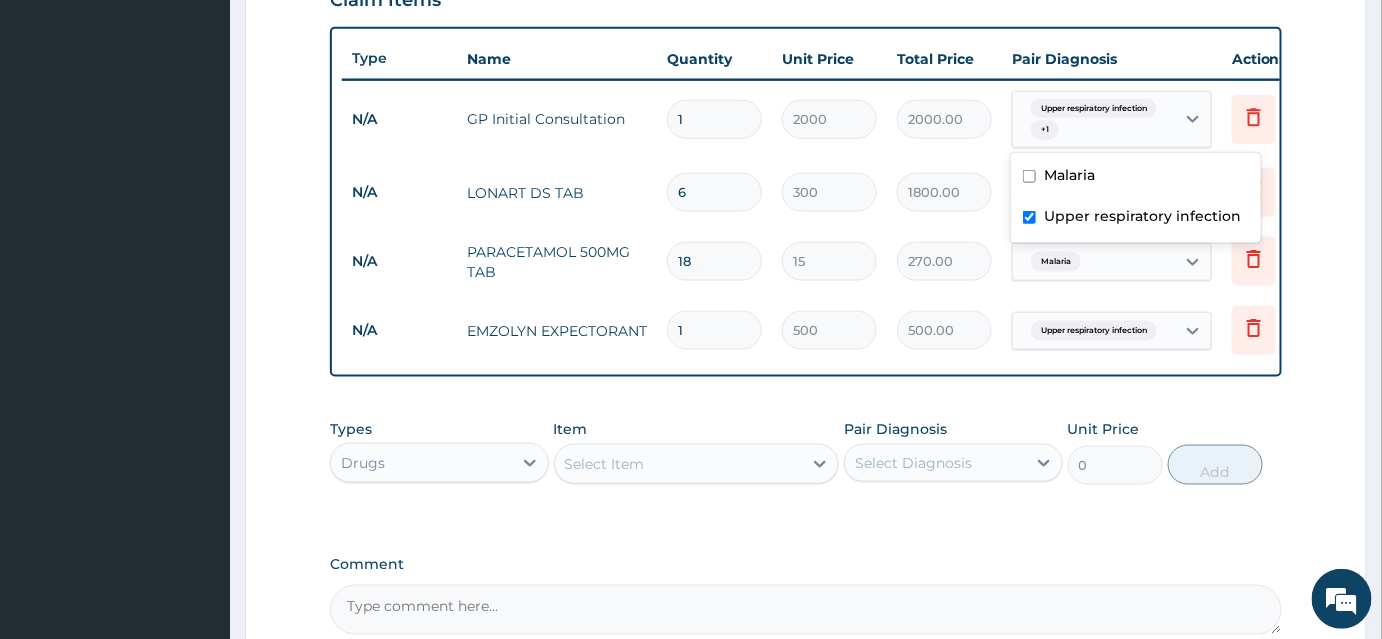 checkbox on "false" 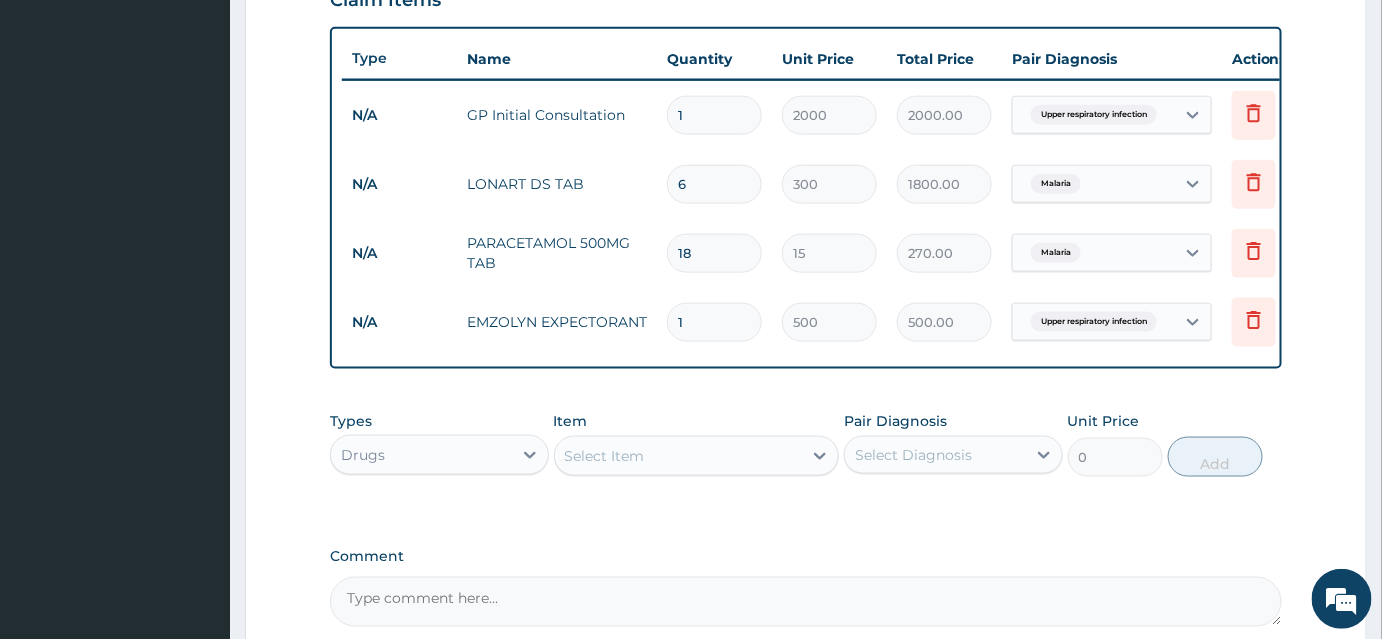 click on "Step  2  of 2 PA Code / Prescription Code Enter Code(Secondary Care Only) Encounter Date 01-08-2025 Important Notice Please enter PA codes before entering items that are not attached to a PA code   All diagnoses entered must be linked to a claim item. Diagnosis & Claim Items that are visible but inactive cannot be edited because they were imported from an already approved PA code. Diagnosis Malaria Confirmed Upper respiratory infection Confirmed NB: All diagnosis must be linked to a claim item Claim Items Type Name Quantity Unit Price Total Price Pair Diagnosis Actions N/A GP Initial Consultation 1 2000 2000.00 Upper respiratory infection Delete N/A LONART DS TAB 6 300 1800.00 Malaria Delete N/A PARACETAMOL 500MG TAB 18 15 270.00 Malaria Delete N/A EMZOLYN EXPECTORANT 1 500 500.00 Upper respiratory infection Delete Types Drugs Item Select Item Pair Diagnosis Select Diagnosis Unit Price 0 Add Comment     Previous   Submit" at bounding box center [806, 79] 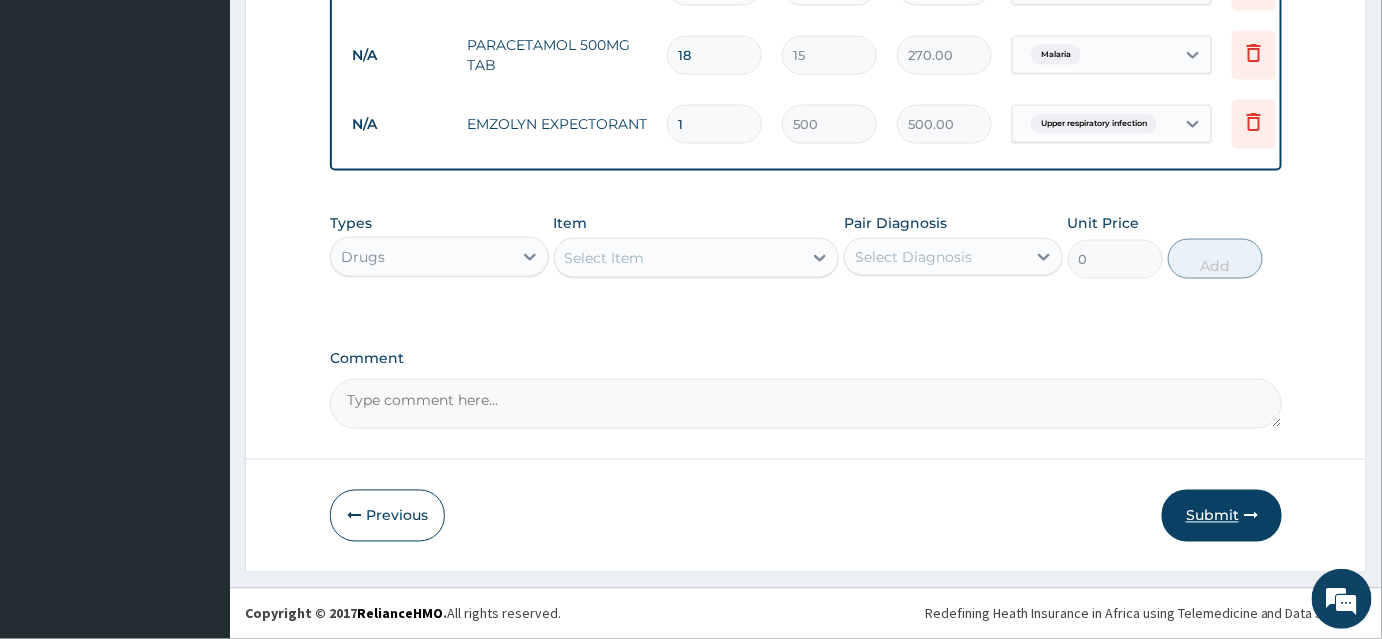 click on "Submit" at bounding box center (1222, 516) 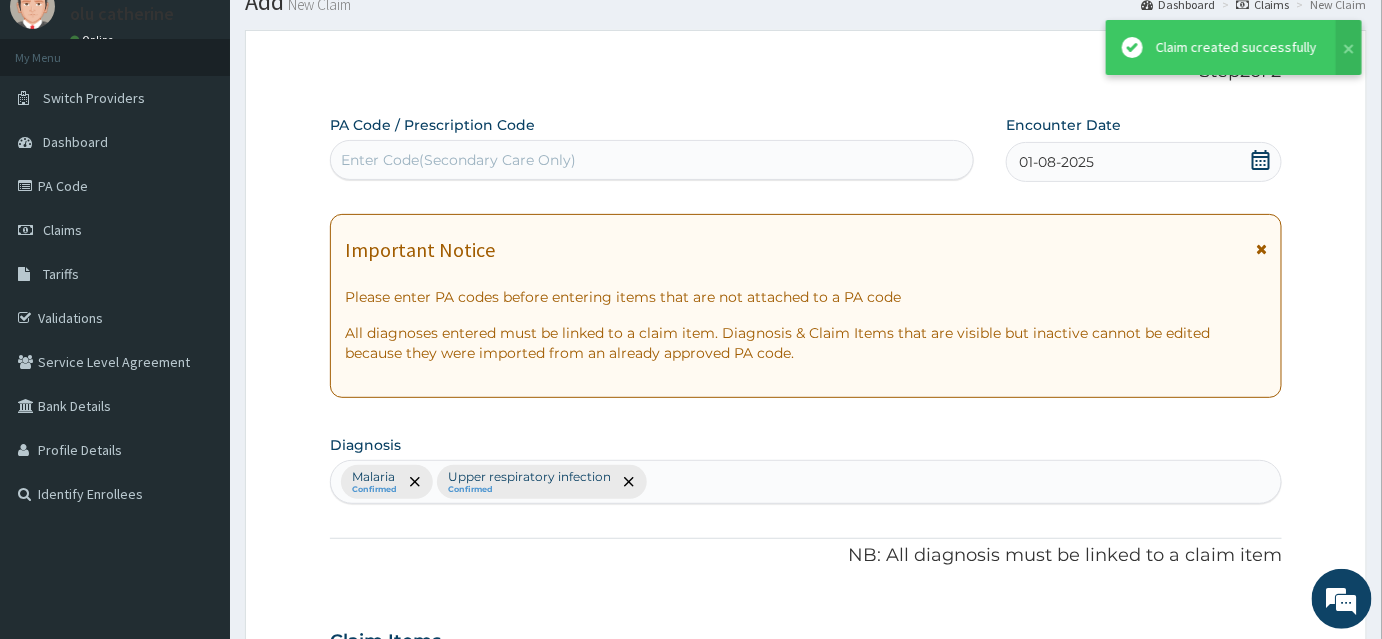 scroll, scrollTop: 925, scrollLeft: 0, axis: vertical 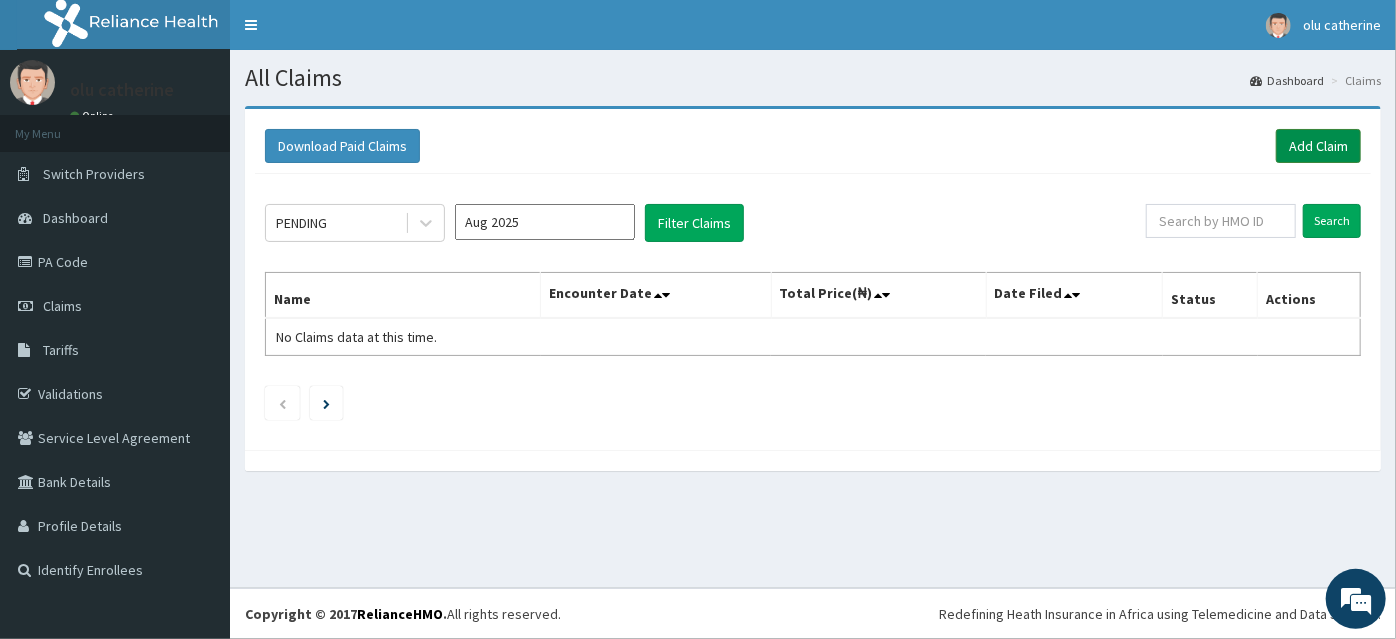 click on "Add Claim" at bounding box center (1318, 146) 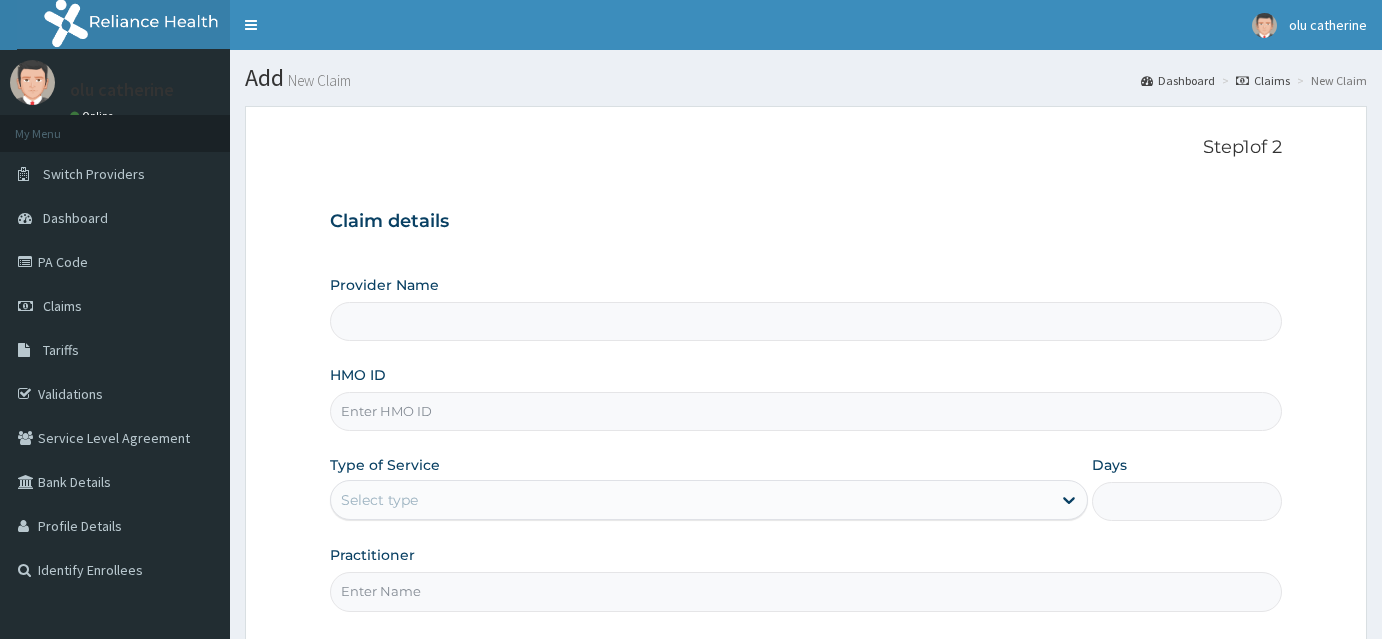 scroll, scrollTop: 90, scrollLeft: 0, axis: vertical 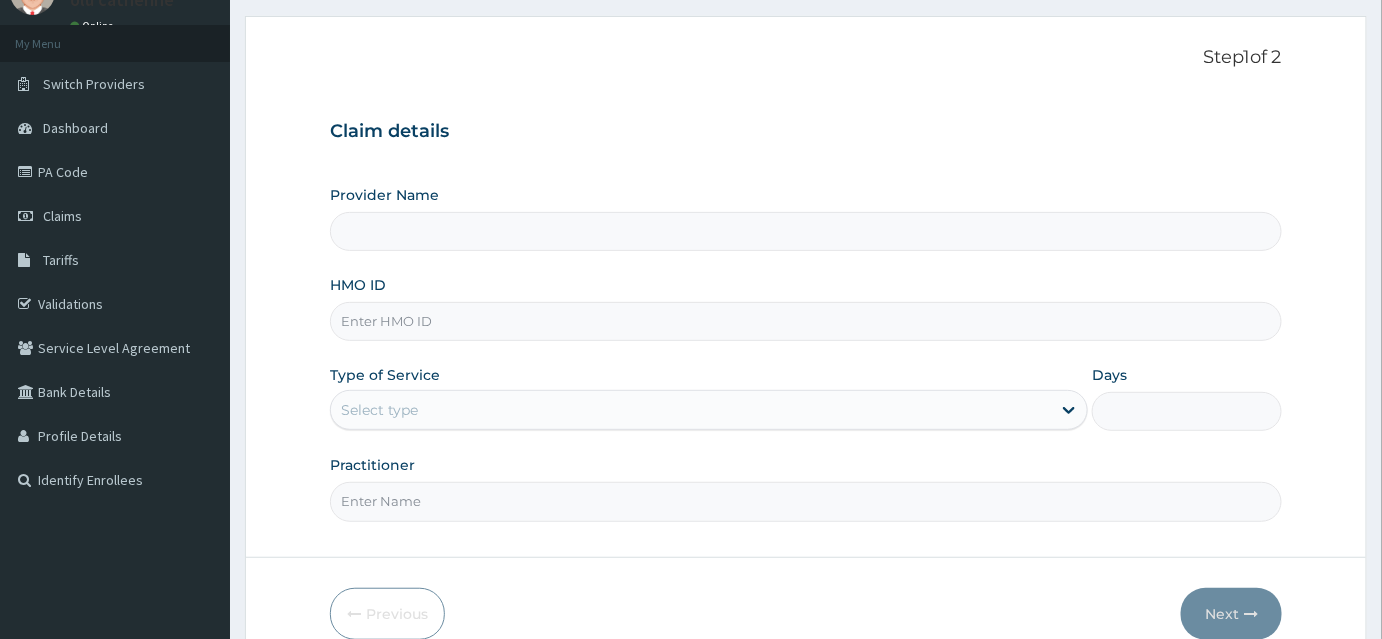 click on "HMO ID" at bounding box center [806, 321] 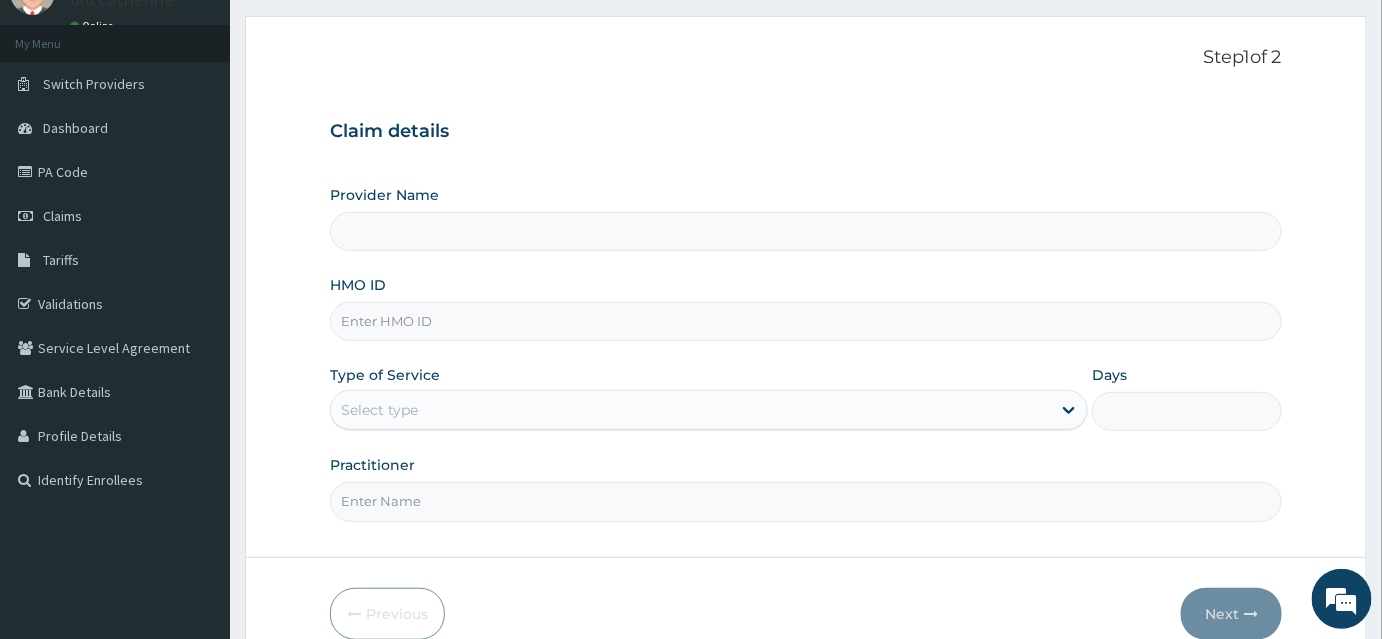 type on "INLAND SPECIALIST HOSPITAL- KETU" 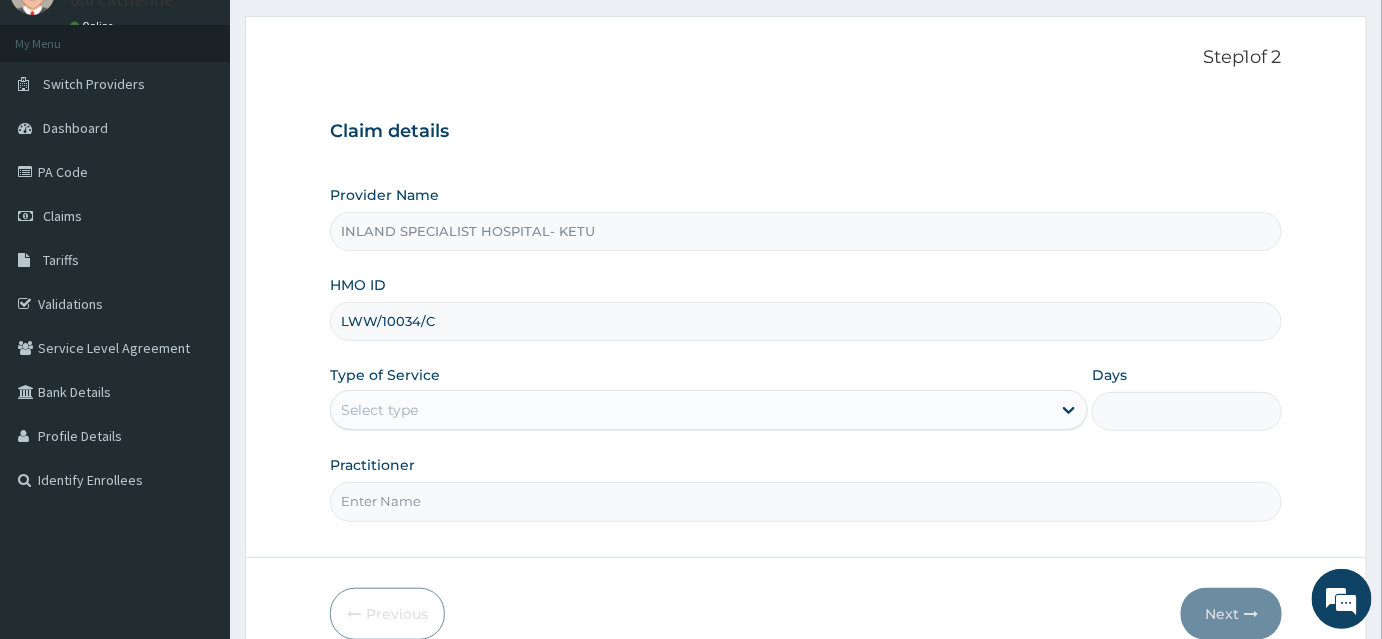 type on "LWW/10034/C" 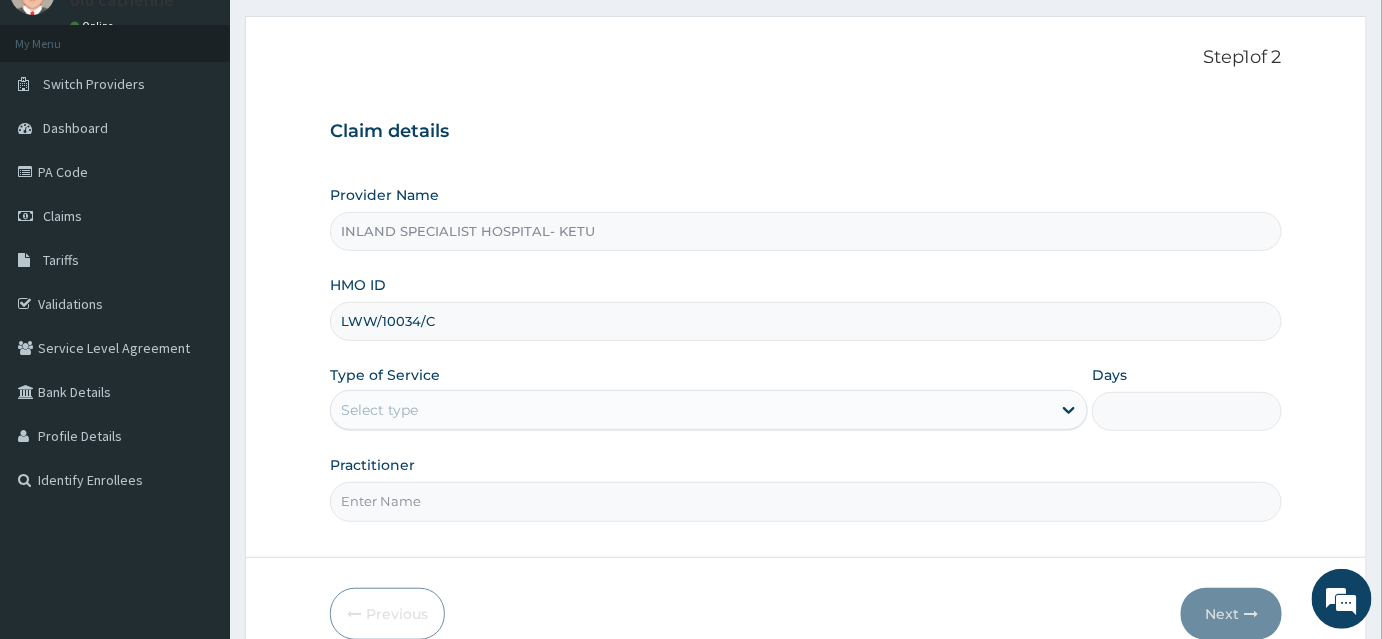 scroll, scrollTop: 0, scrollLeft: 0, axis: both 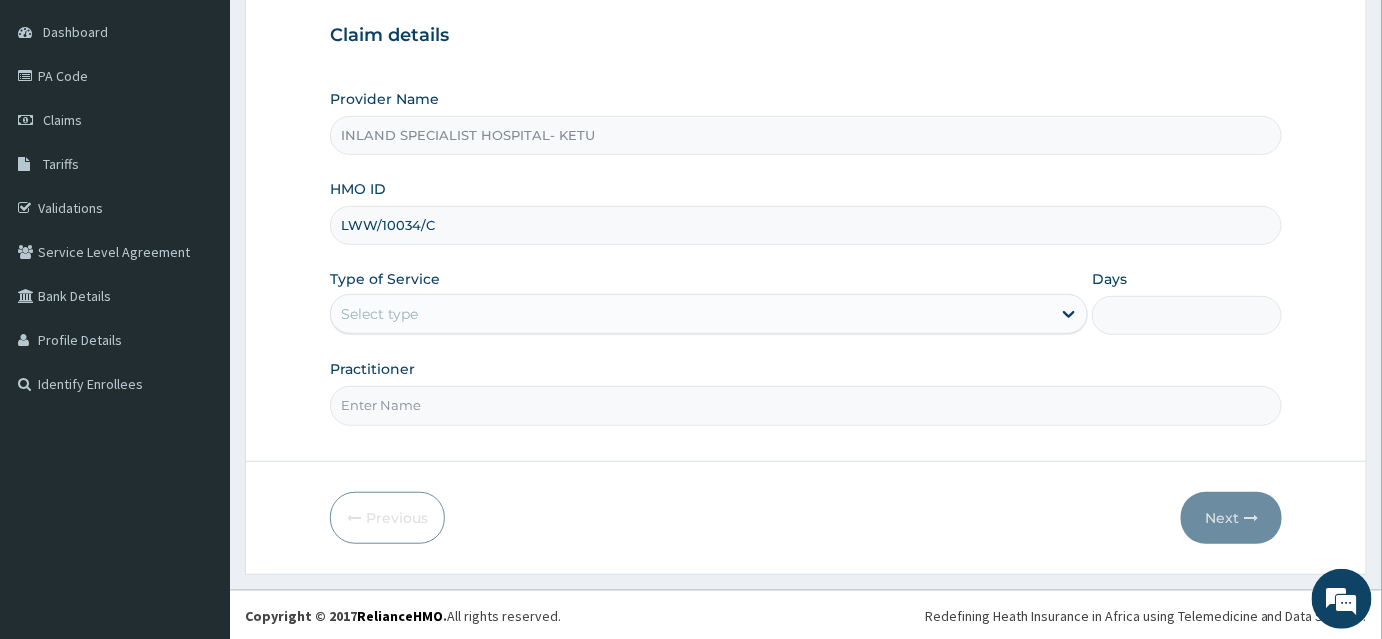 click on "Select type" at bounding box center (691, 314) 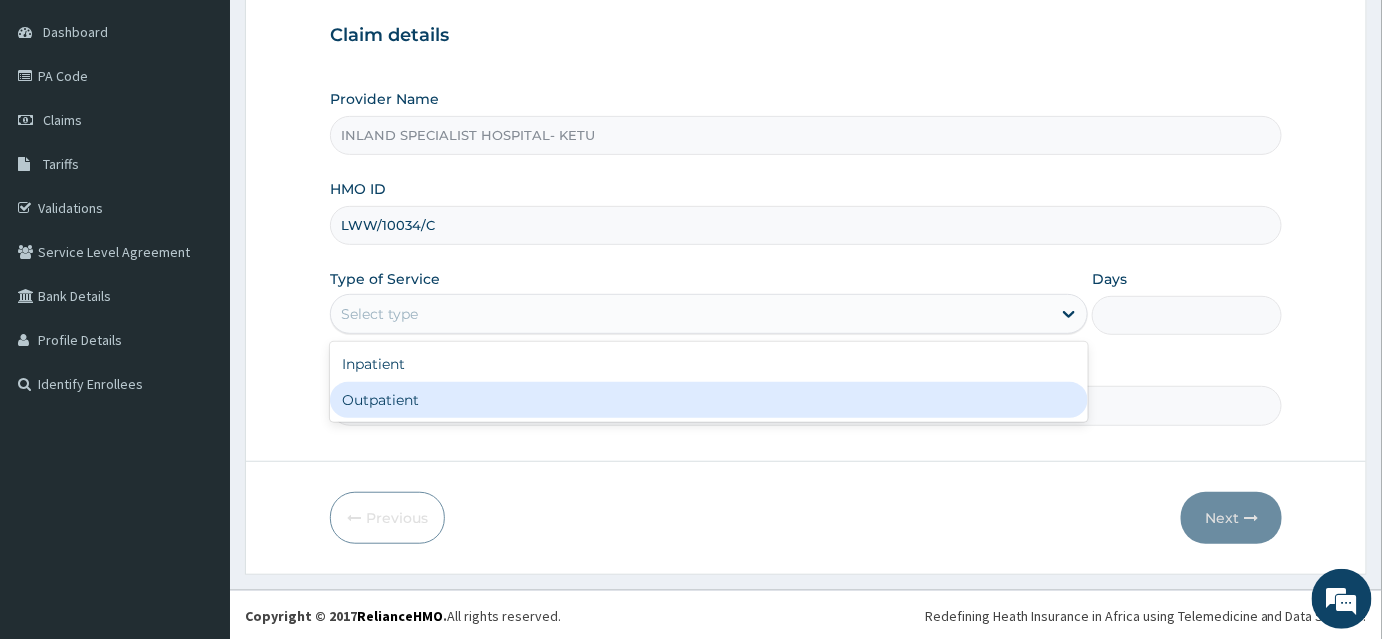 click on "Outpatient" at bounding box center (709, 400) 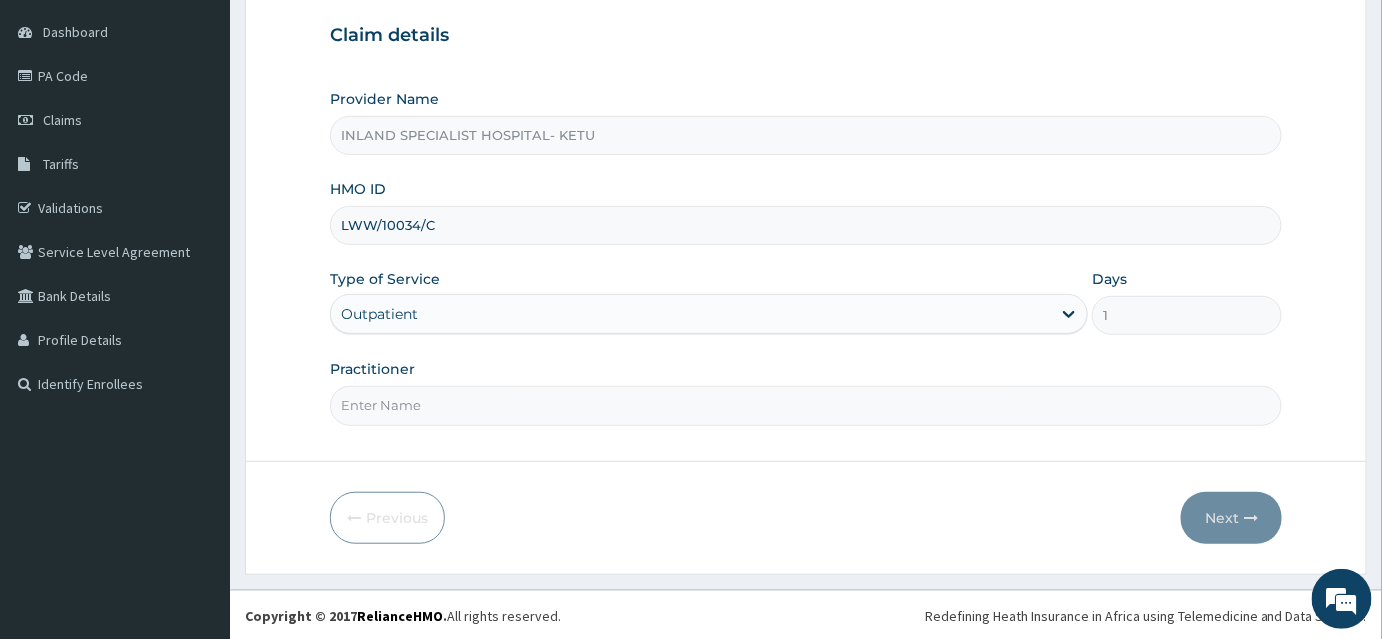 click on "Practitioner" at bounding box center (806, 405) 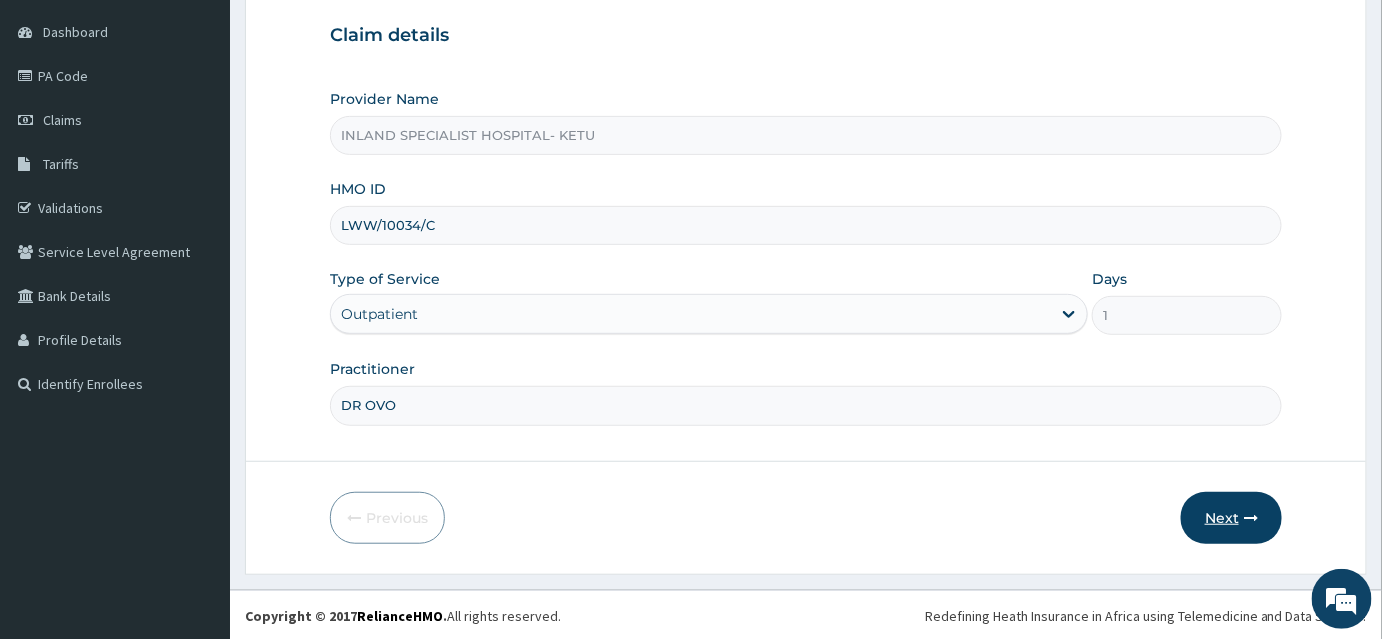 type on "DR OVO" 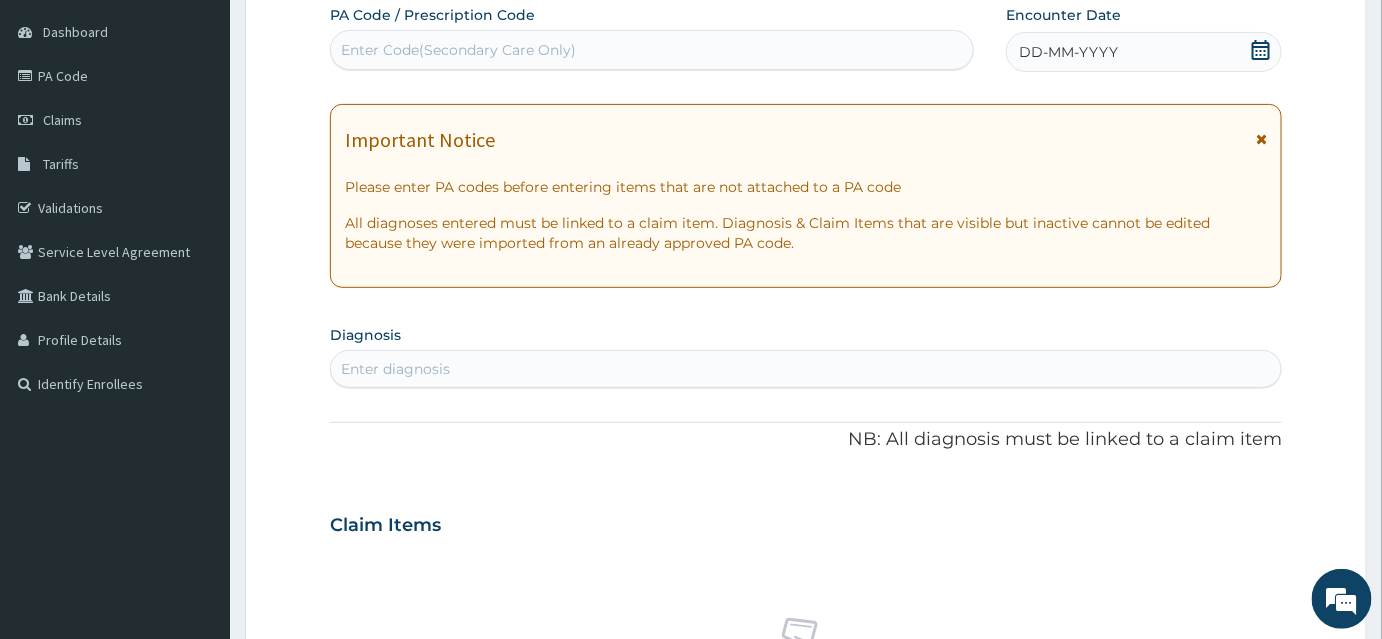click on "Enter Code(Secondary Care Only)" at bounding box center [652, 50] 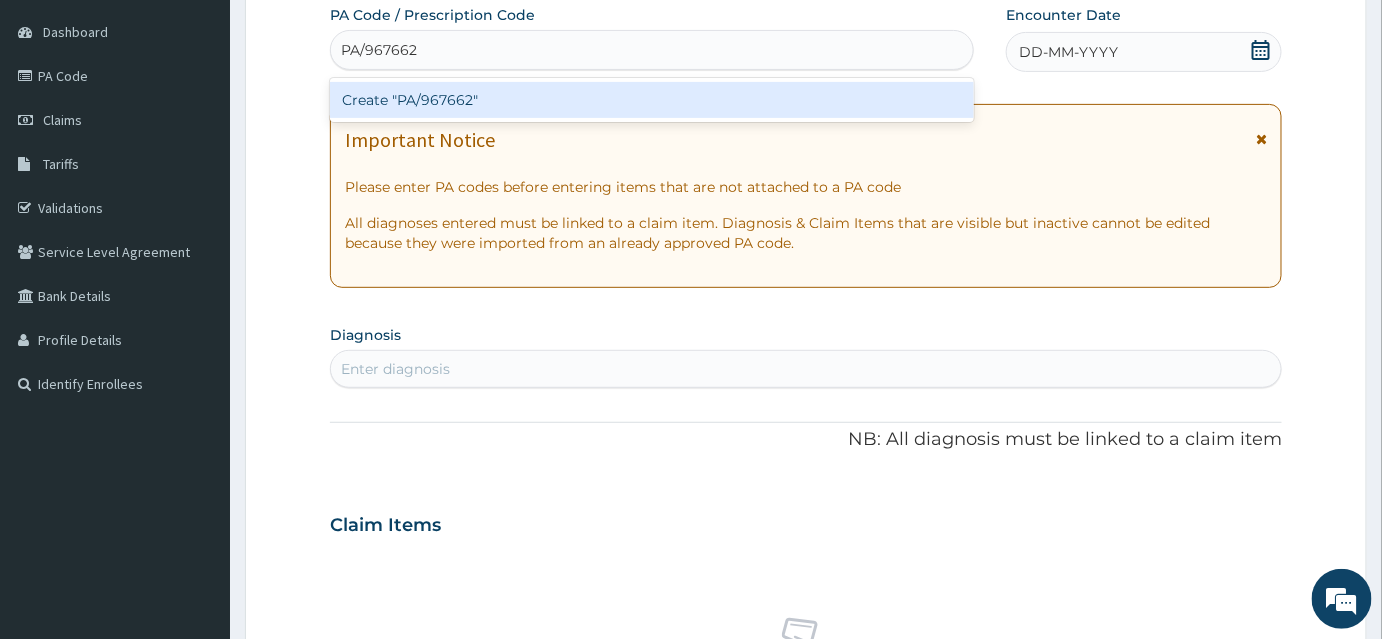 click on "Create "PA/967662"" at bounding box center [652, 100] 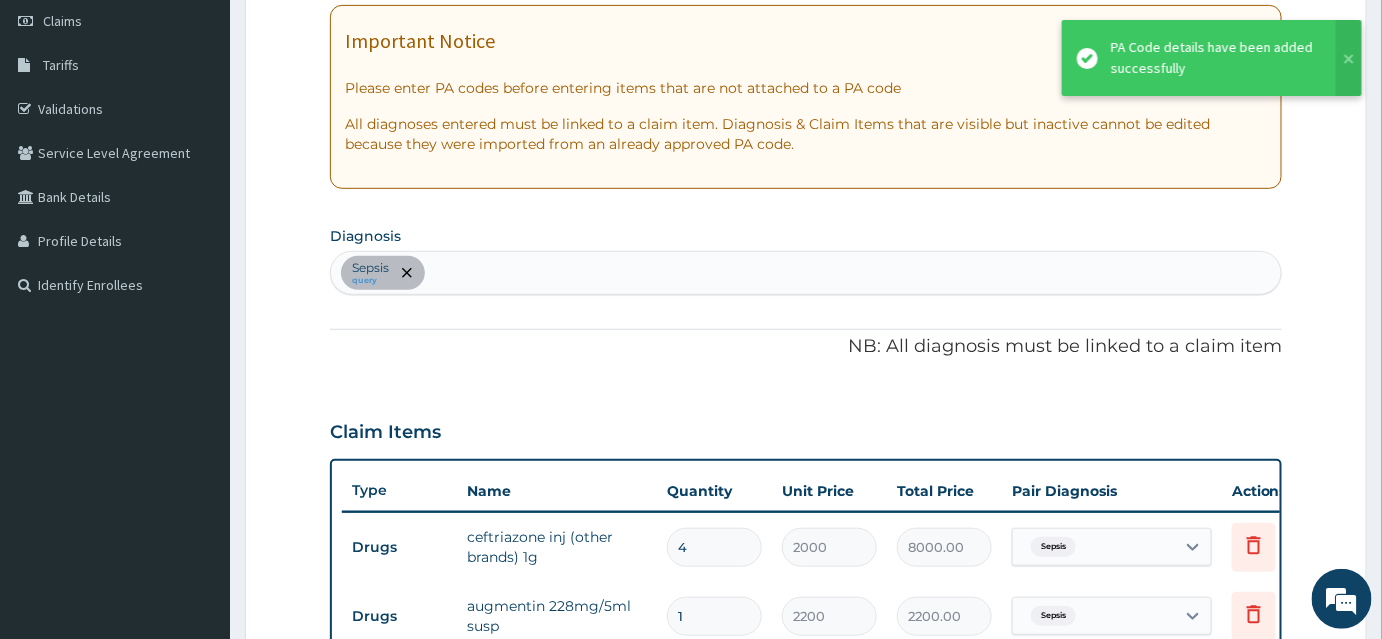 scroll, scrollTop: 488, scrollLeft: 0, axis: vertical 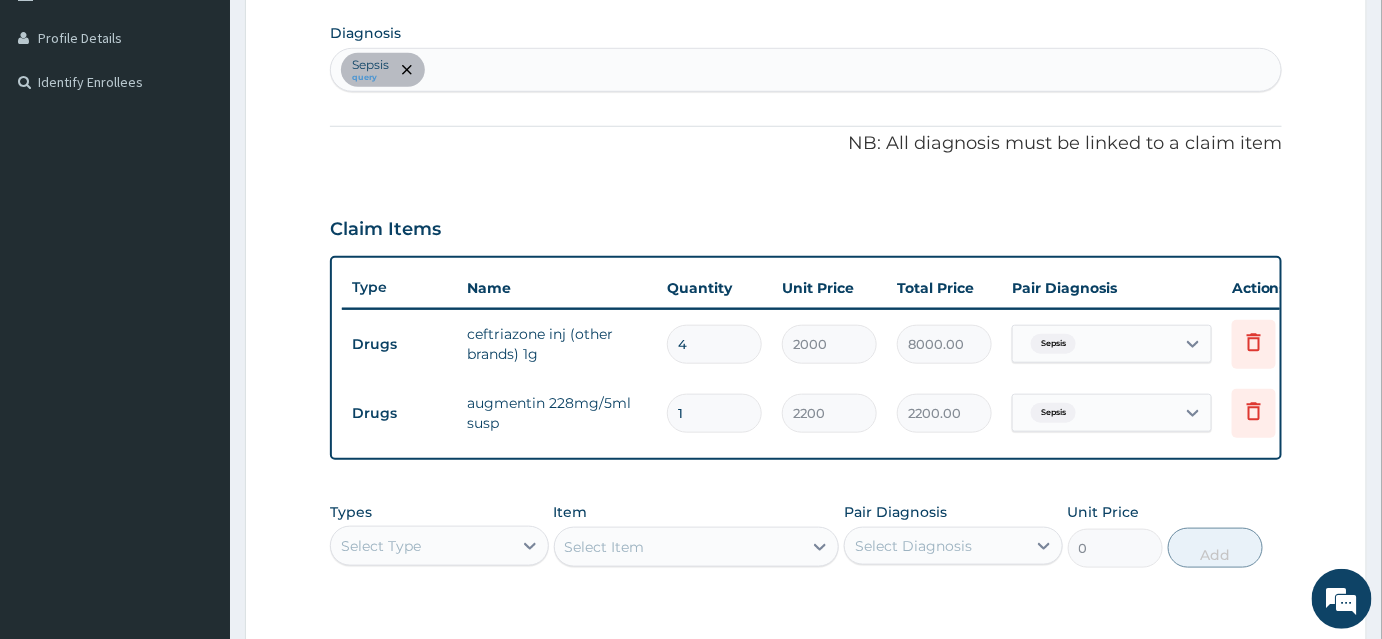 click on "Sepsis query" at bounding box center [806, 70] 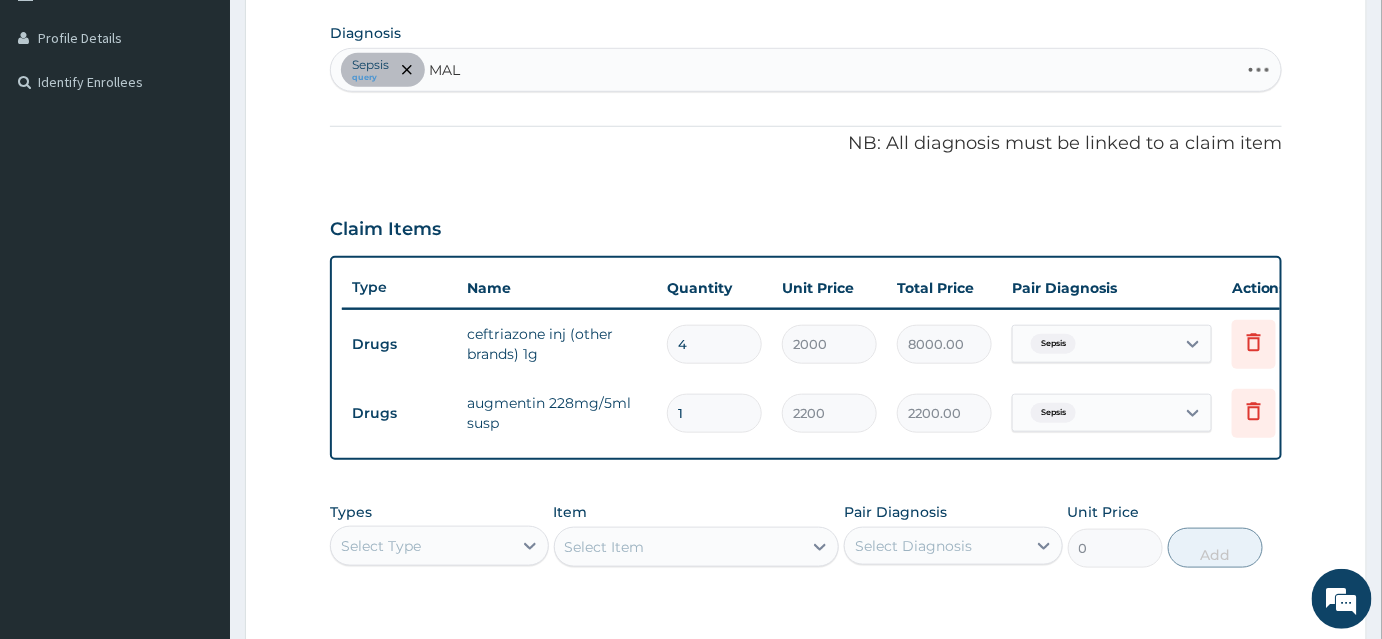 type on "MALA" 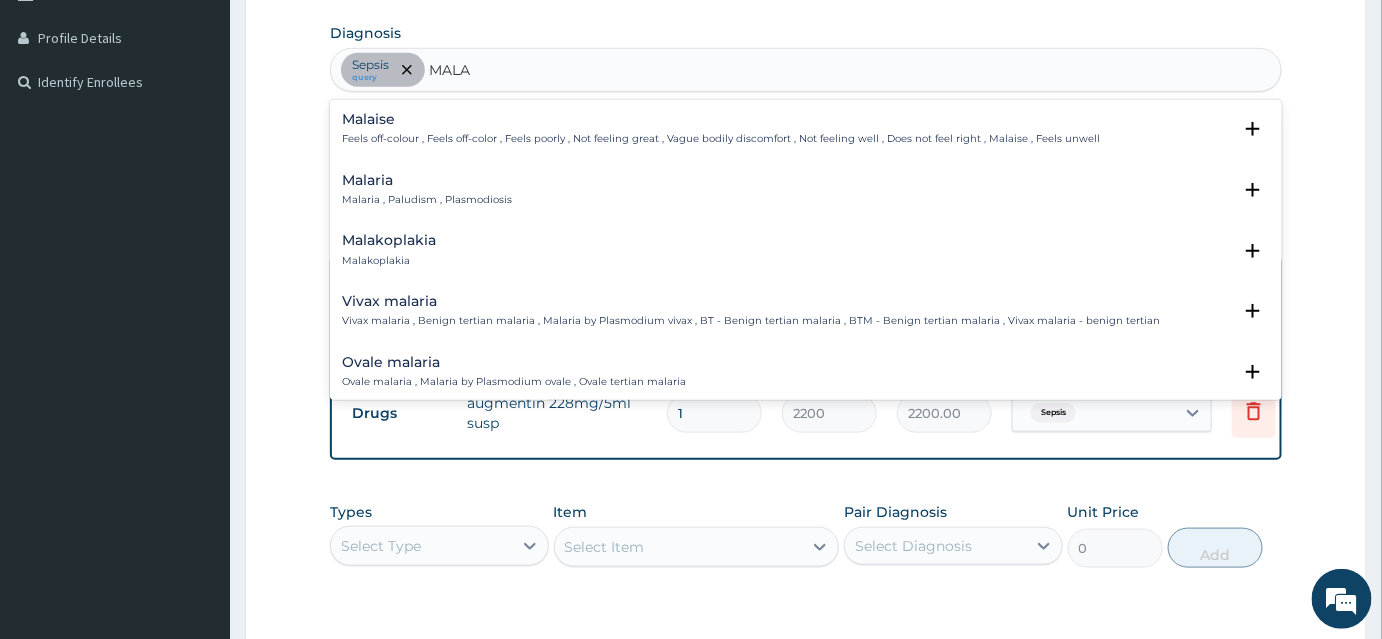 click on "Malaria" at bounding box center (427, 180) 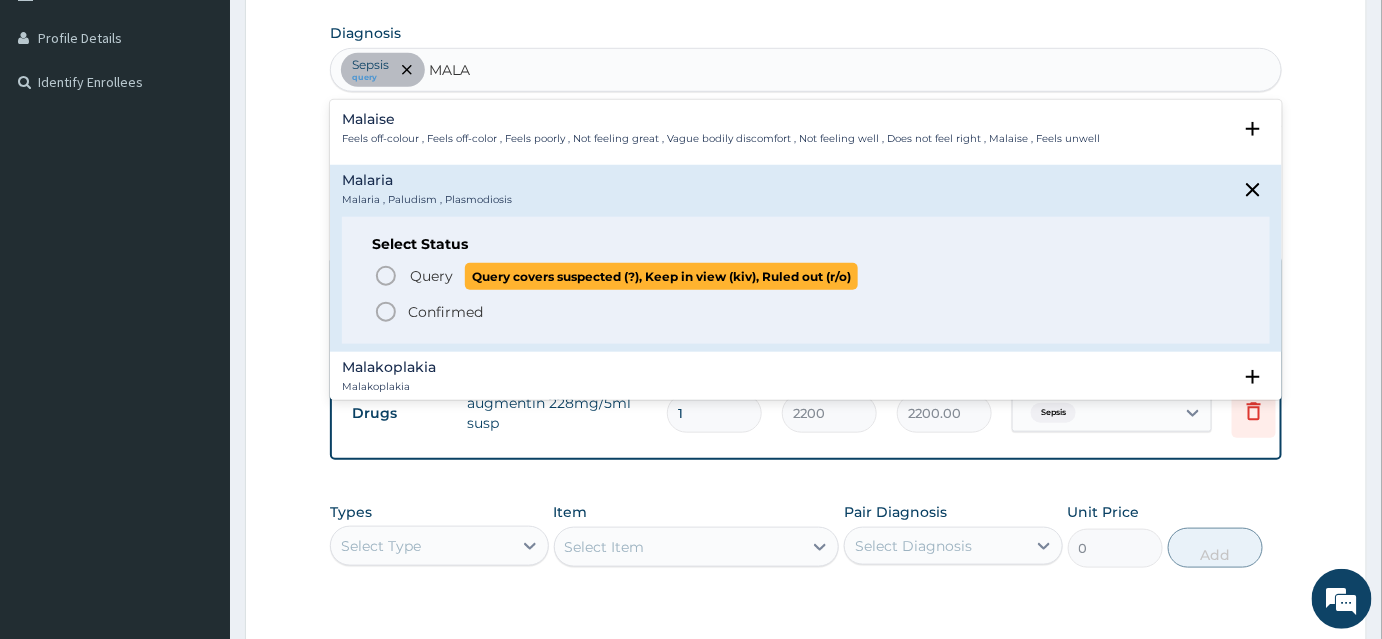 click 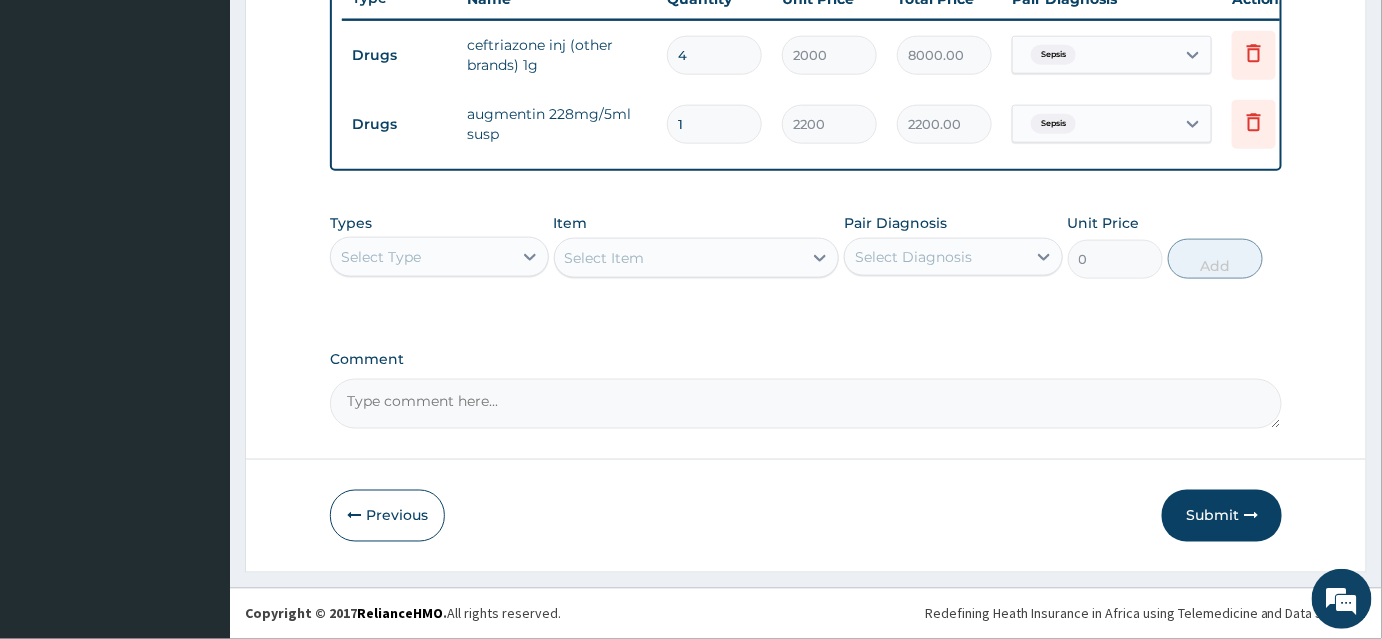 scroll, scrollTop: 786, scrollLeft: 0, axis: vertical 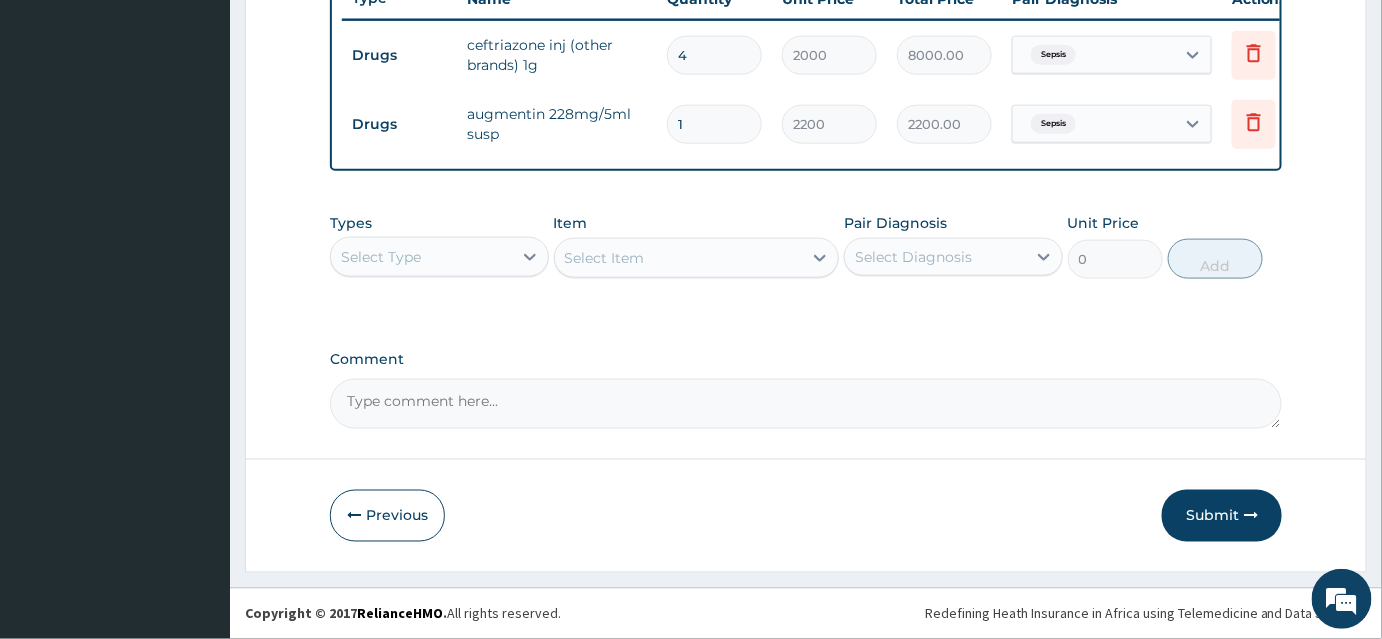 click on "Select Type" at bounding box center [381, 257] 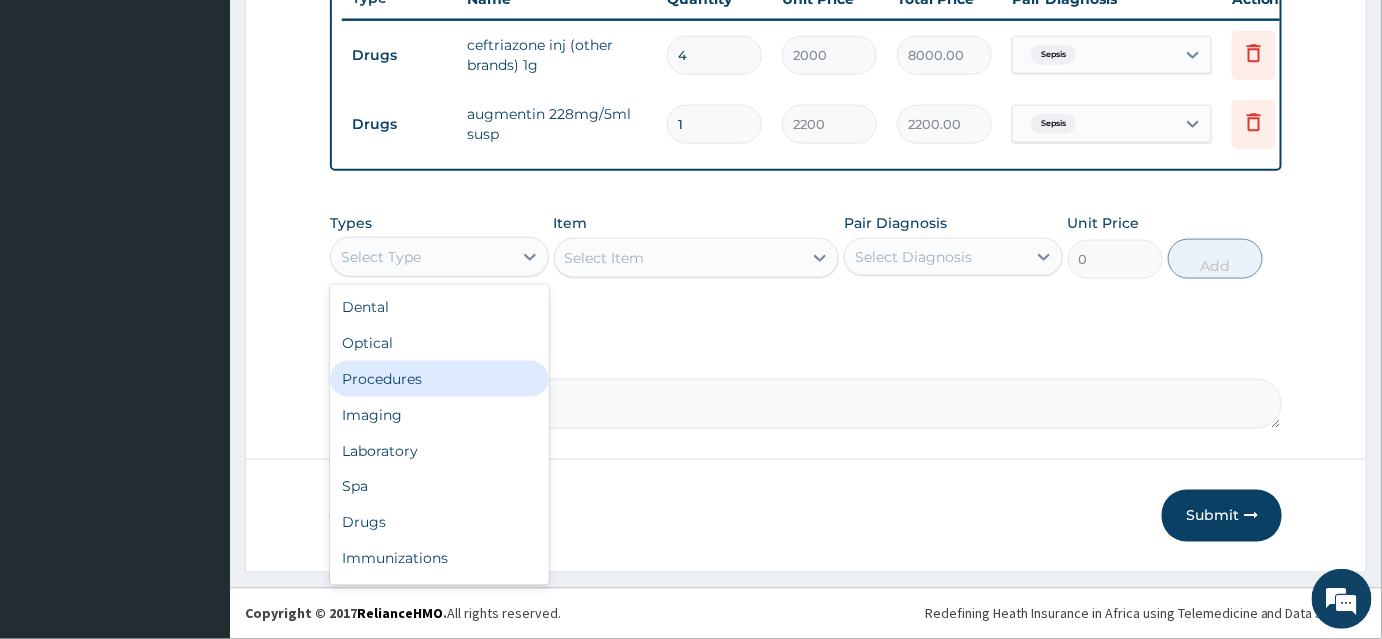 click on "Procedures" at bounding box center (439, 379) 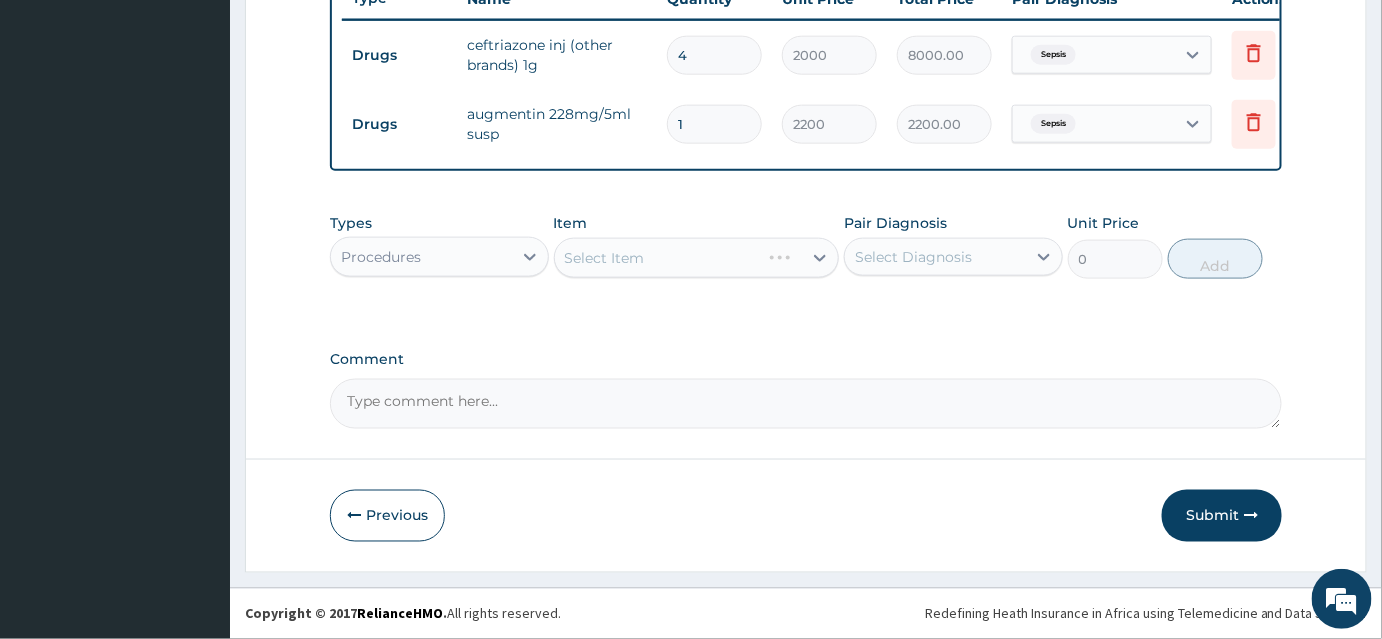 click on "Select Item" at bounding box center [697, 258] 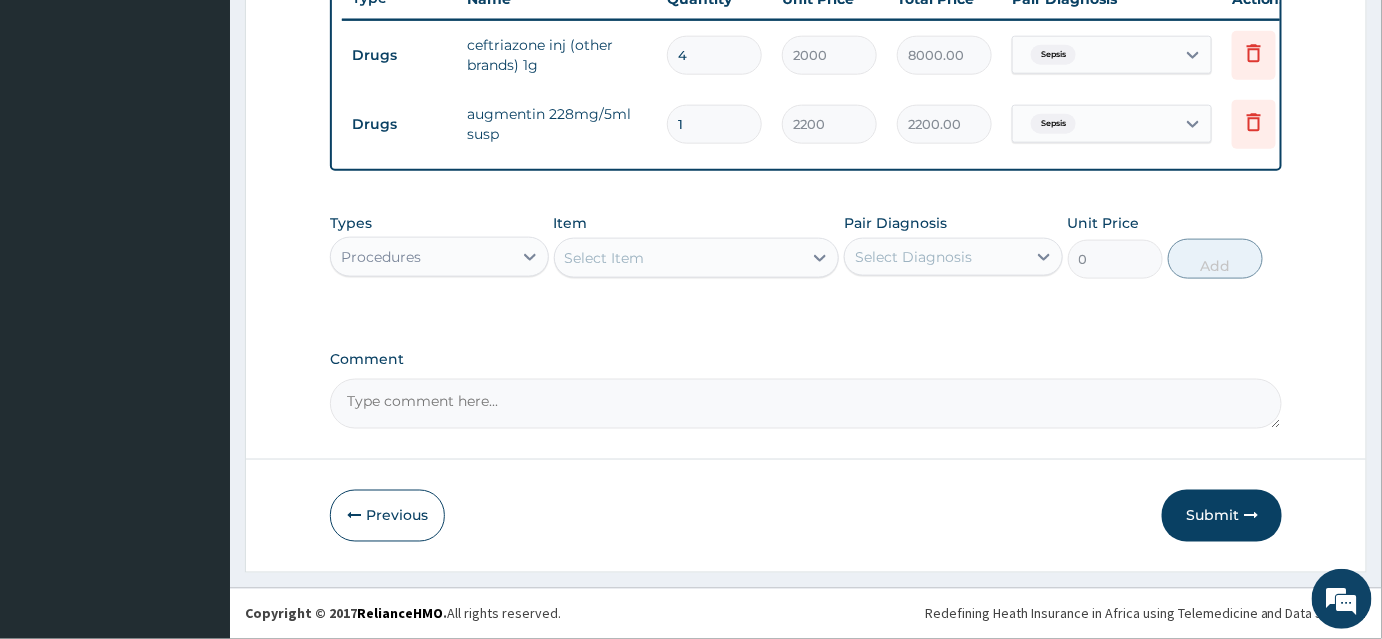 click on "Select Item" at bounding box center (679, 258) 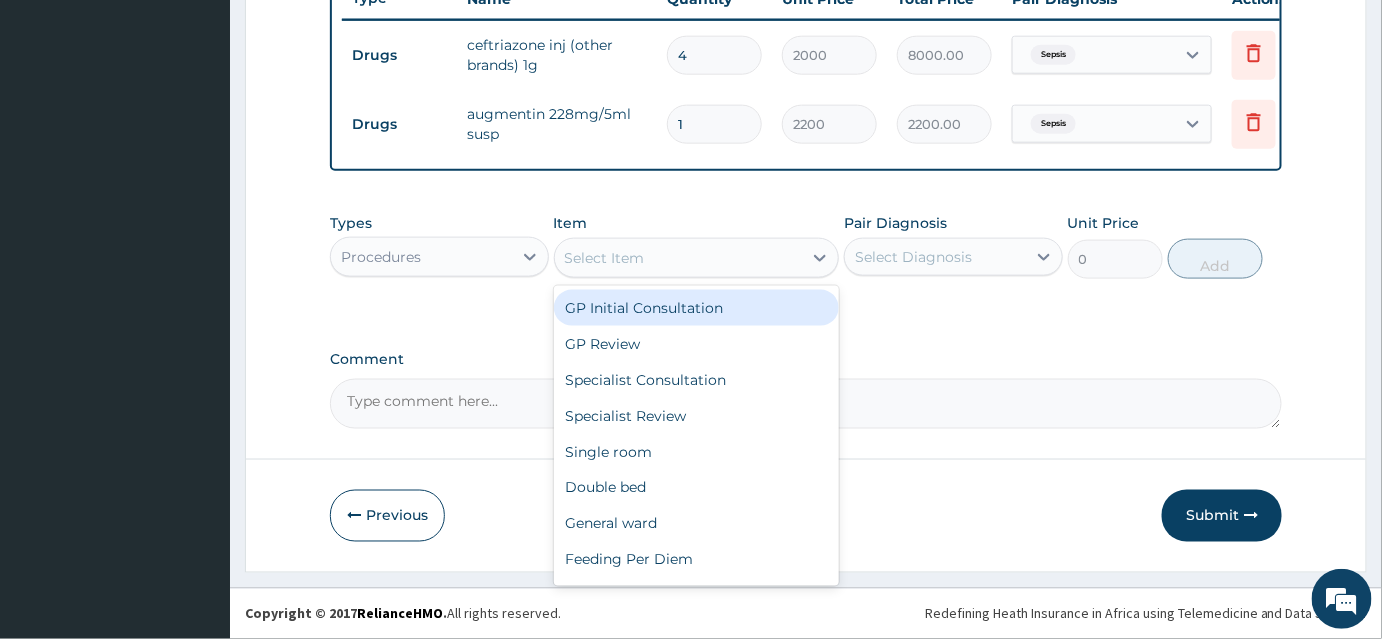 click on "GP Initial Consultation" at bounding box center (697, 308) 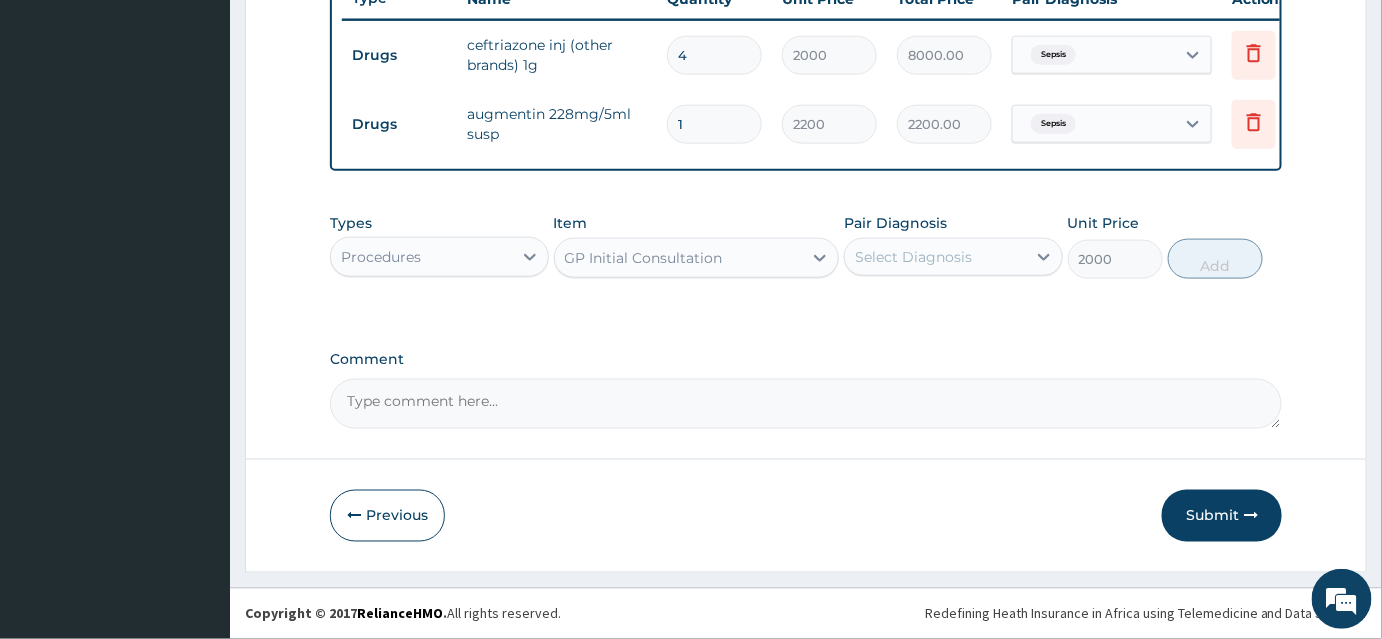 drag, startPoint x: 918, startPoint y: 252, endPoint x: 917, endPoint y: 274, distance: 22.022715 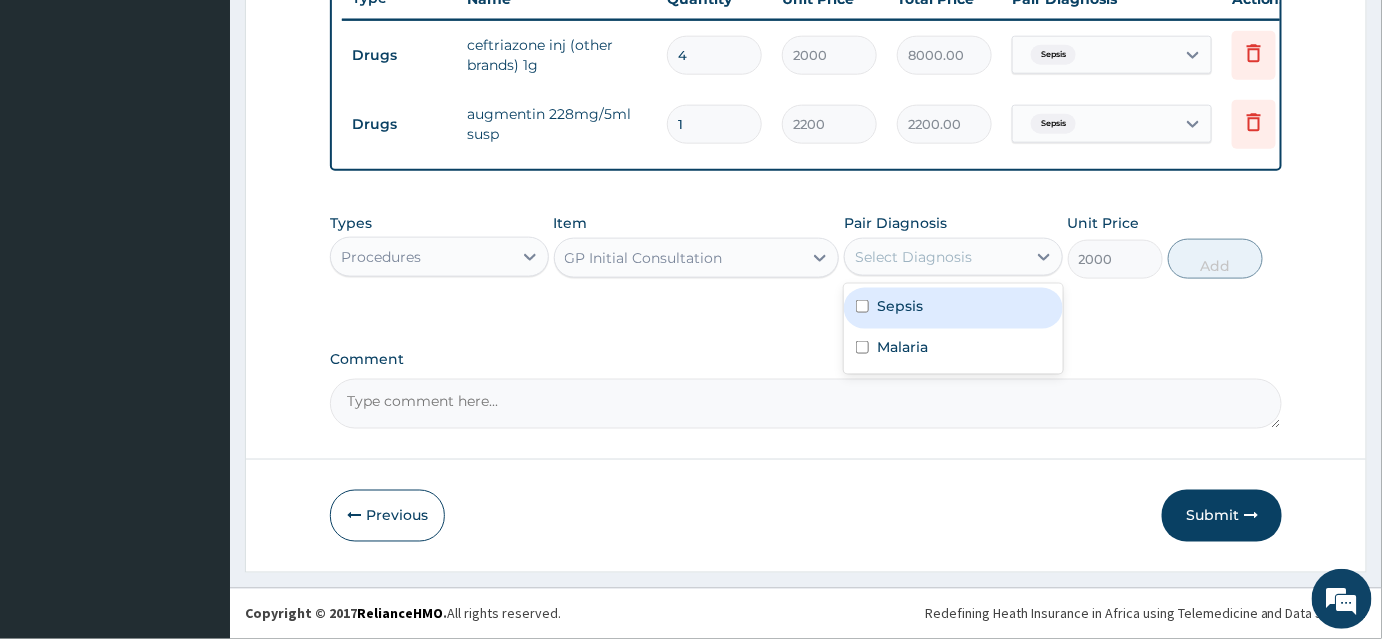 click on "Sepsis" at bounding box center [900, 306] 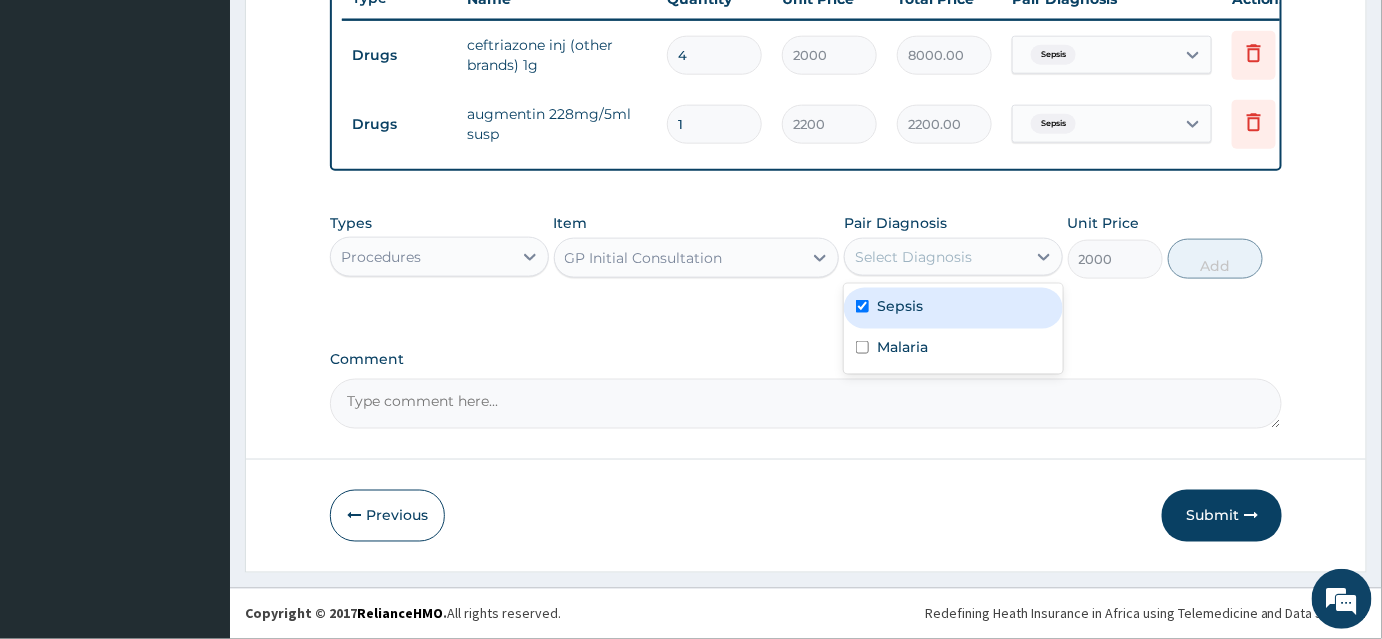 checkbox on "true" 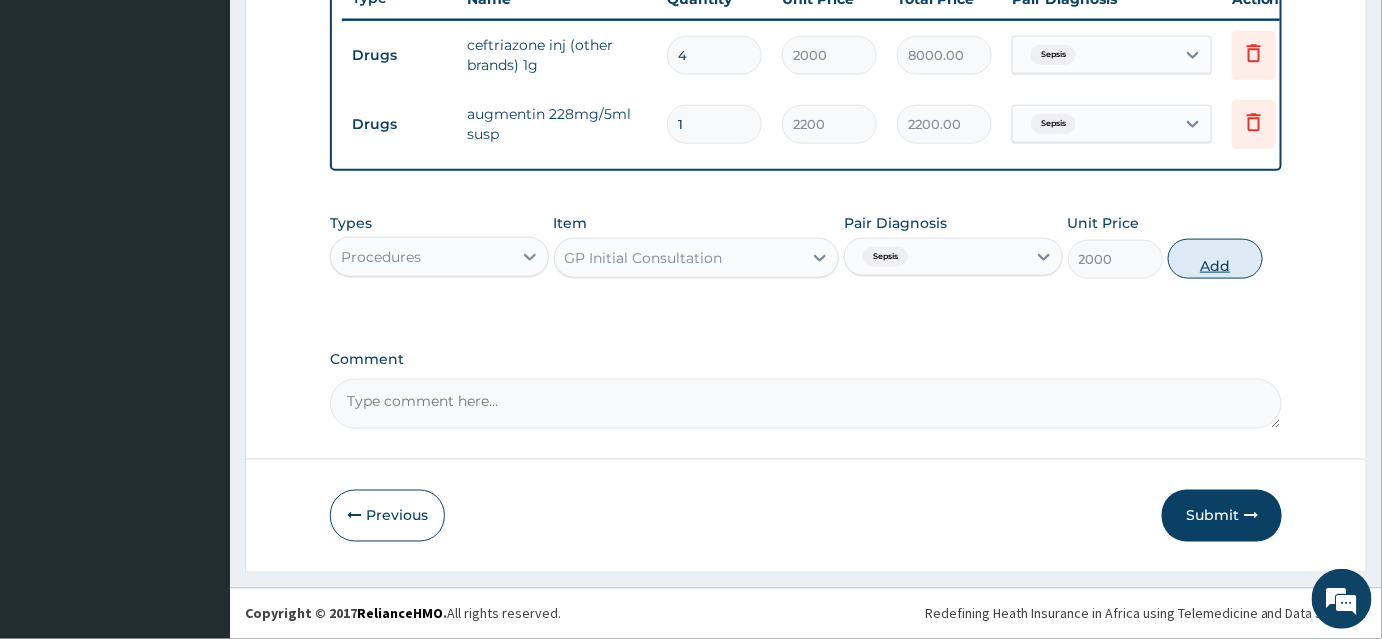 click on "Add" at bounding box center [1215, 259] 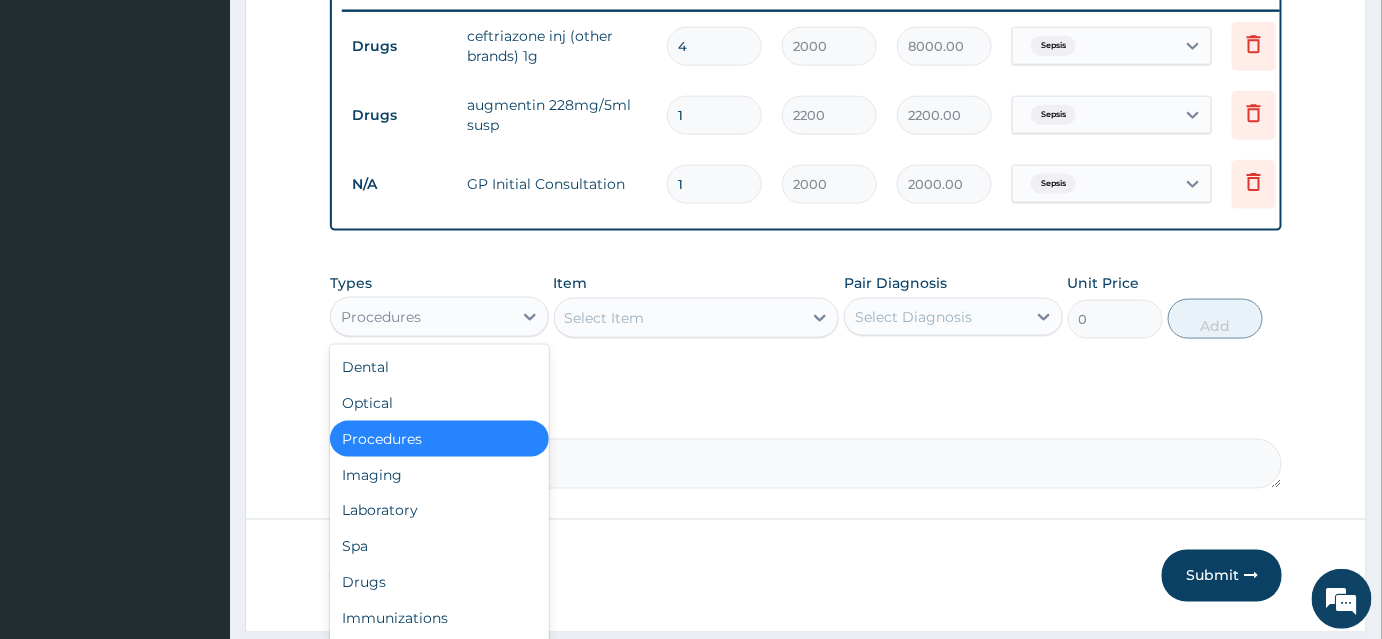 click on "Procedures" at bounding box center (421, 317) 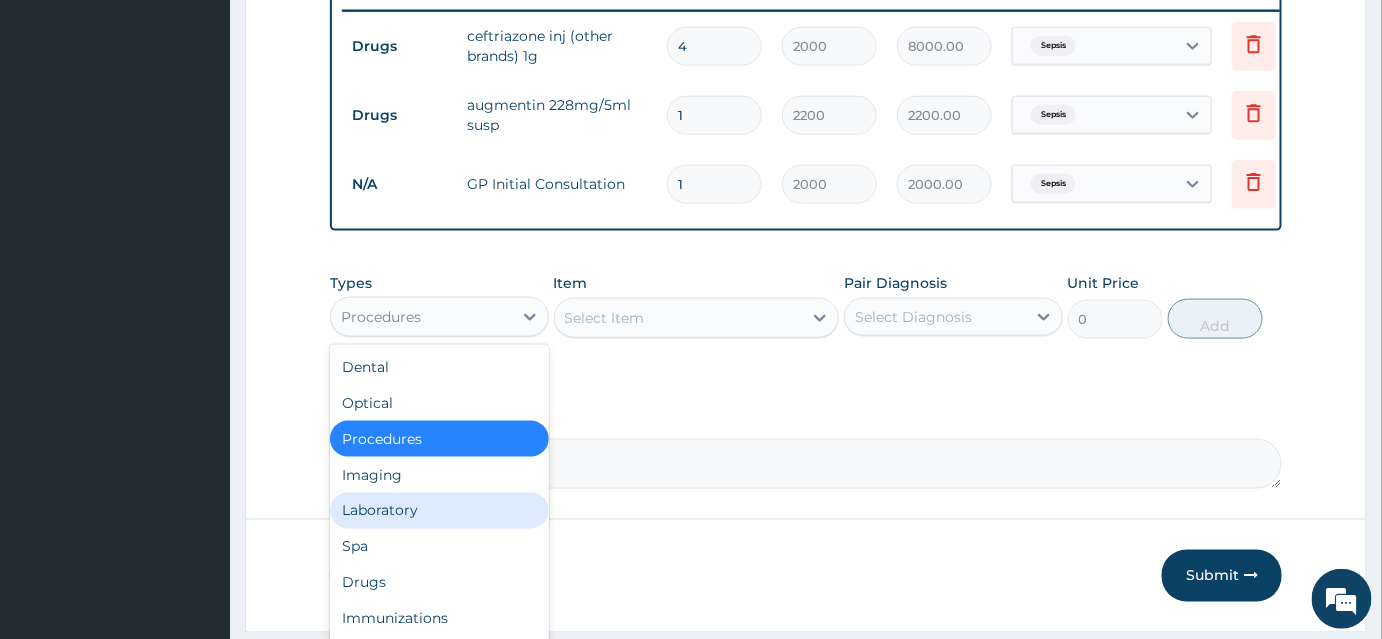 click on "Laboratory" at bounding box center [439, 511] 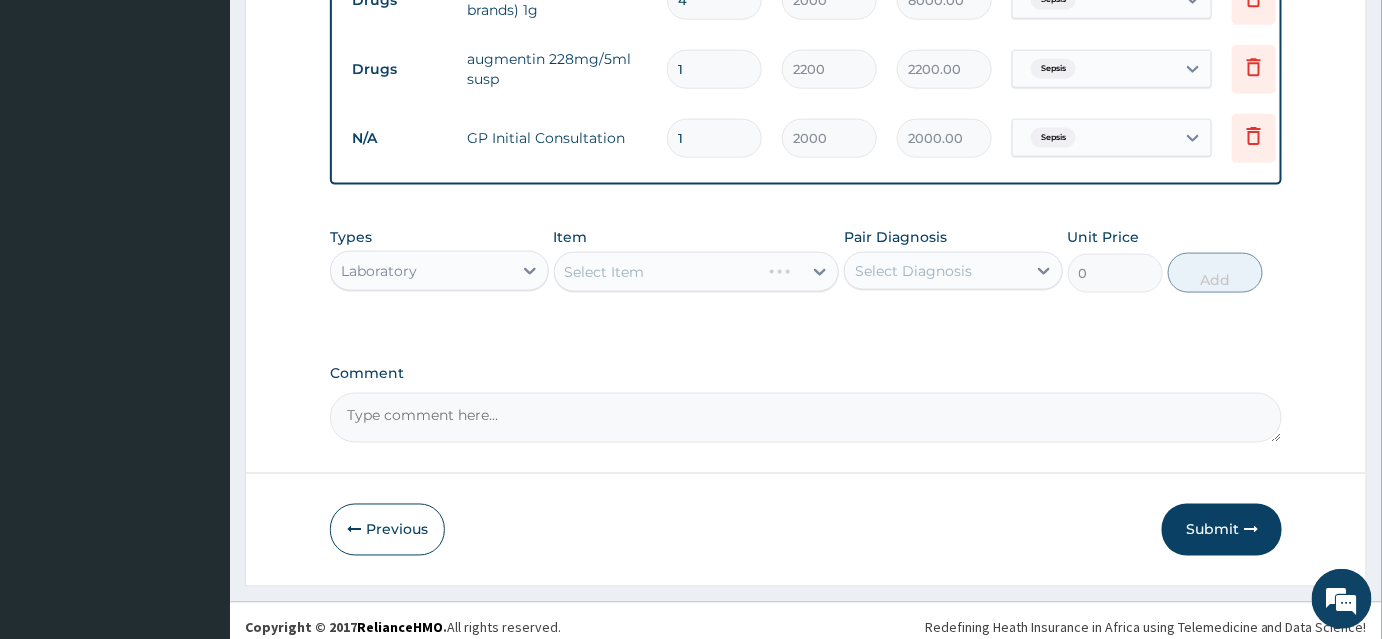 scroll, scrollTop: 856, scrollLeft: 0, axis: vertical 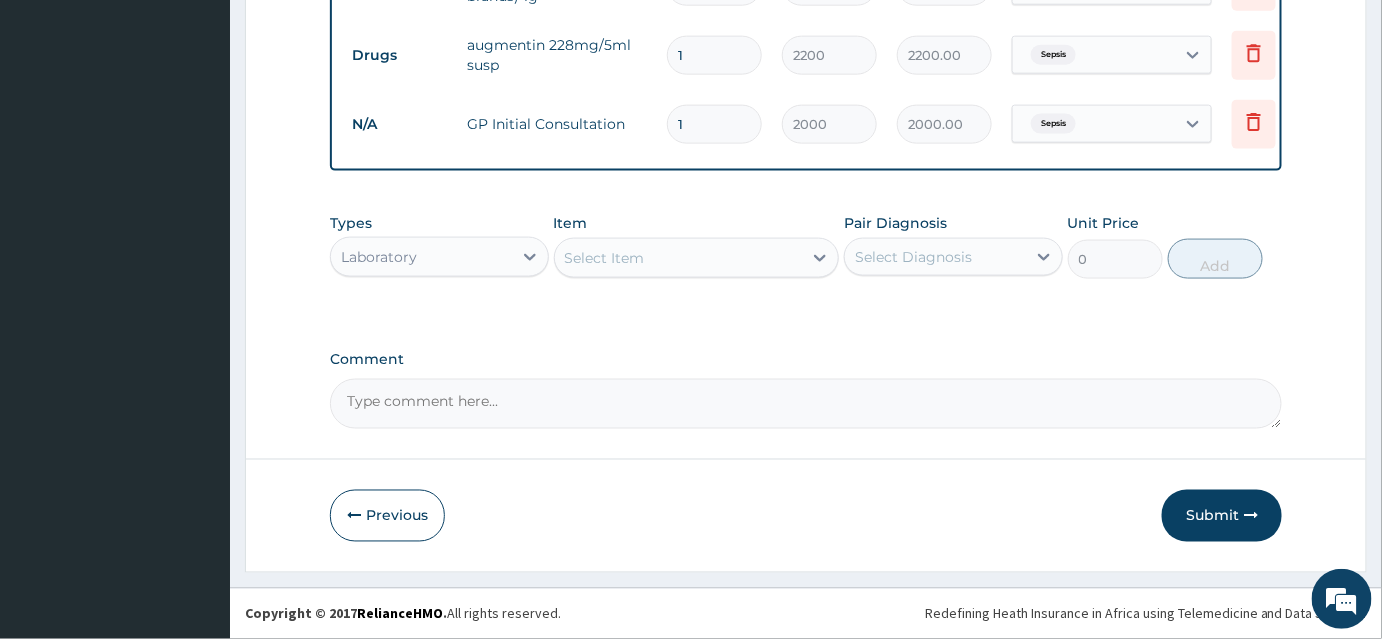 click on "Select Item" at bounding box center [679, 258] 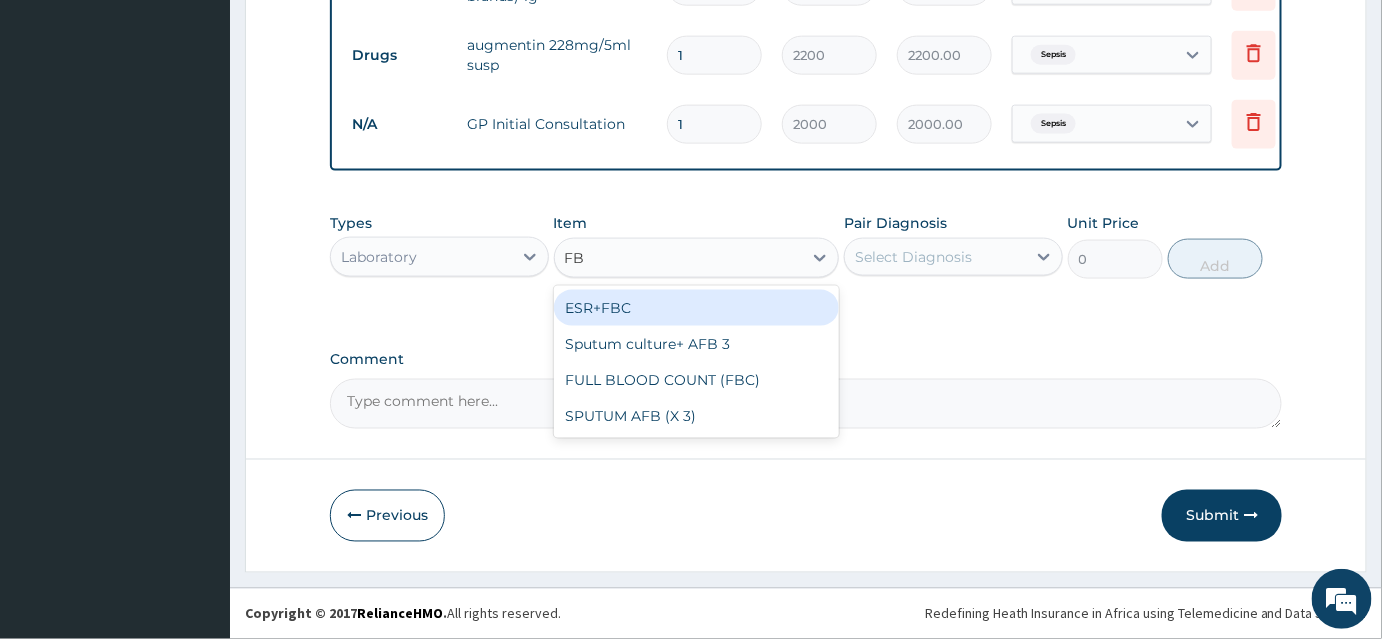 type on "FBC" 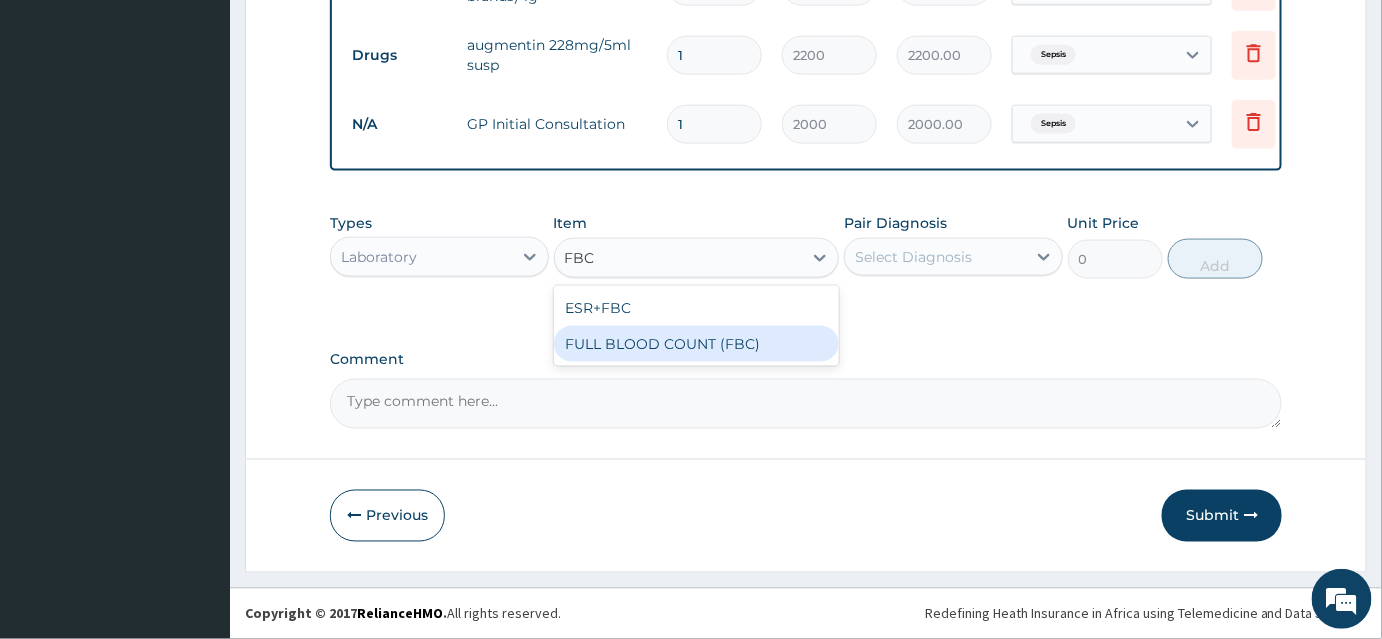 click on "FULL BLOOD COUNT (FBC)" at bounding box center [697, 344] 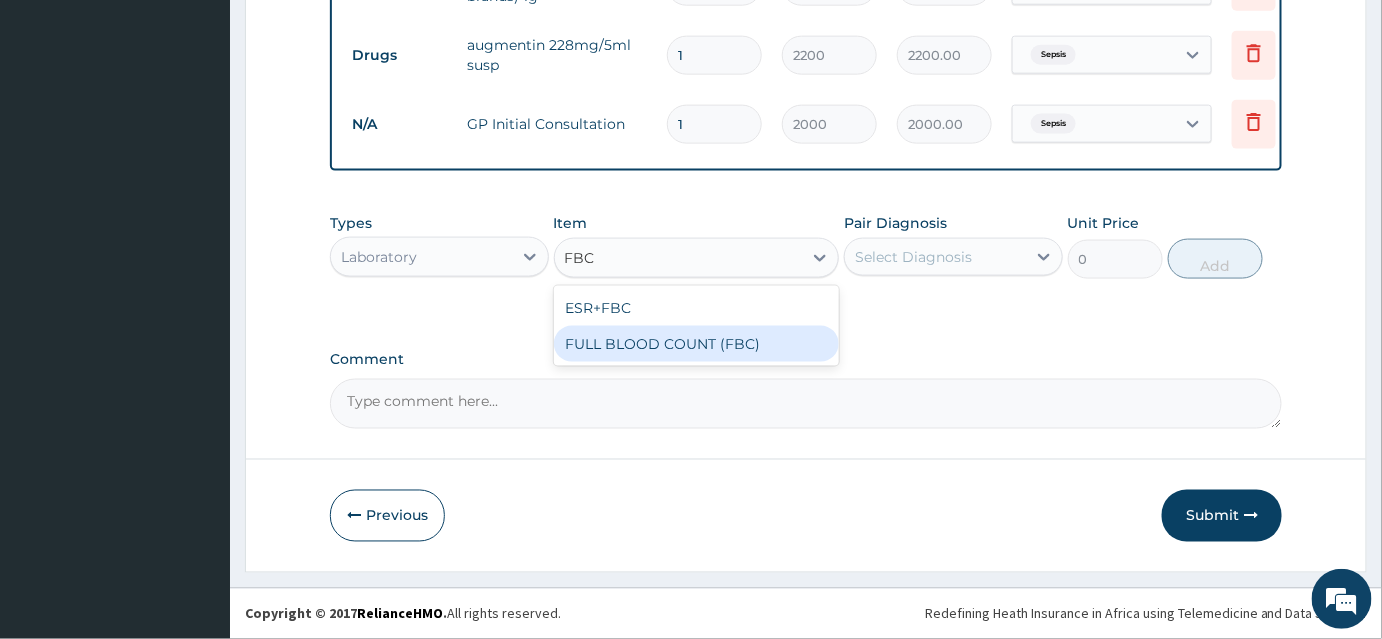 type 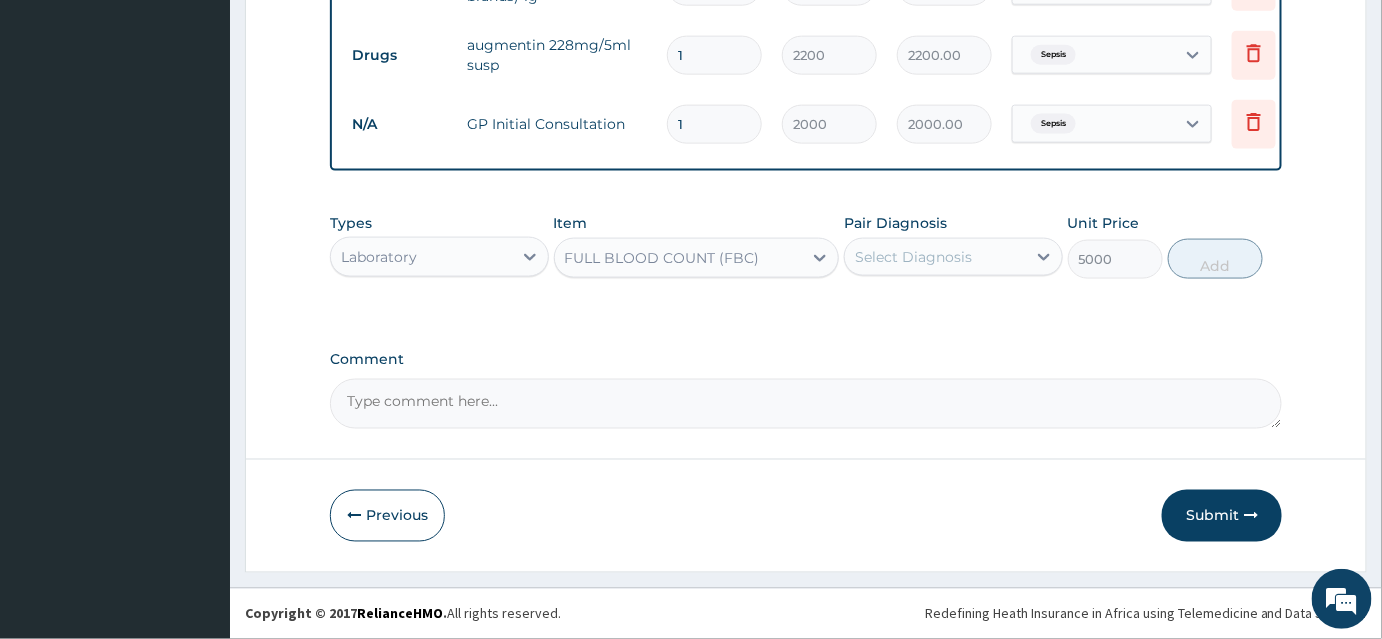 click on "Select Diagnosis" at bounding box center [913, 257] 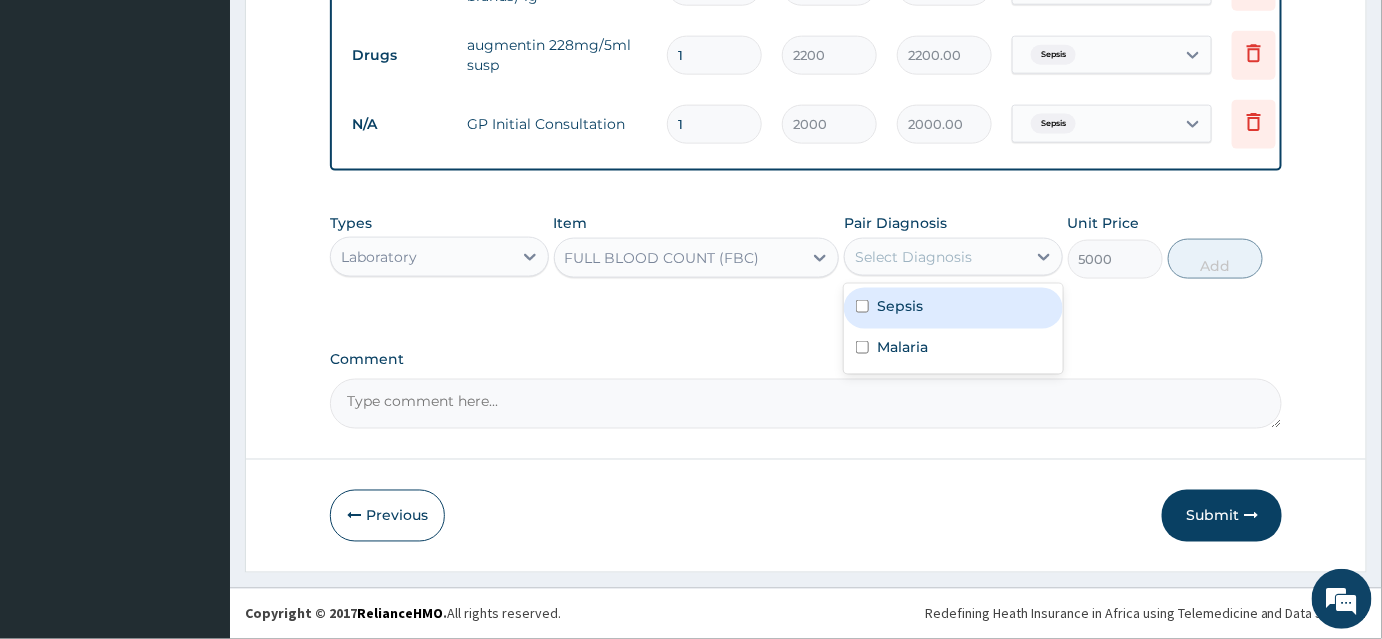 drag, startPoint x: 900, startPoint y: 314, endPoint x: 952, endPoint y: 306, distance: 52.611786 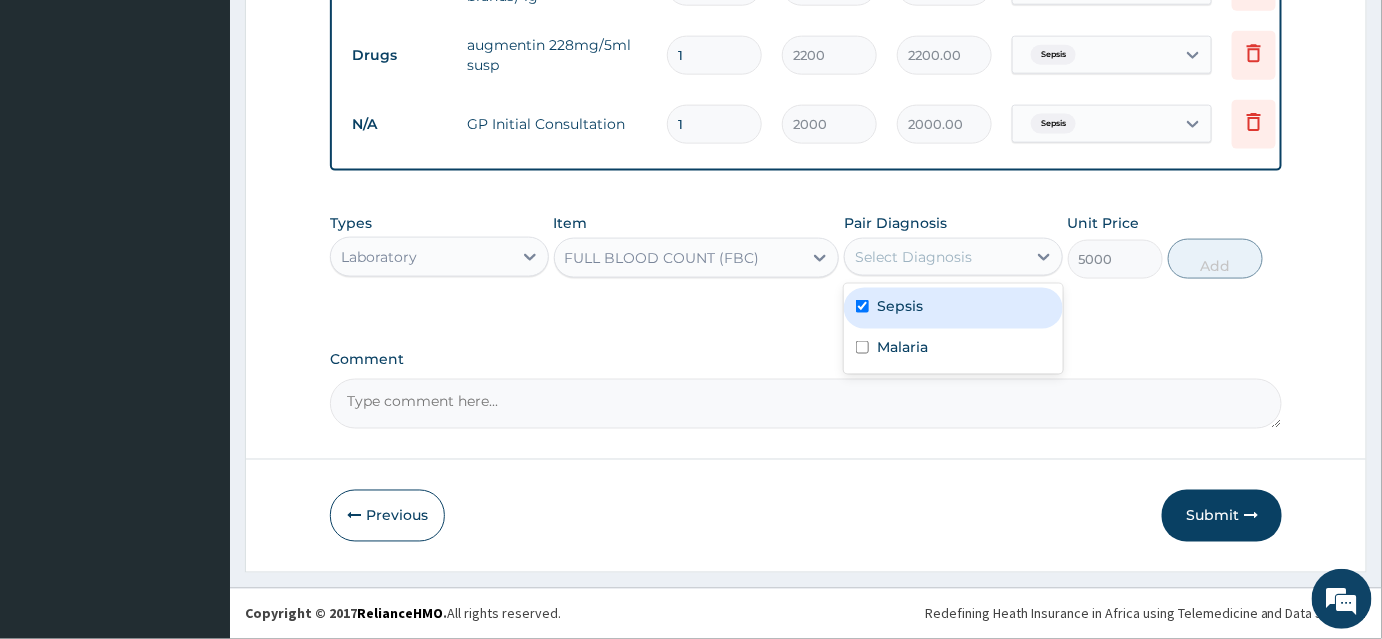 checkbox on "true" 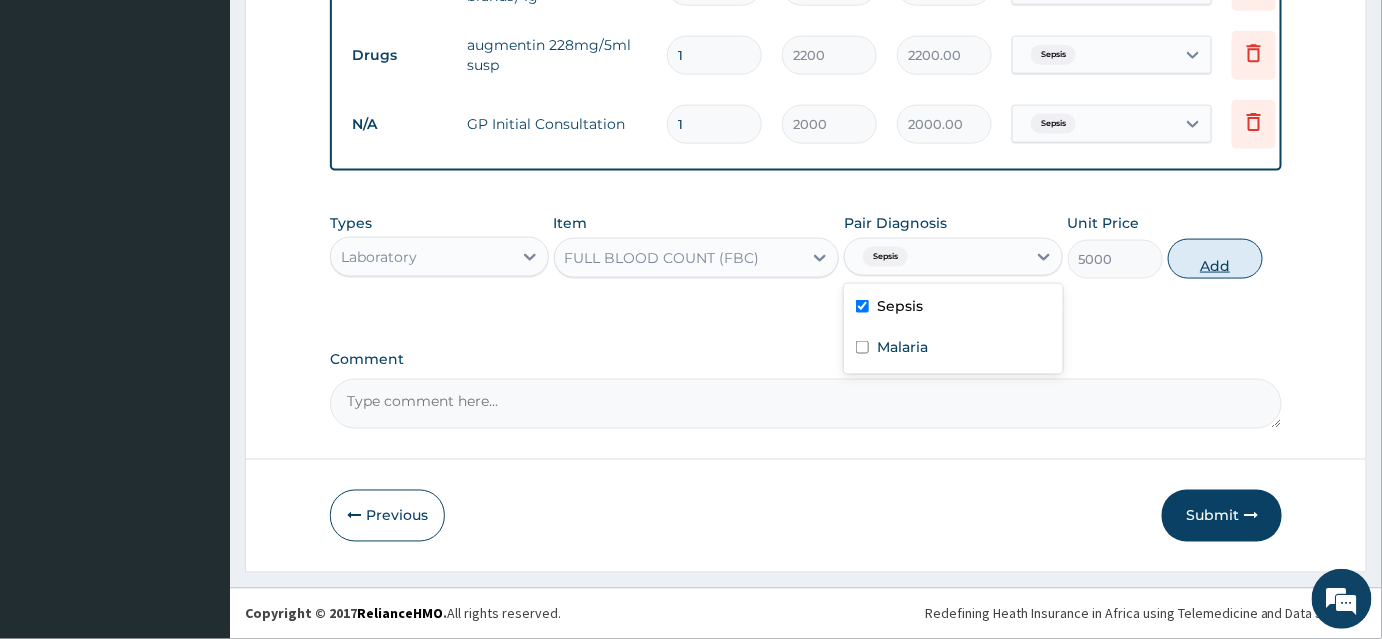 click on "Add" at bounding box center [1215, 259] 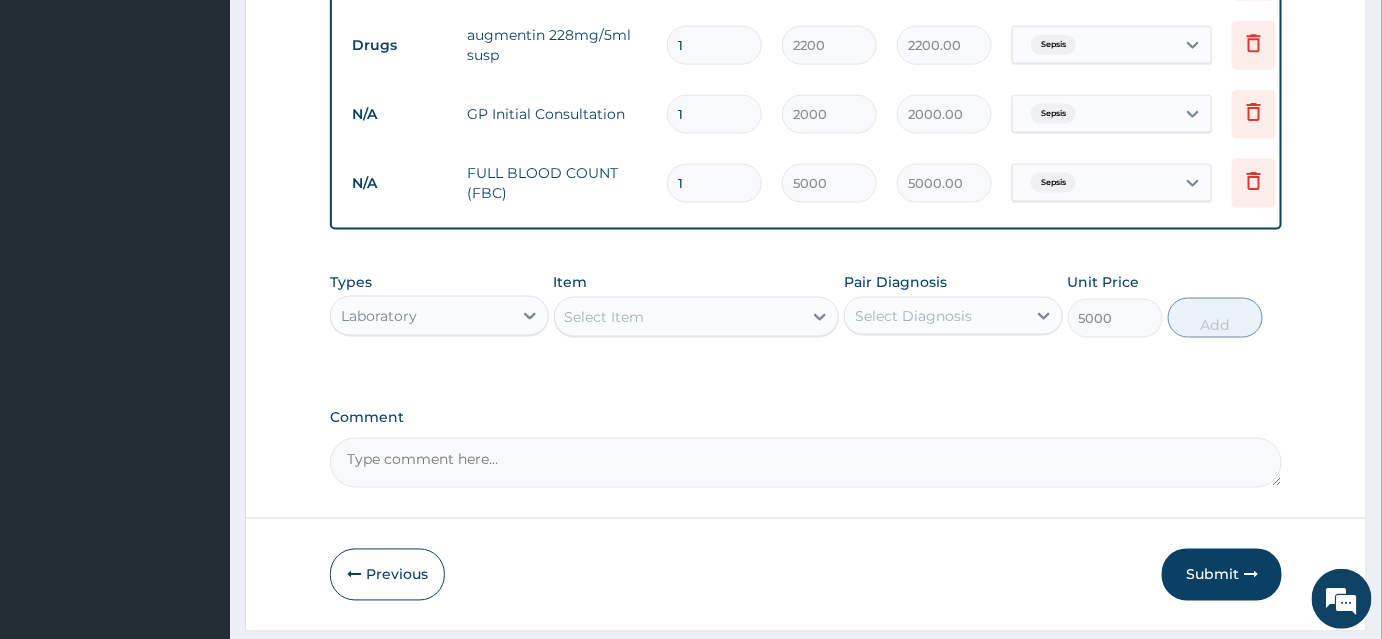 type on "0" 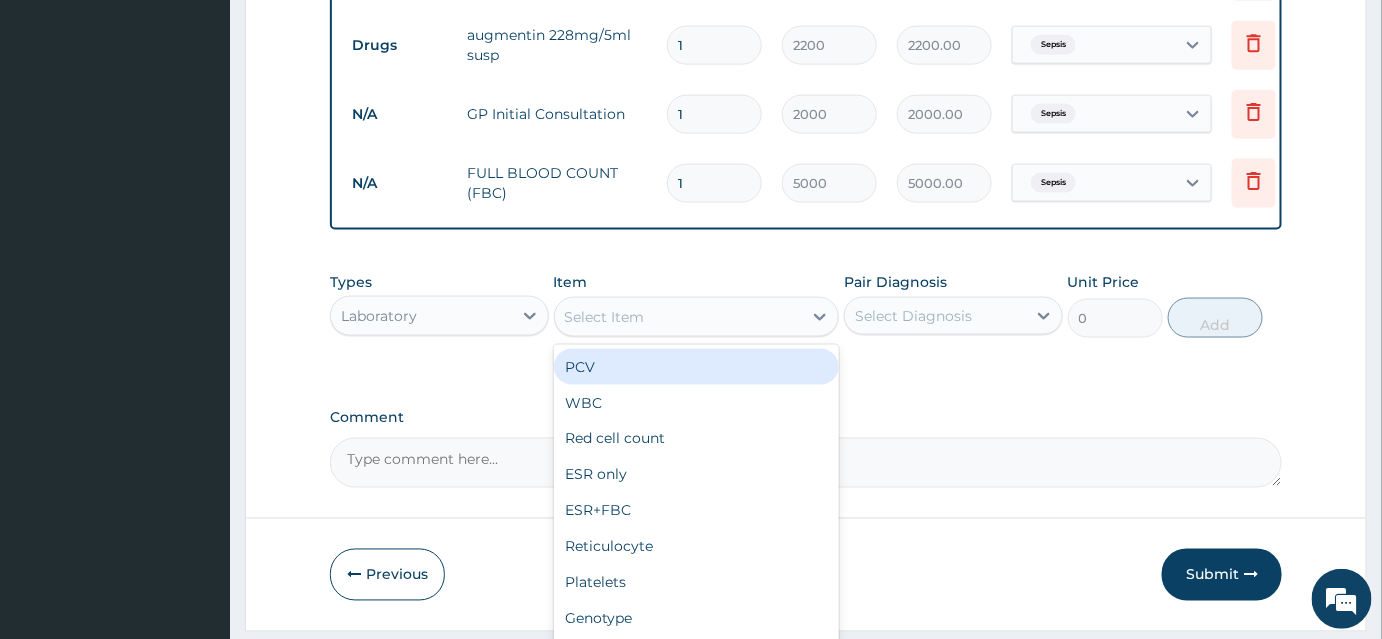 click on "Select Item" at bounding box center (679, 317) 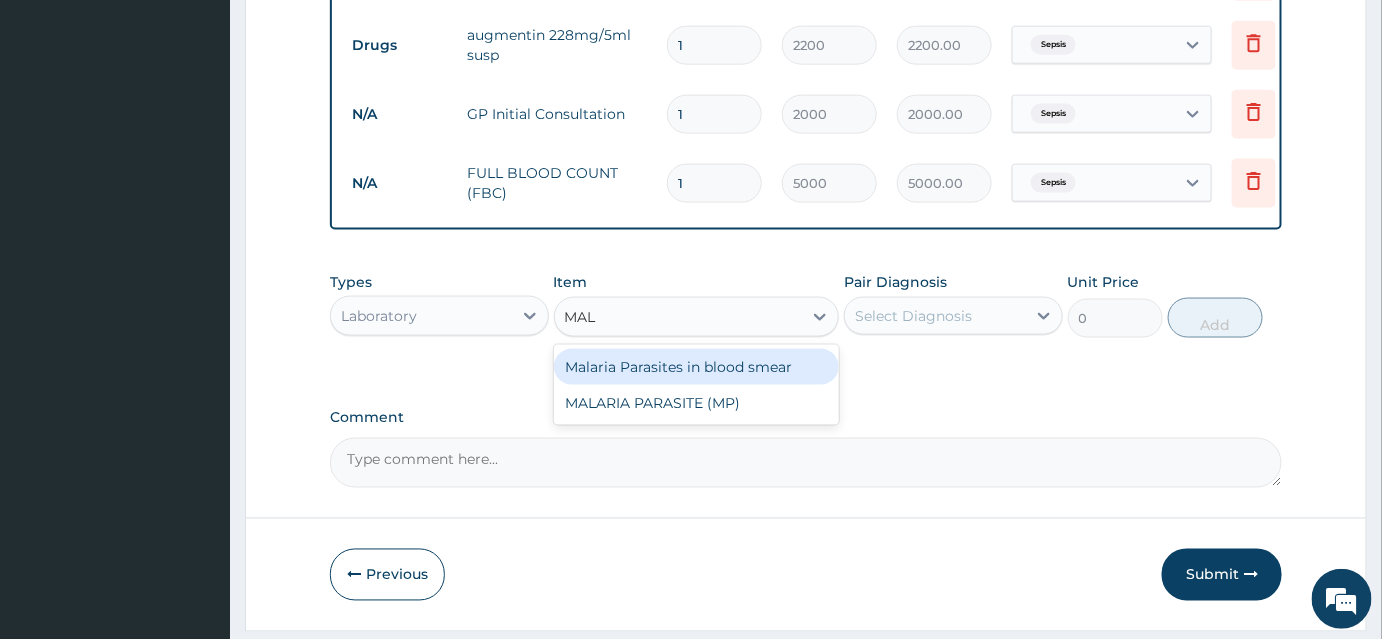 type on "MALA" 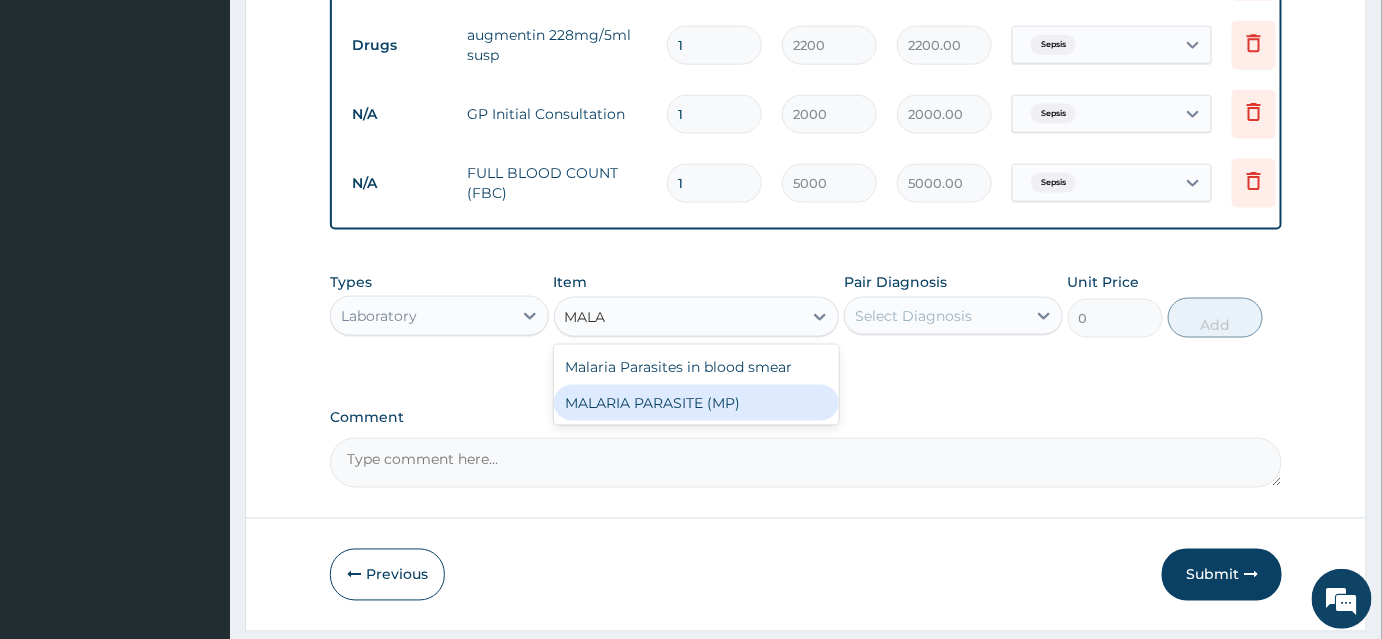 click on "MALARIA PARASITE (MP)" at bounding box center [697, 403] 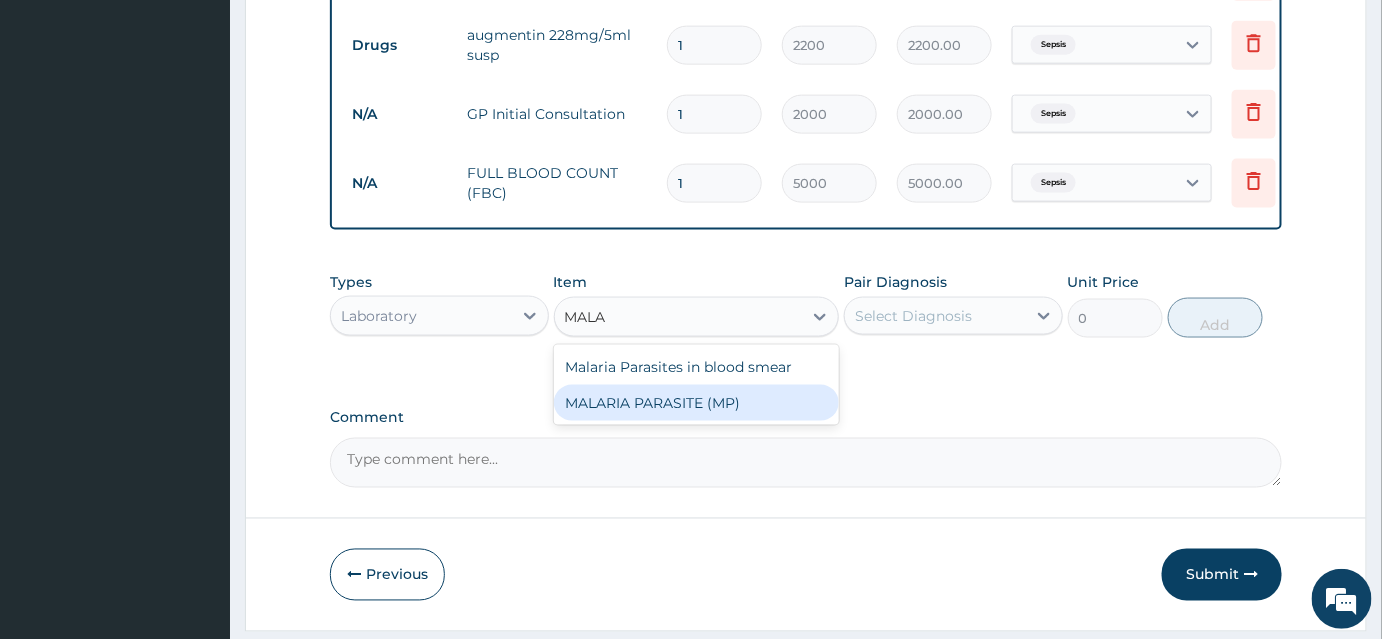 type 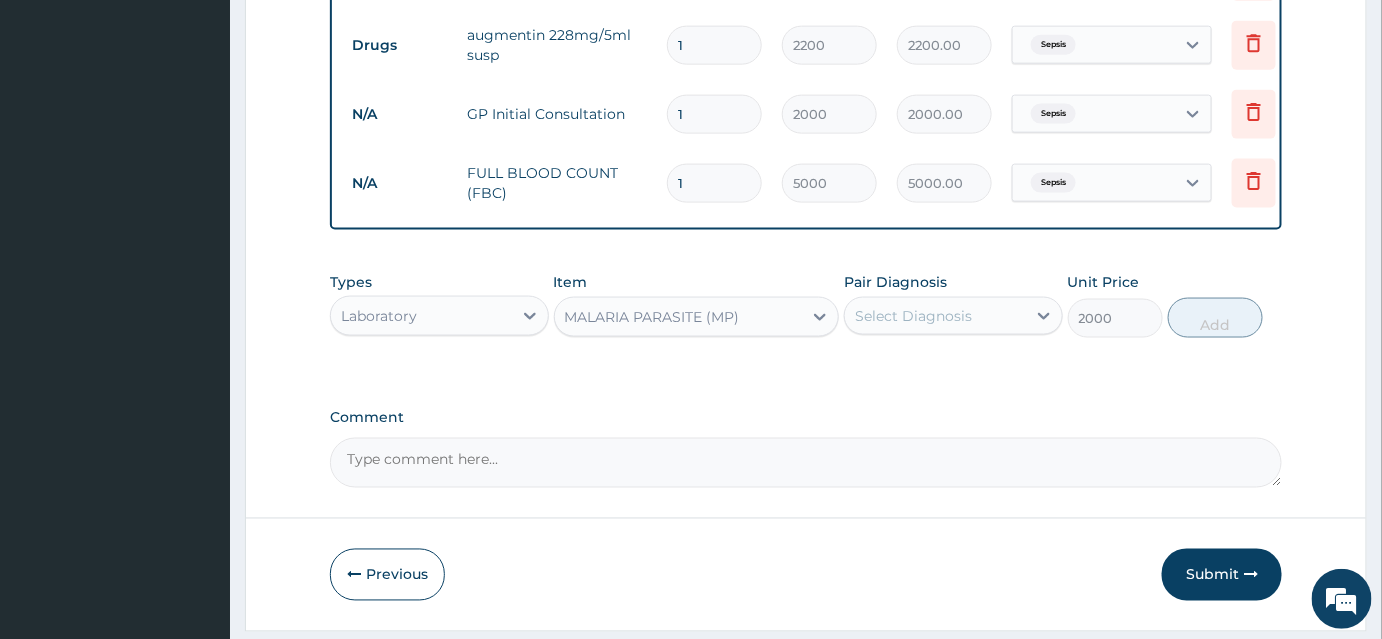 click on "Select Diagnosis" at bounding box center (913, 316) 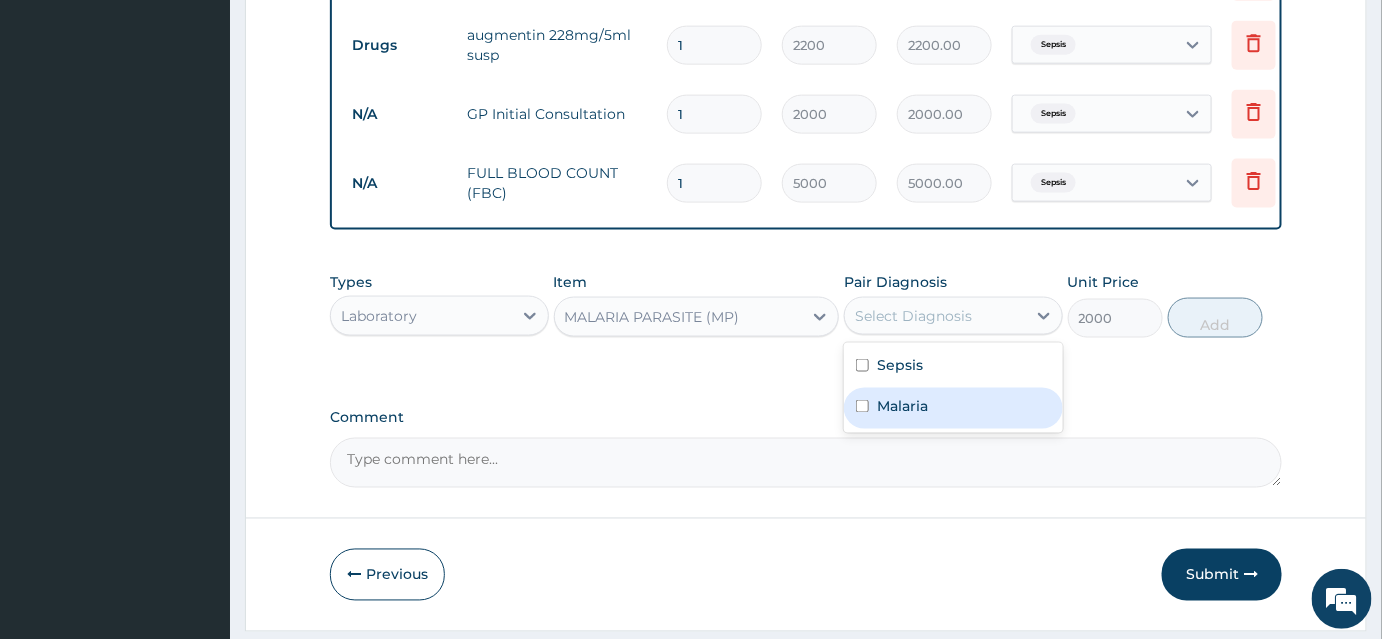 click on "Malaria" at bounding box center (953, 408) 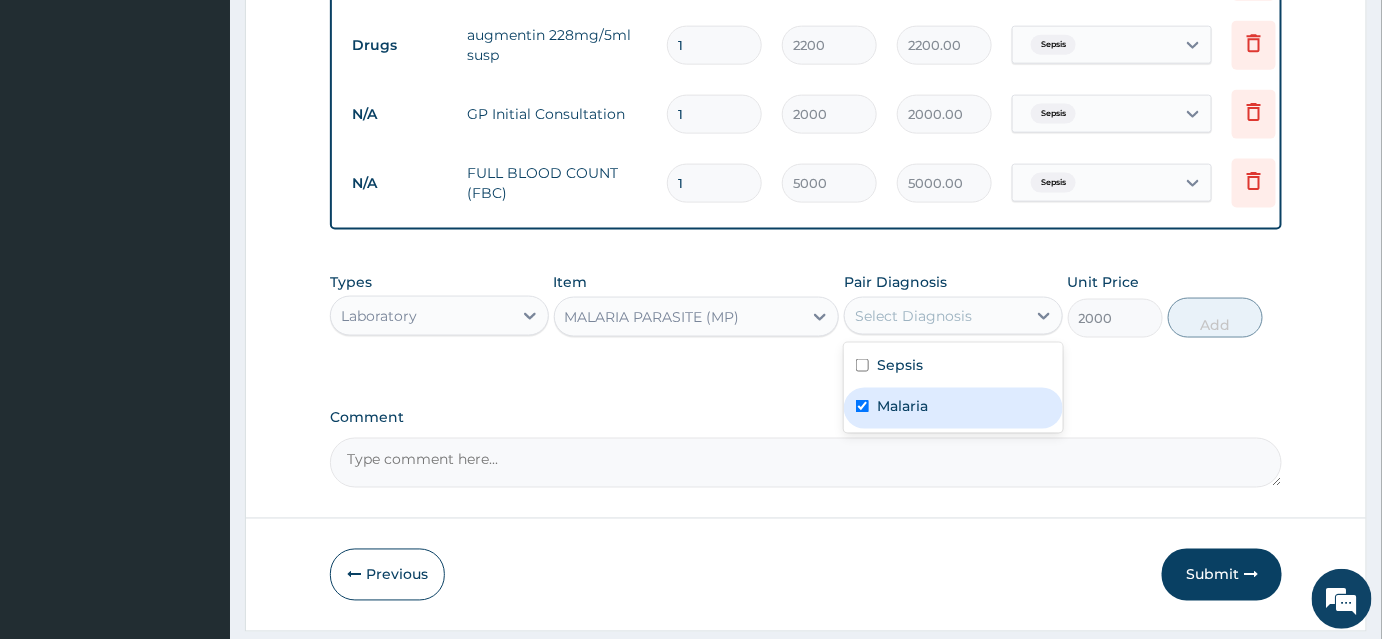 checkbox on "true" 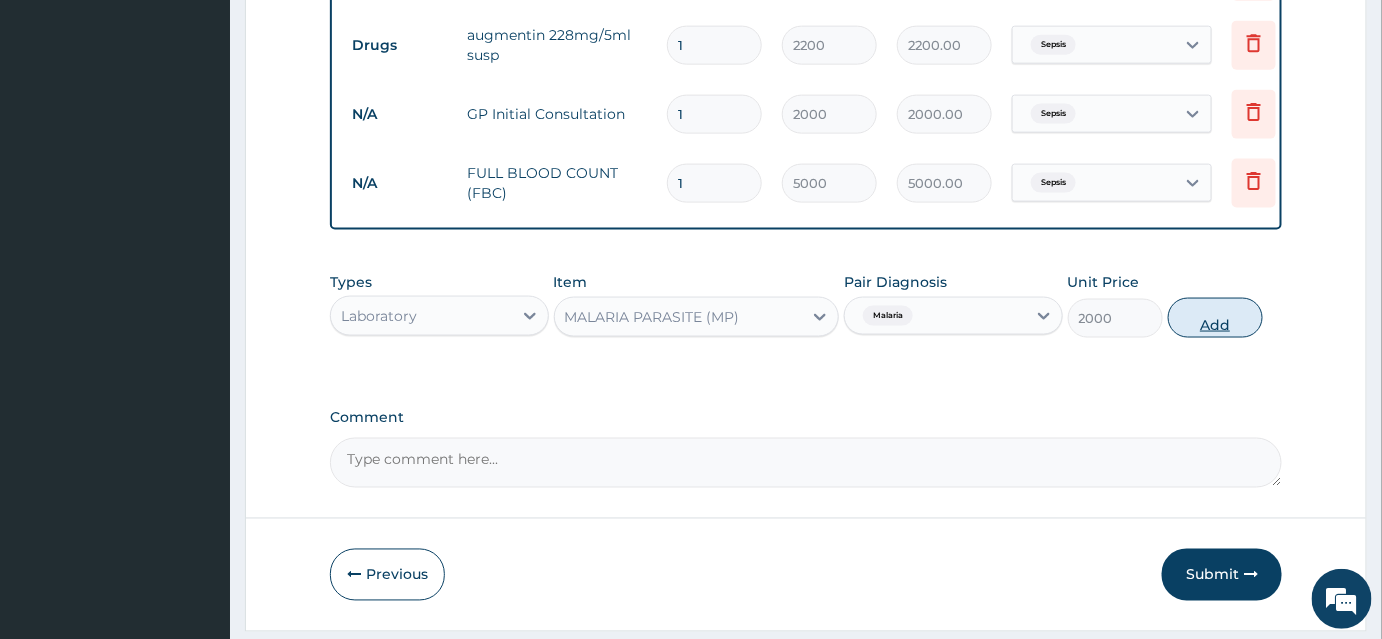 click on "Add" at bounding box center [1215, 318] 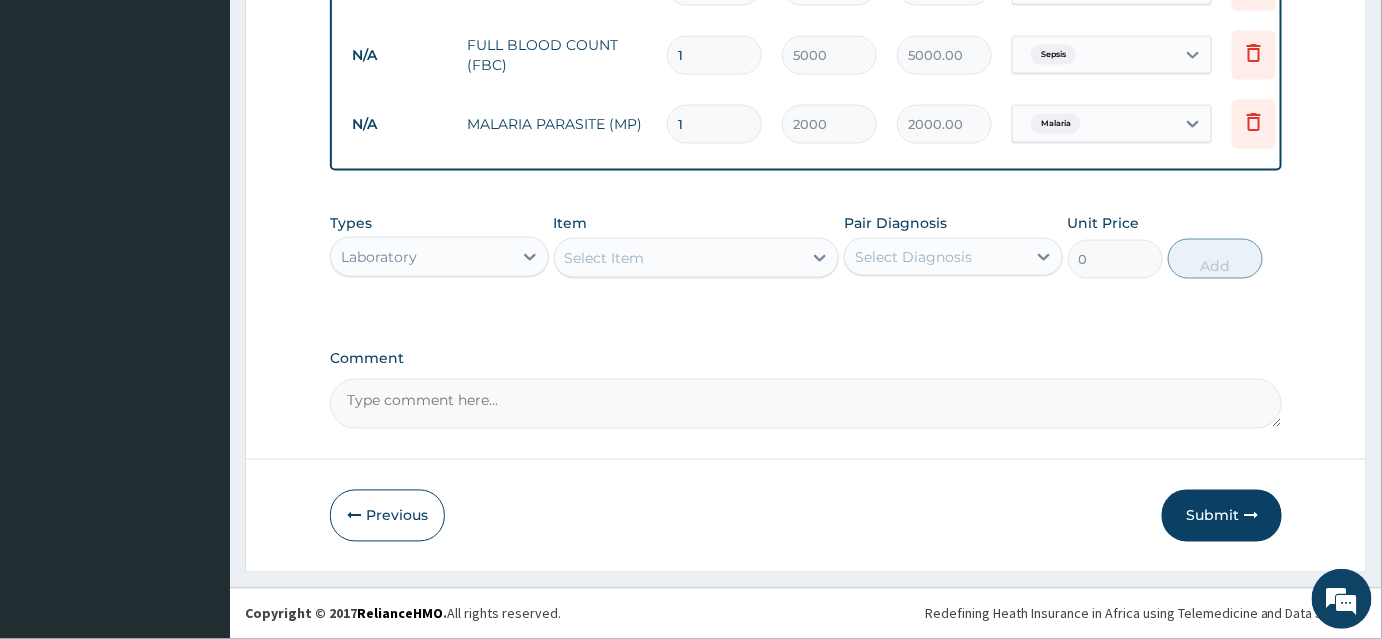 scroll, scrollTop: 995, scrollLeft: 0, axis: vertical 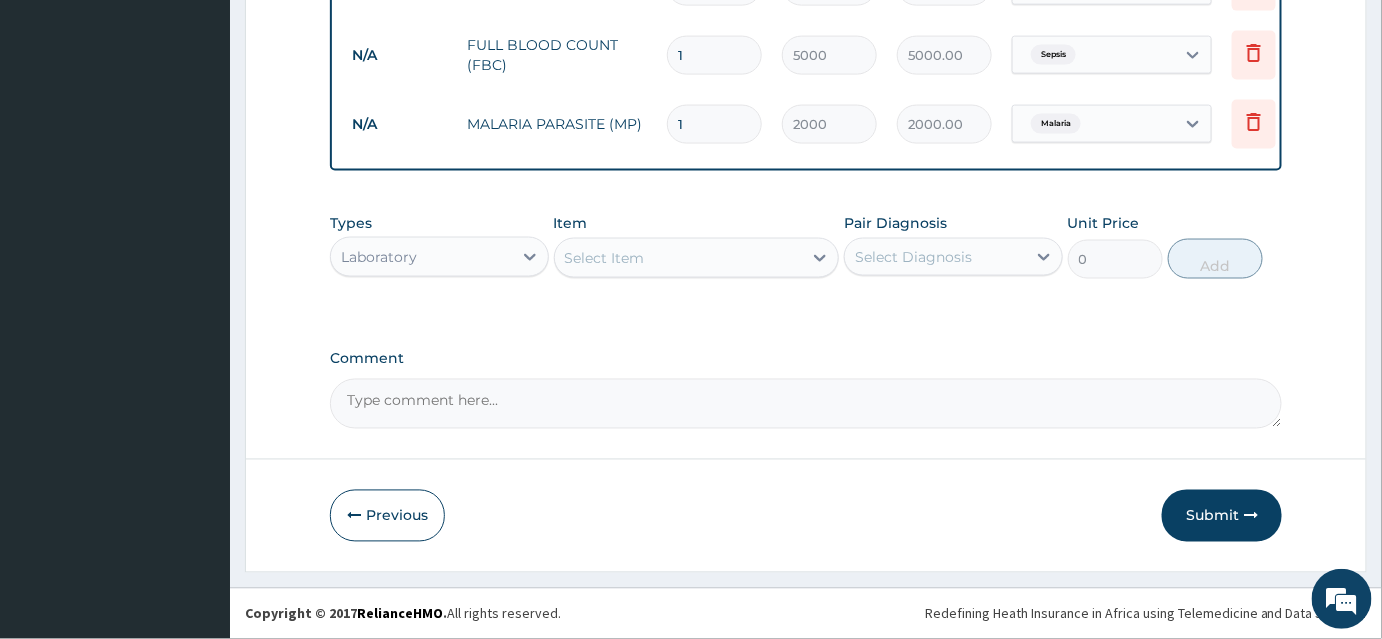 click on "Laboratory" at bounding box center (421, 257) 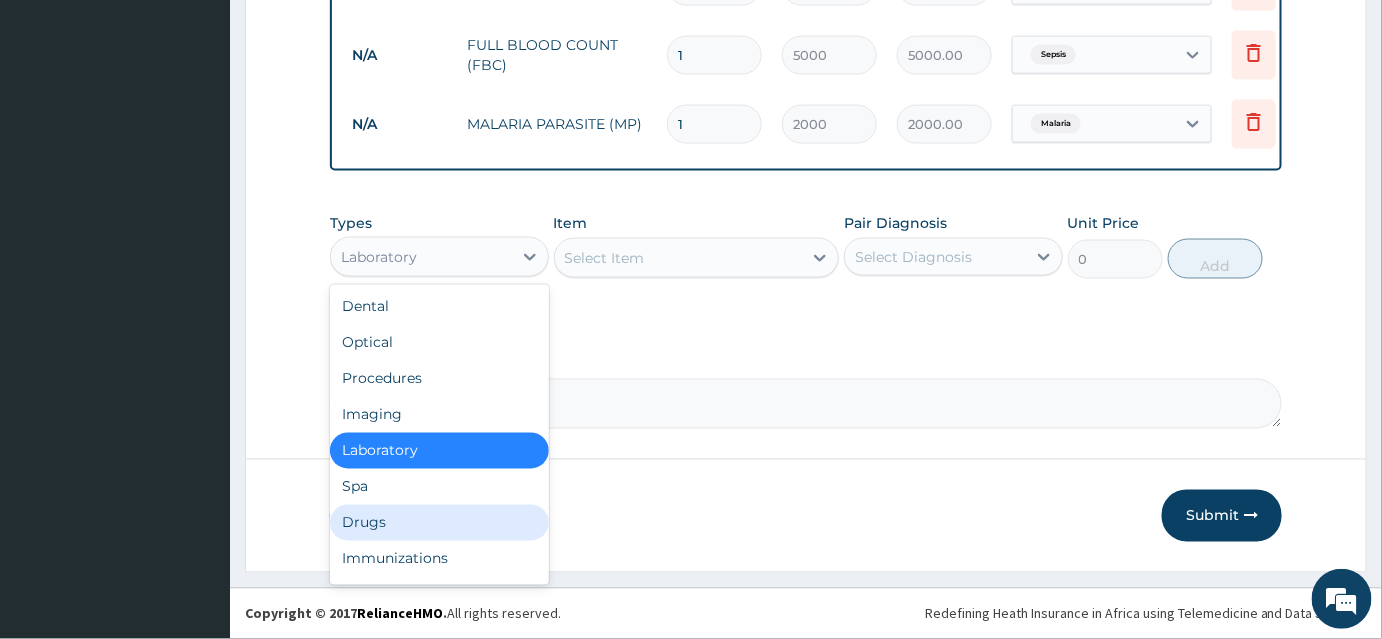 click on "Drugs" at bounding box center [439, 523] 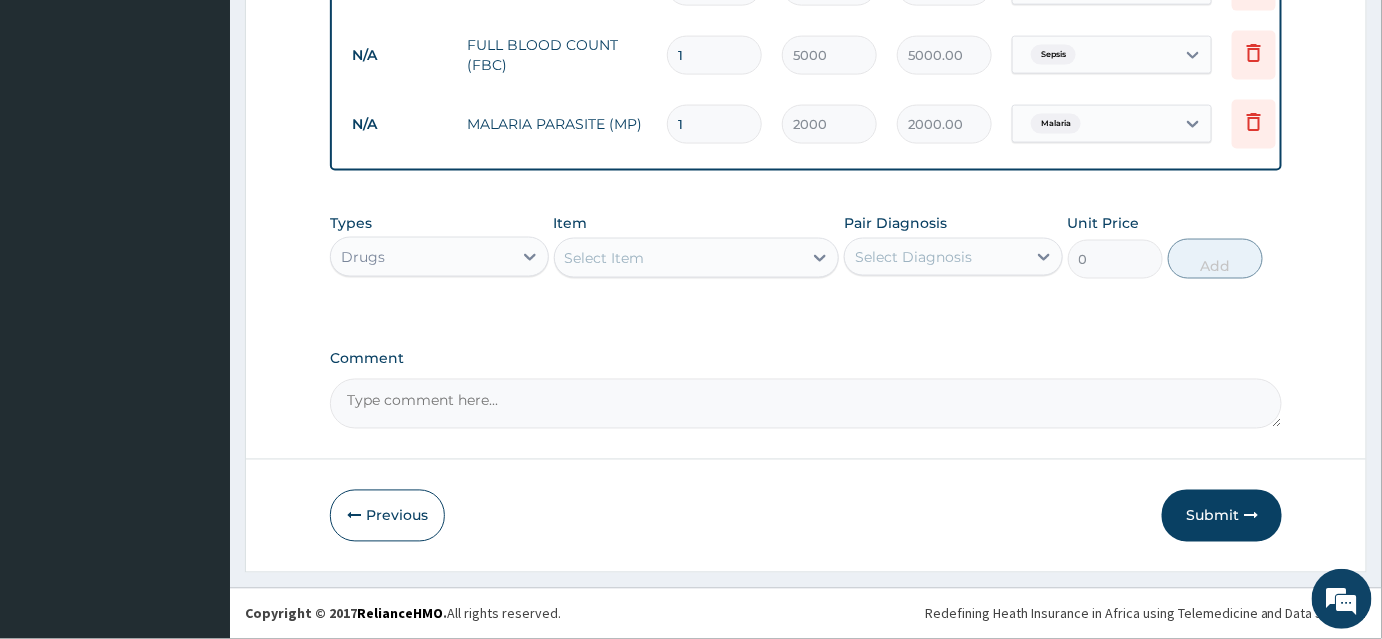 scroll, scrollTop: 995, scrollLeft: 0, axis: vertical 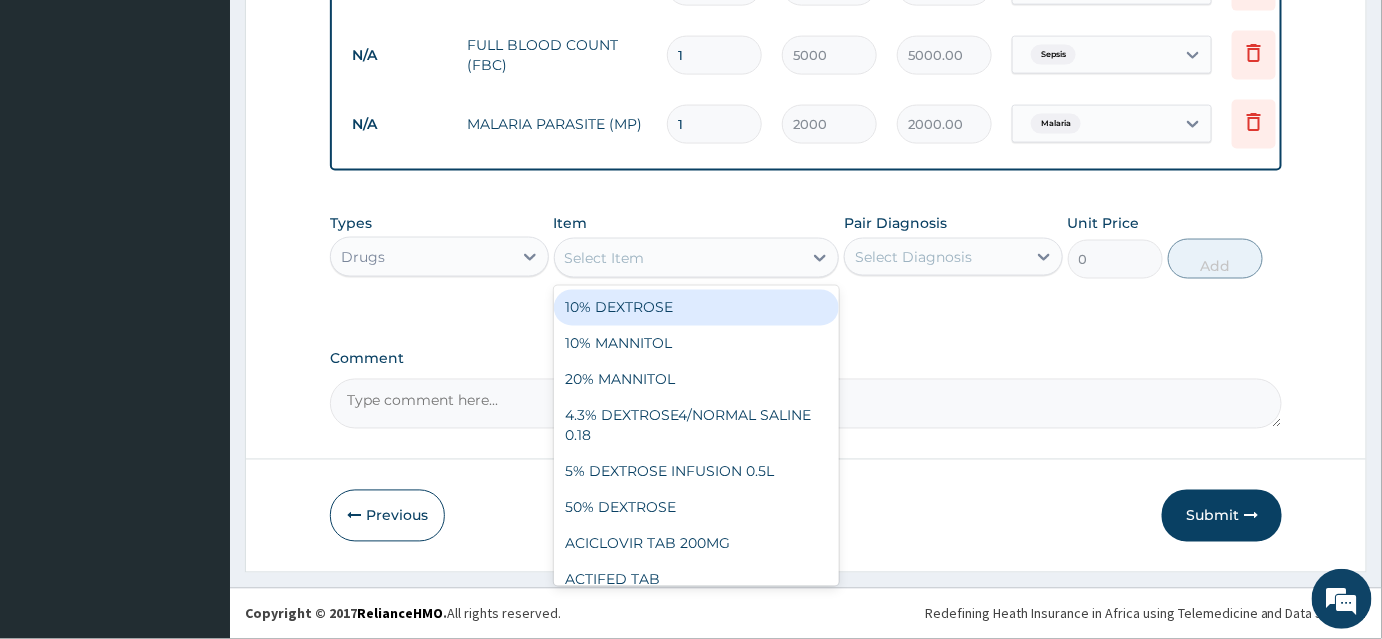 click on "Select Item" at bounding box center (679, 258) 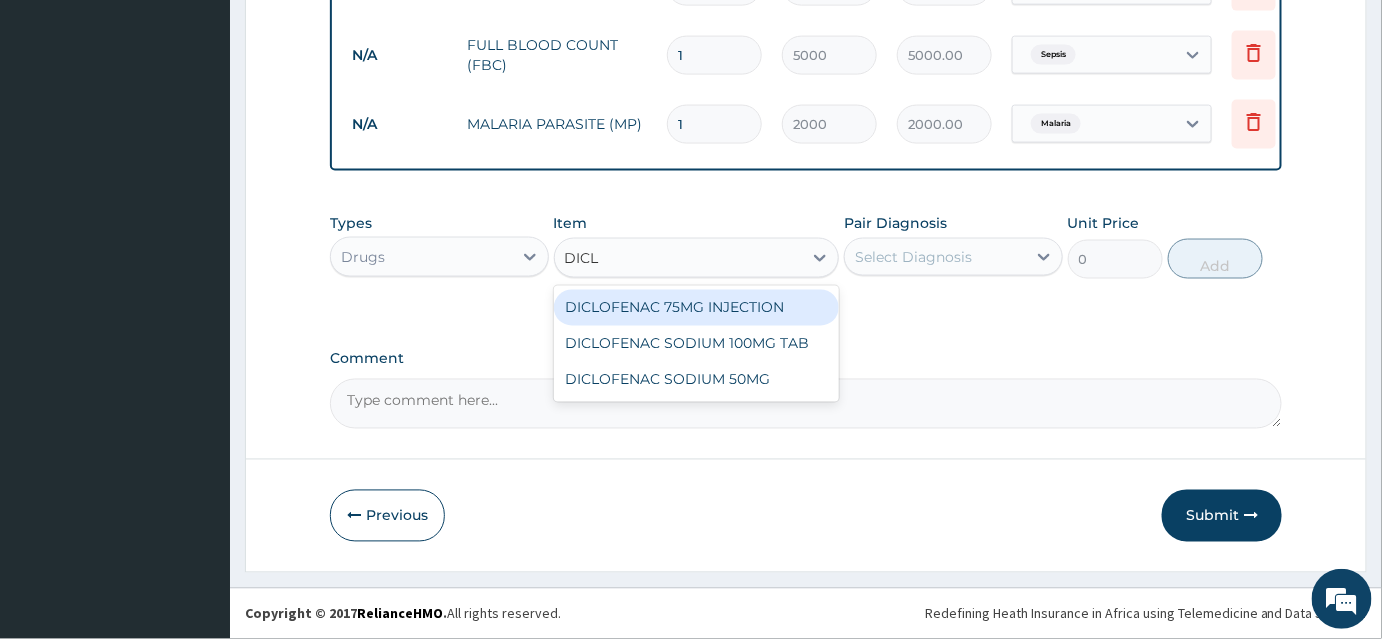 type on "DICLO" 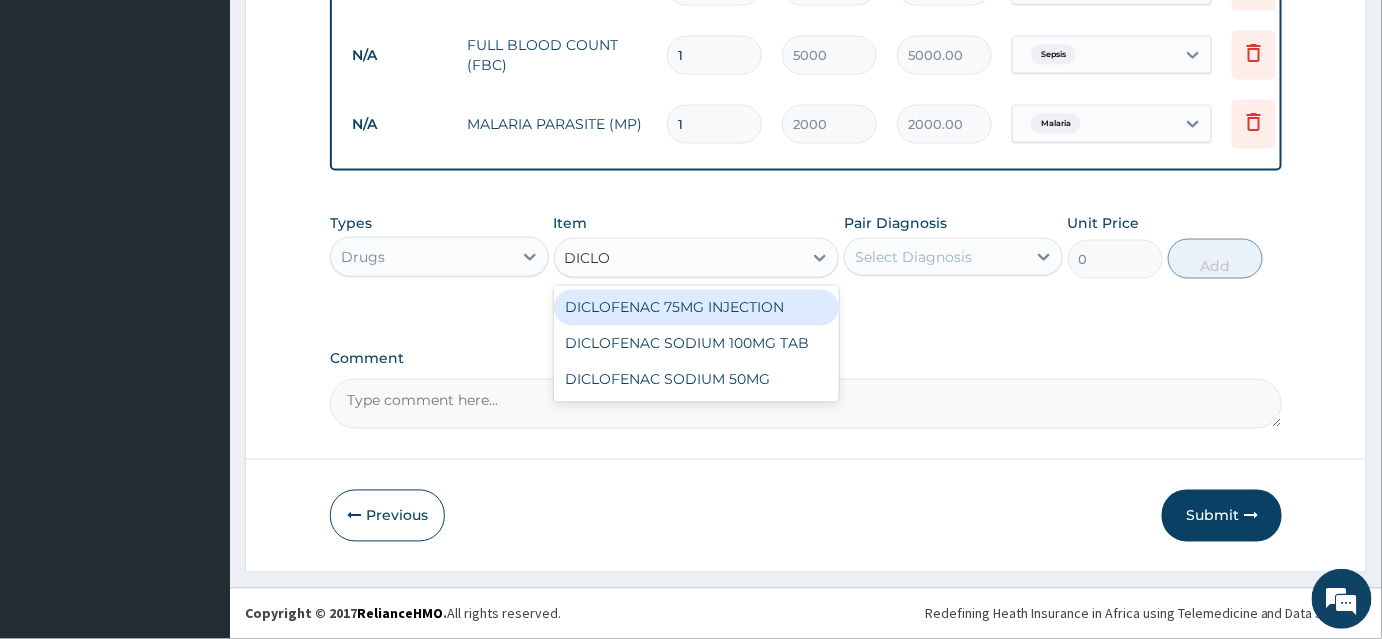 click on "DICLOFENAC 75MG INJECTION" at bounding box center (697, 308) 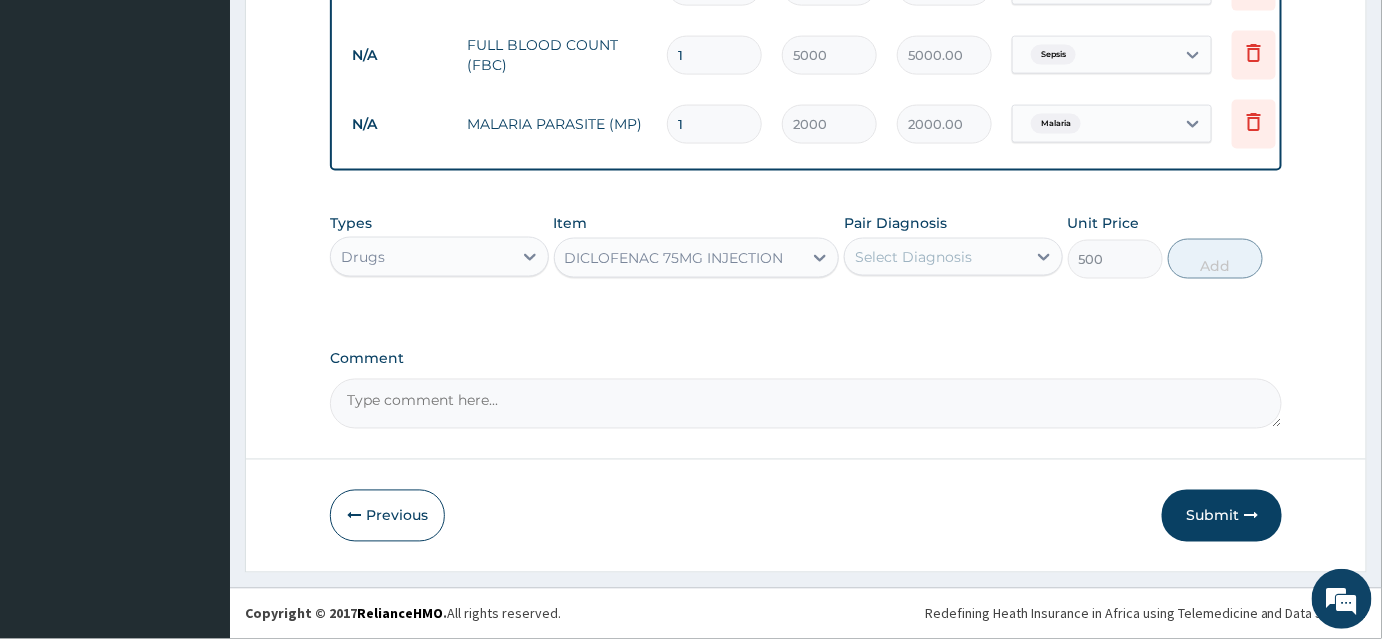 click on "Select Diagnosis" at bounding box center (913, 257) 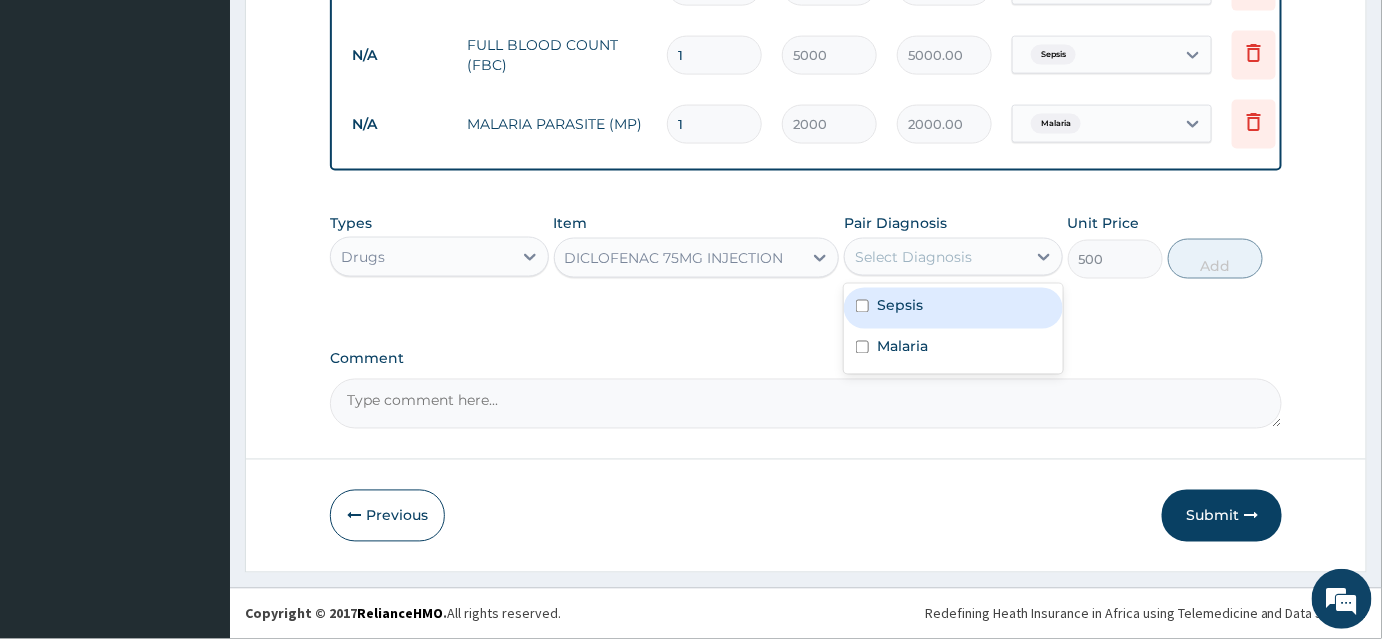 drag, startPoint x: 924, startPoint y: 318, endPoint x: 1008, endPoint y: 300, distance: 85.90693 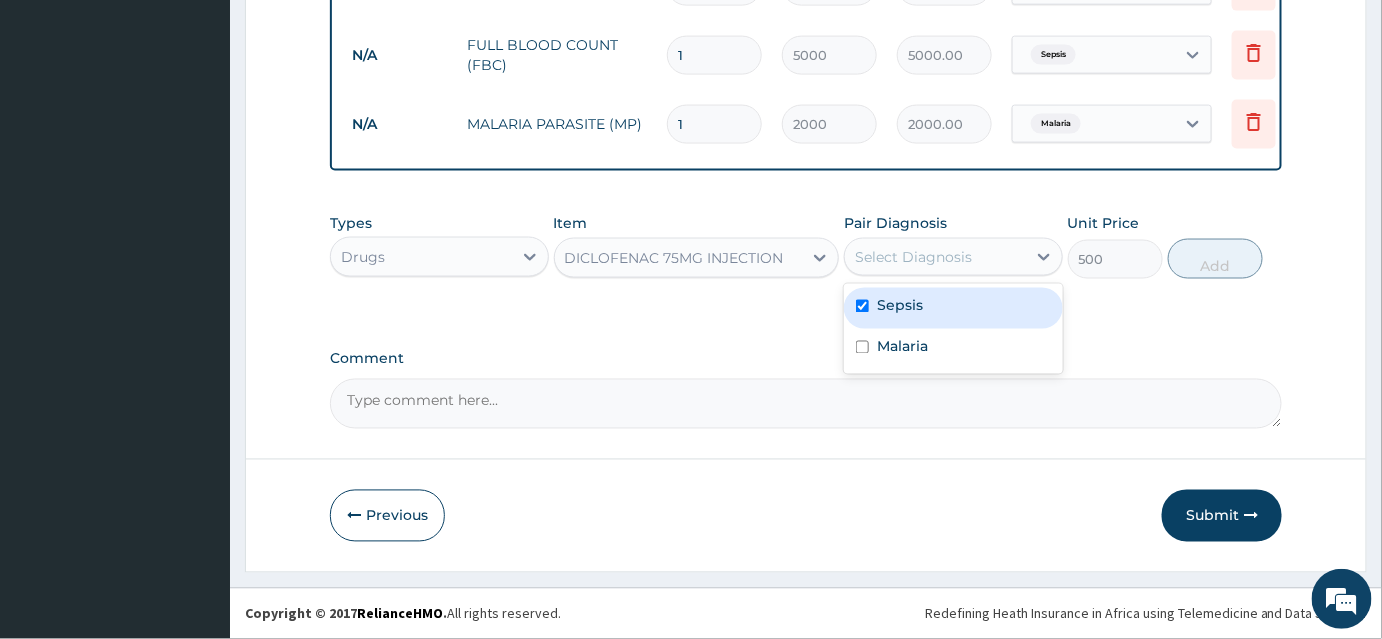 checkbox on "true" 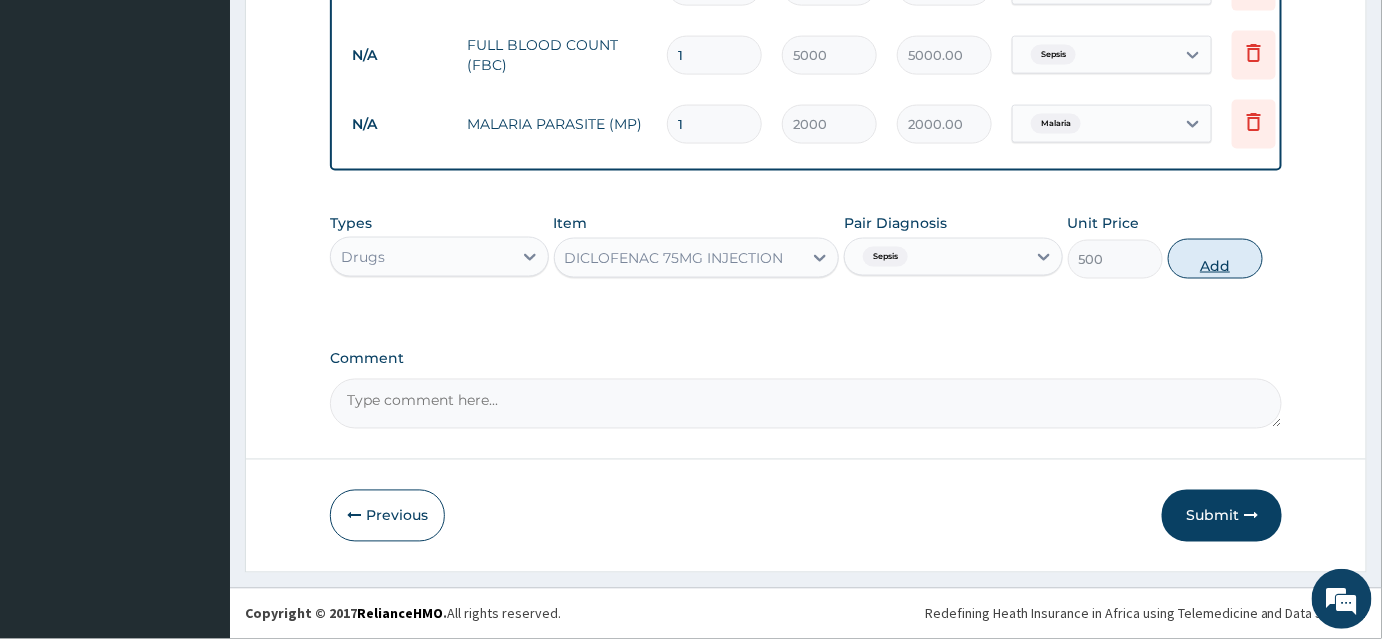 click on "Add" at bounding box center [1215, 259] 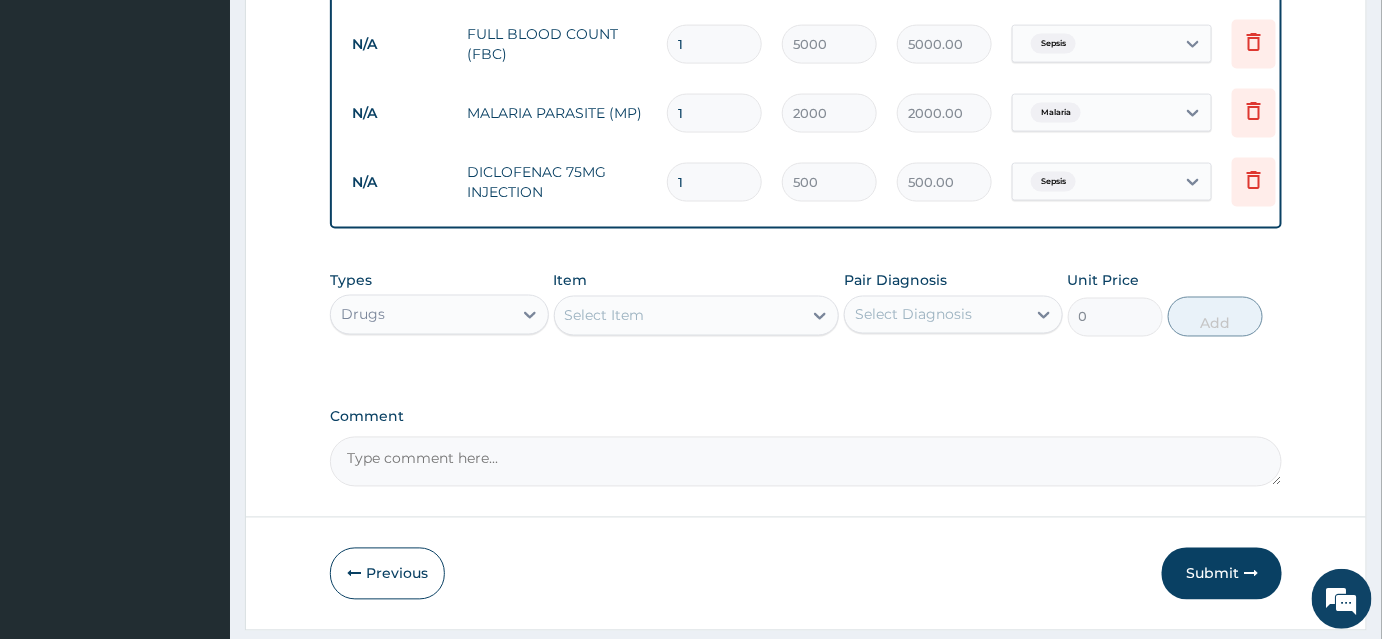 click on "Select Item" at bounding box center [605, 316] 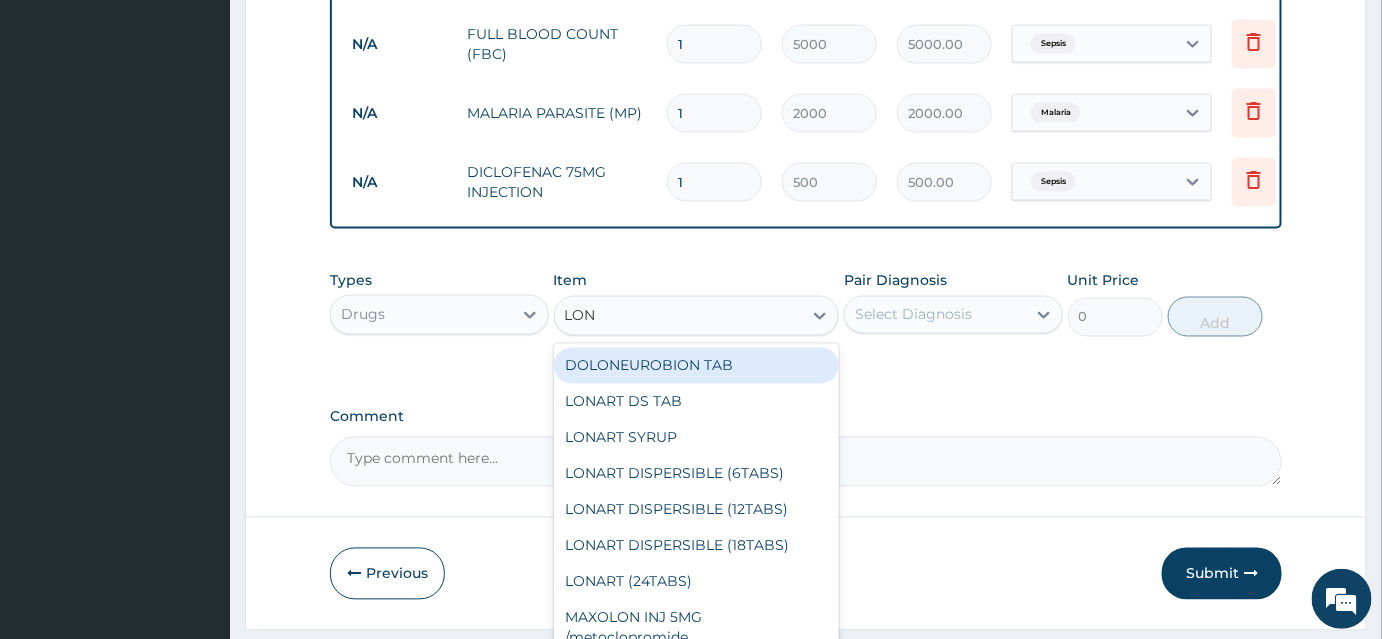 type on "LONA" 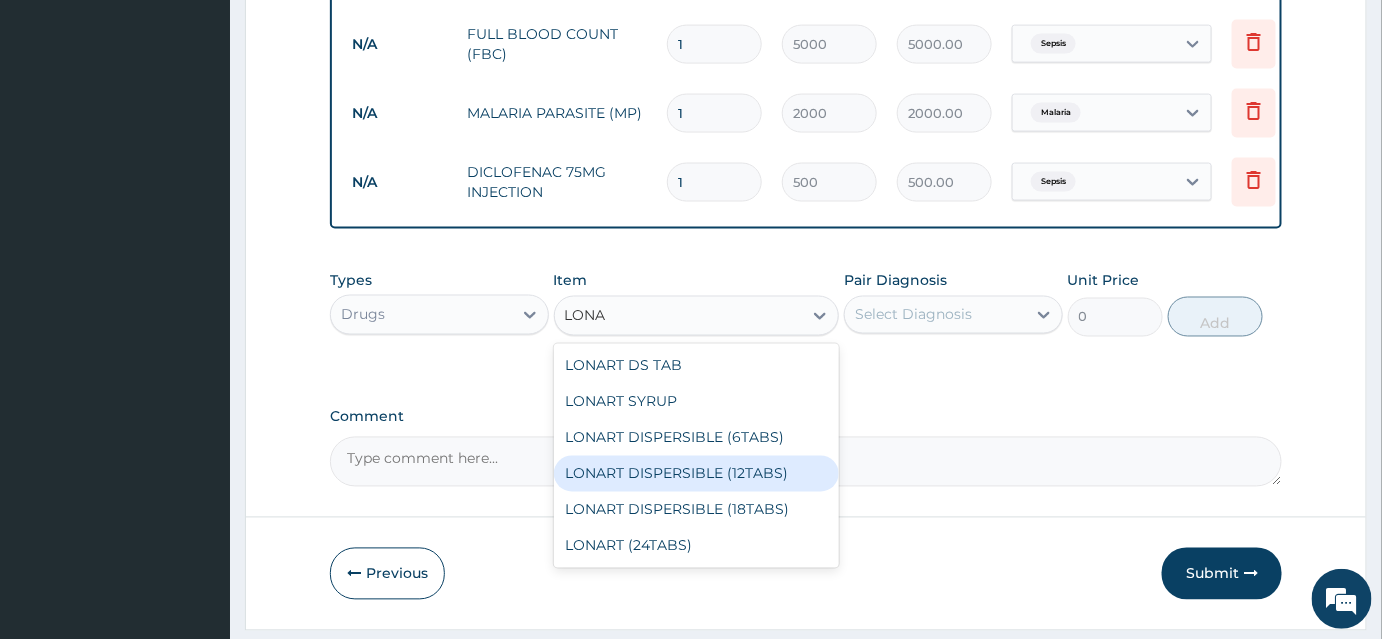 click on "LONART DISPERSIBLE (12TABS)" at bounding box center (697, 474) 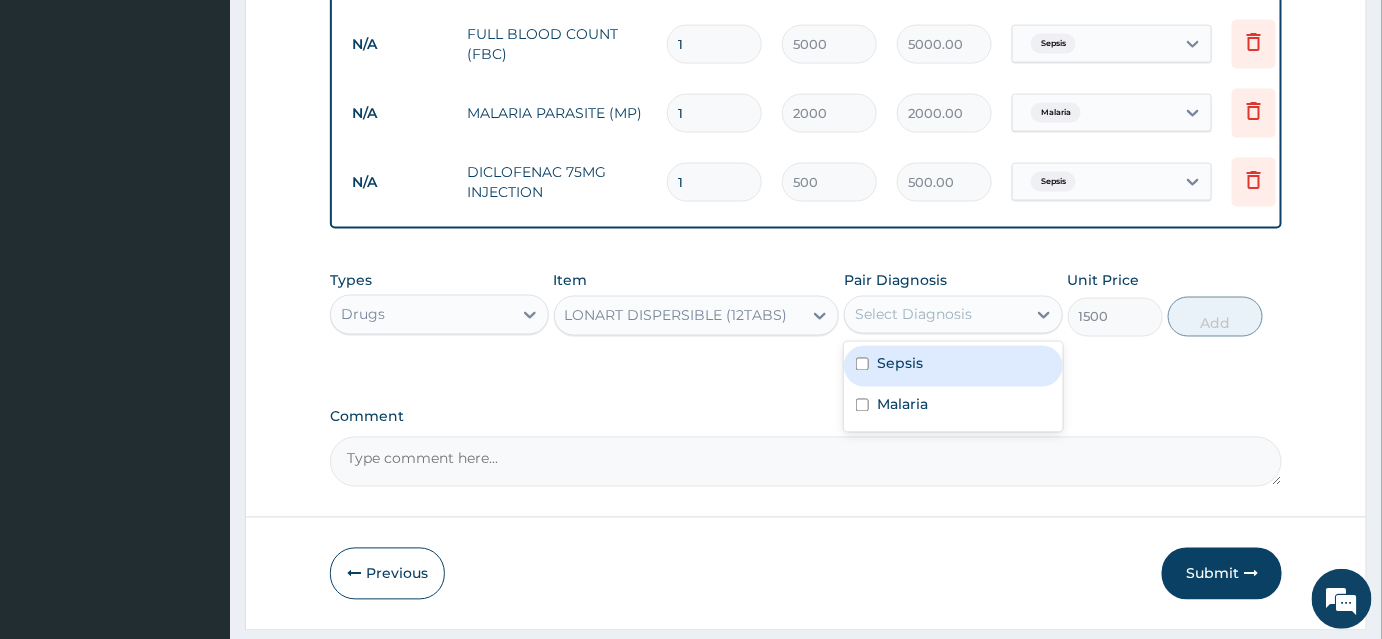 click on "Select Diagnosis" at bounding box center [935, 315] 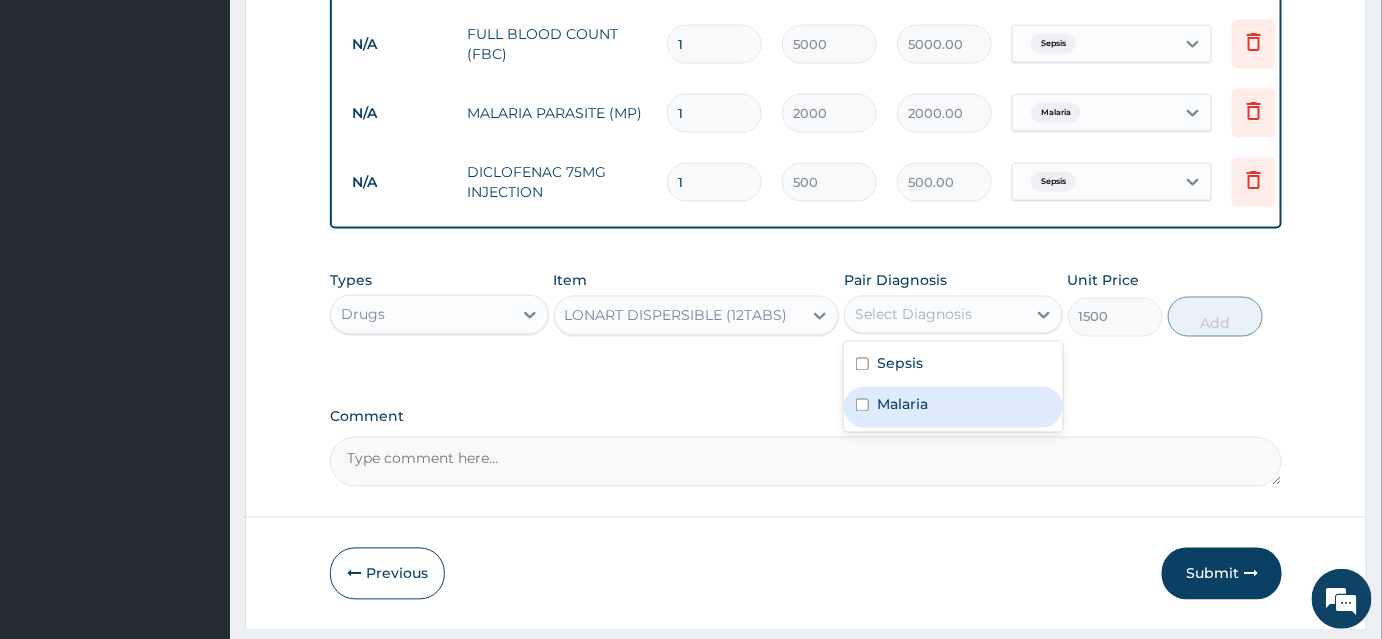 click on "Malaria" at bounding box center (902, 405) 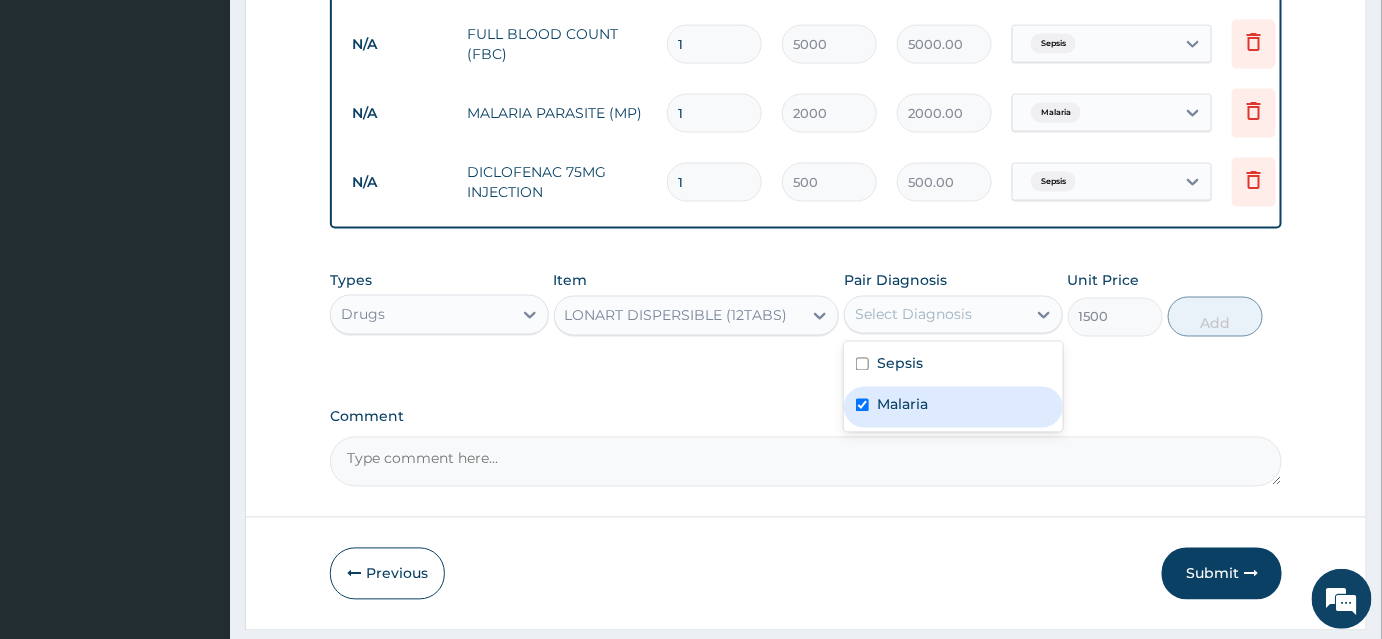 checkbox on "true" 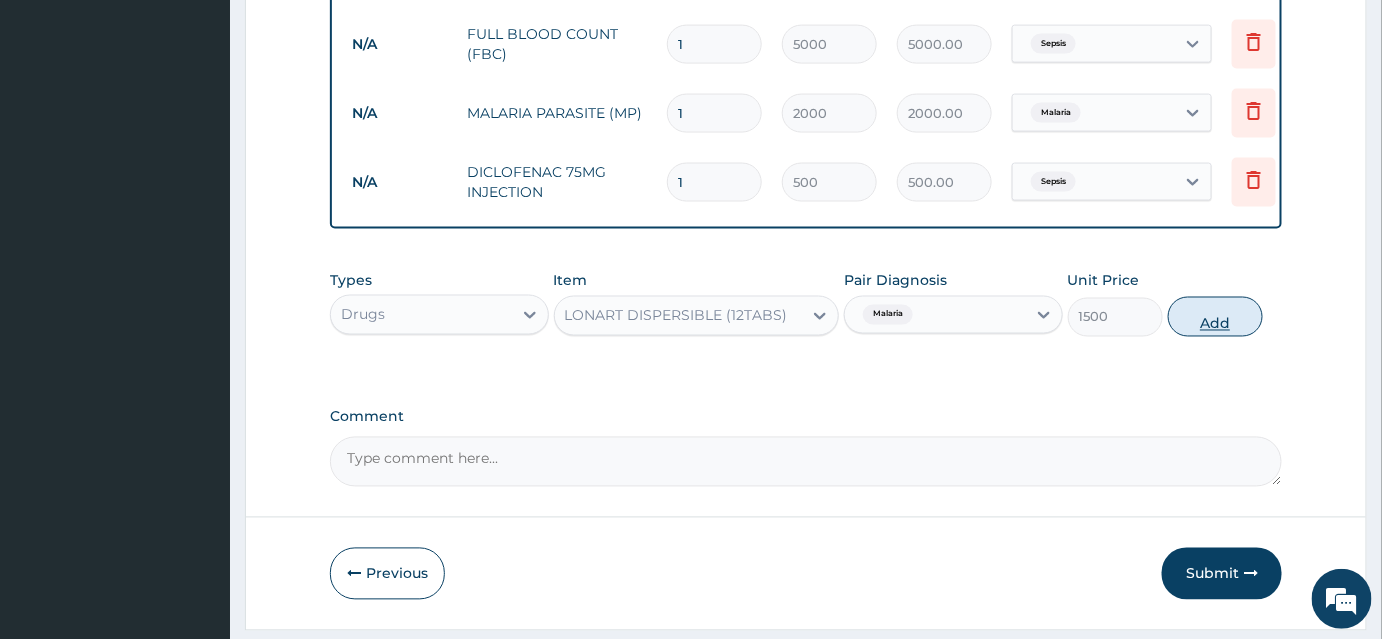 click on "Add" at bounding box center [1215, 317] 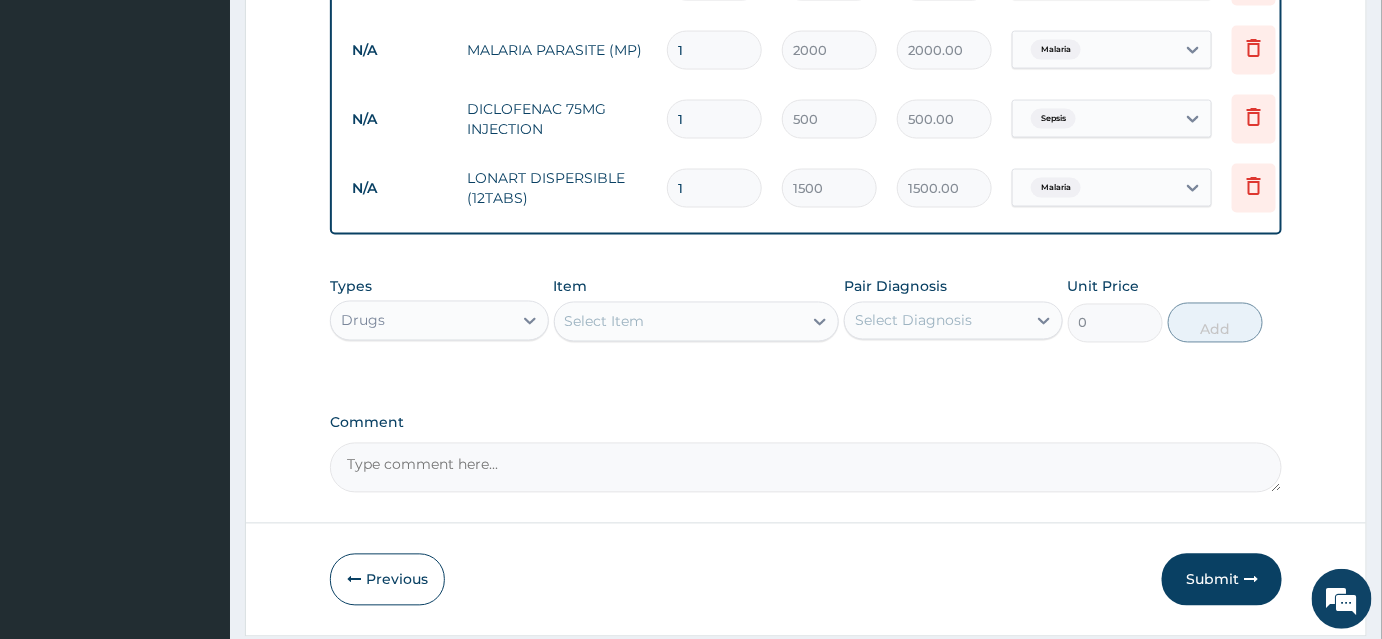 scroll, scrollTop: 1086, scrollLeft: 0, axis: vertical 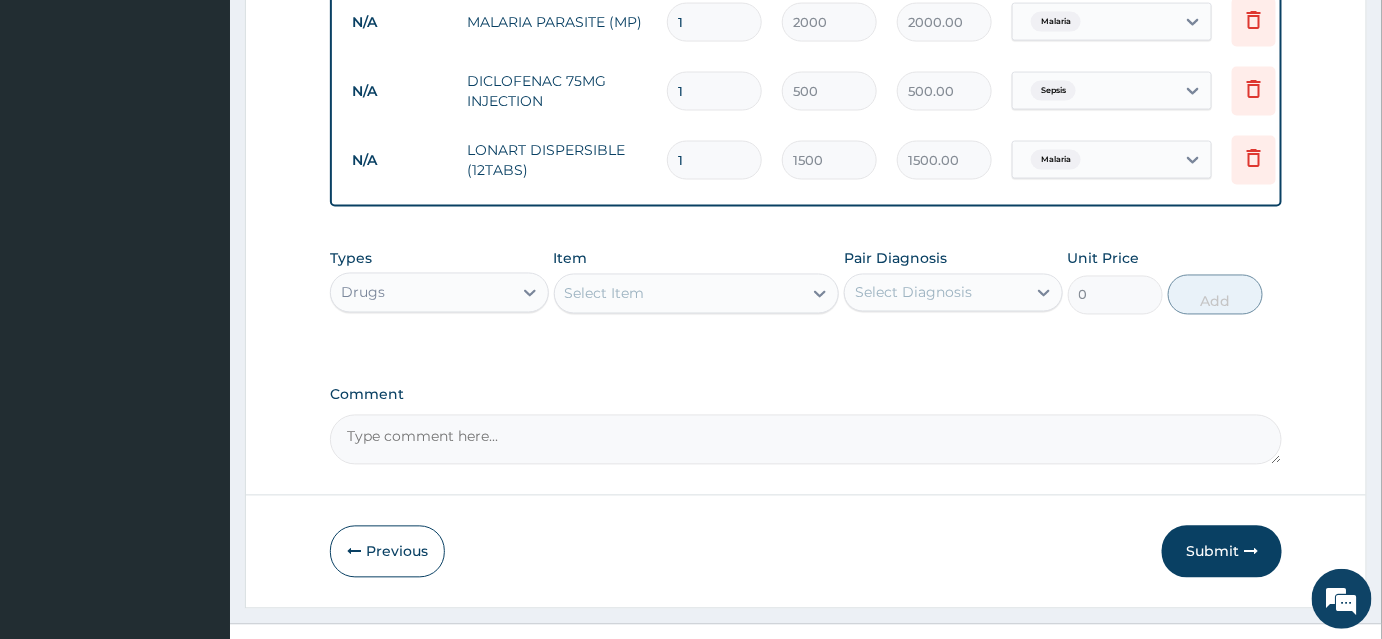 click on "Item Select Item" at bounding box center (697, 282) 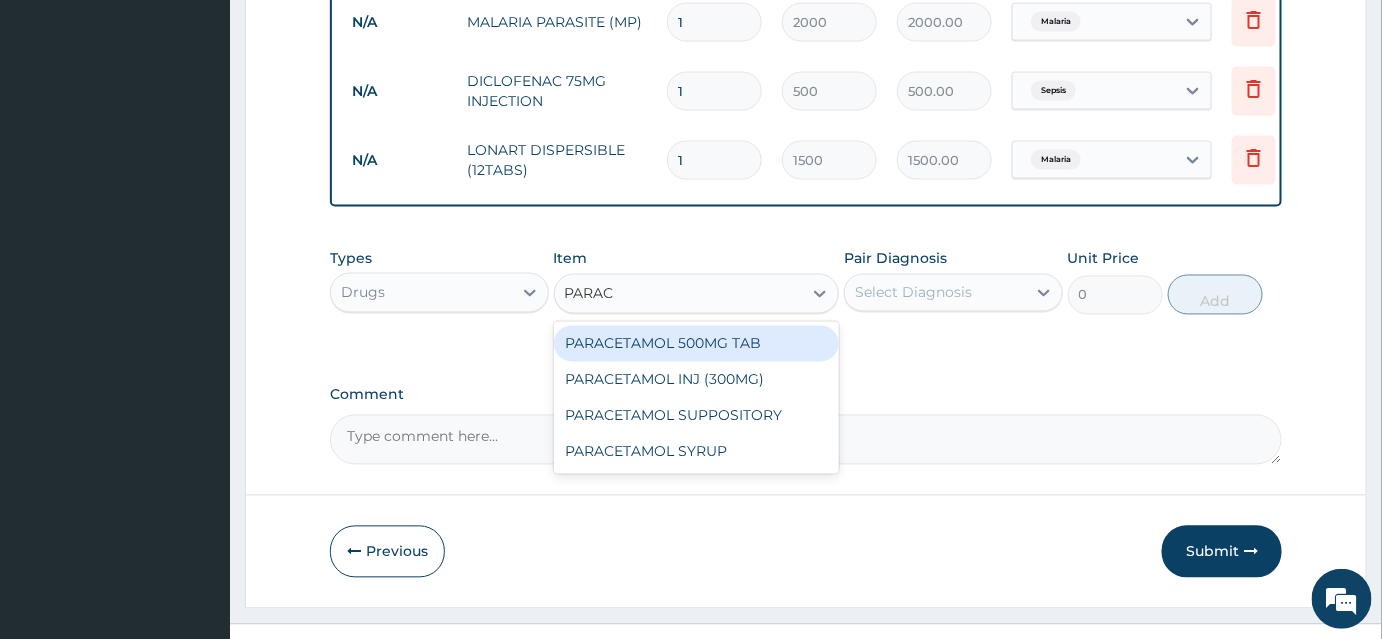 type on "PARACE" 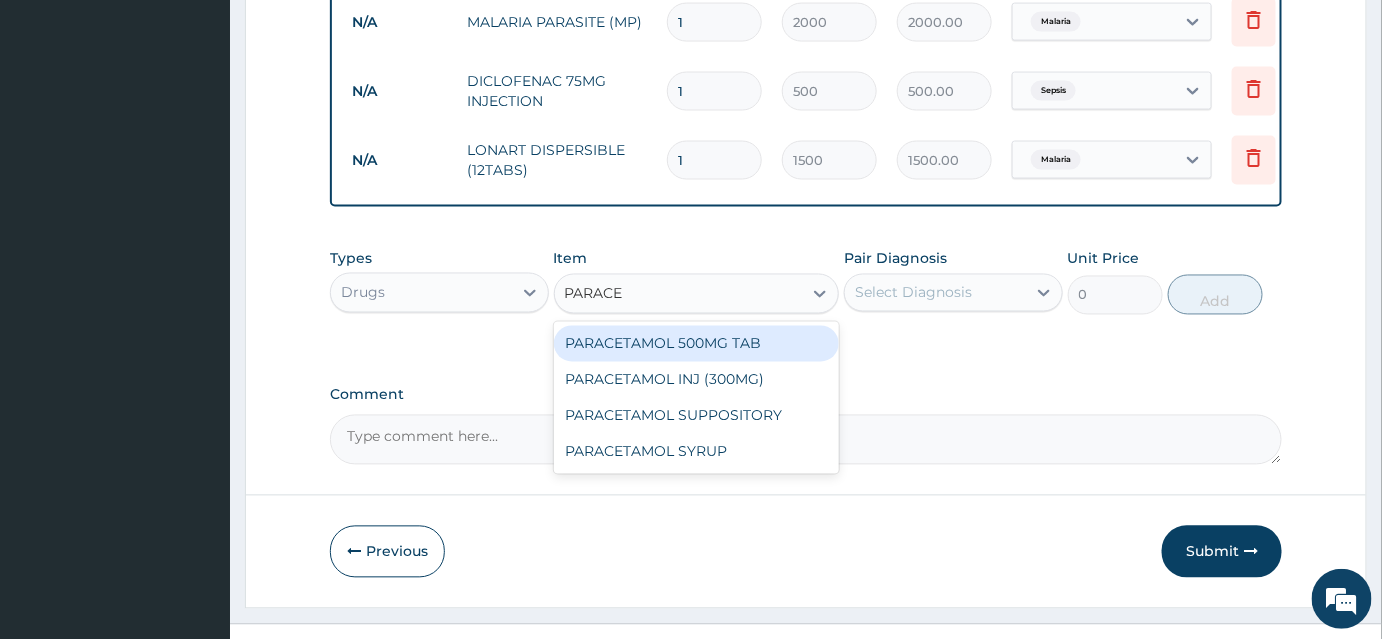 click on "PARACETAMOL 500MG TAB" at bounding box center [697, 344] 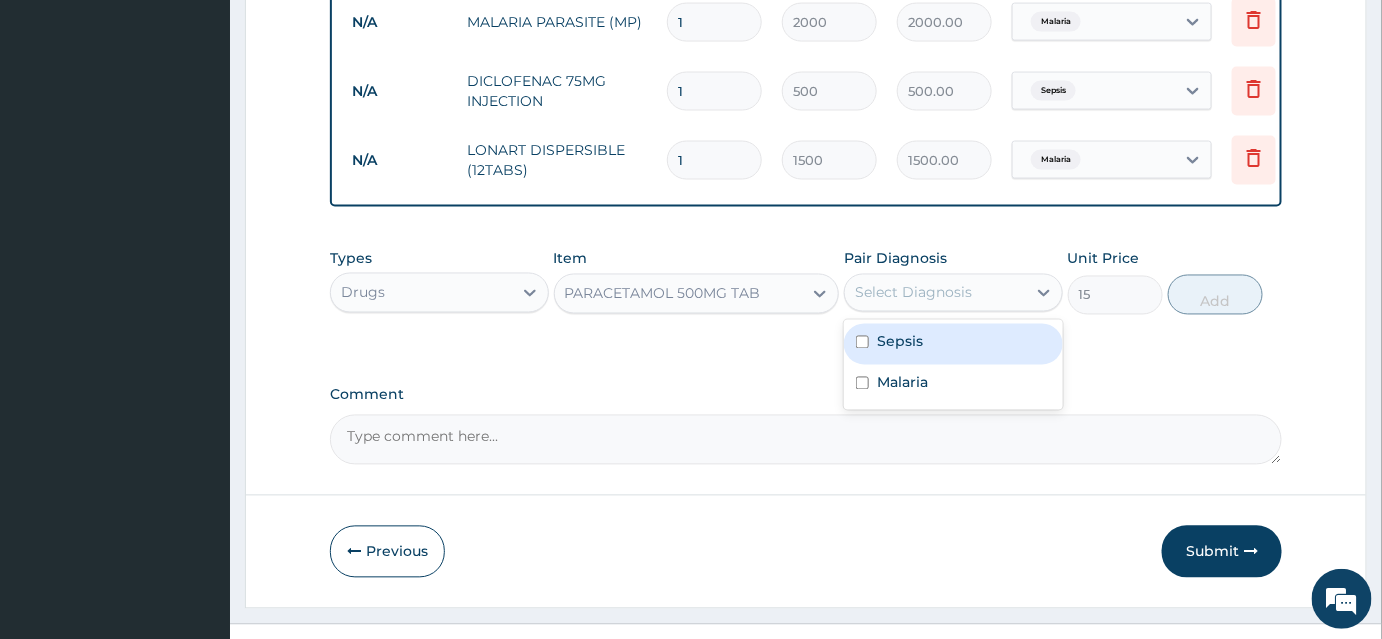 click on "Select Diagnosis" at bounding box center (913, 293) 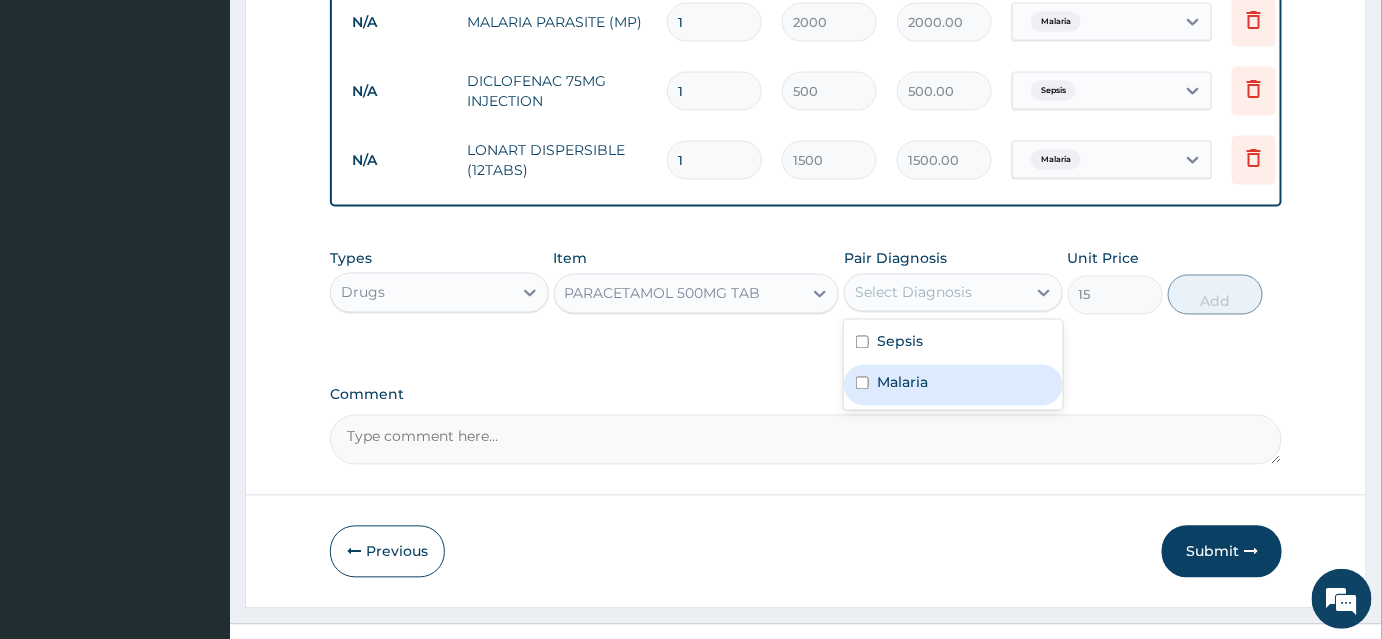 click on "Malaria" at bounding box center (902, 383) 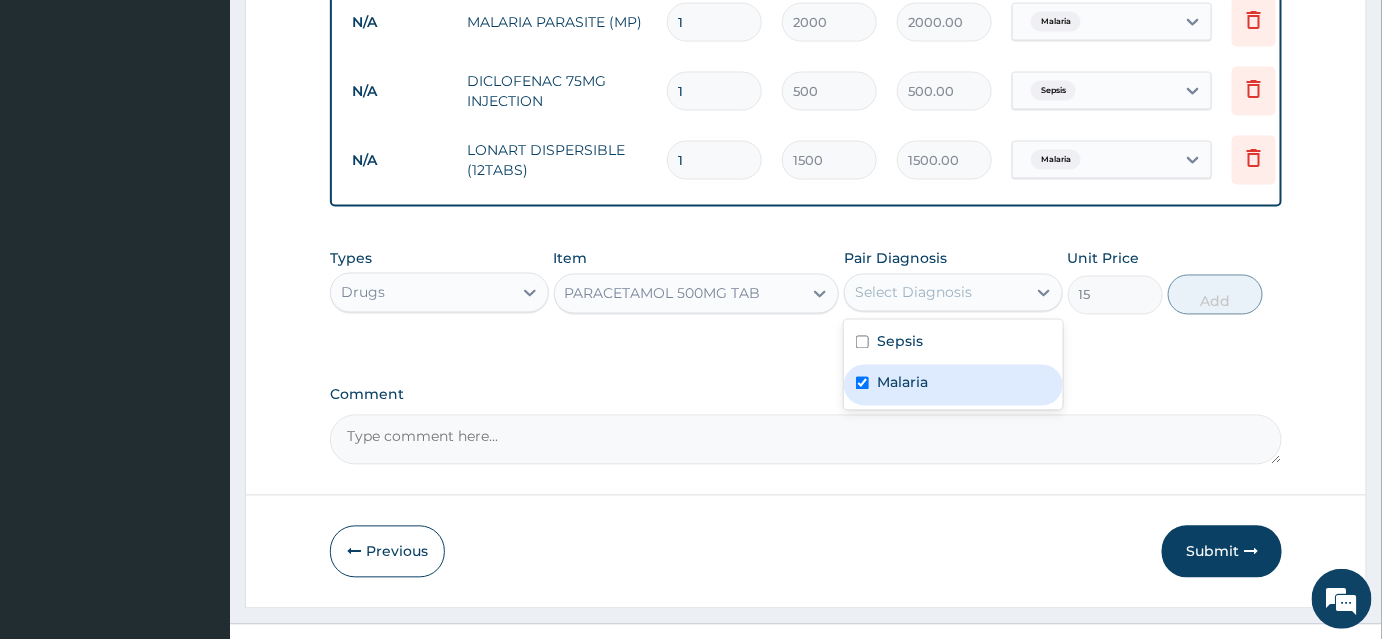checkbox on "true" 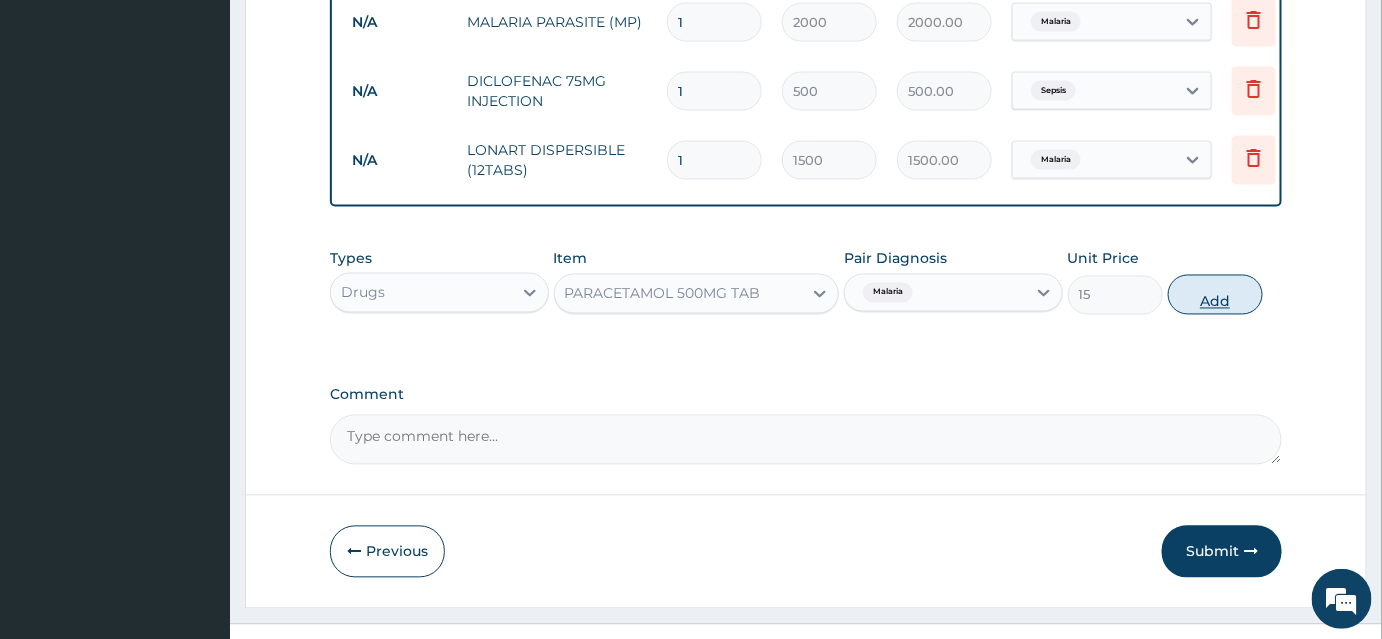 click on "Add" at bounding box center (1215, 295) 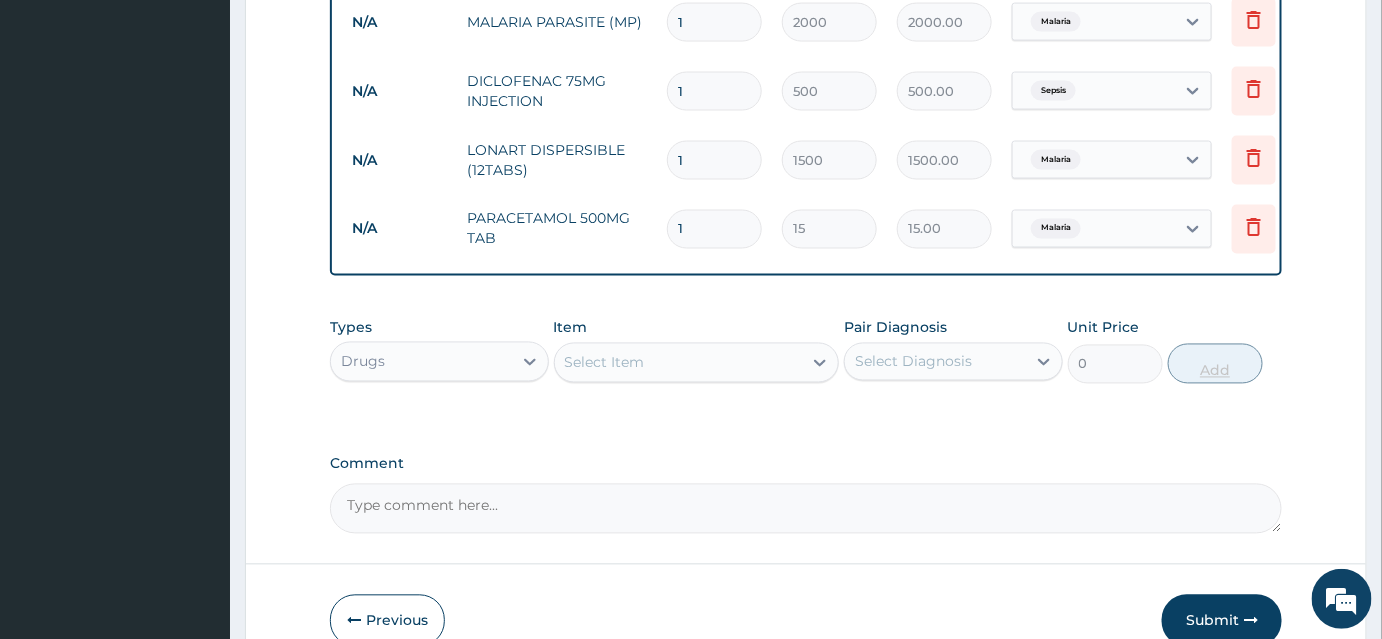 type 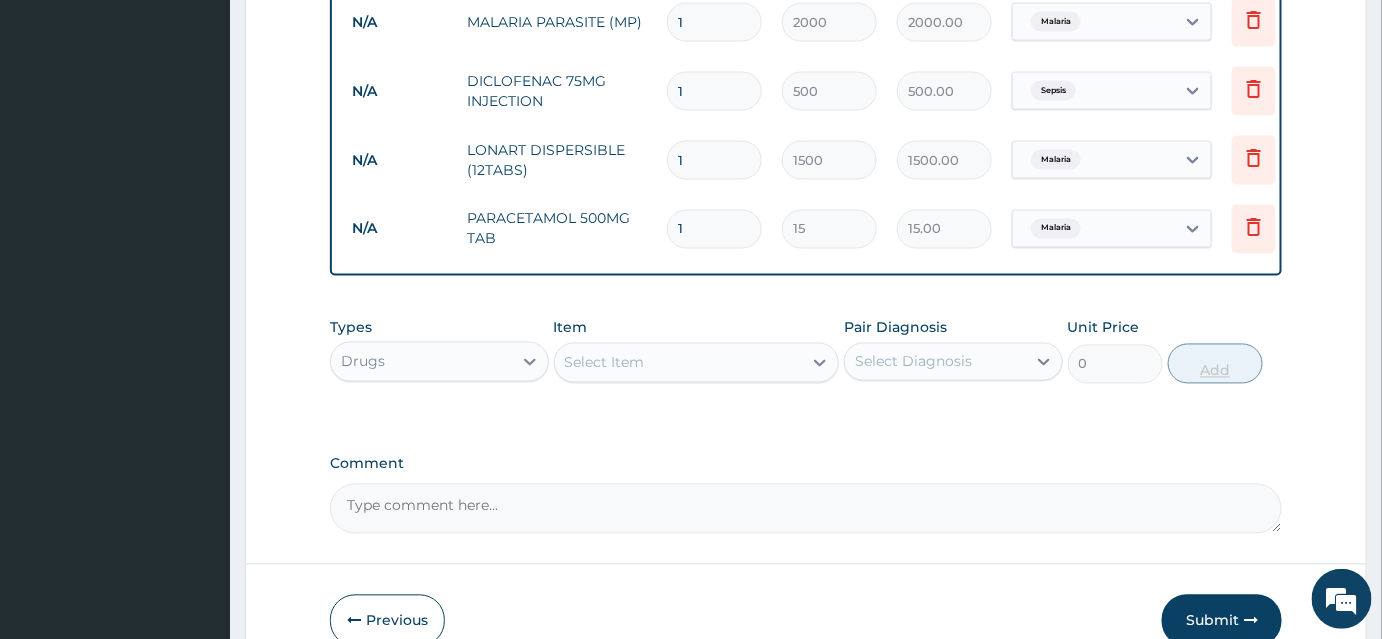 type on "0.00" 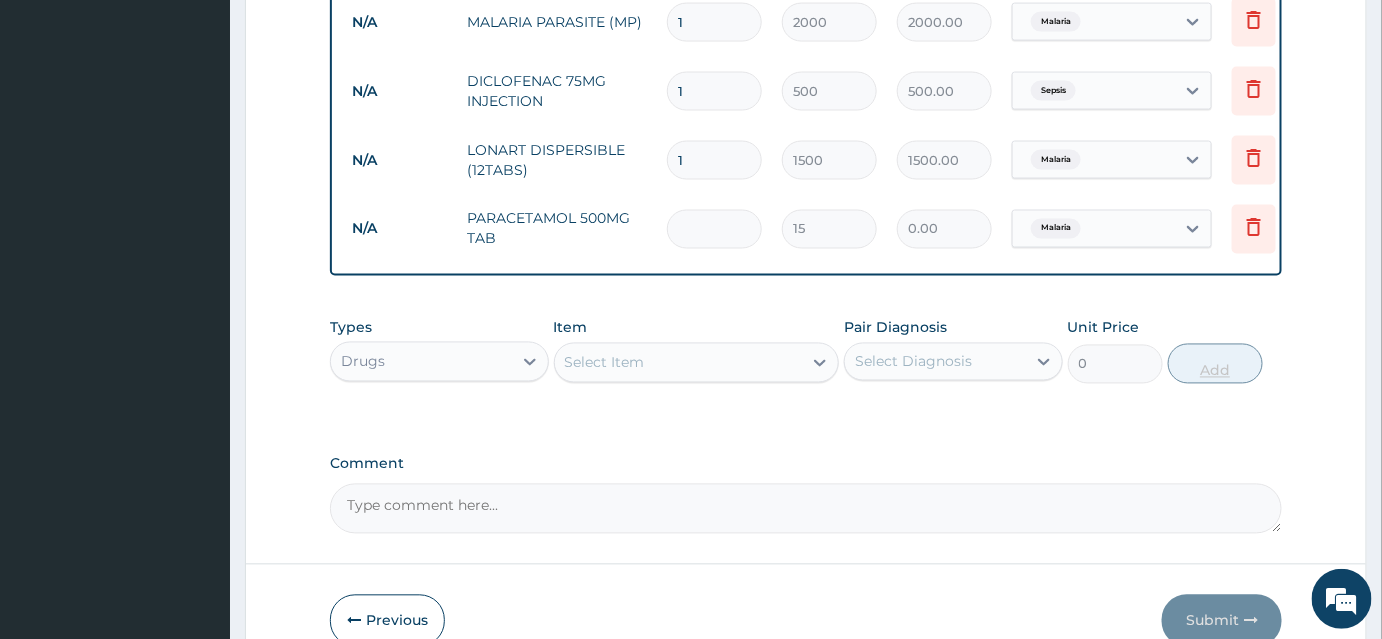 type on "9" 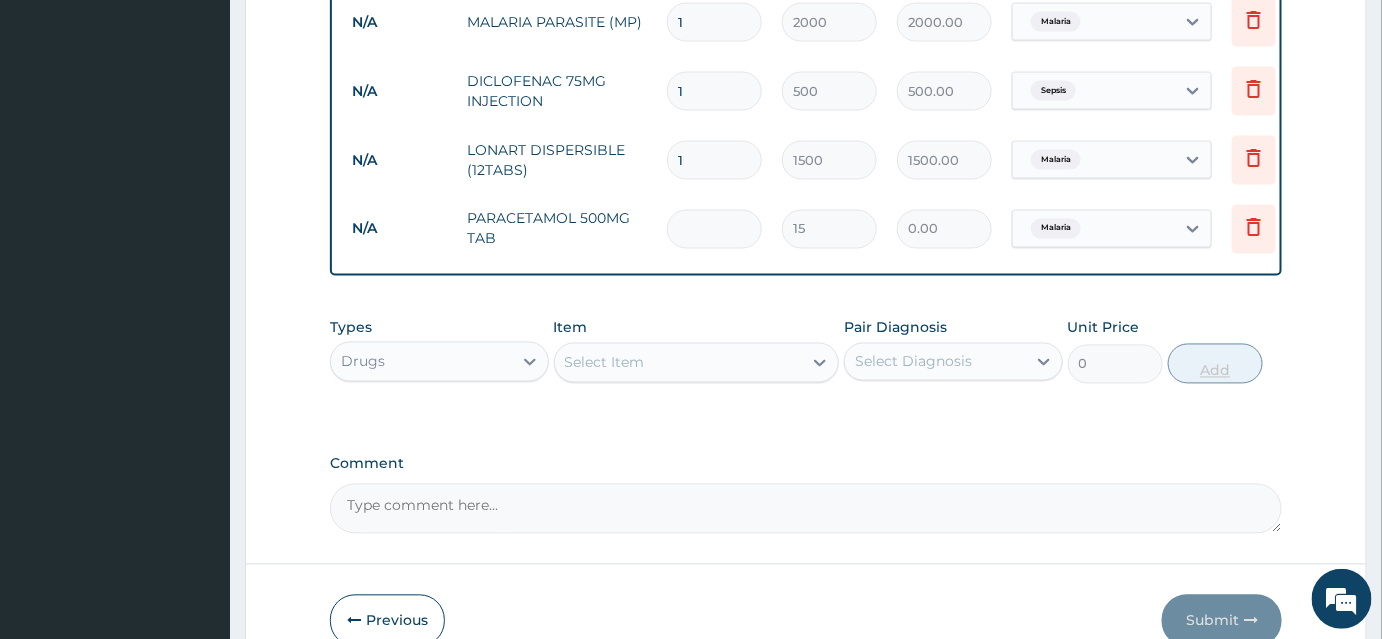 type on "135.00" 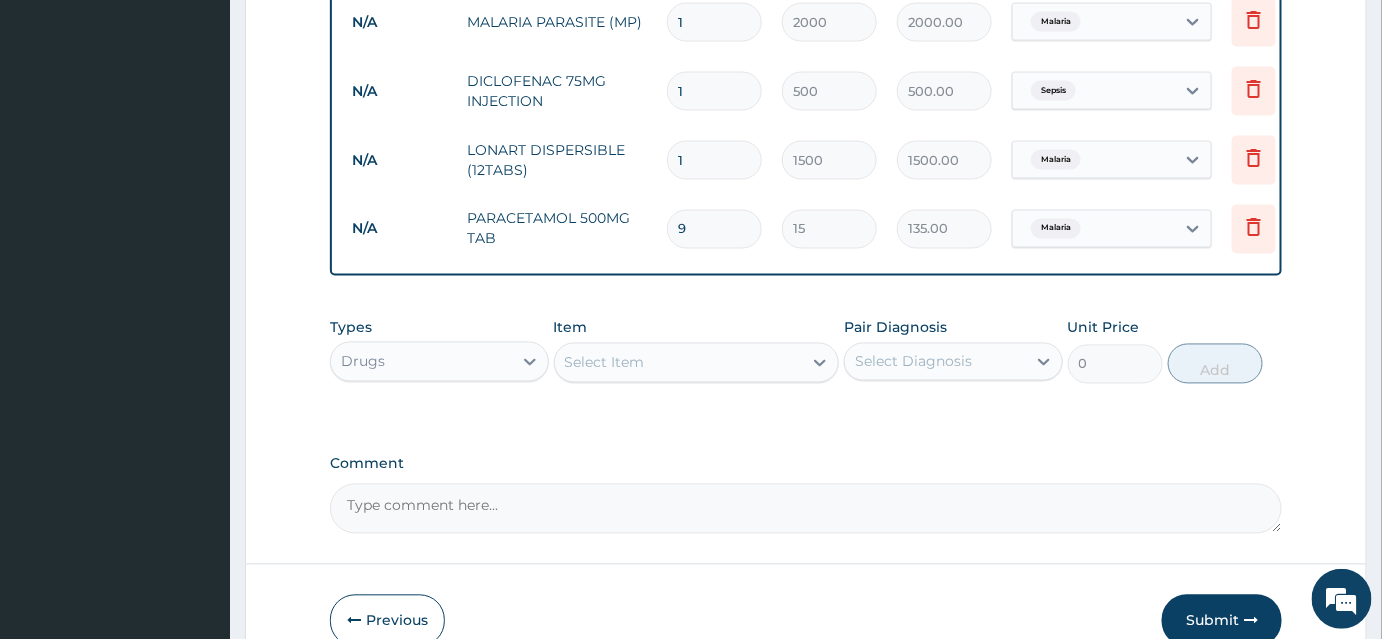 type on "9" 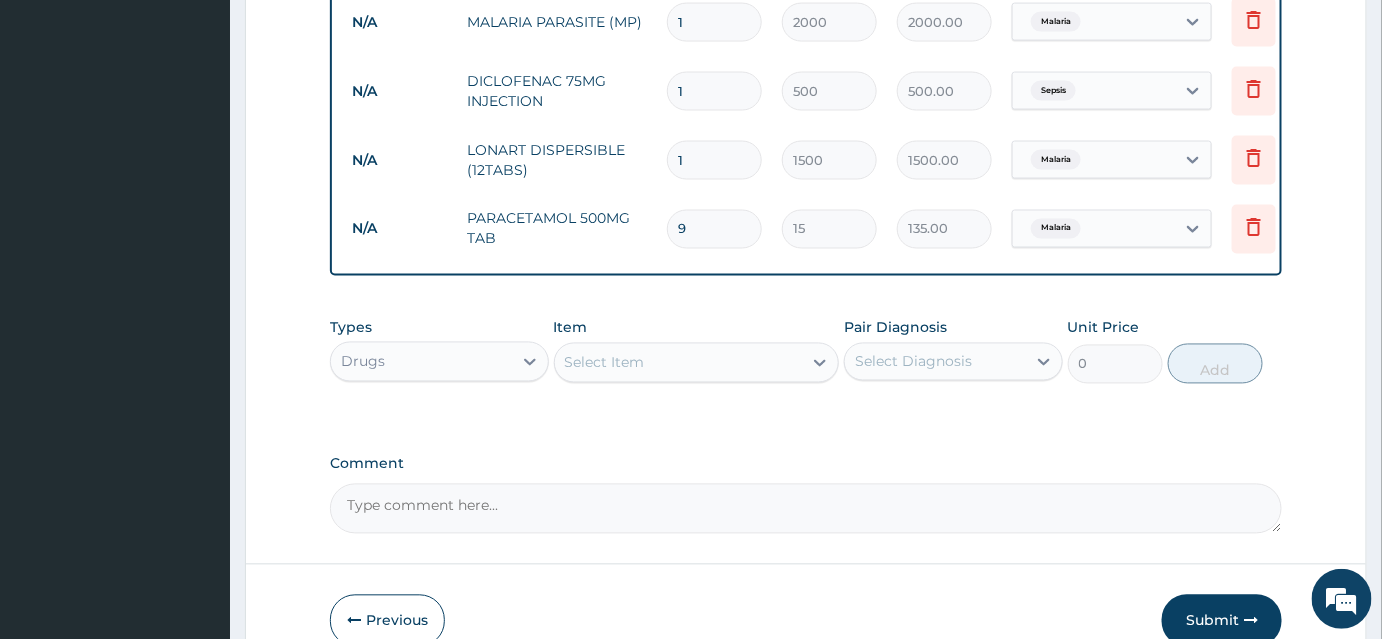 click on "Select Item" at bounding box center (605, 363) 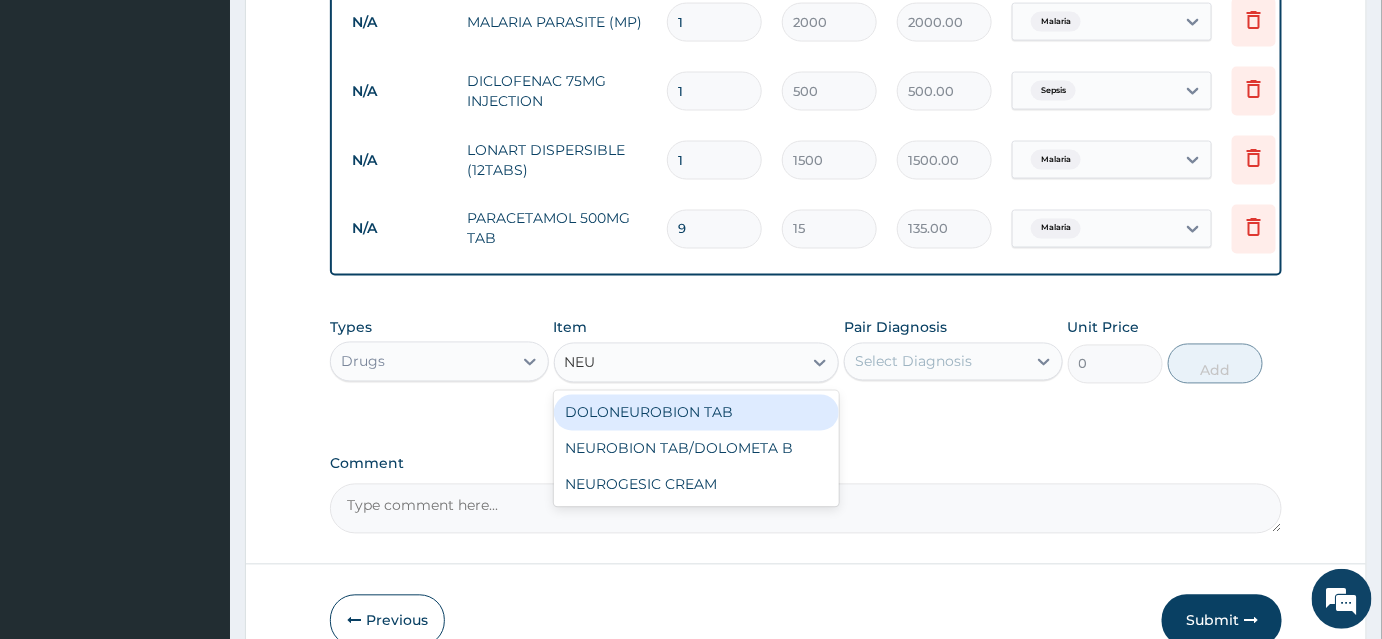 type on "NEUR" 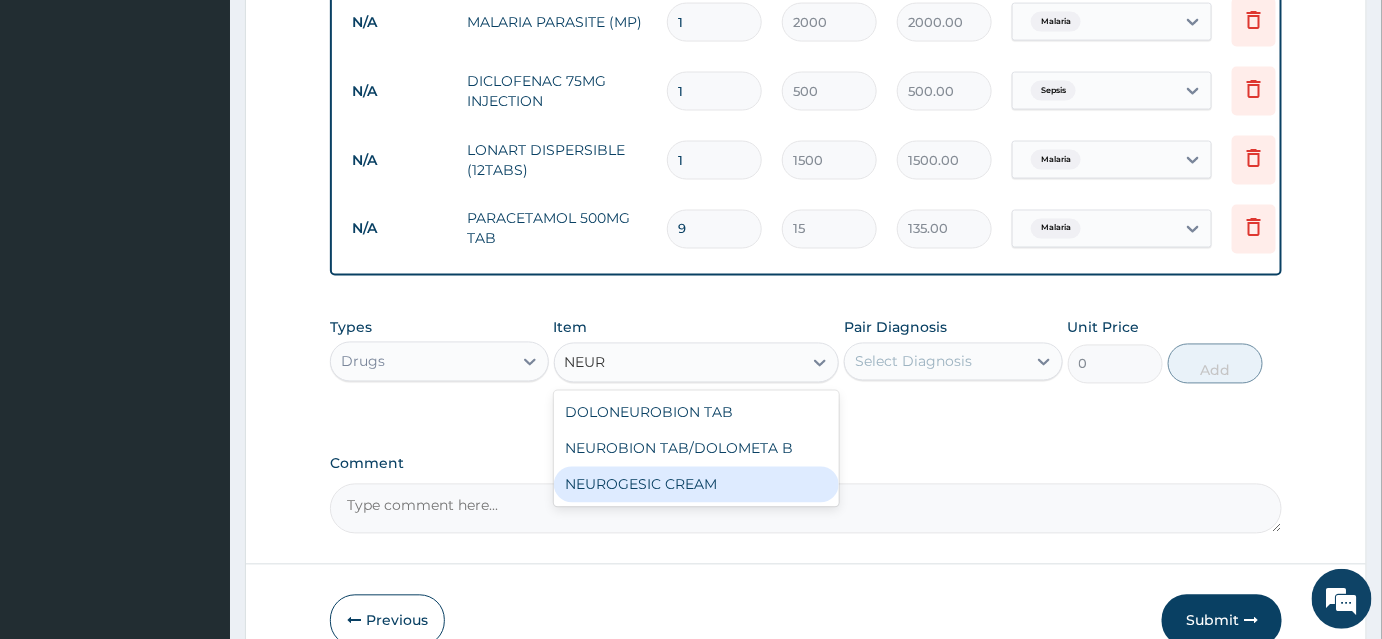 click on "NEUROGESIC CREAM" at bounding box center (697, 485) 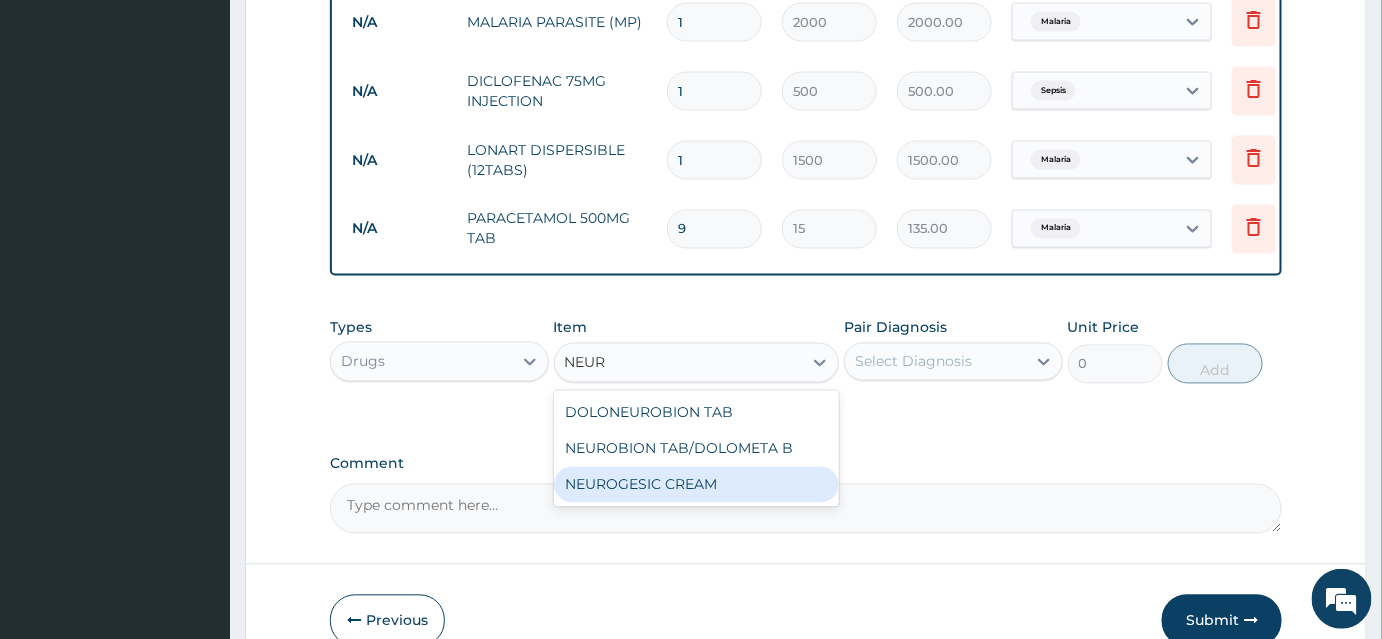 type 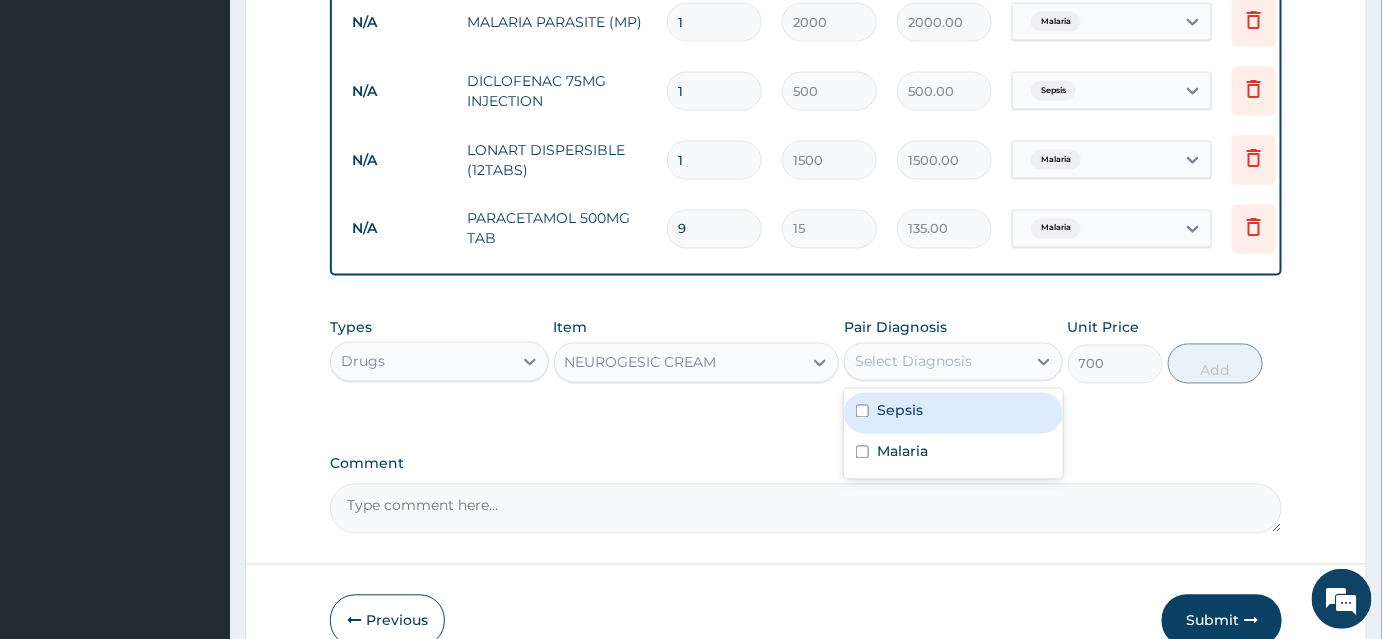 click on "Select Diagnosis" at bounding box center (935, 362) 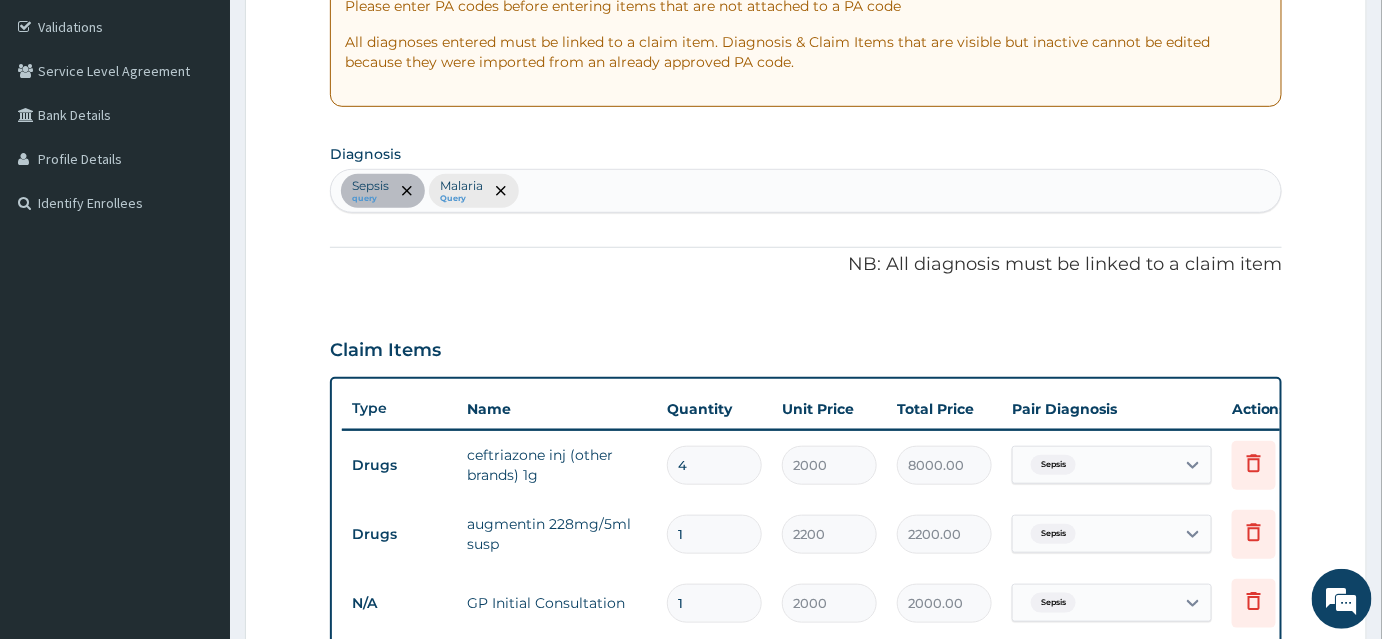 scroll, scrollTop: 268, scrollLeft: 0, axis: vertical 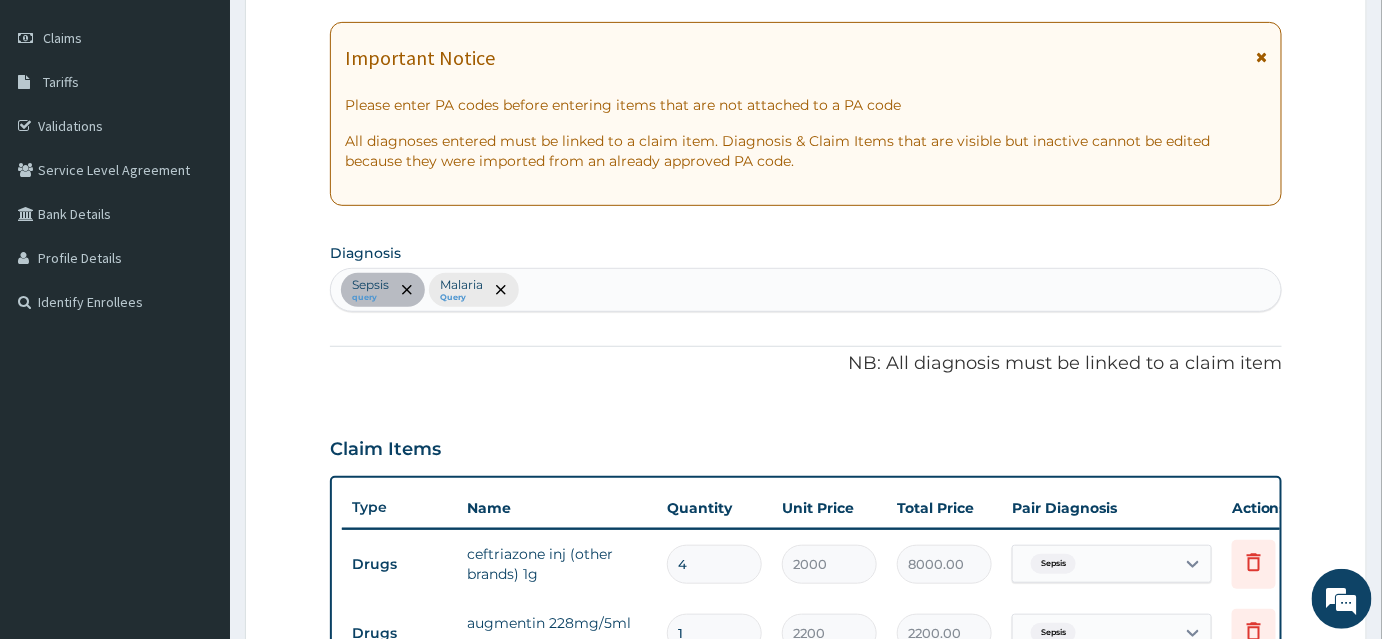 click on "Sepsis query Malaria Query" at bounding box center [806, 290] 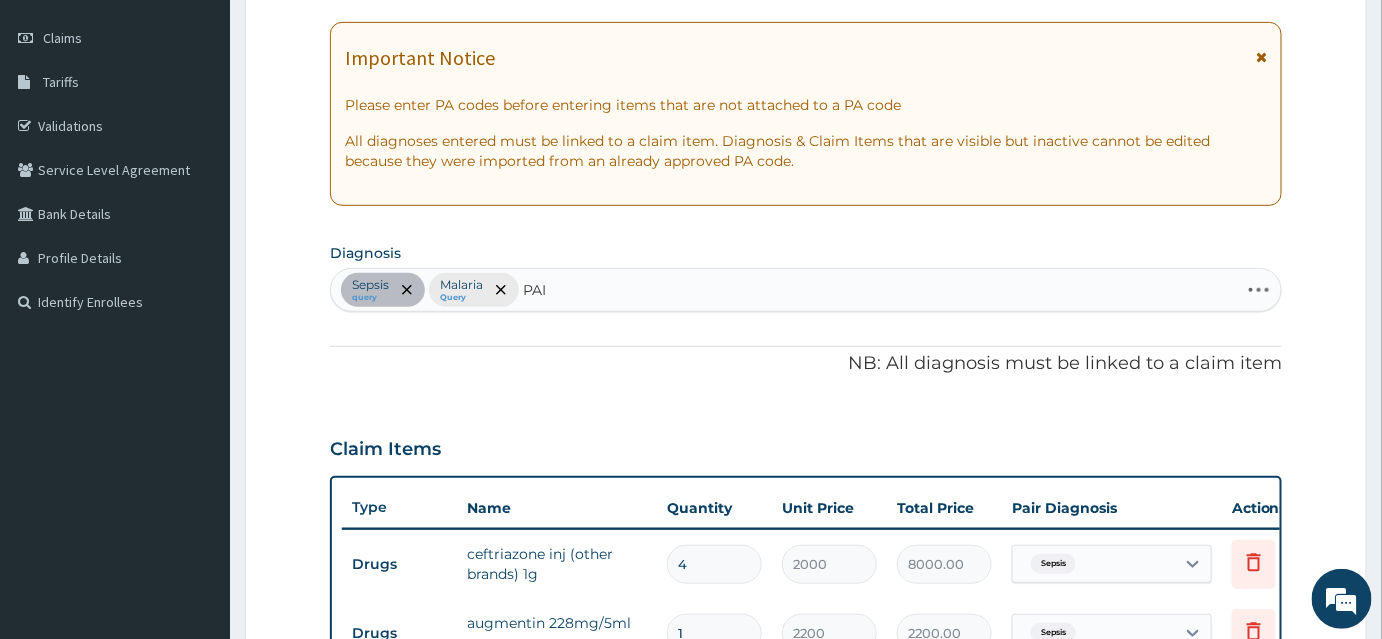 type on "PAIN" 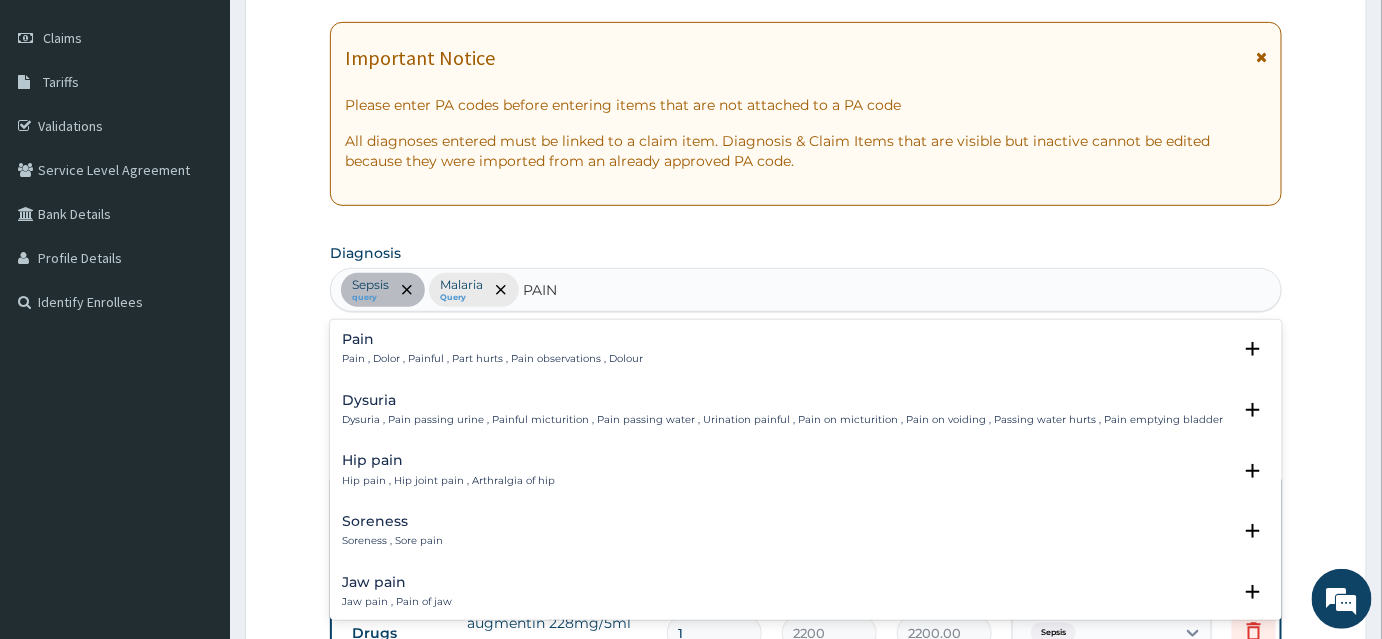 click on "Pain , Dolor , Painful , Part hurts , Pain observations , Dolour" at bounding box center [492, 359] 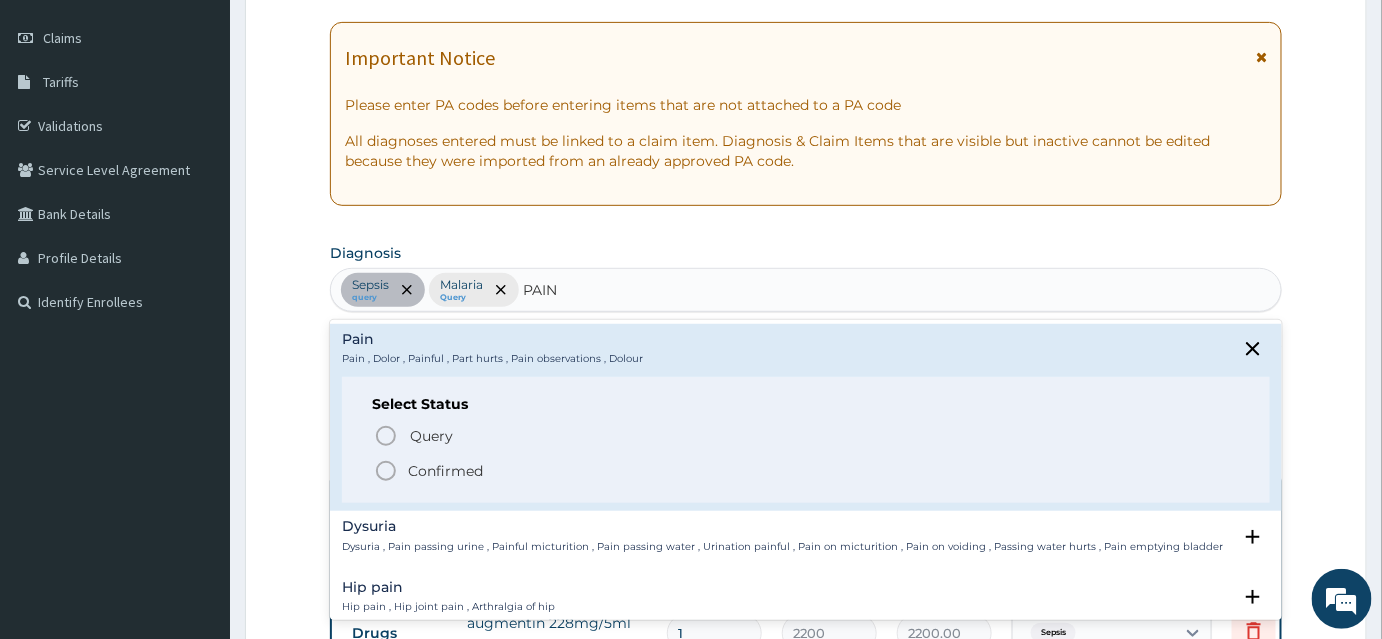 click 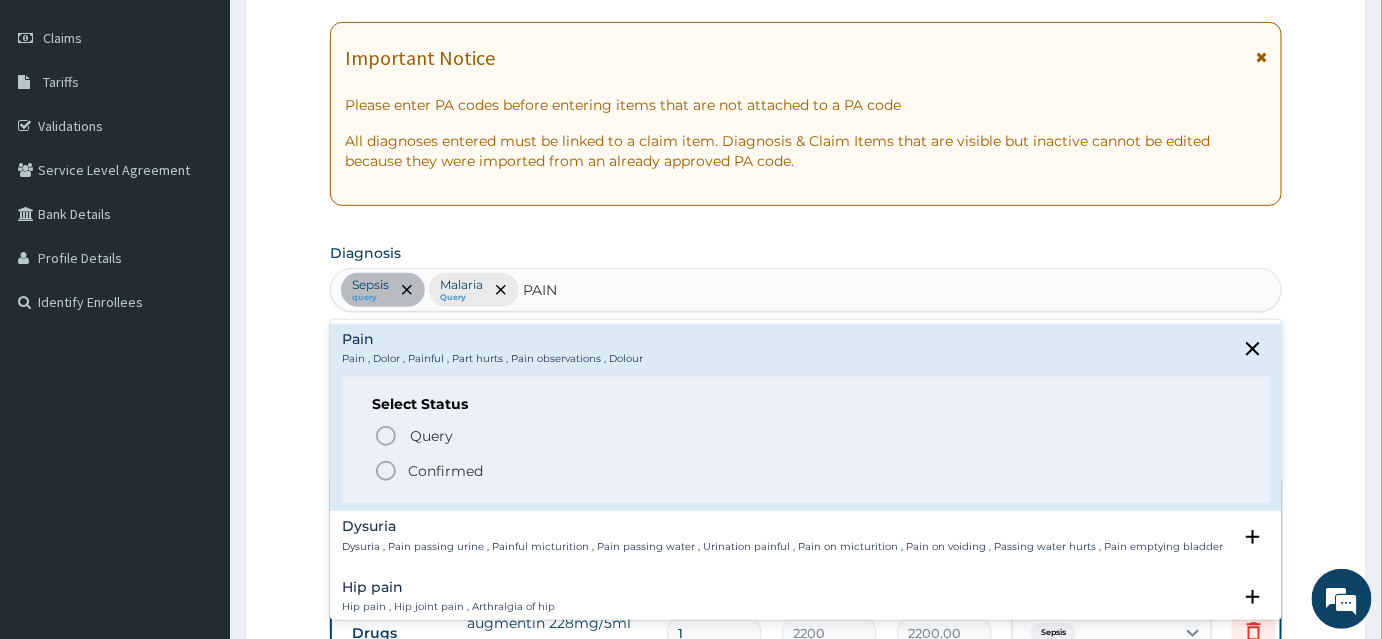 type 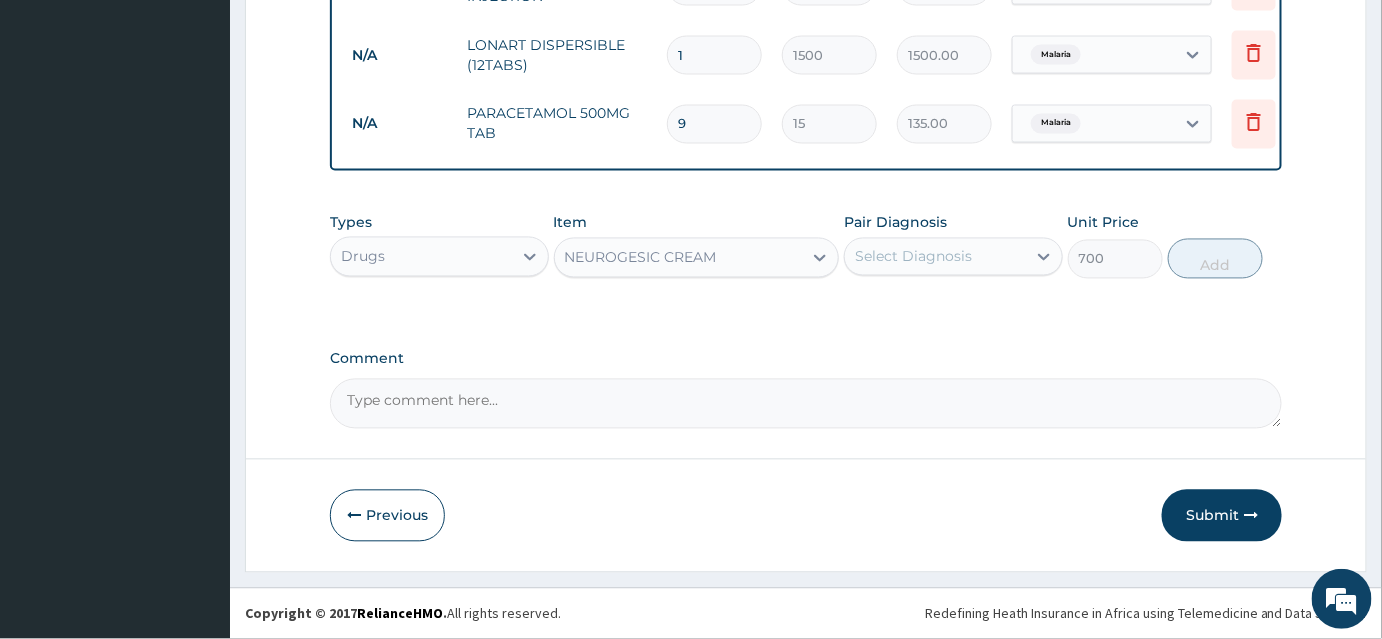 scroll, scrollTop: 1203, scrollLeft: 0, axis: vertical 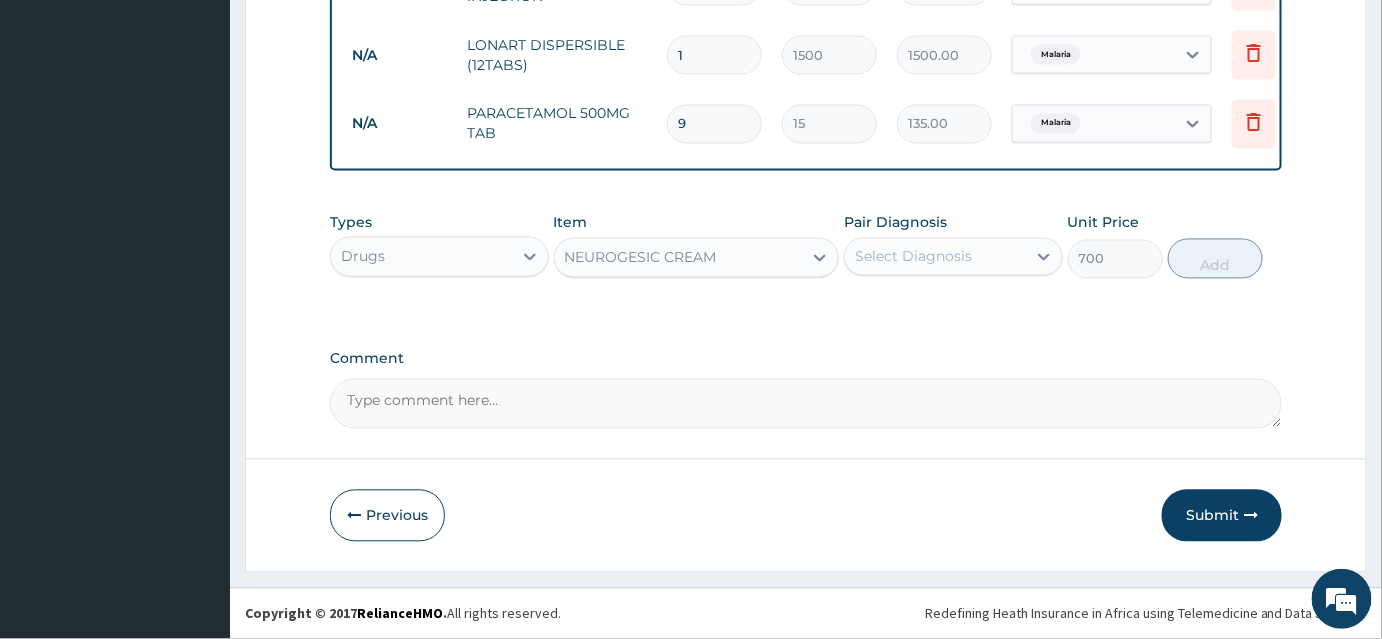 click on "Select Diagnosis" at bounding box center [913, 257] 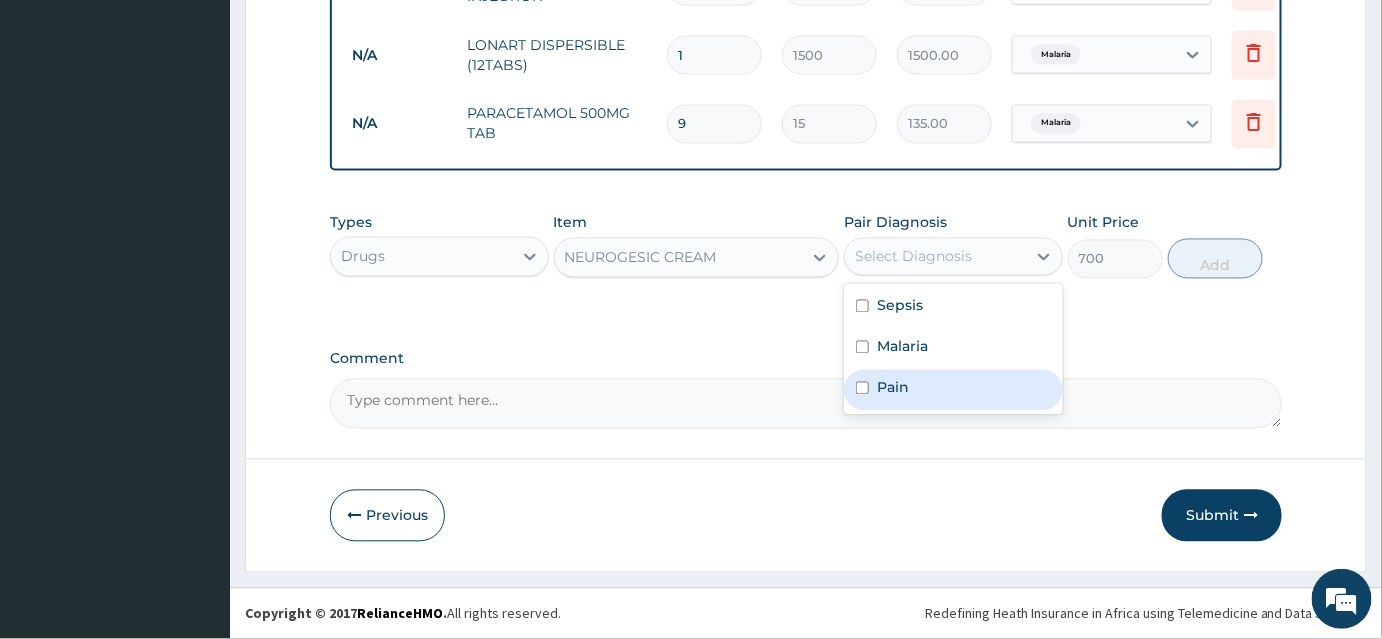drag, startPoint x: 918, startPoint y: 380, endPoint x: 1061, endPoint y: 324, distance: 153.57408 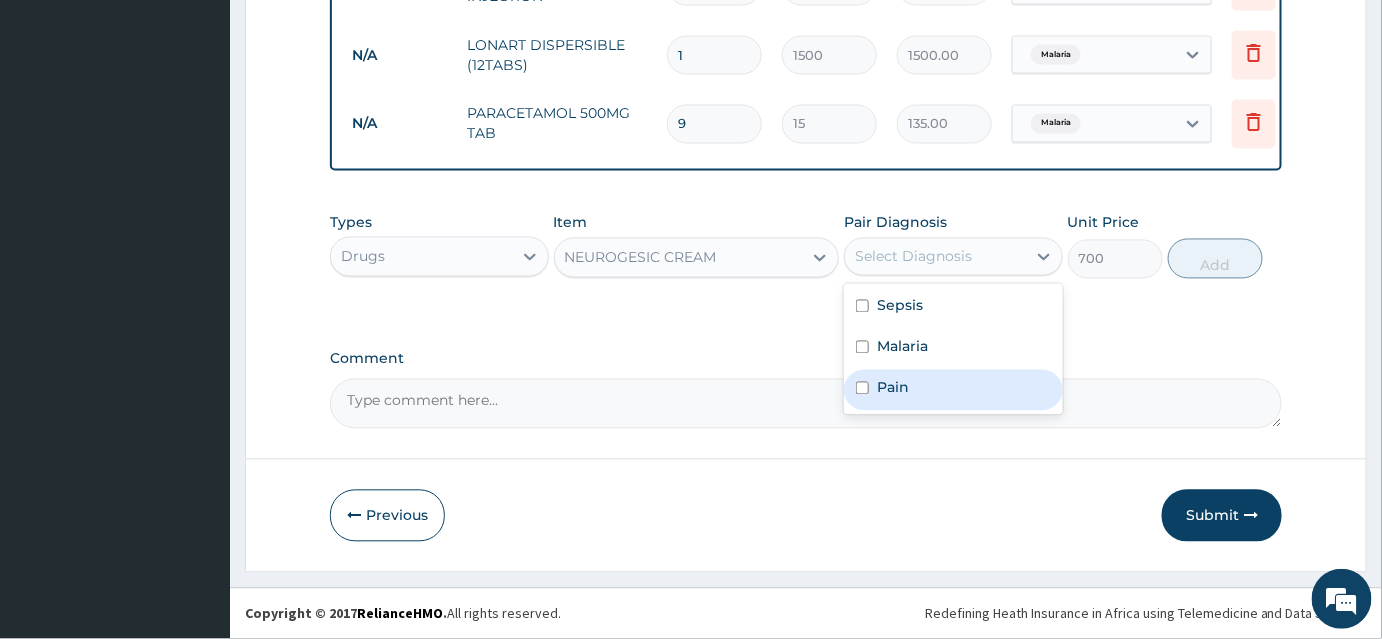 click on "Pain" at bounding box center [953, 390] 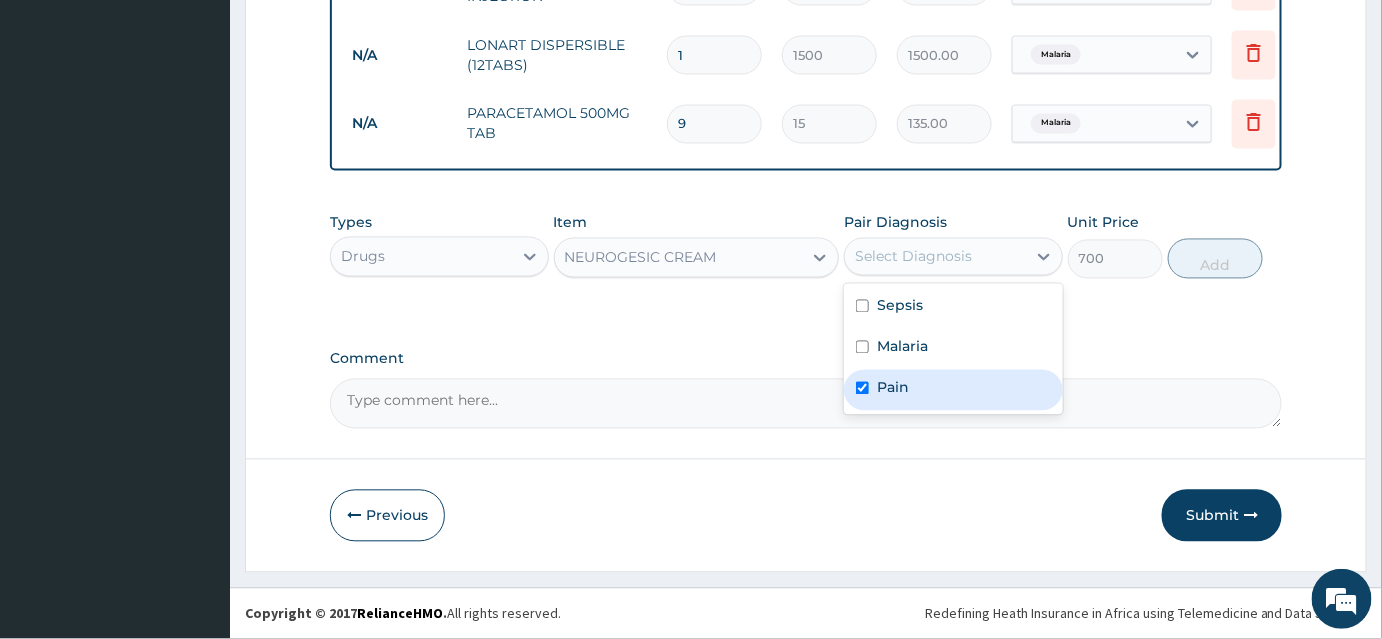 checkbox on "true" 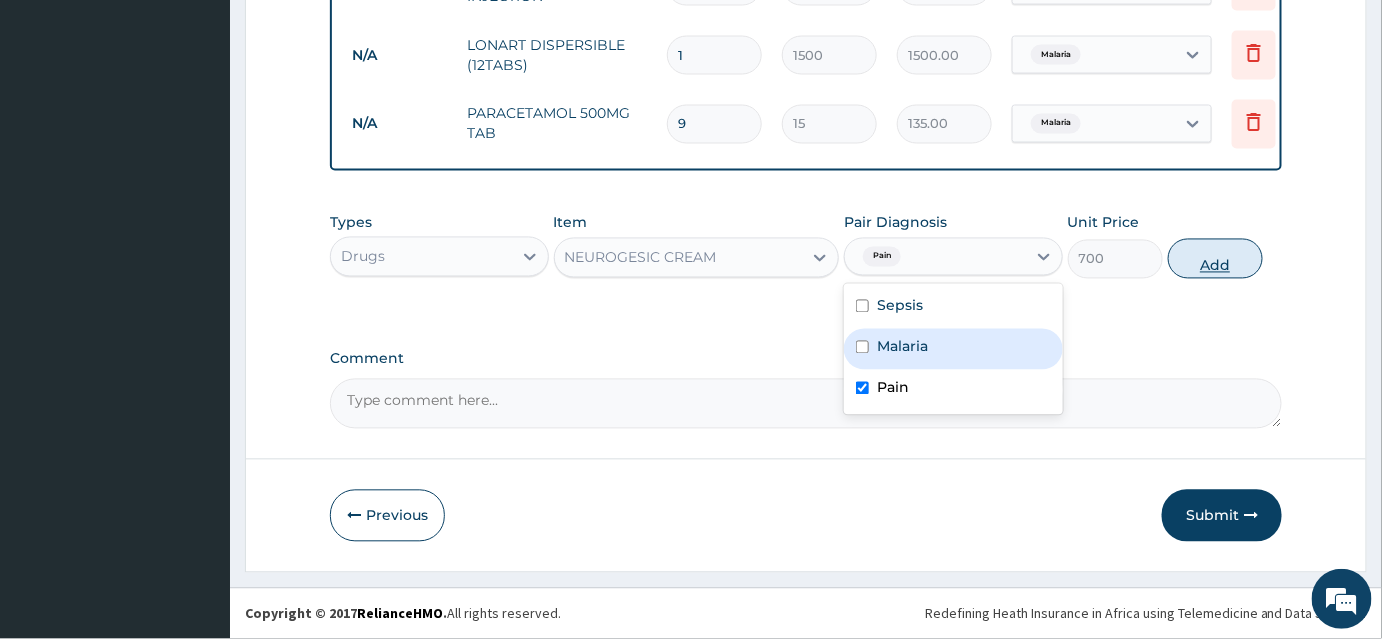 click on "Add" at bounding box center [1215, 259] 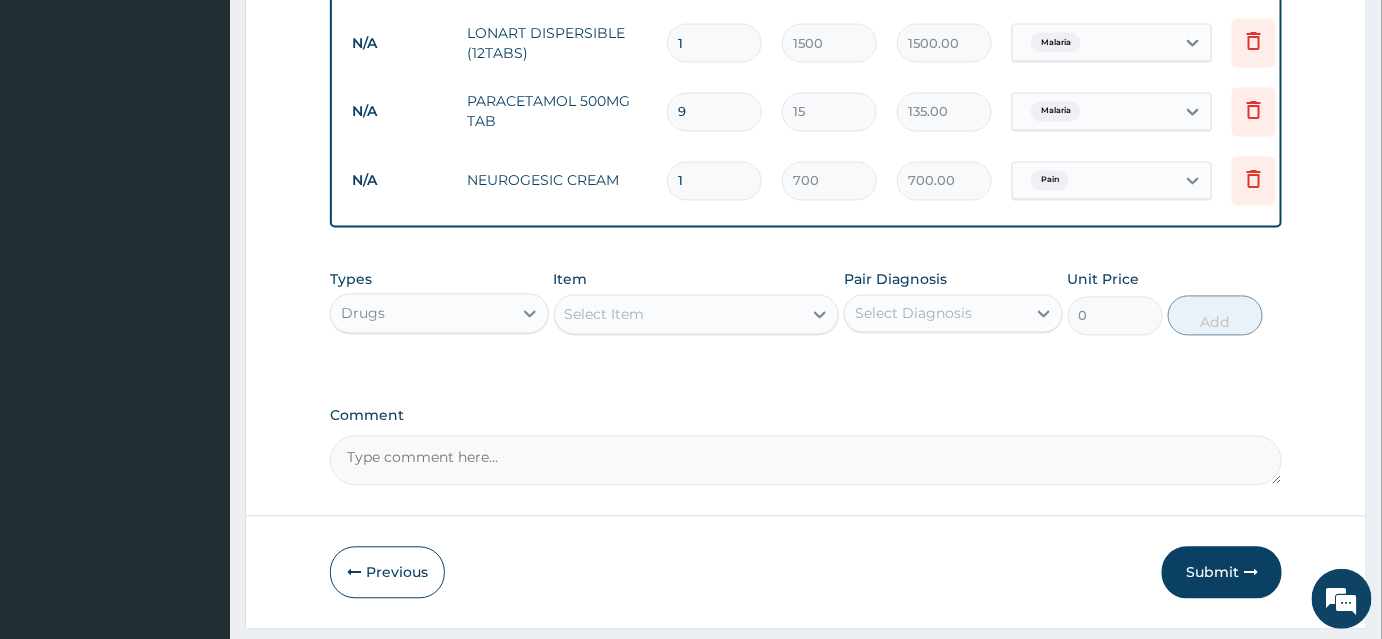 scroll, scrollTop: 1273, scrollLeft: 0, axis: vertical 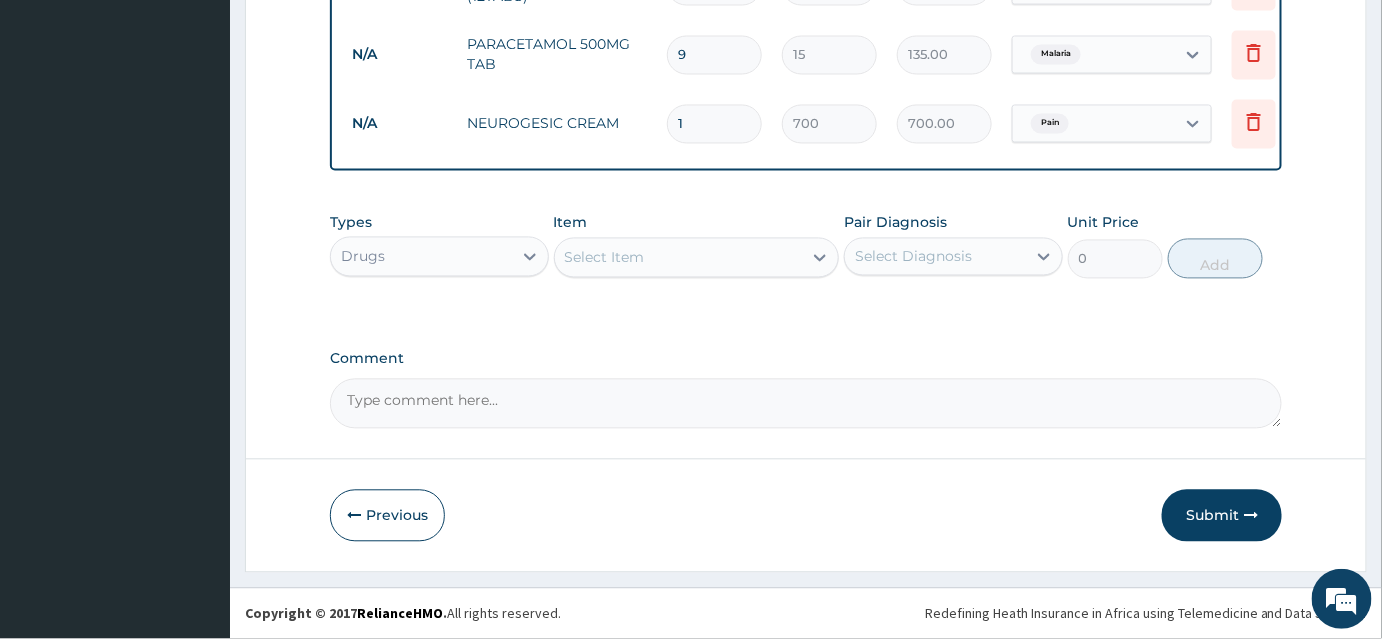 click at bounding box center (1251, 516) 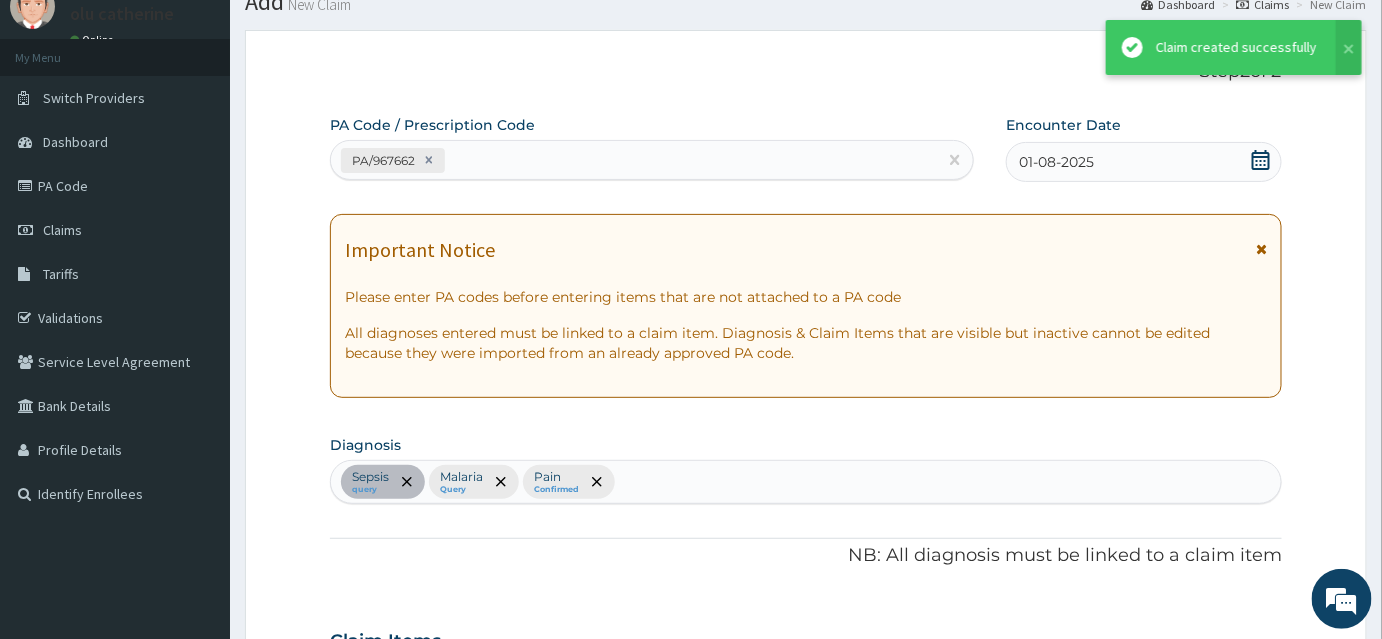 scroll, scrollTop: 1273, scrollLeft: 0, axis: vertical 